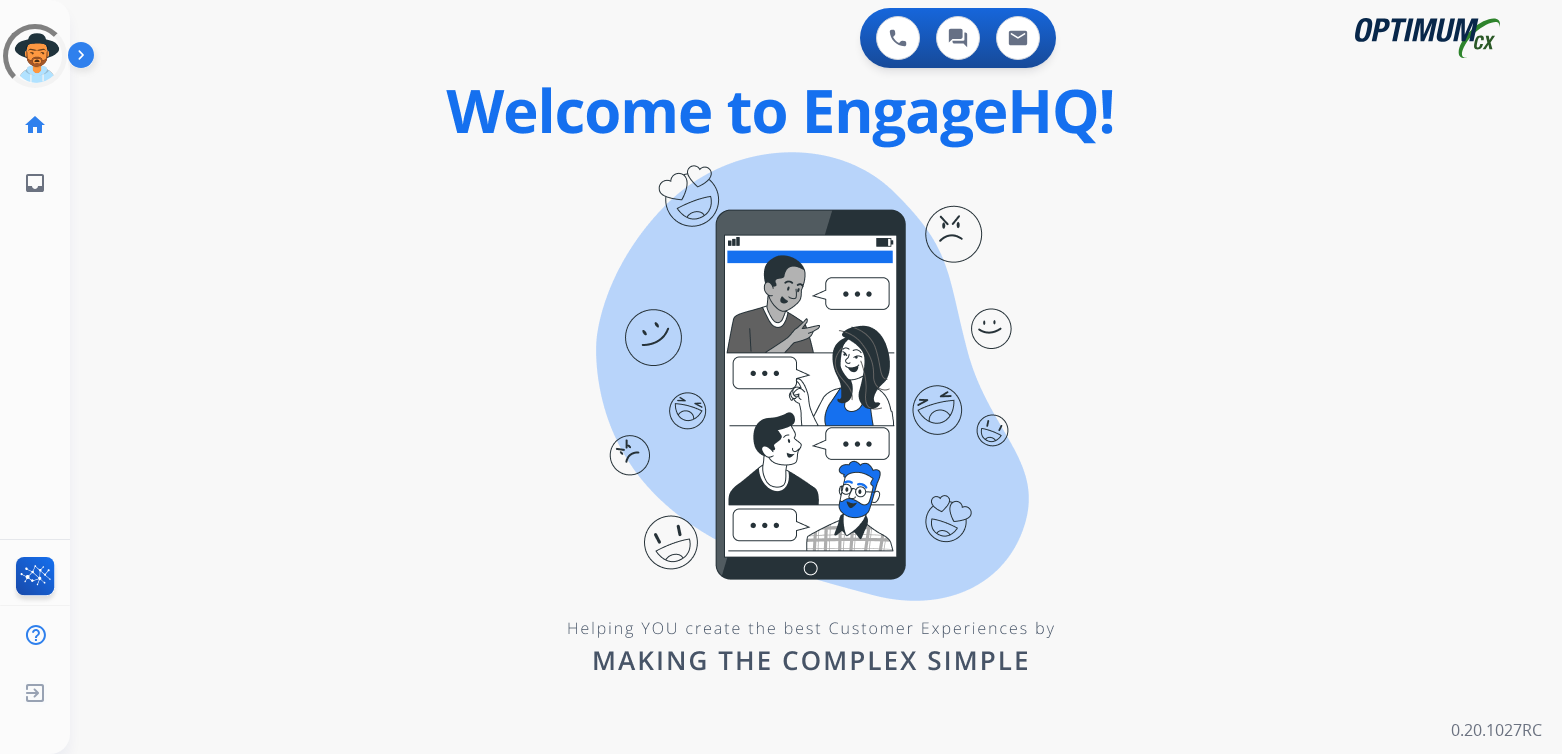 scroll, scrollTop: 0, scrollLeft: 0, axis: both 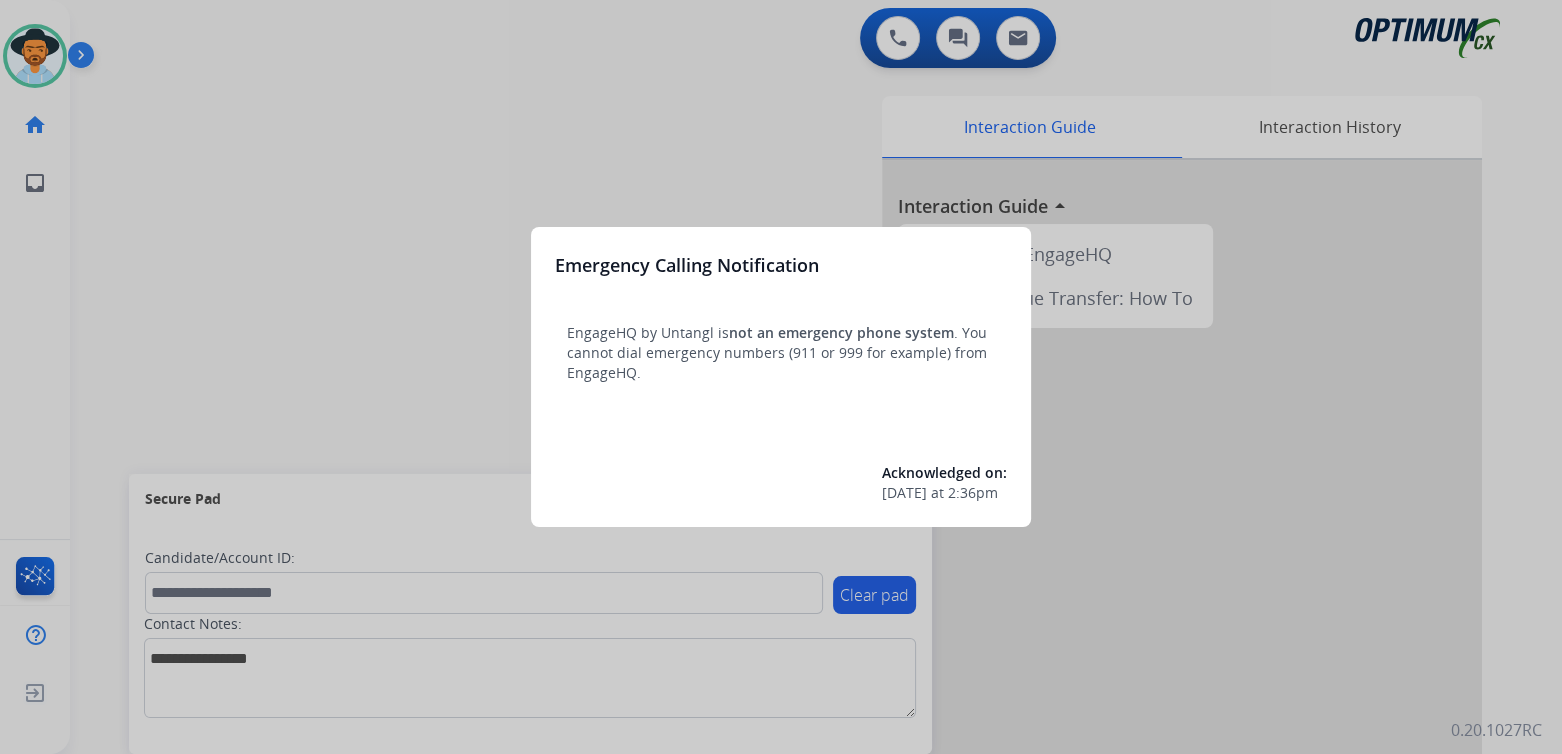 click at bounding box center (781, 377) 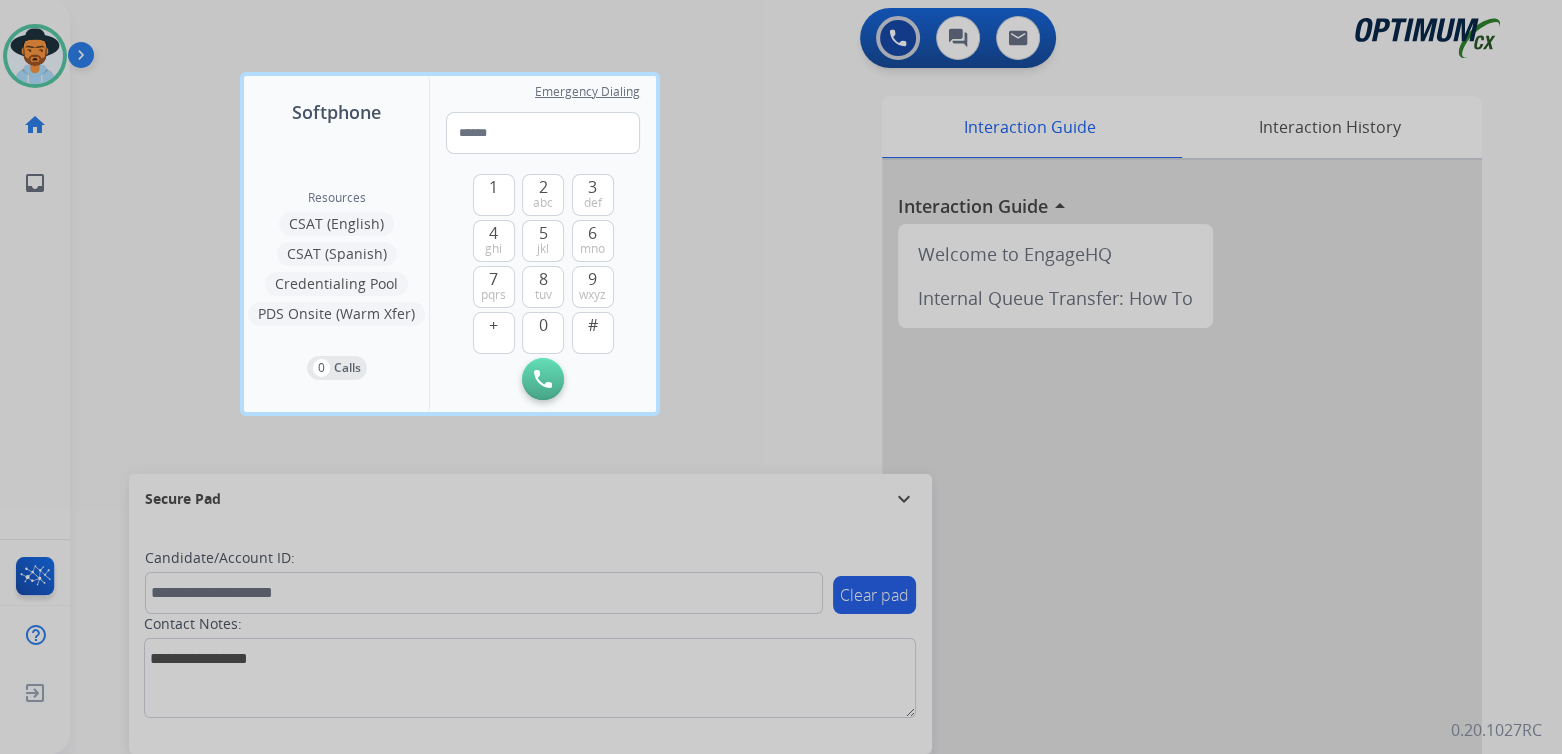 click at bounding box center [781, 377] 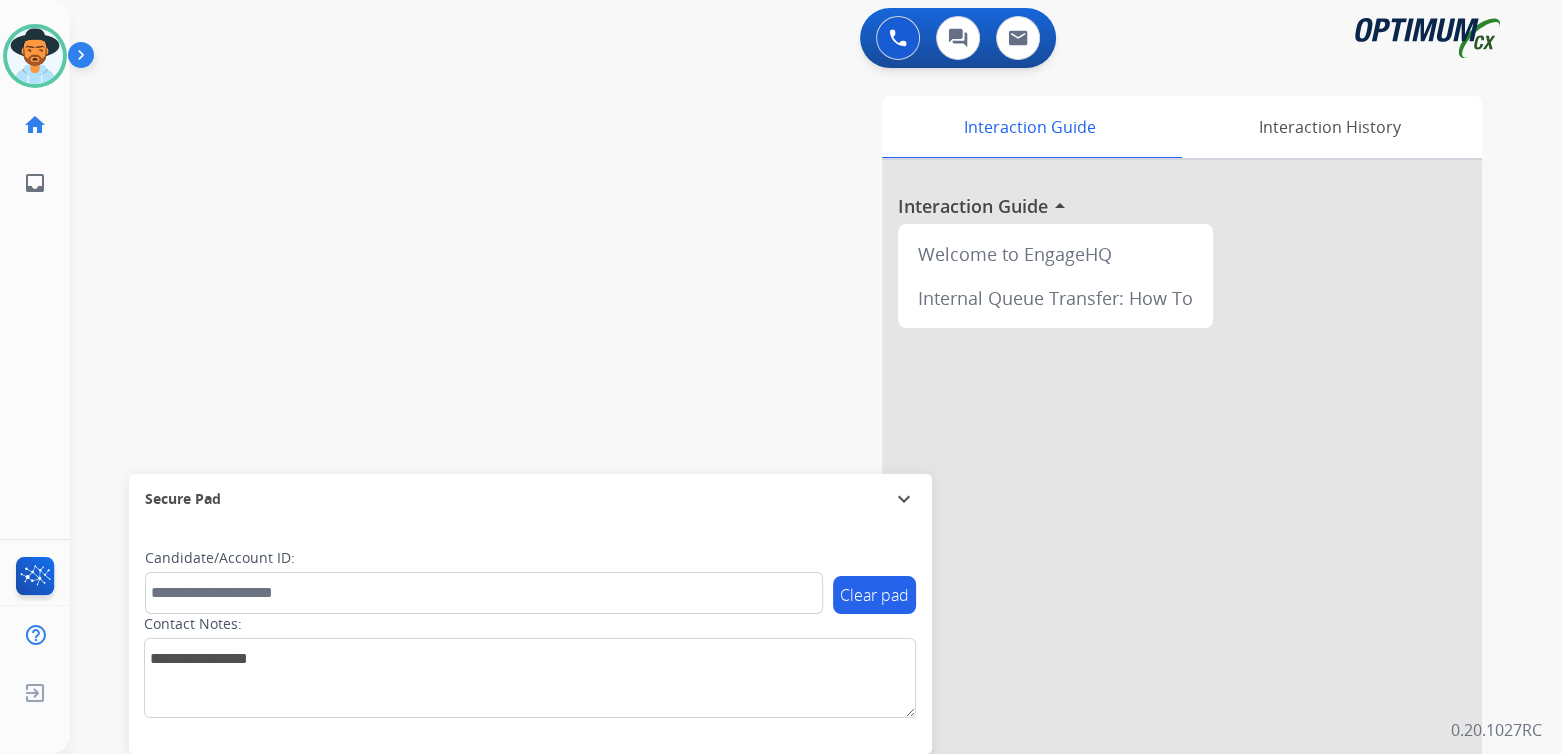 click on "expand_more" at bounding box center [904, 499] 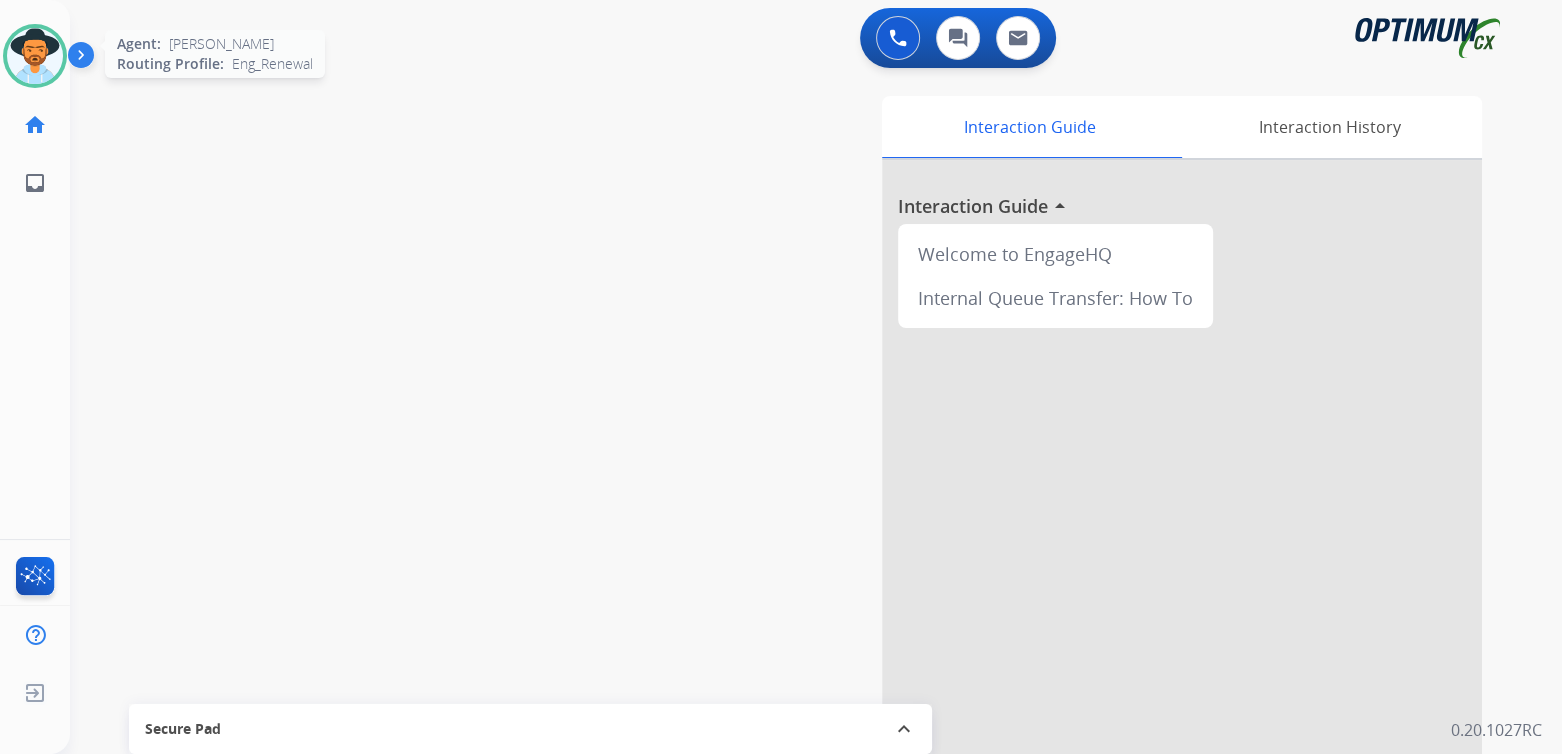 click at bounding box center [35, 56] 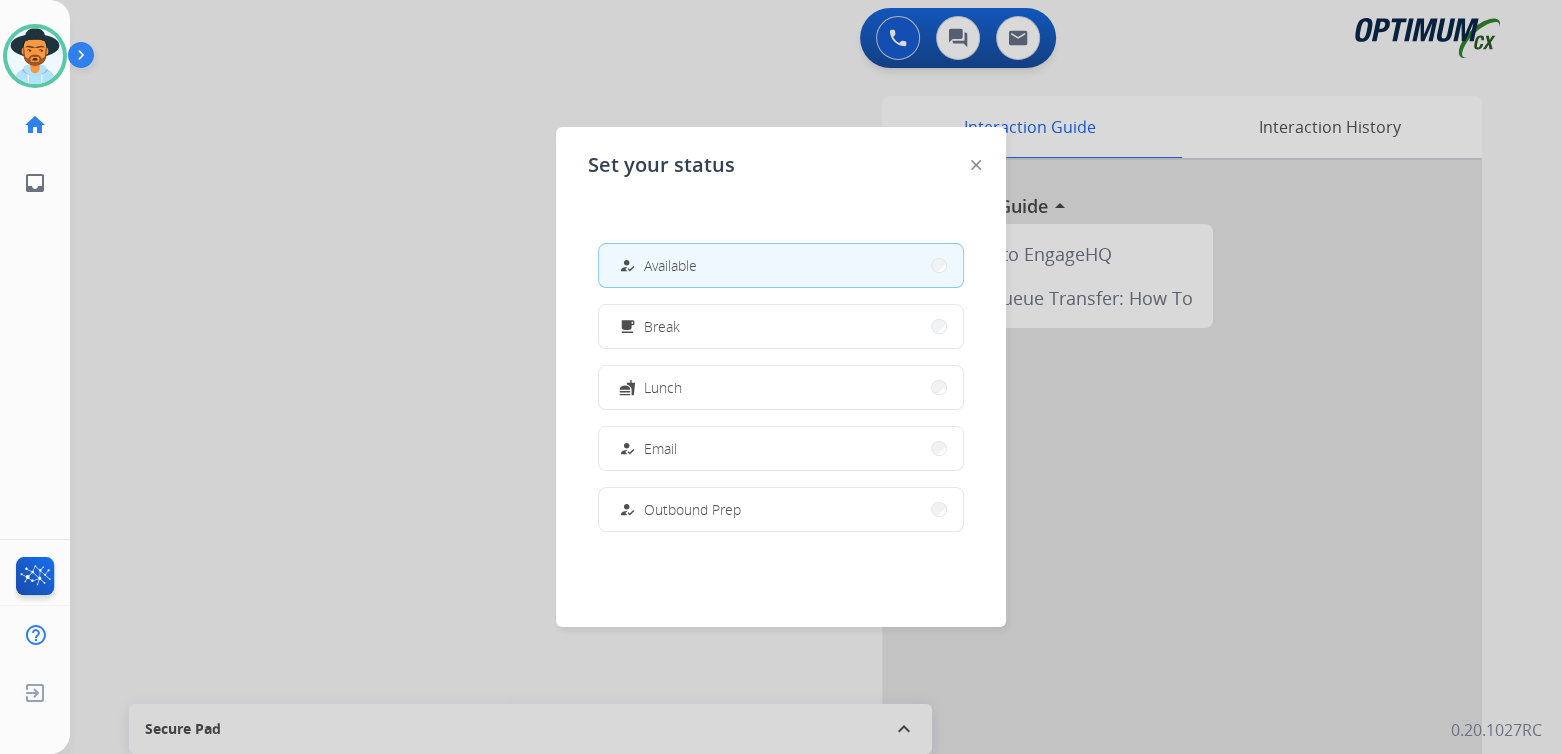 click on "Available" at bounding box center (670, 265) 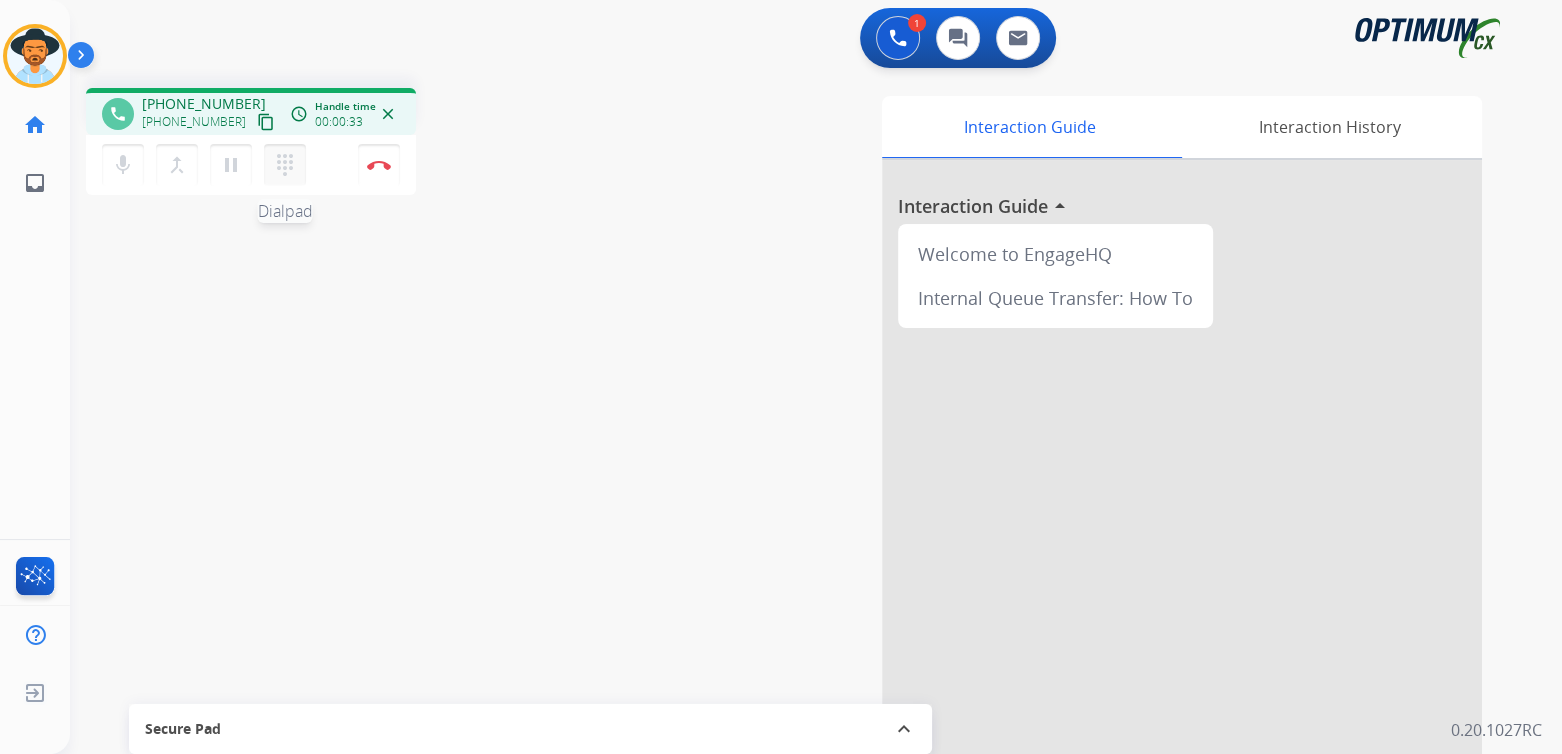 click on "dialpad" at bounding box center [285, 165] 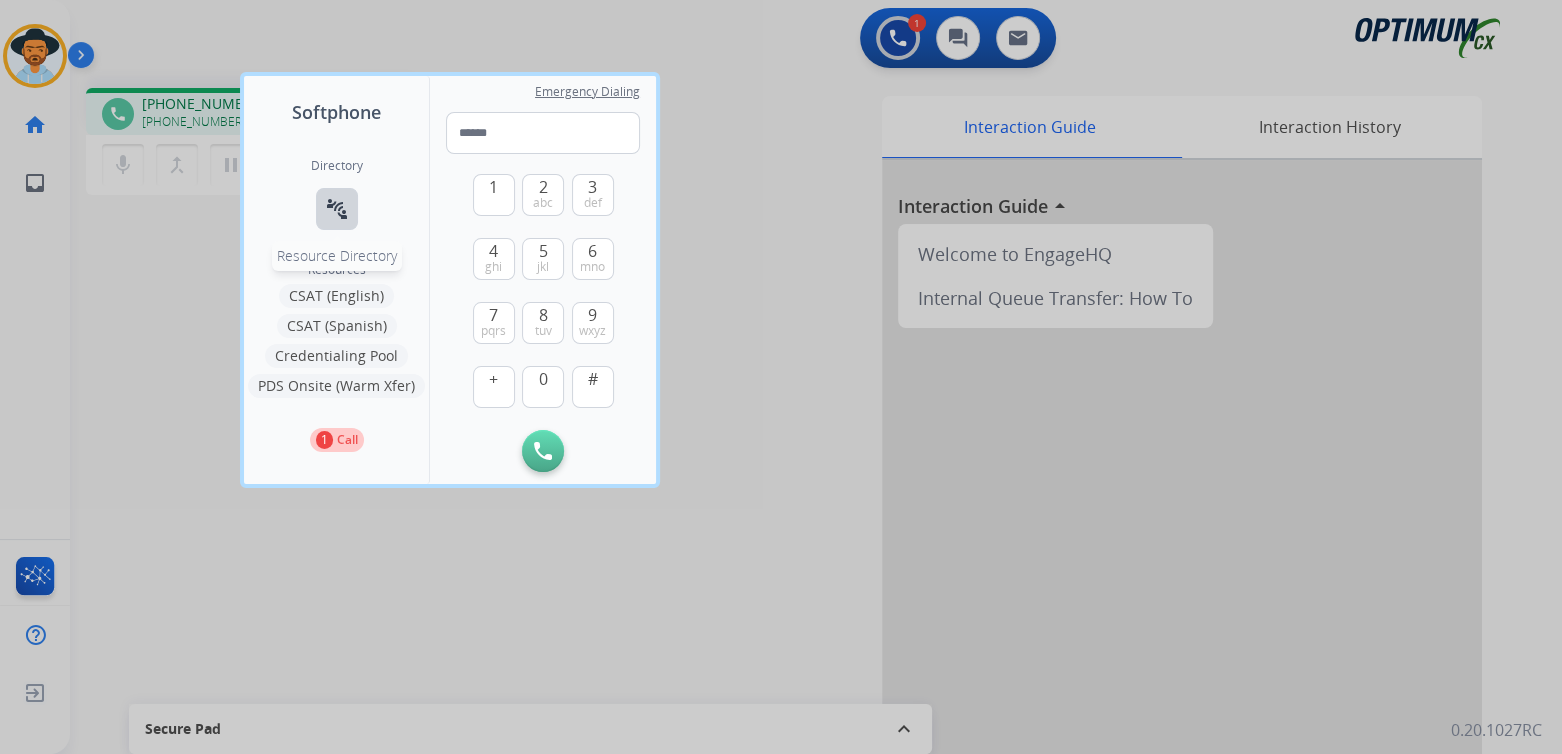 click on "connect_without_contact Resource Directory" at bounding box center [337, 209] 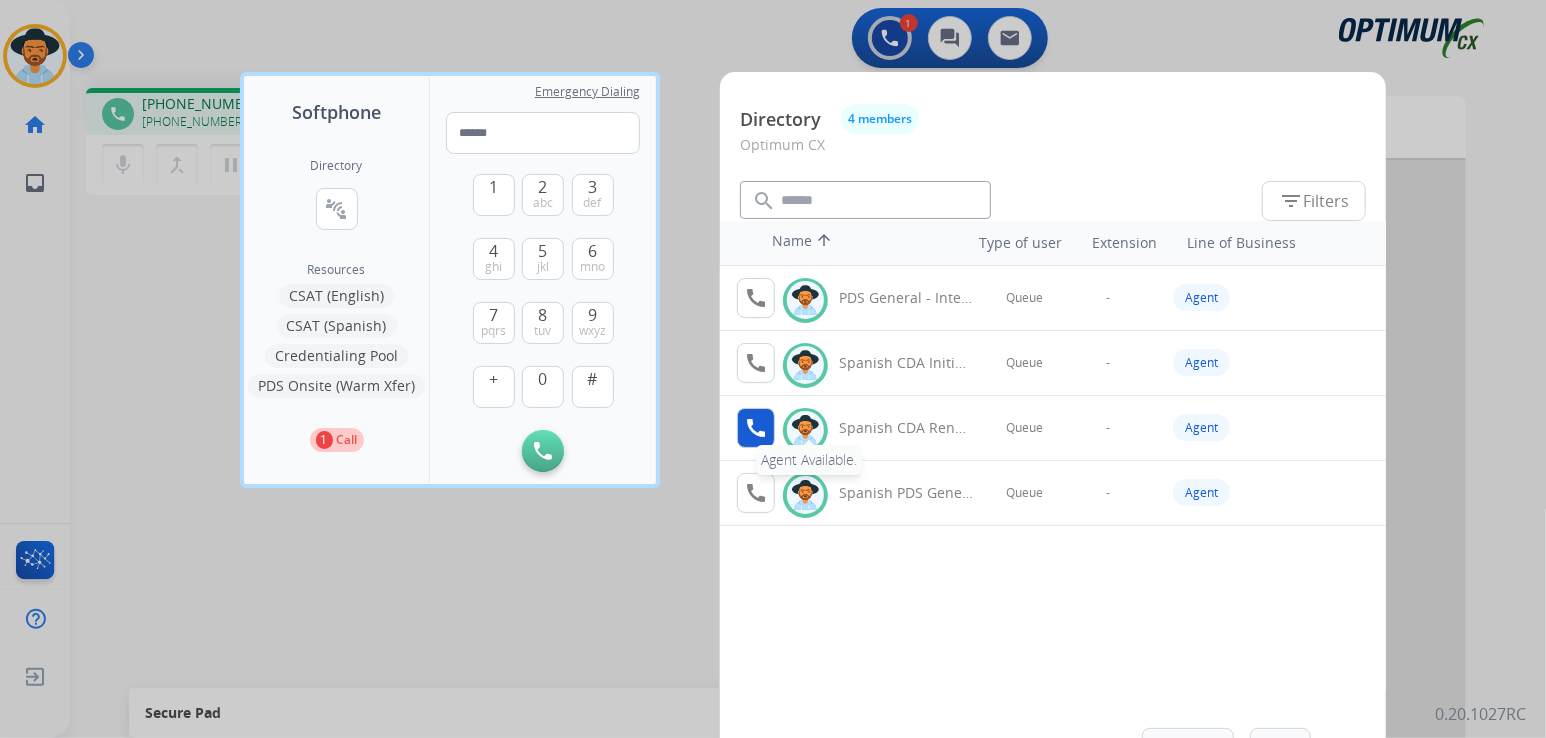 click on "call" at bounding box center [756, 428] 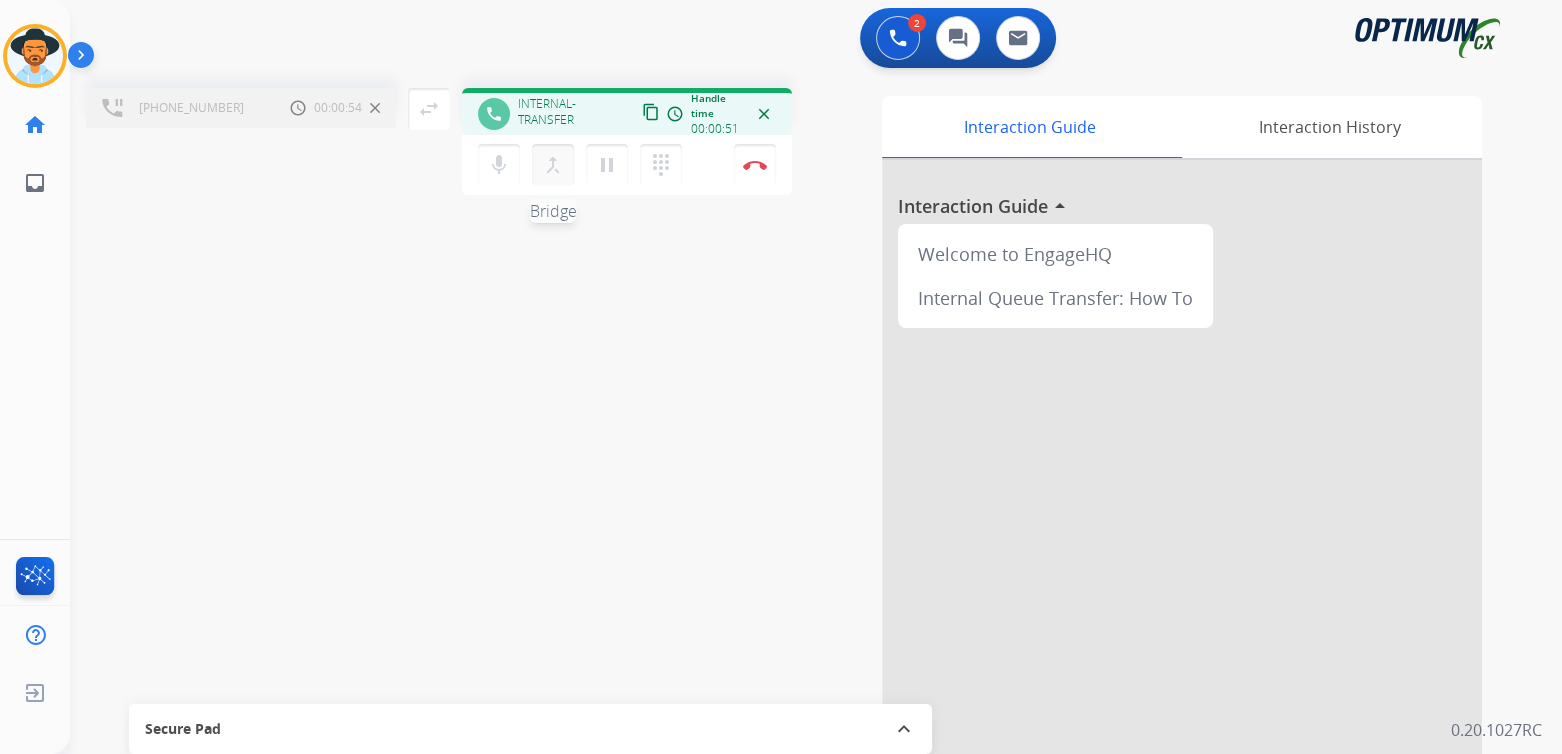 click on "merge_type" at bounding box center [553, 165] 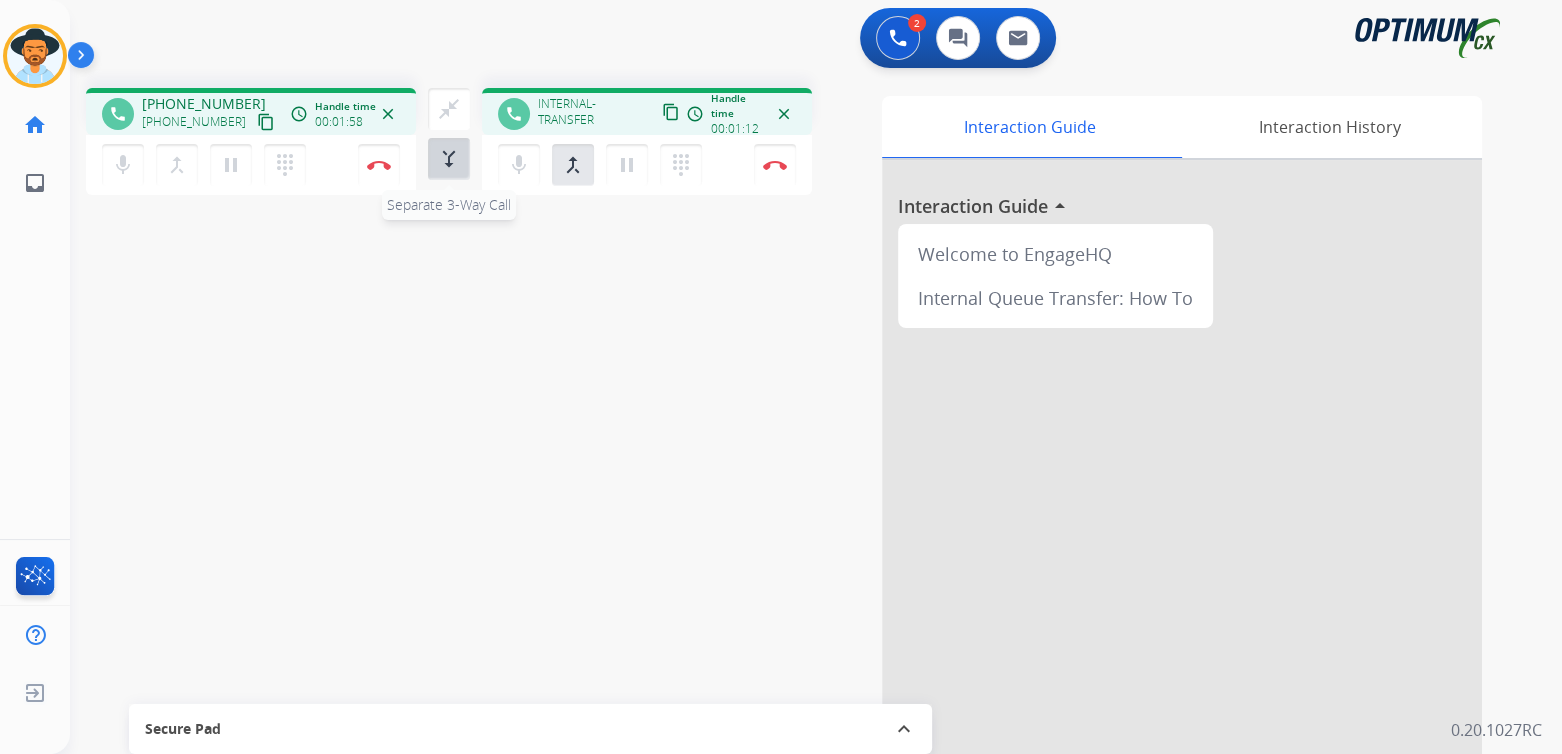 click on "merge_type" at bounding box center (449, 159) 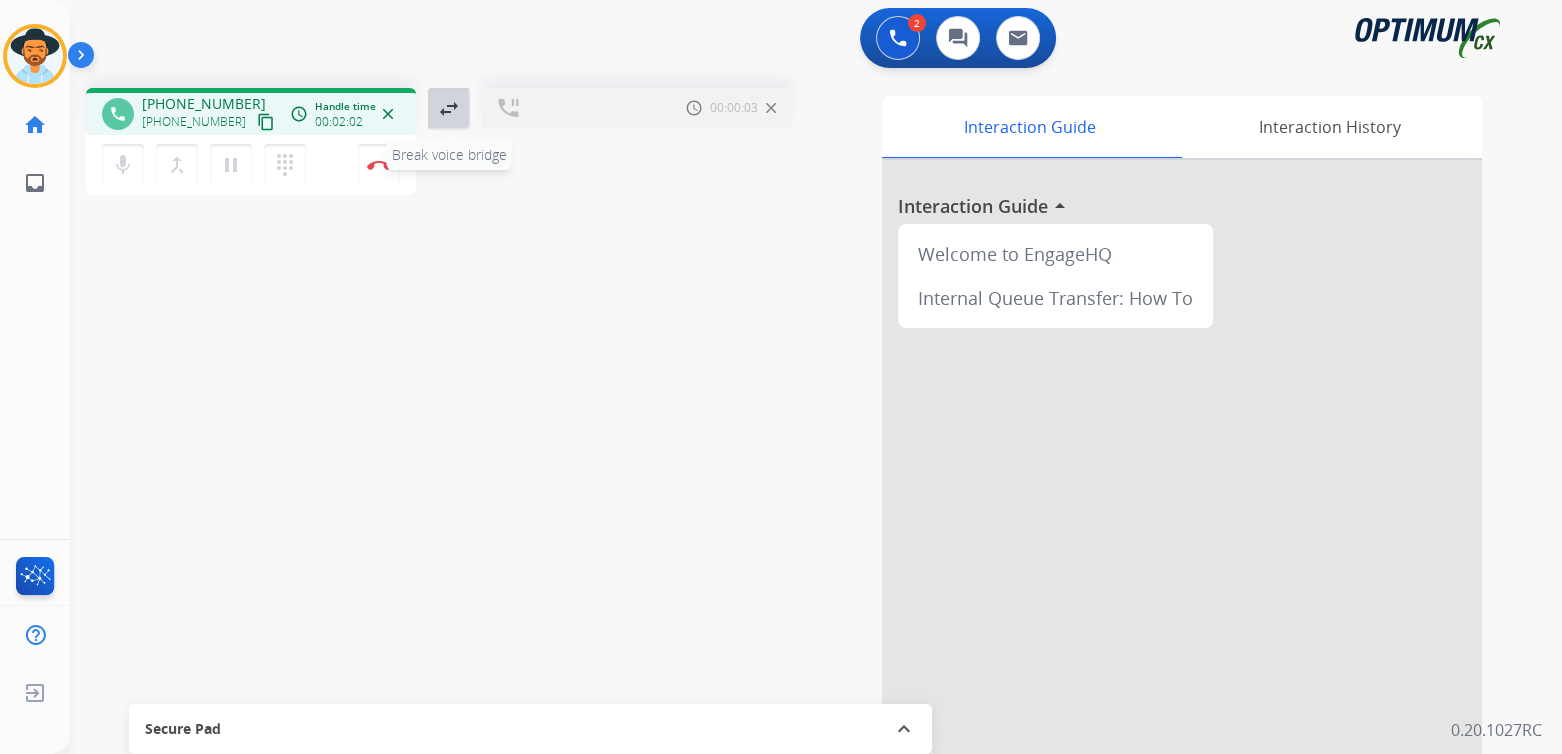 click on "swap_horiz" at bounding box center [449, 109] 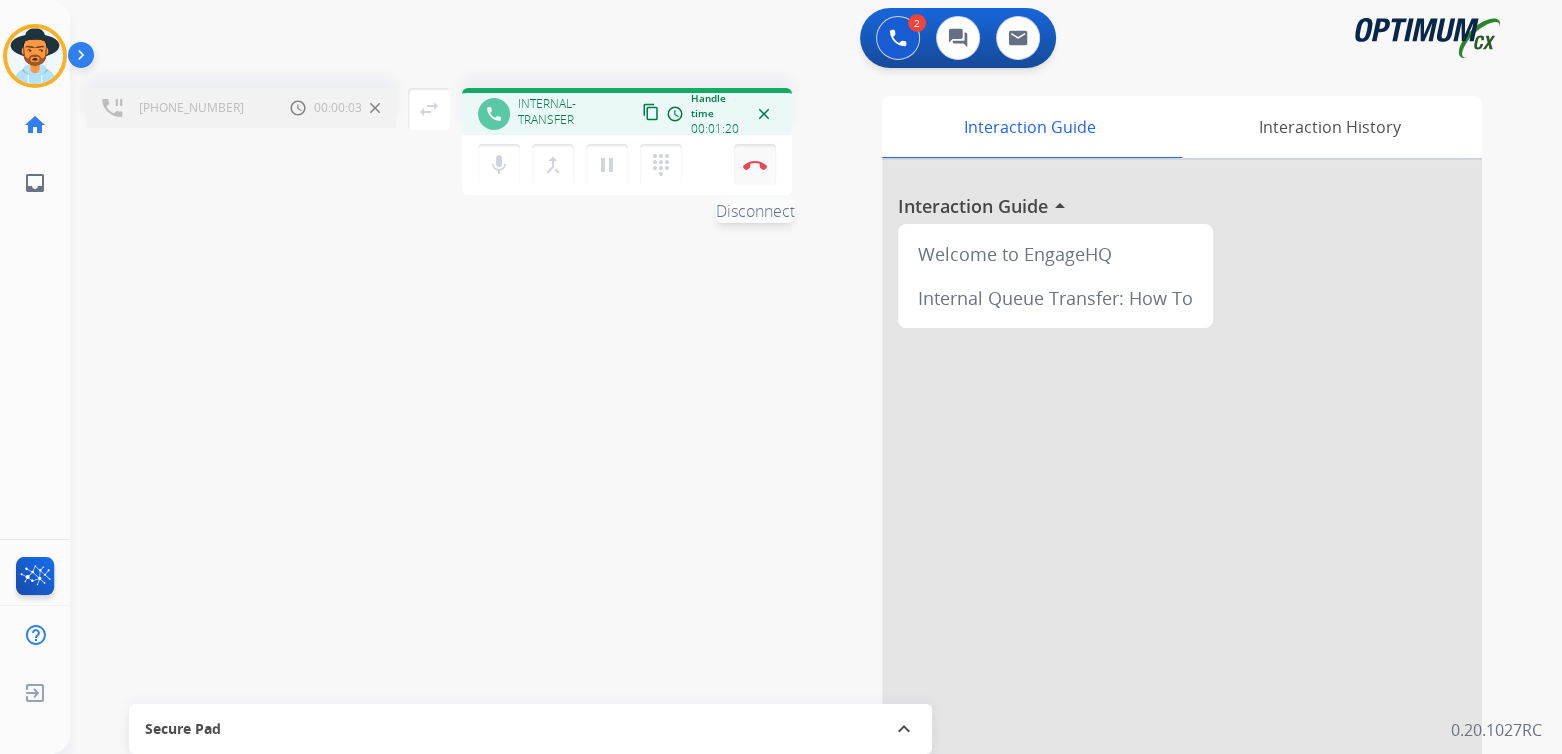 click at bounding box center [755, 165] 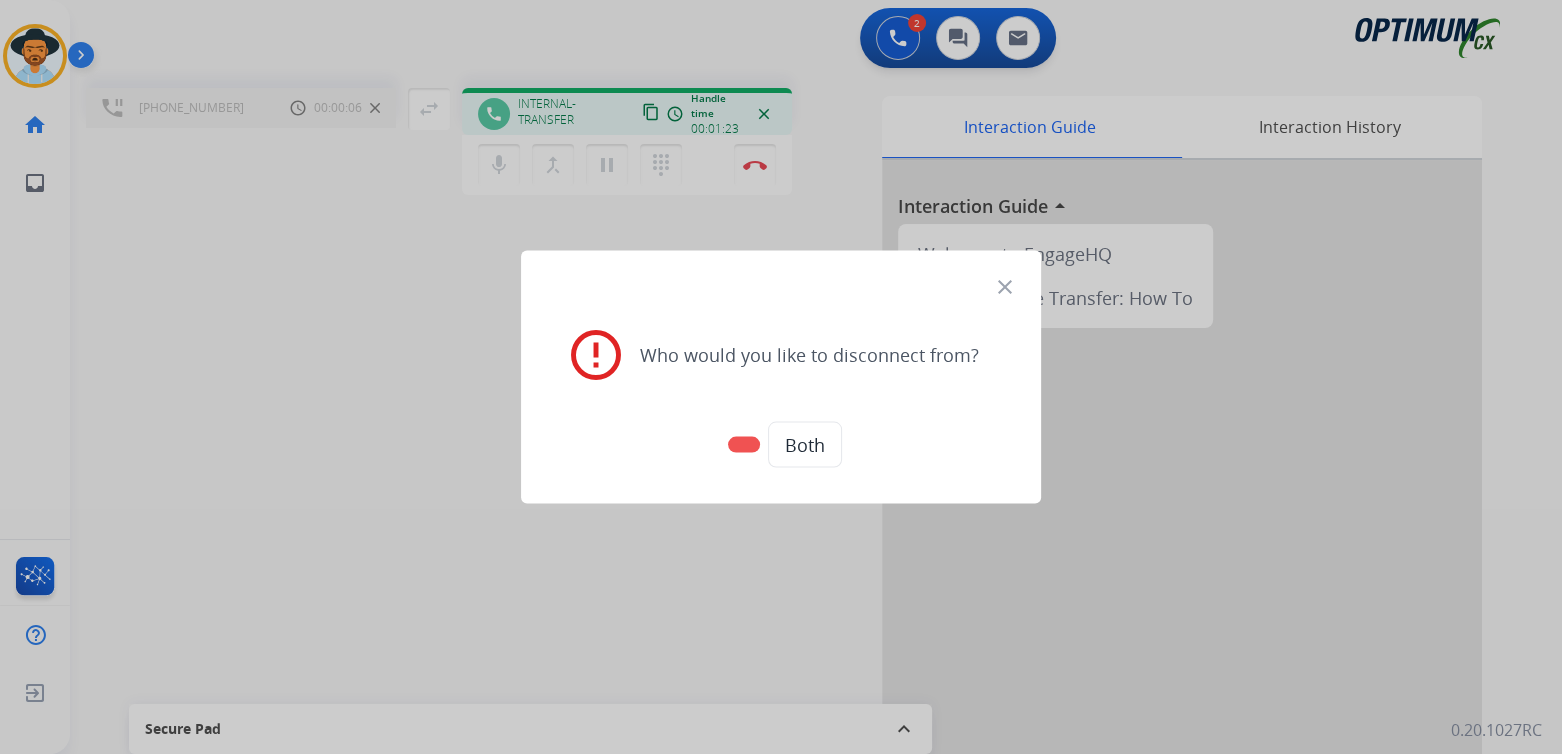 click on "Both" at bounding box center (805, 445) 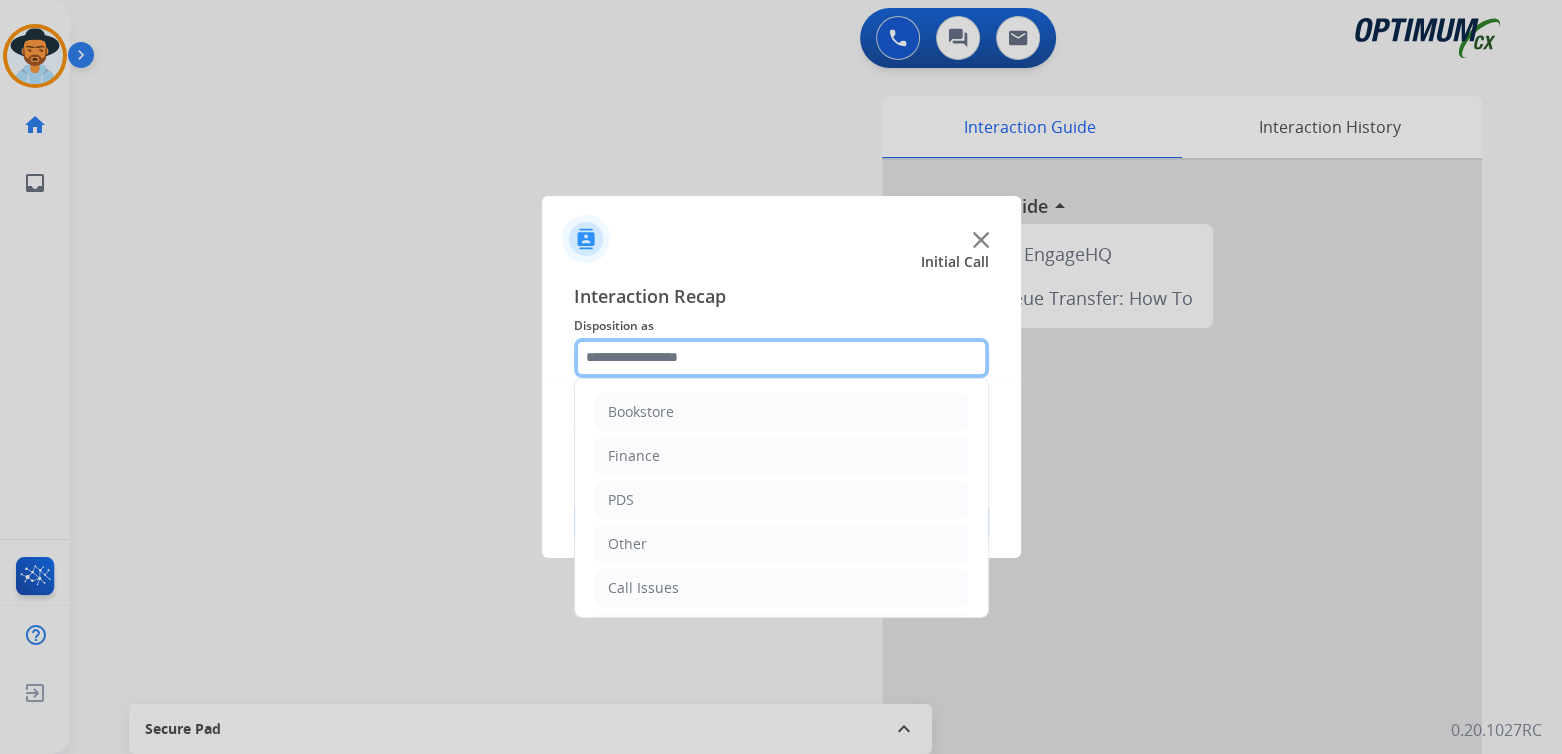 click 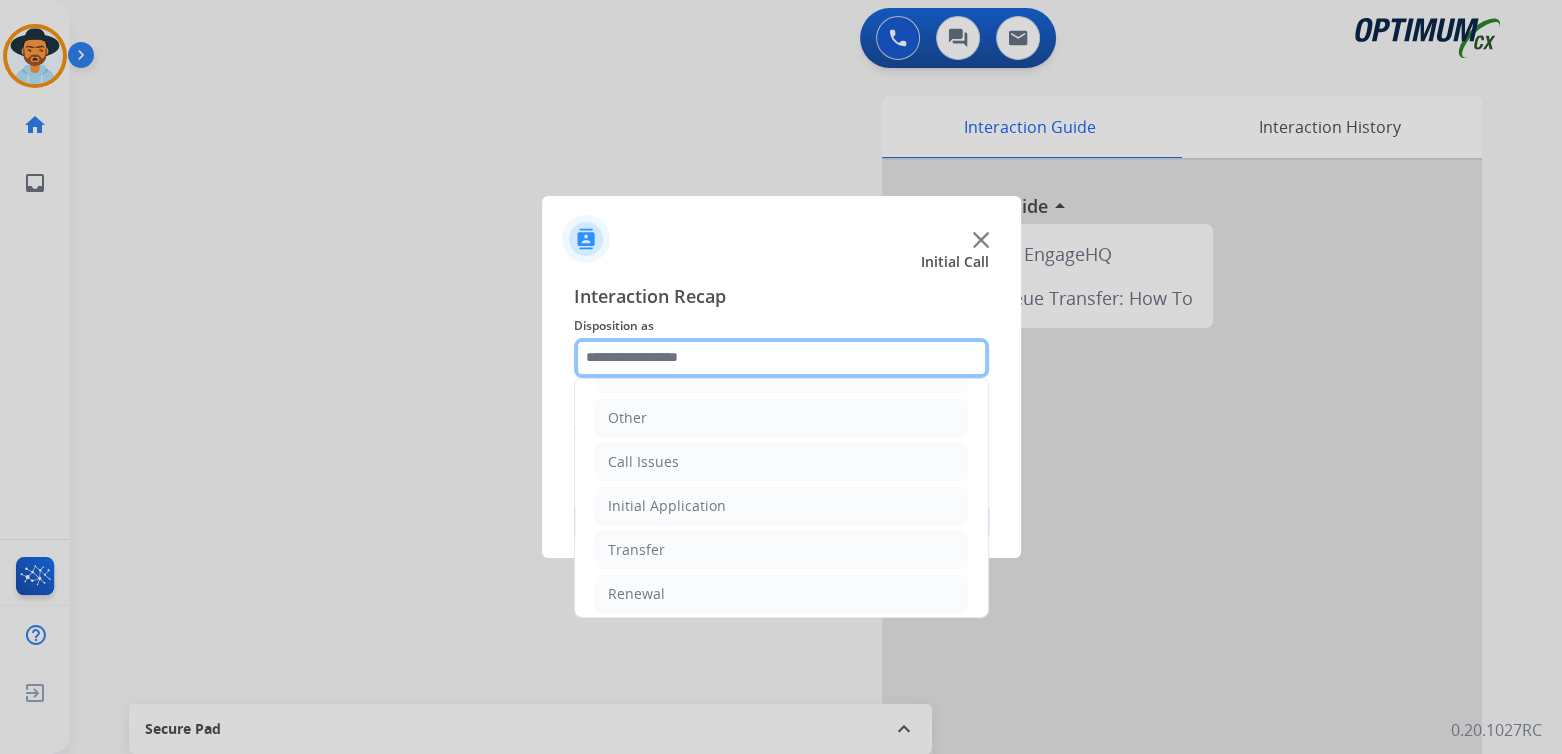 scroll, scrollTop: 132, scrollLeft: 0, axis: vertical 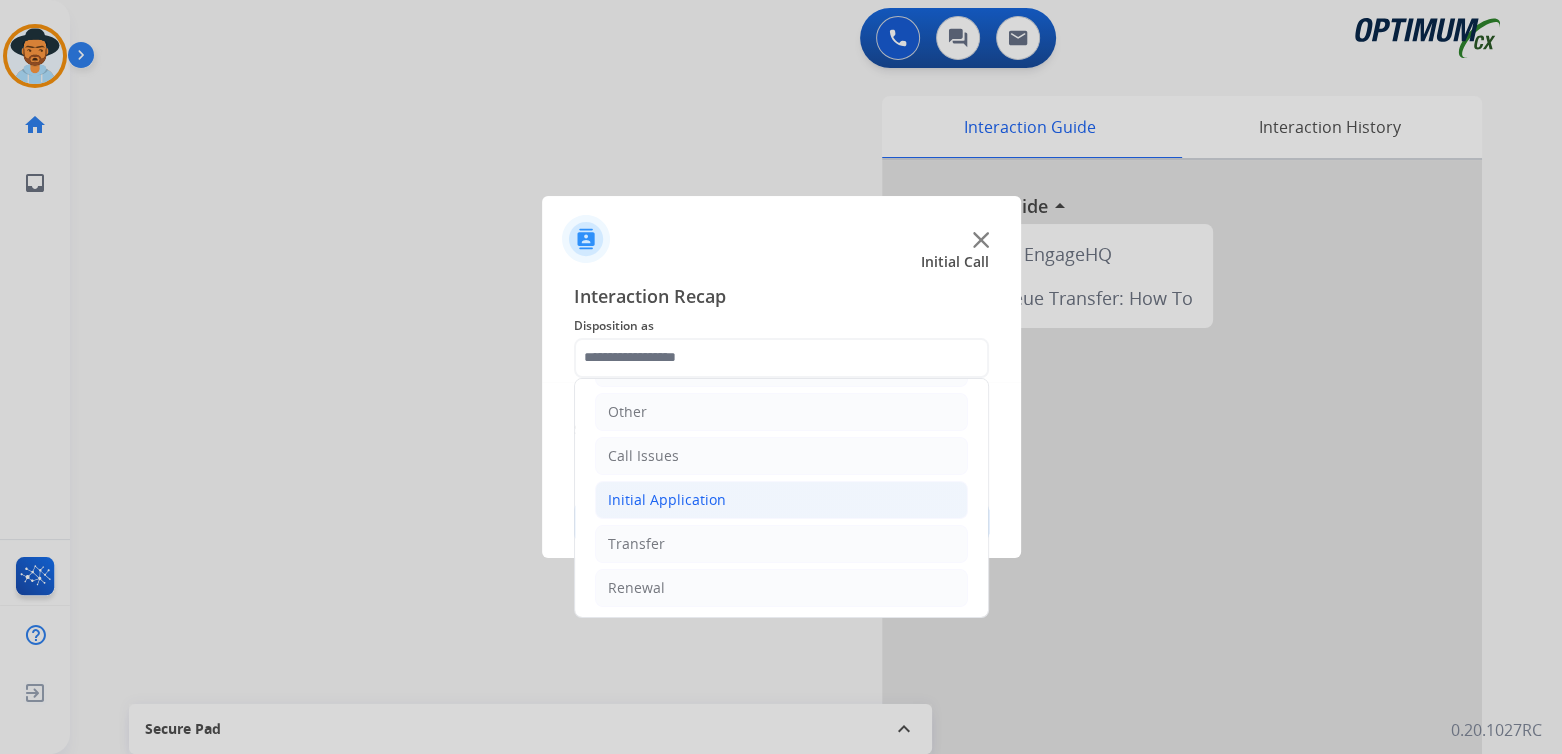 click on "Initial Application" 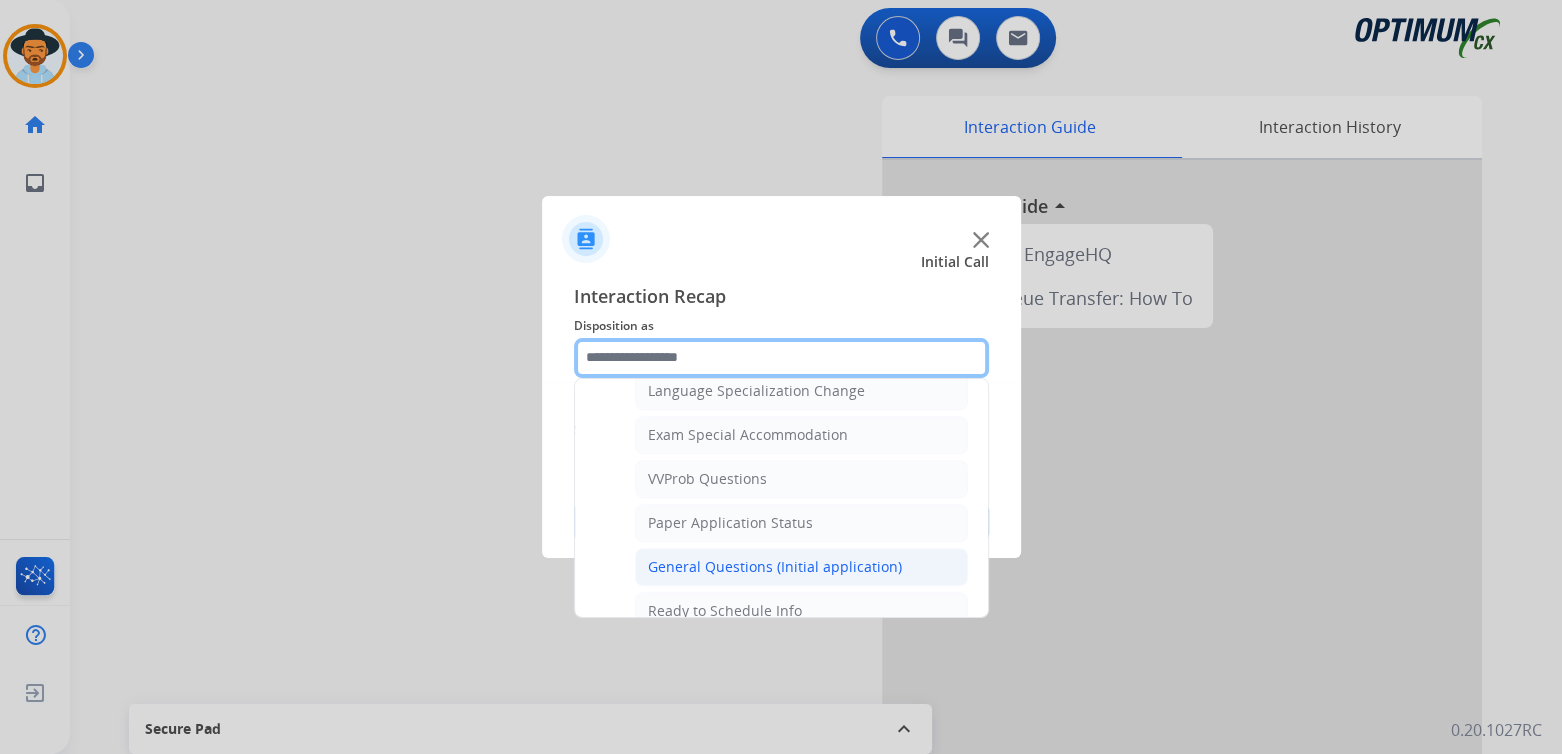 scroll, scrollTop: 1008, scrollLeft: 0, axis: vertical 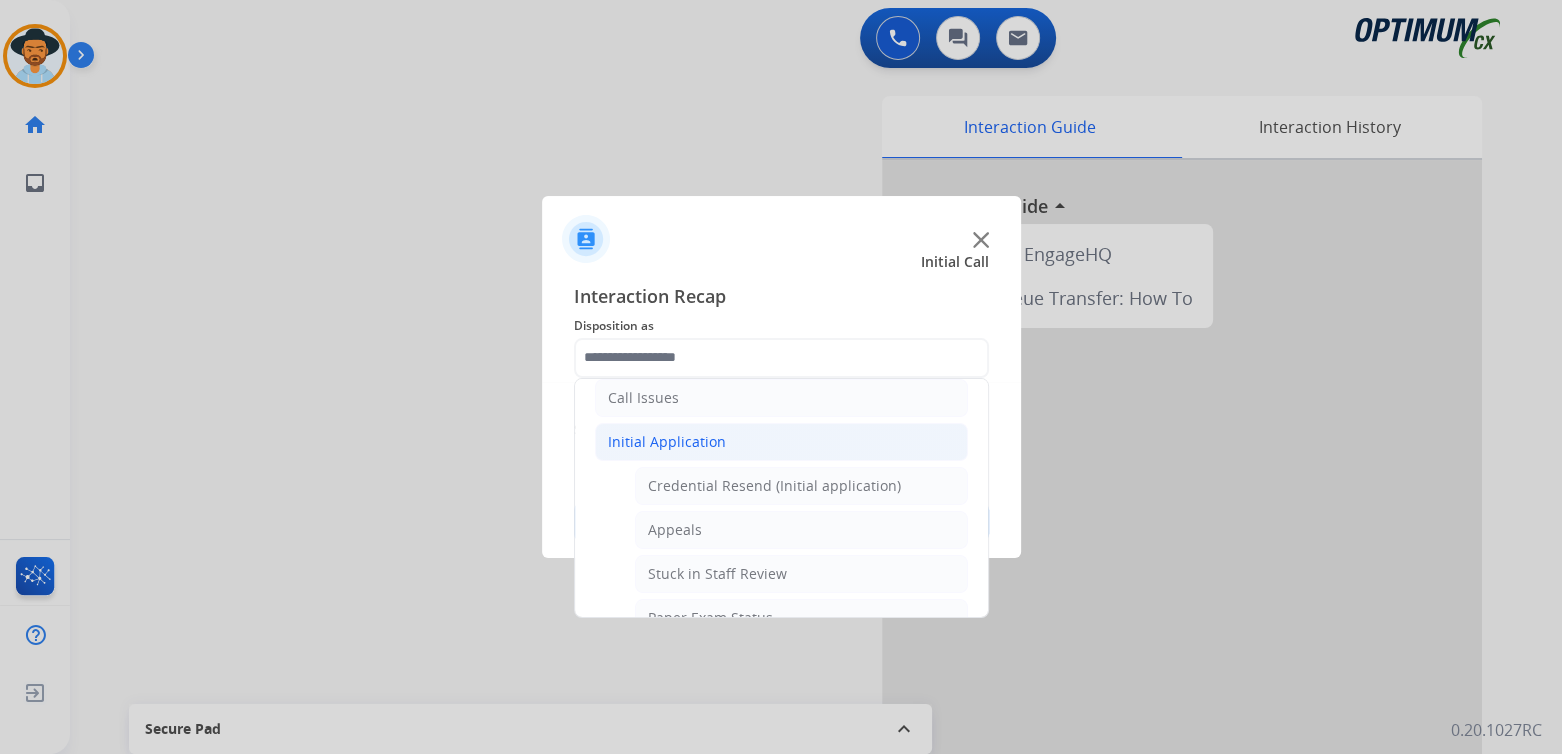 drag, startPoint x: 690, startPoint y: 552, endPoint x: 733, endPoint y: 546, distance: 43.416588 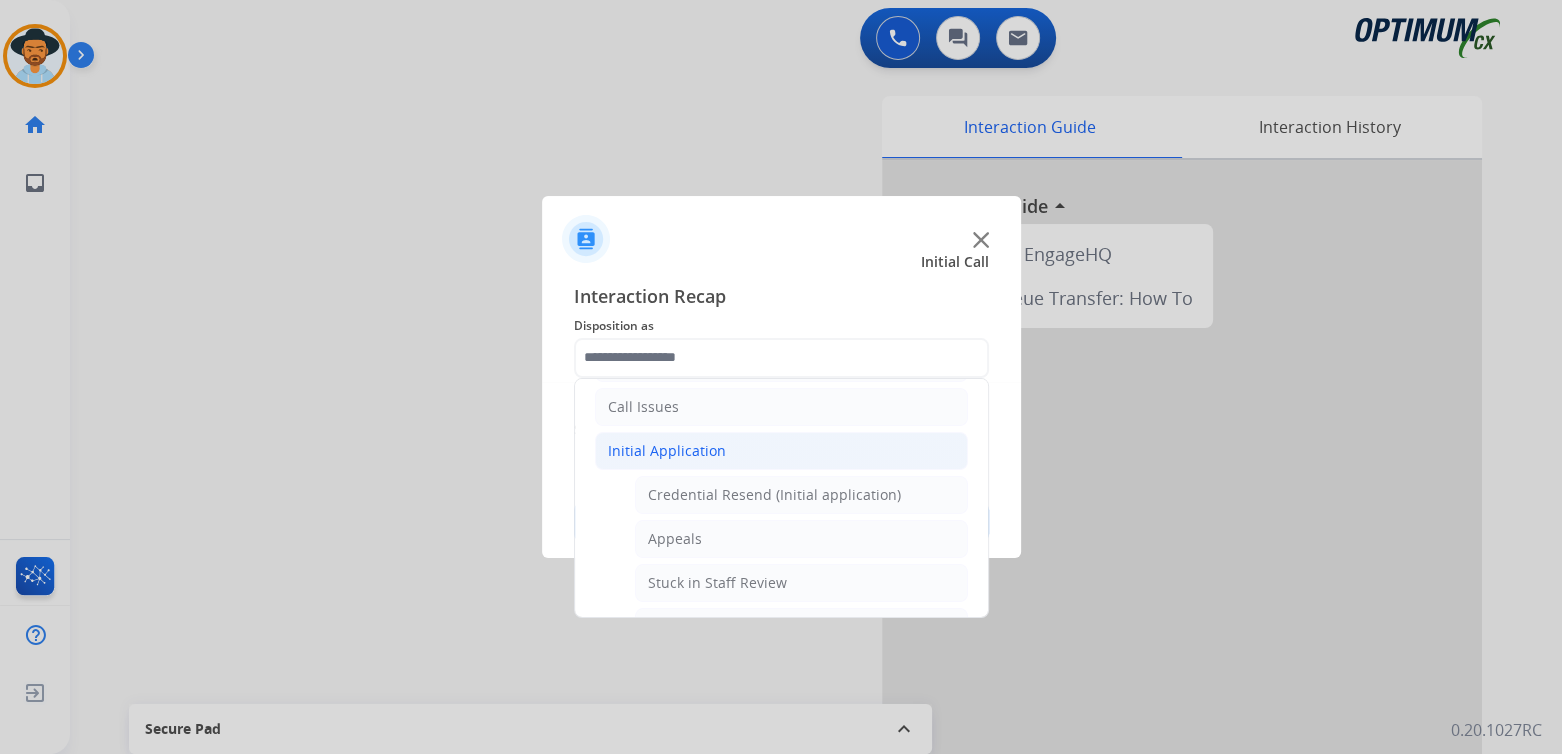 click on "General Questions (Initial application)" 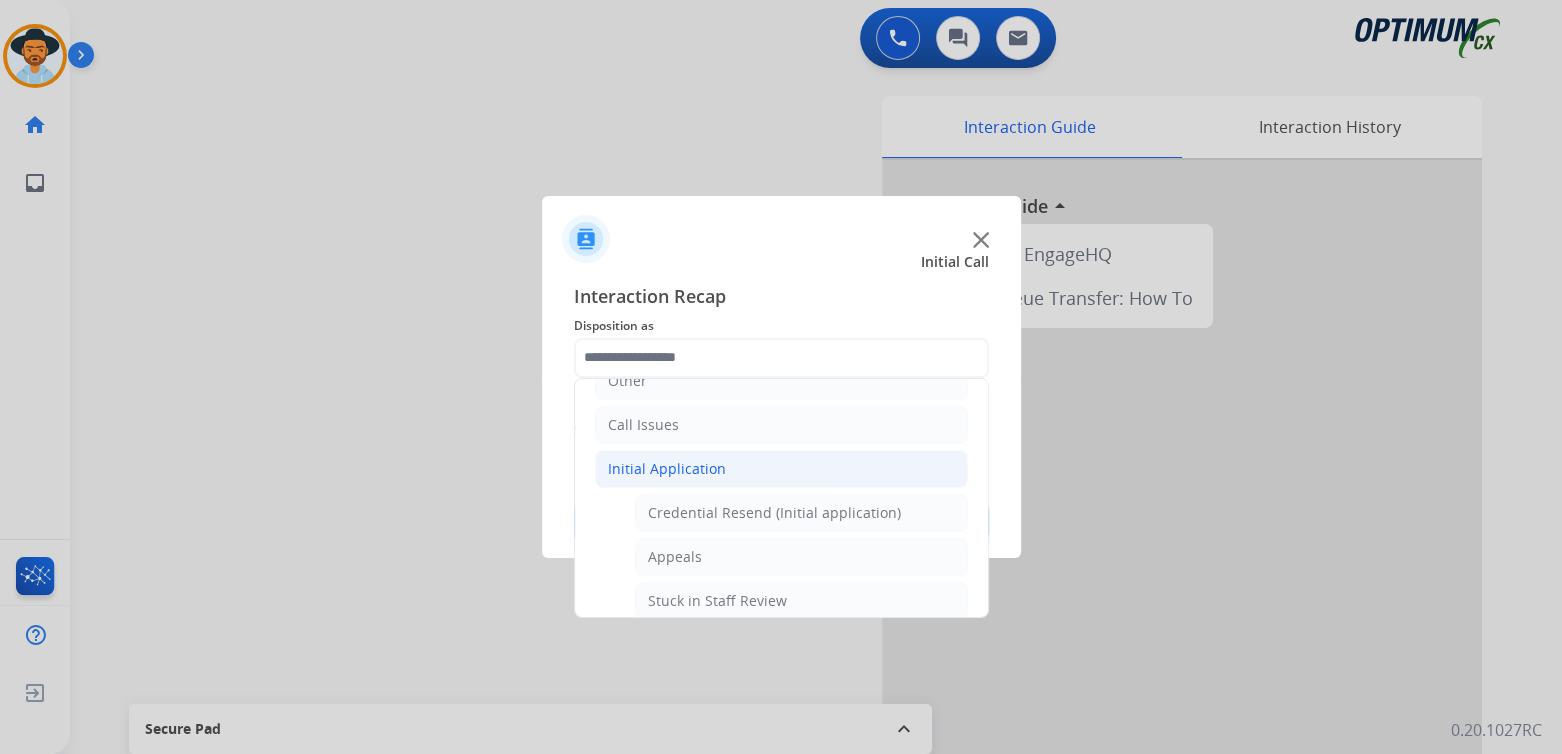 type on "**********" 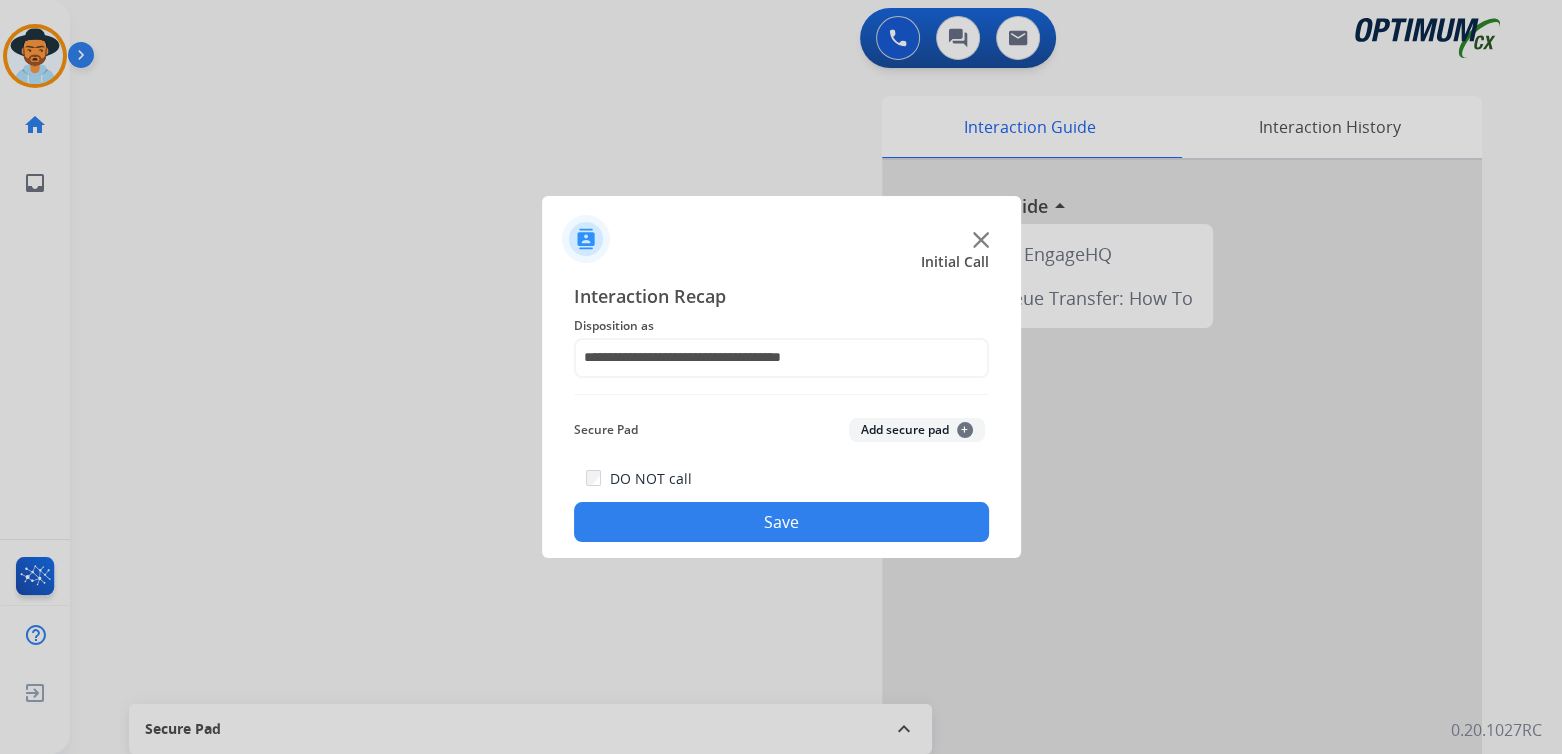 click on "Save" 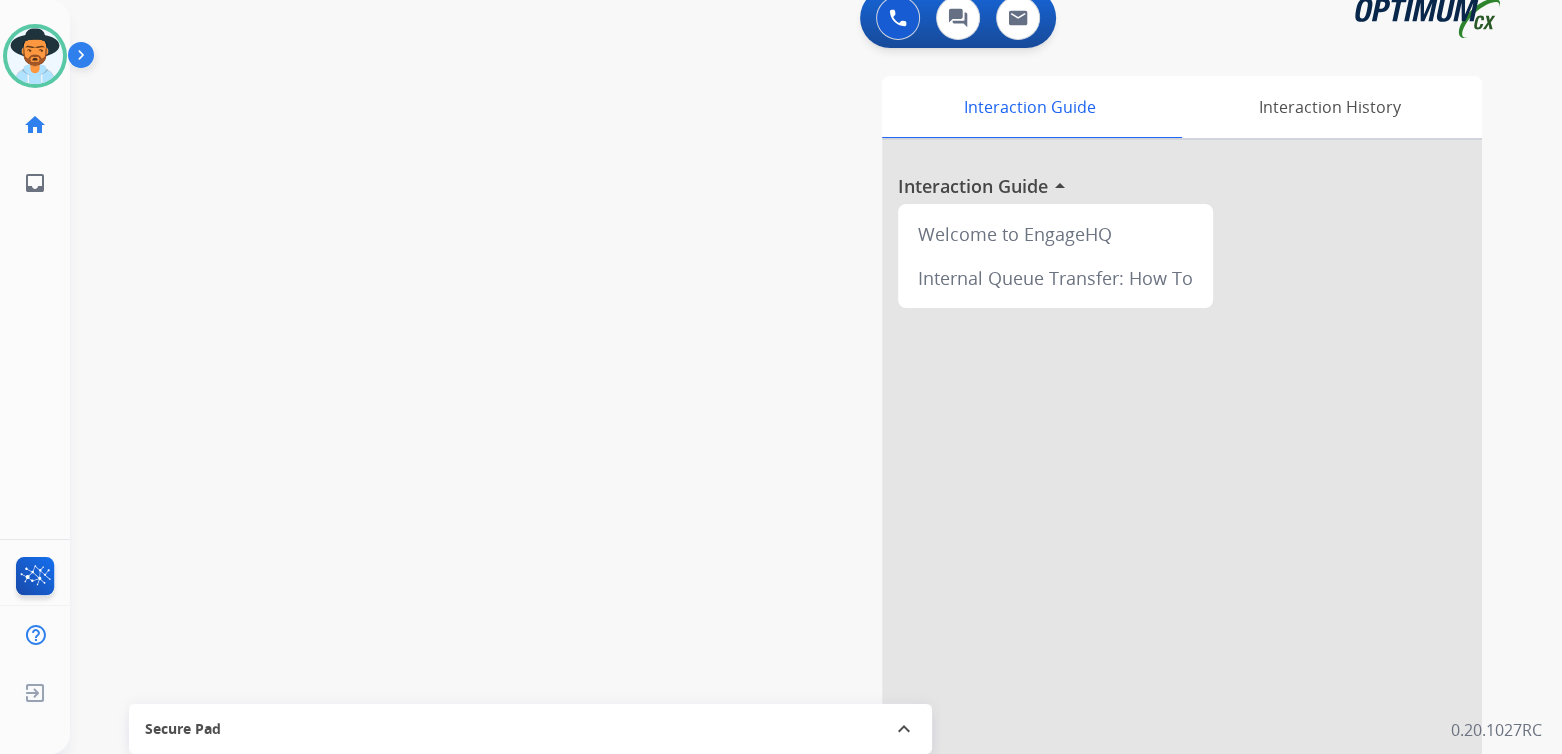 scroll, scrollTop: 19, scrollLeft: 0, axis: vertical 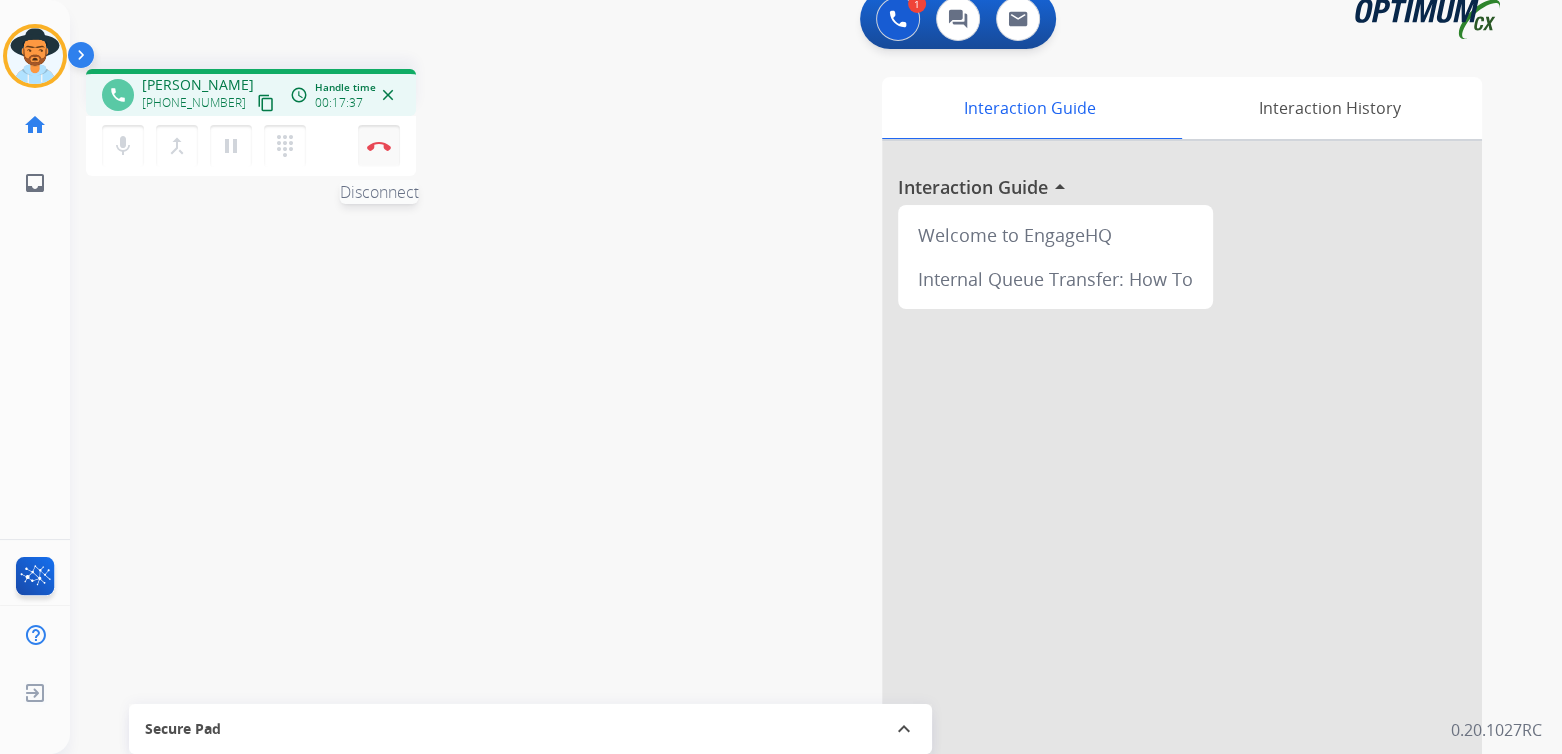 click at bounding box center (379, 146) 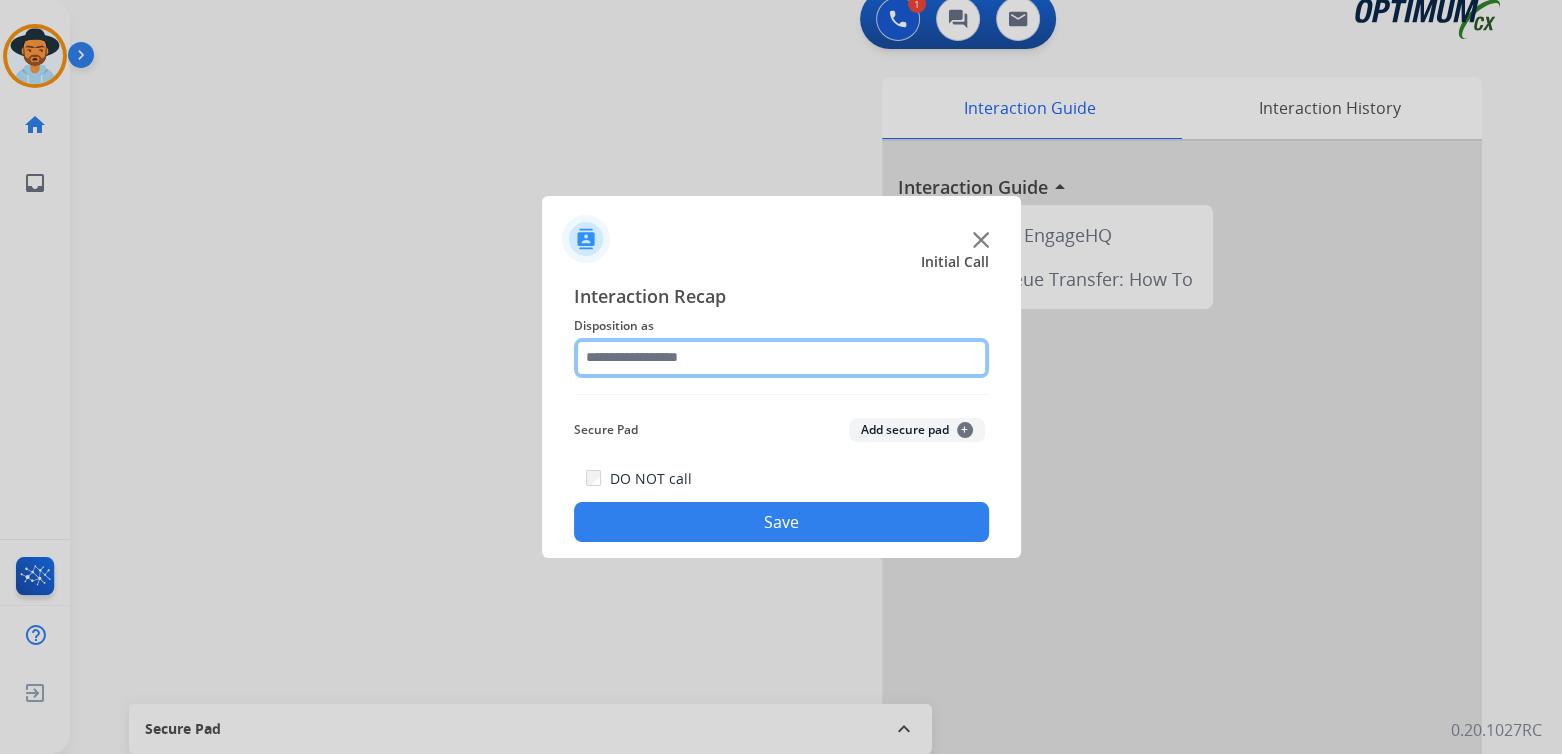 click 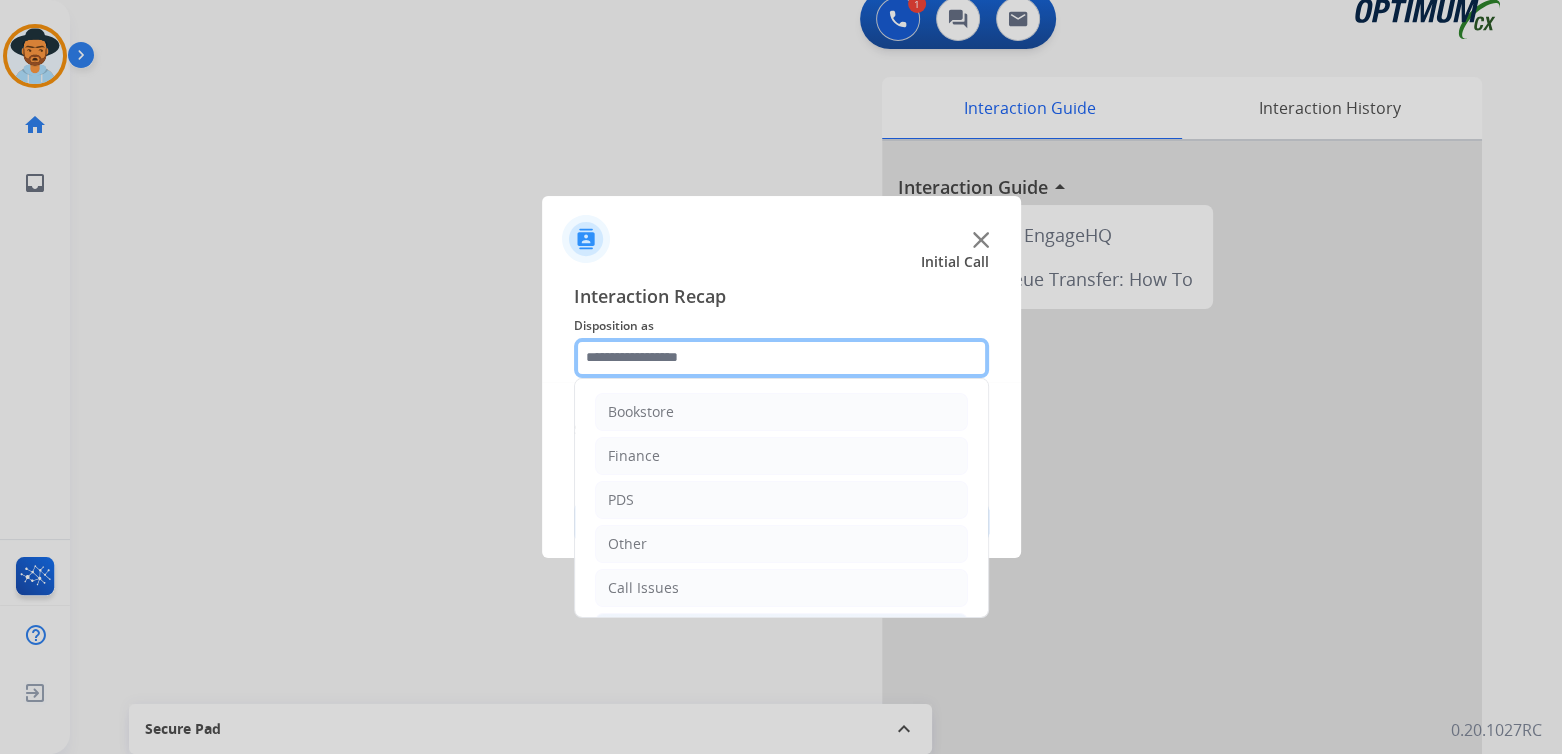 scroll, scrollTop: 132, scrollLeft: 0, axis: vertical 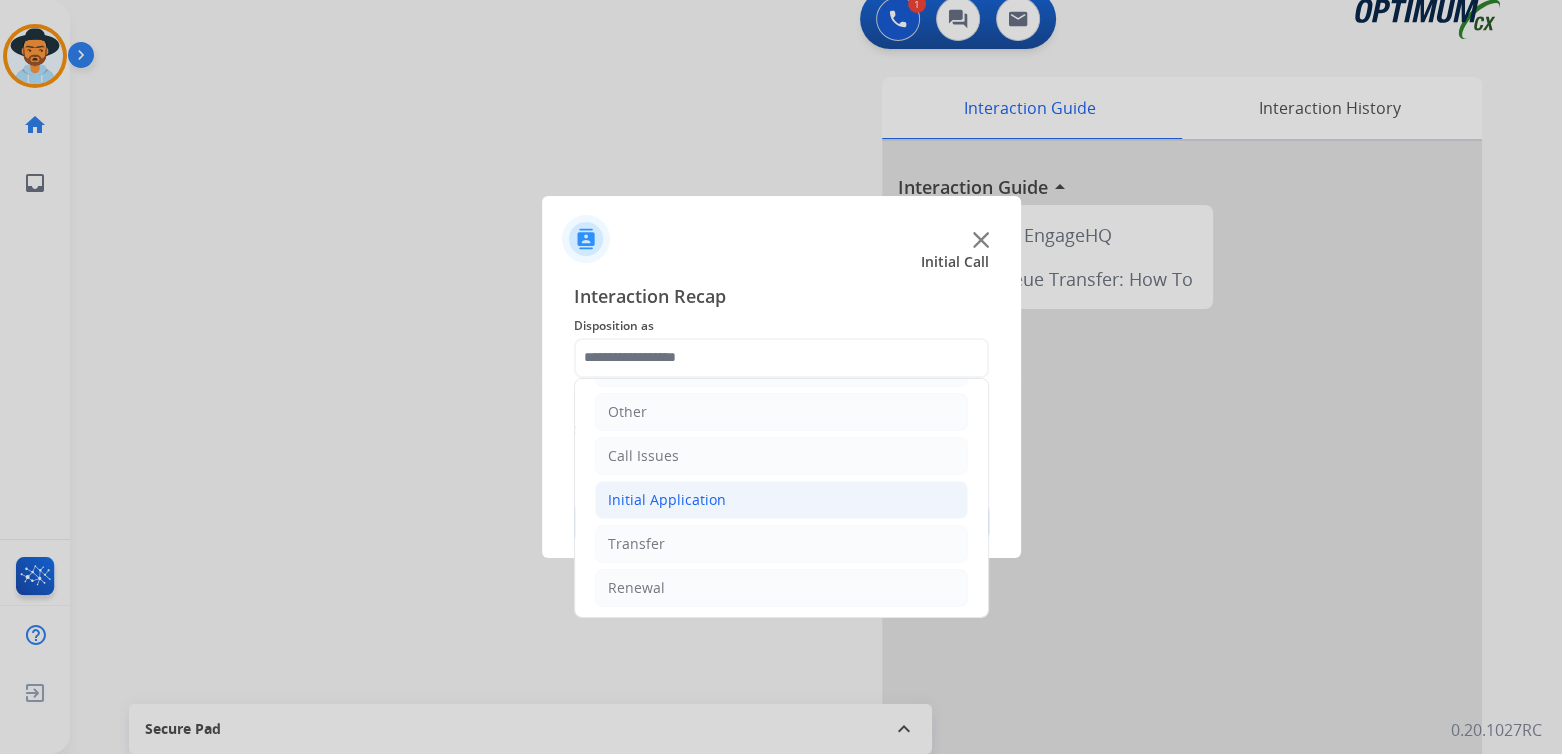 click on "Initial Application" 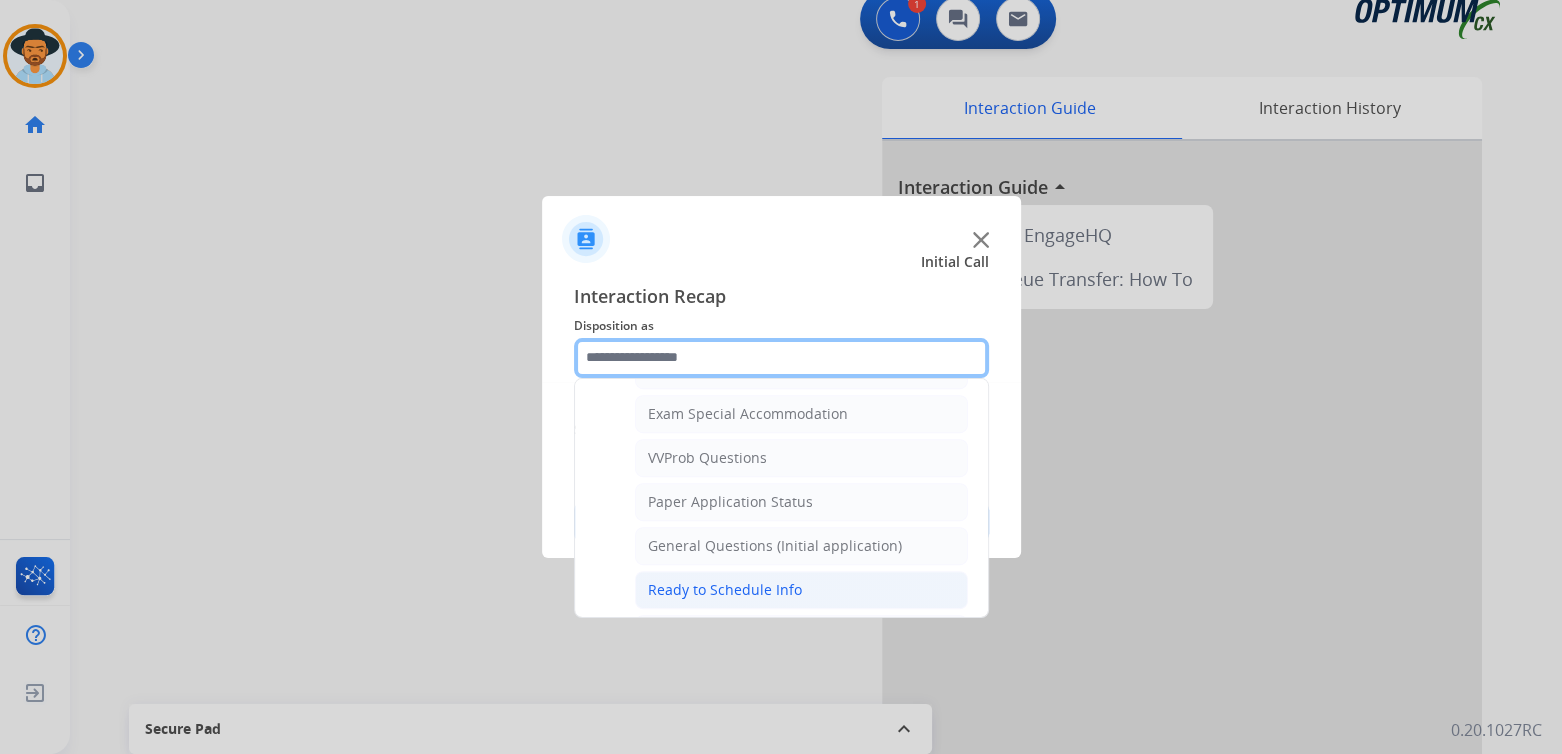 scroll, scrollTop: 1031, scrollLeft: 0, axis: vertical 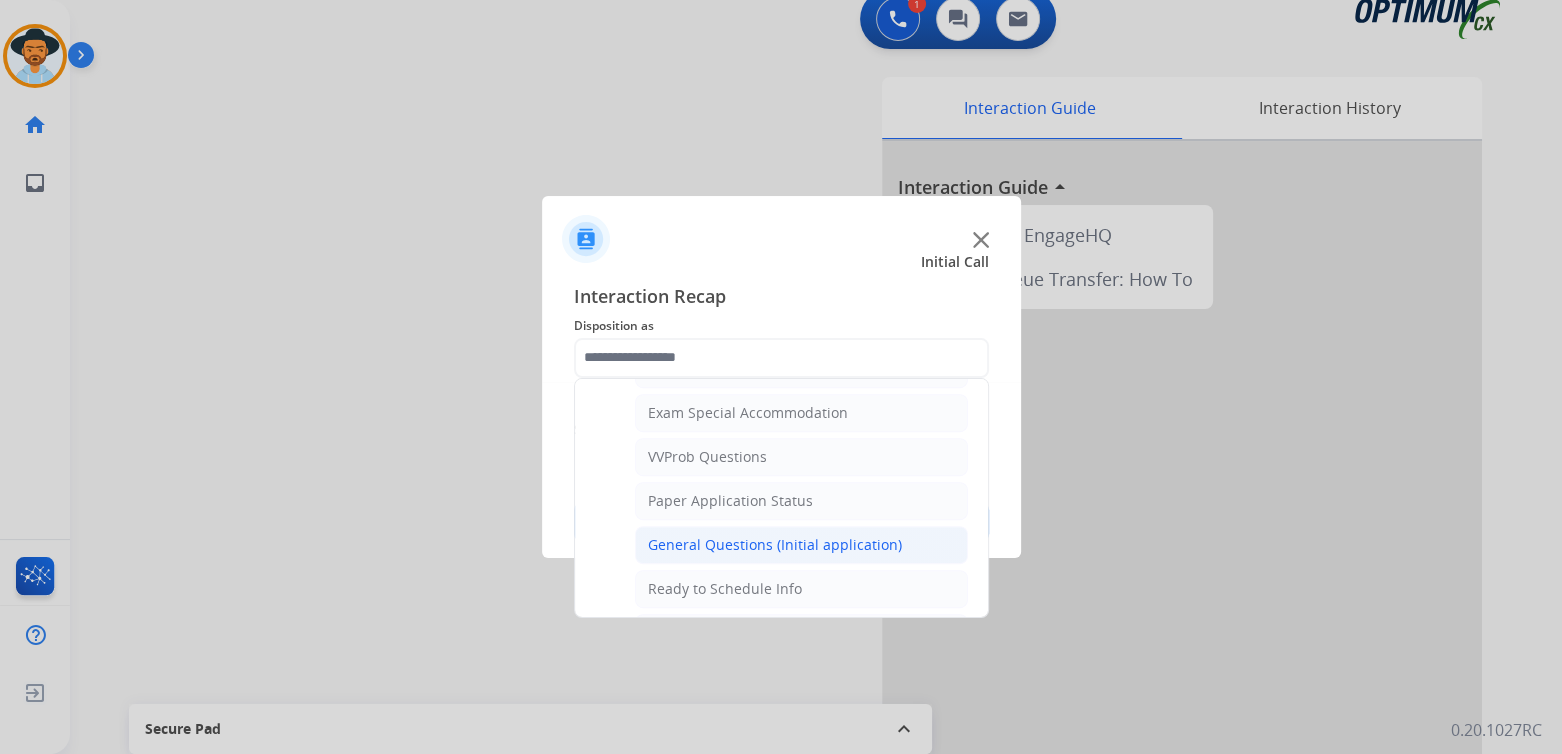 click on "General Questions (Initial application)" 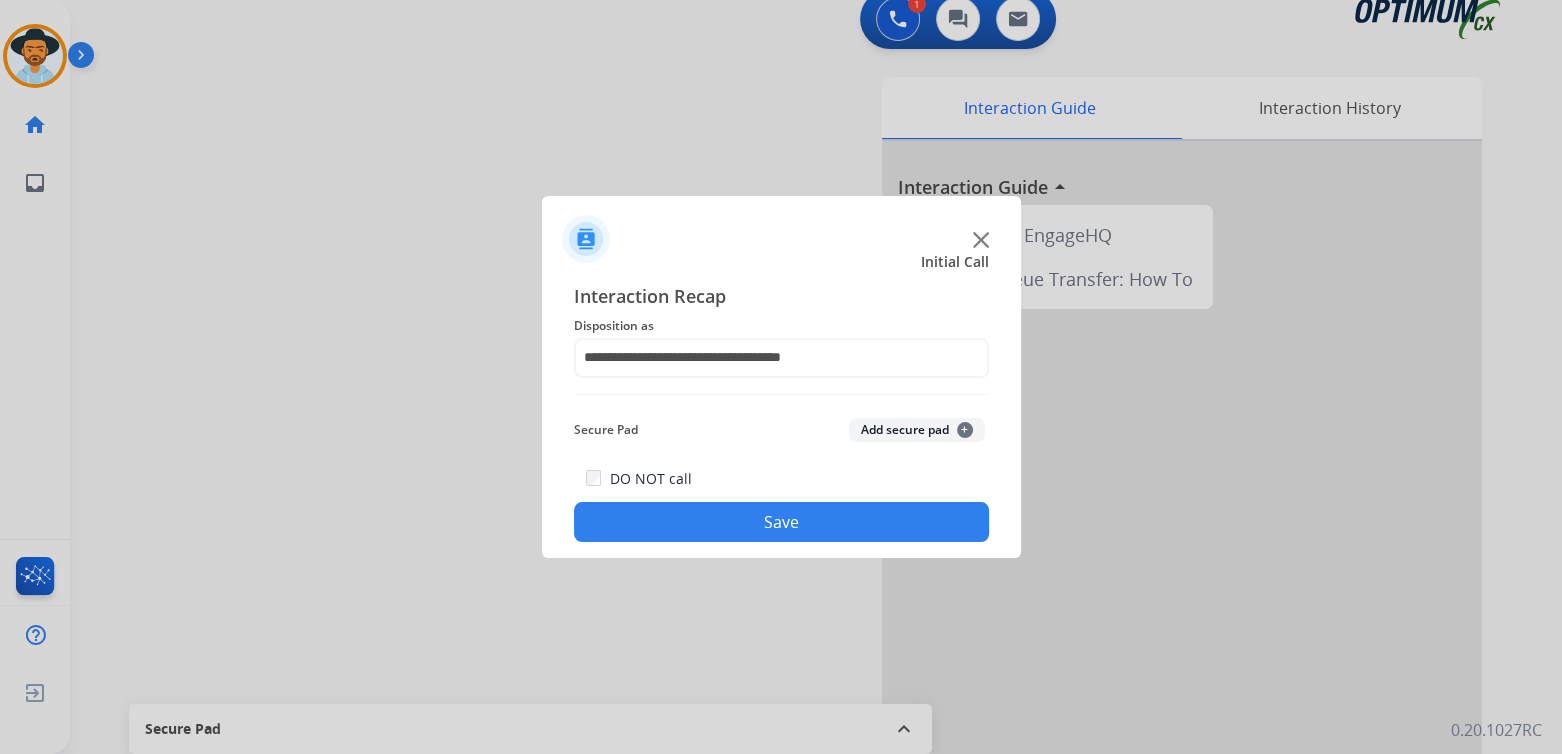 drag, startPoint x: 773, startPoint y: 514, endPoint x: 782, endPoint y: 521, distance: 11.401754 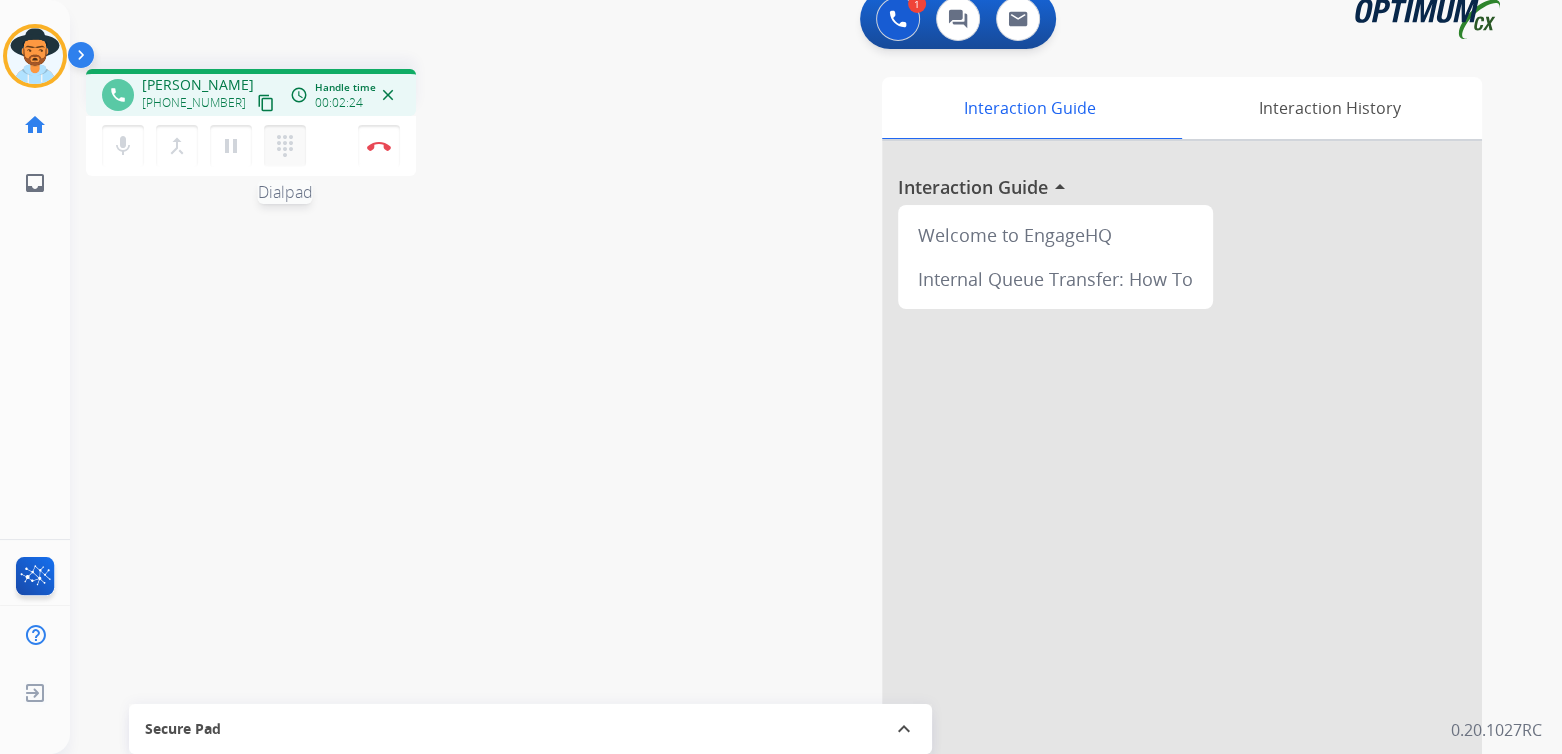 click on "dialpad" at bounding box center [285, 146] 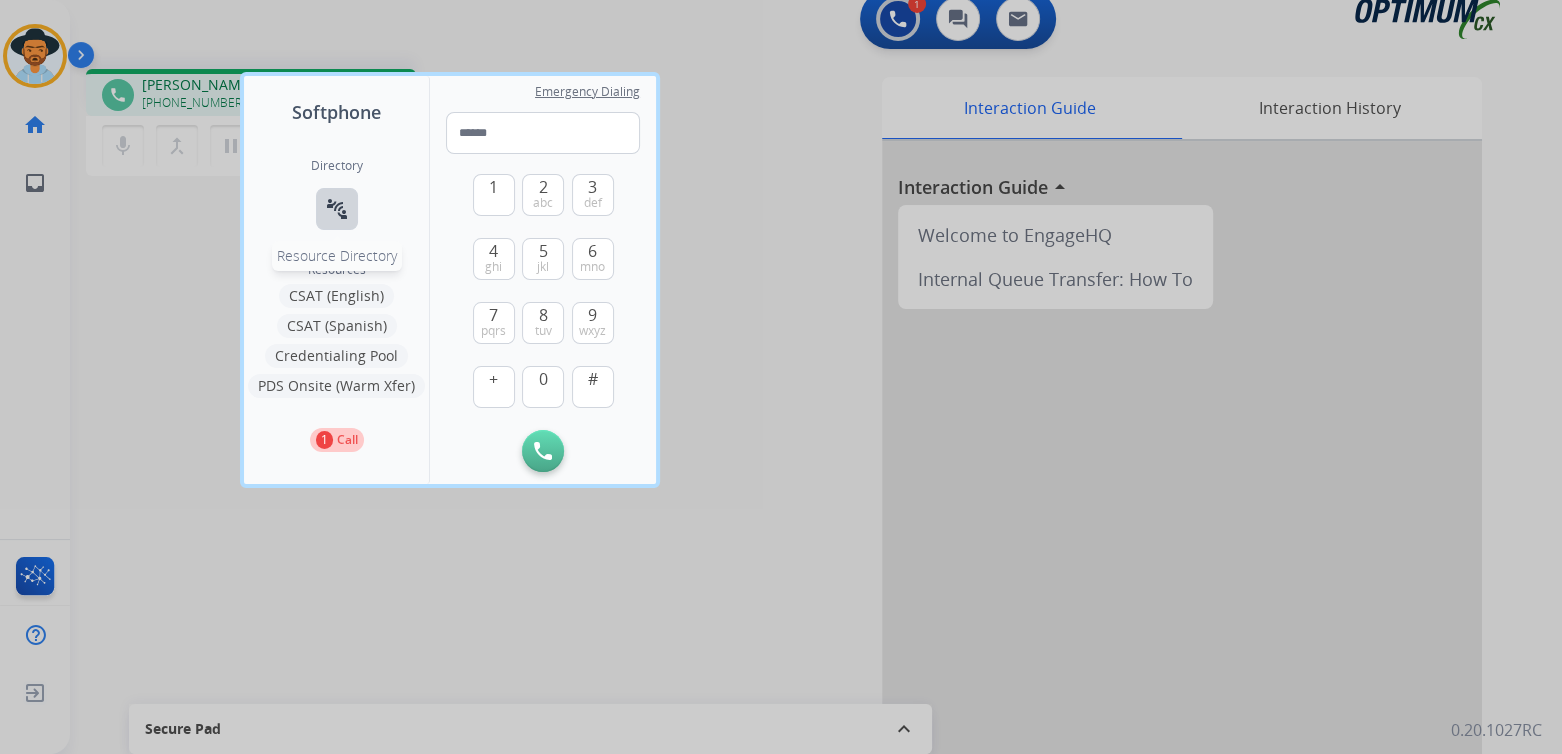 click on "connect_without_contact" at bounding box center [337, 209] 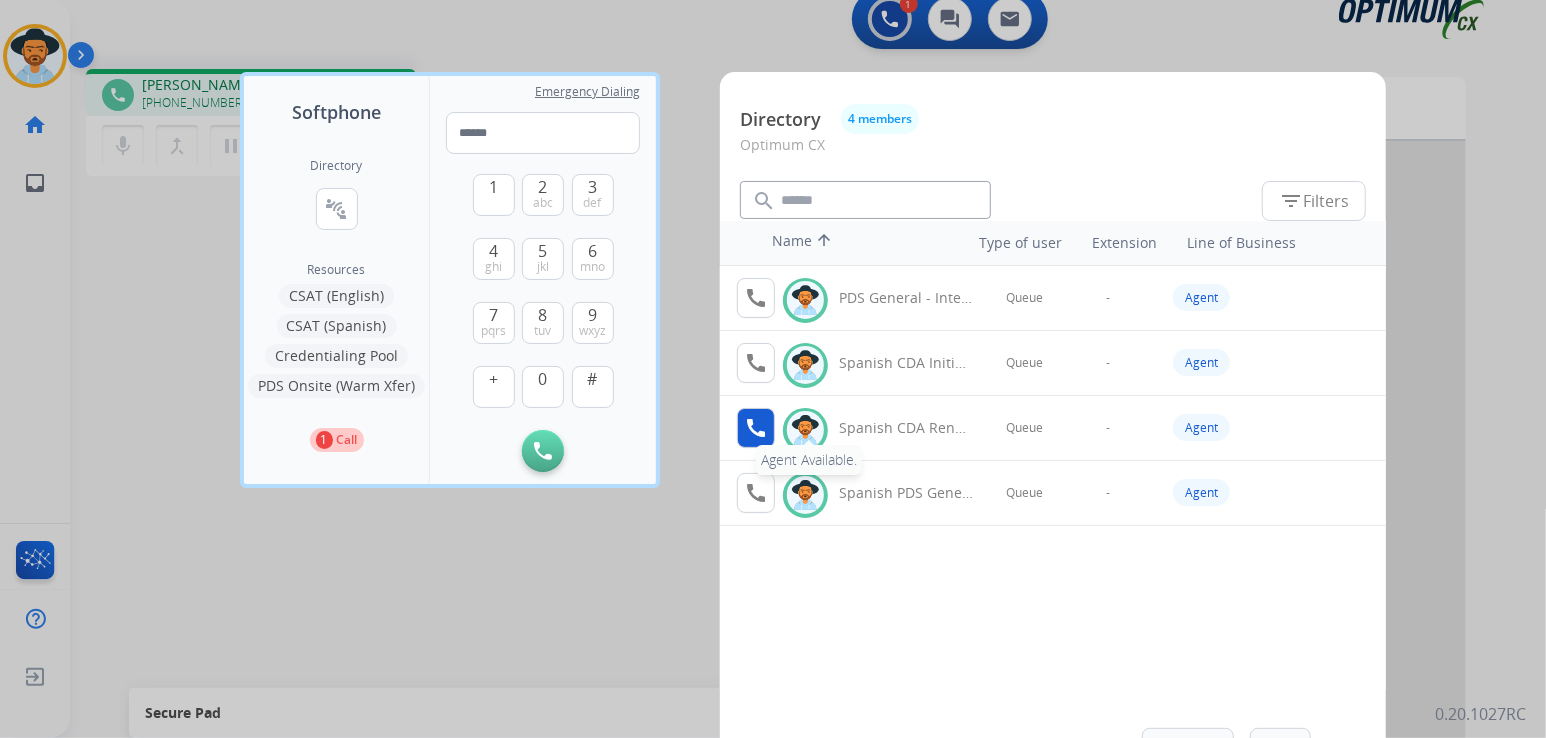 click on "call" at bounding box center (756, 428) 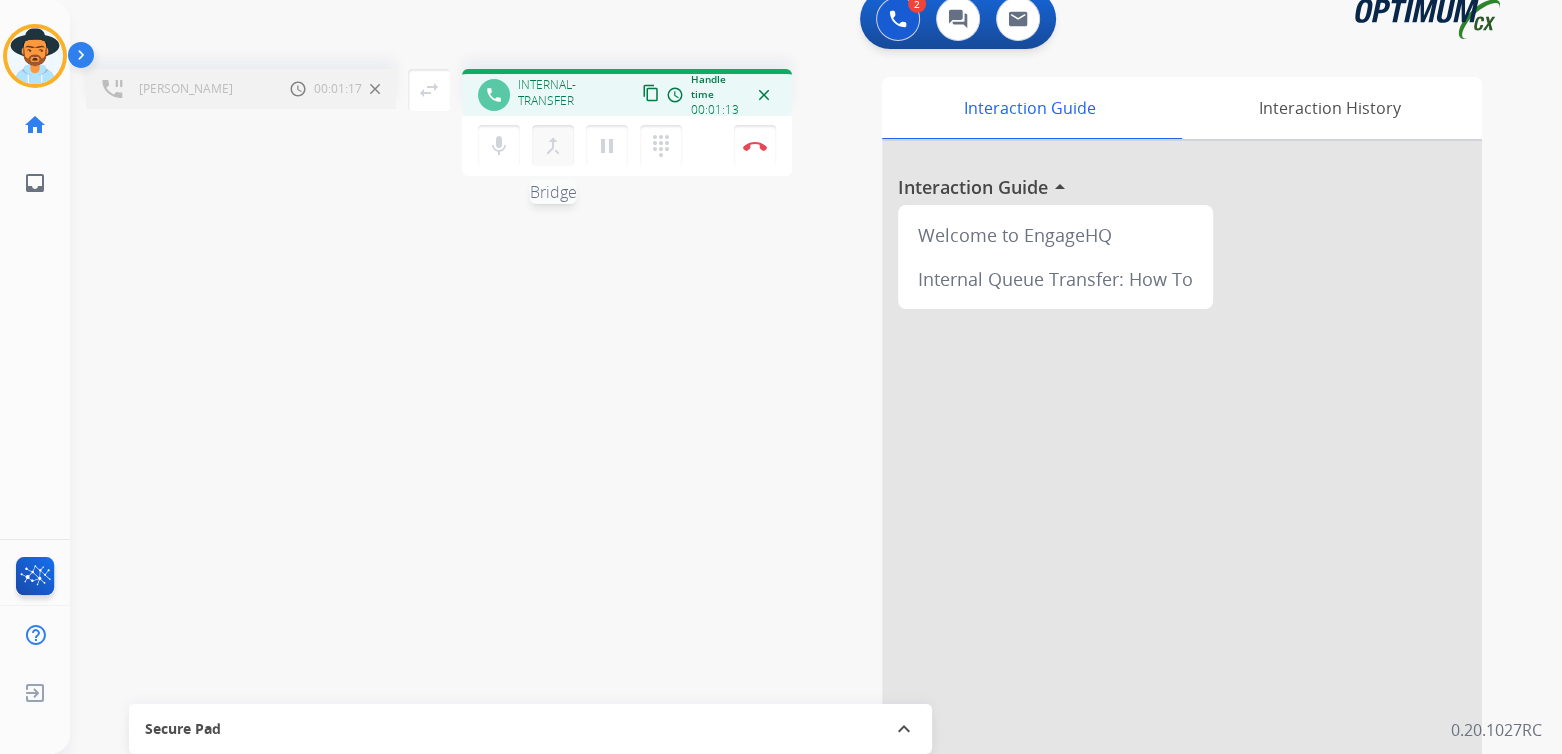 click on "merge_type" at bounding box center (553, 146) 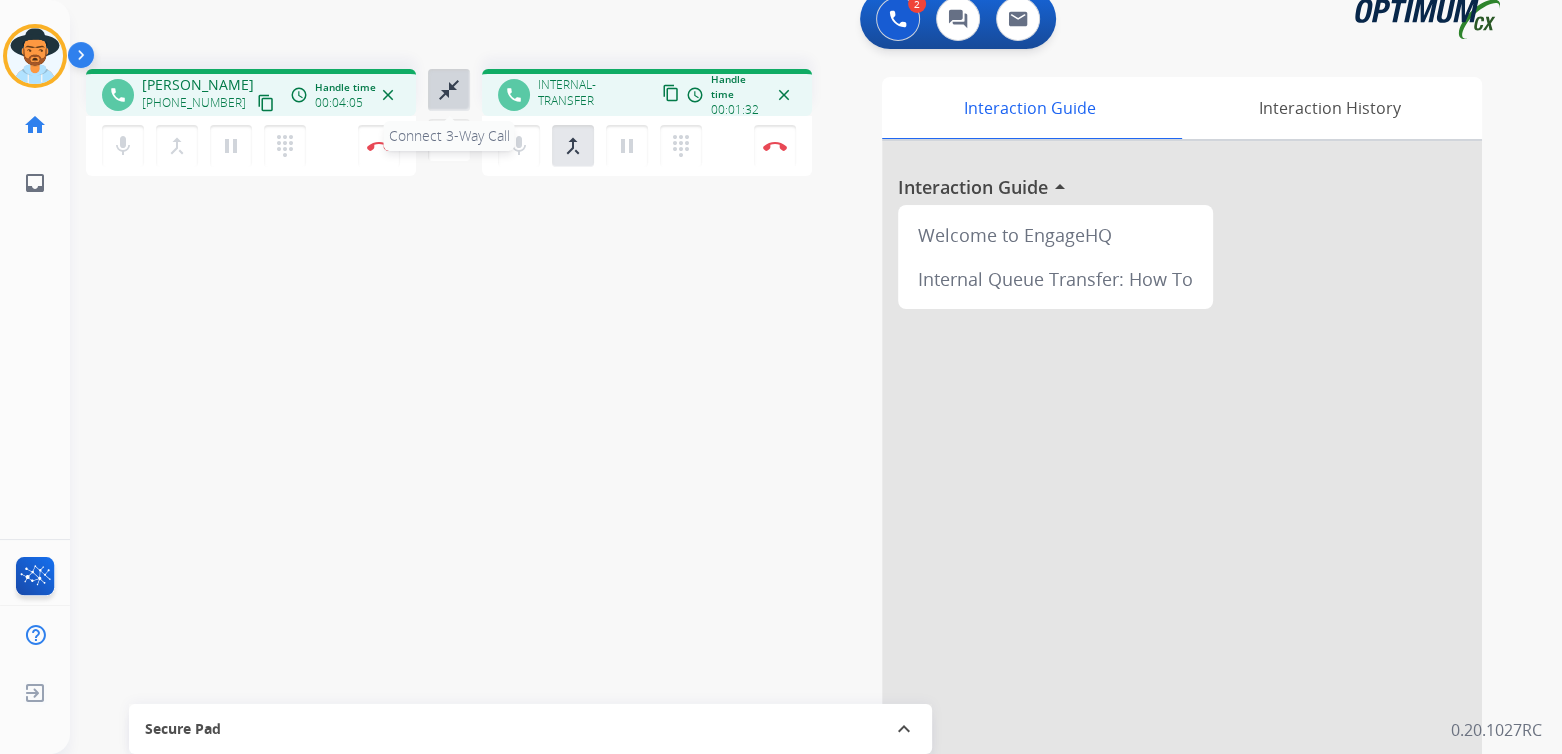 click on "close_fullscreen" at bounding box center (449, 90) 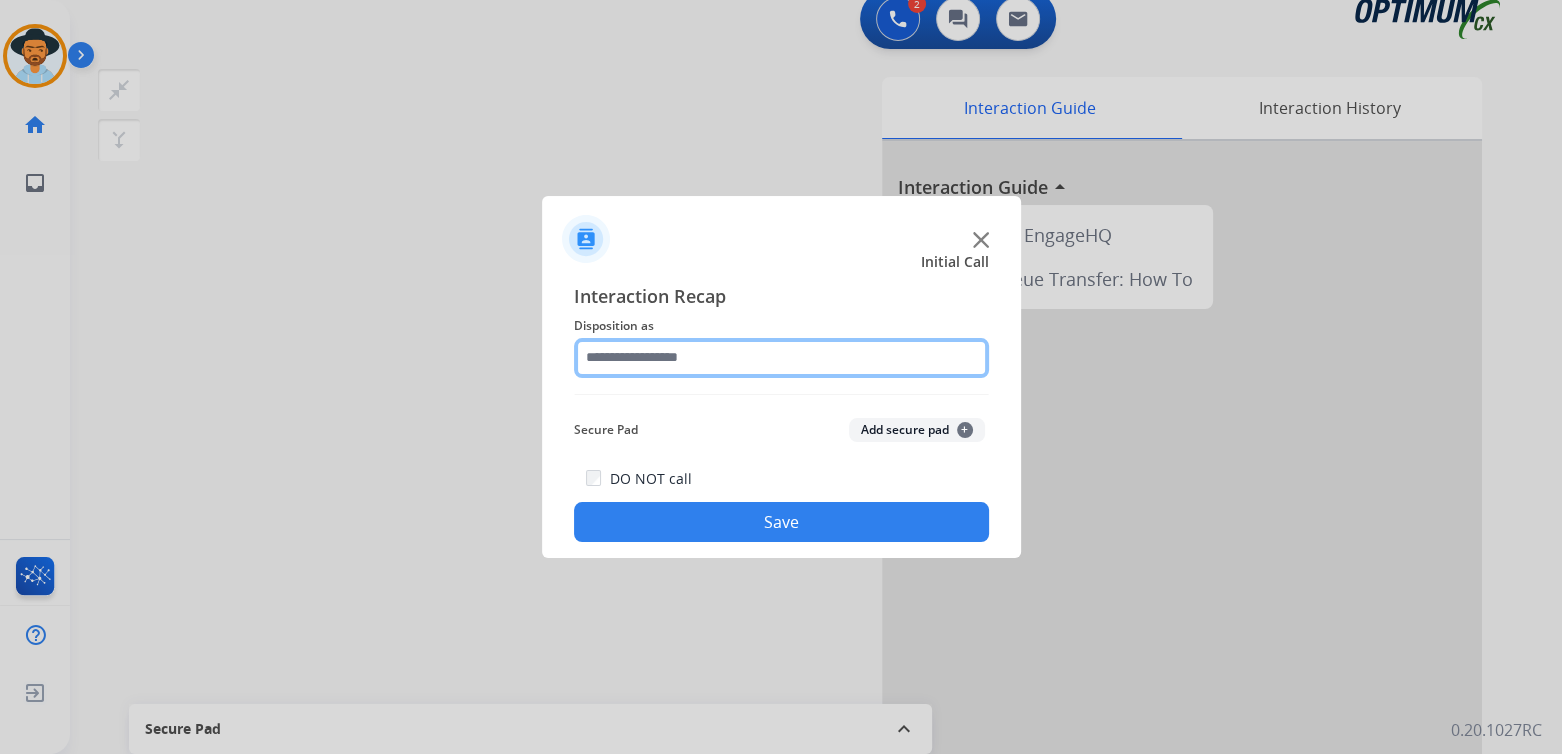 click 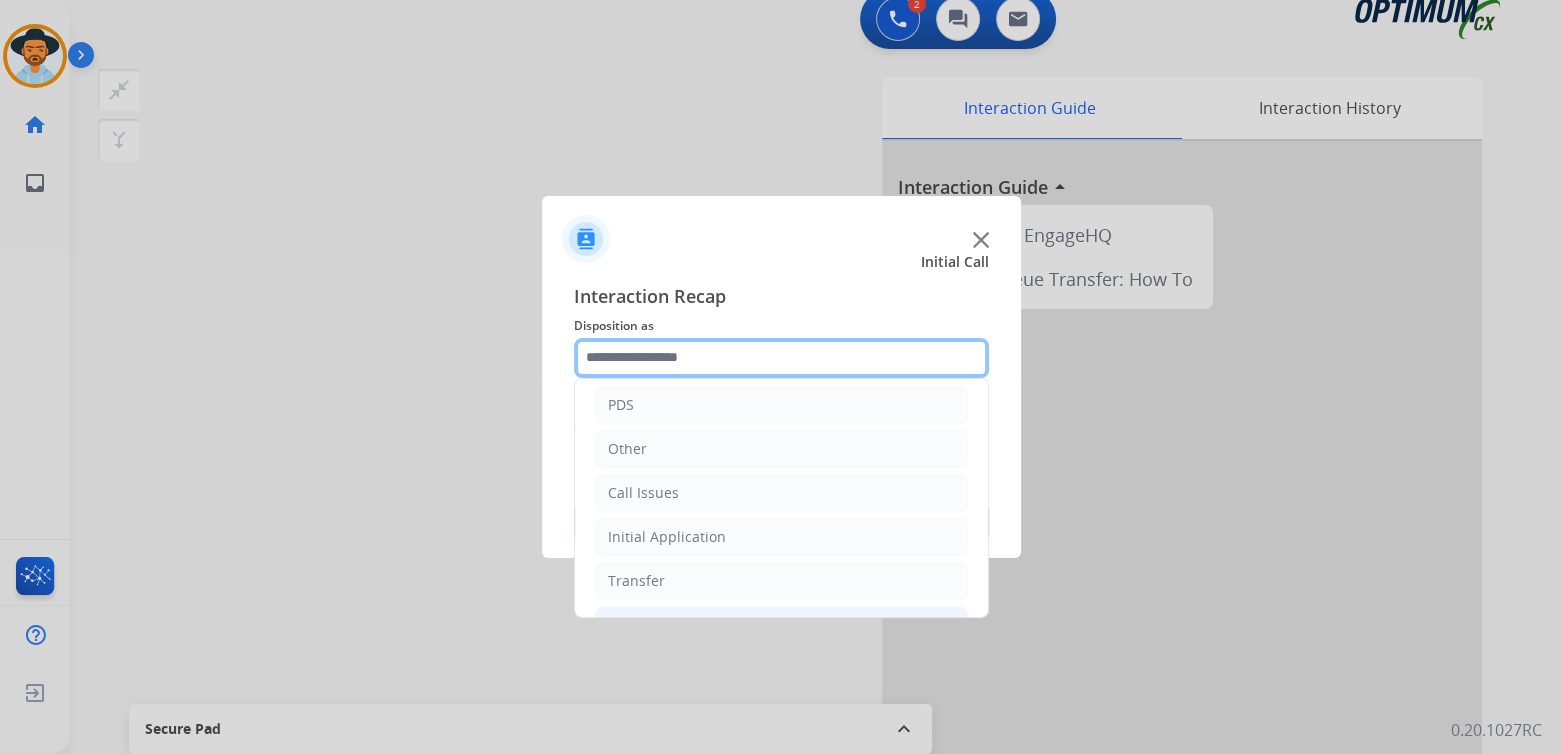 scroll, scrollTop: 132, scrollLeft: 0, axis: vertical 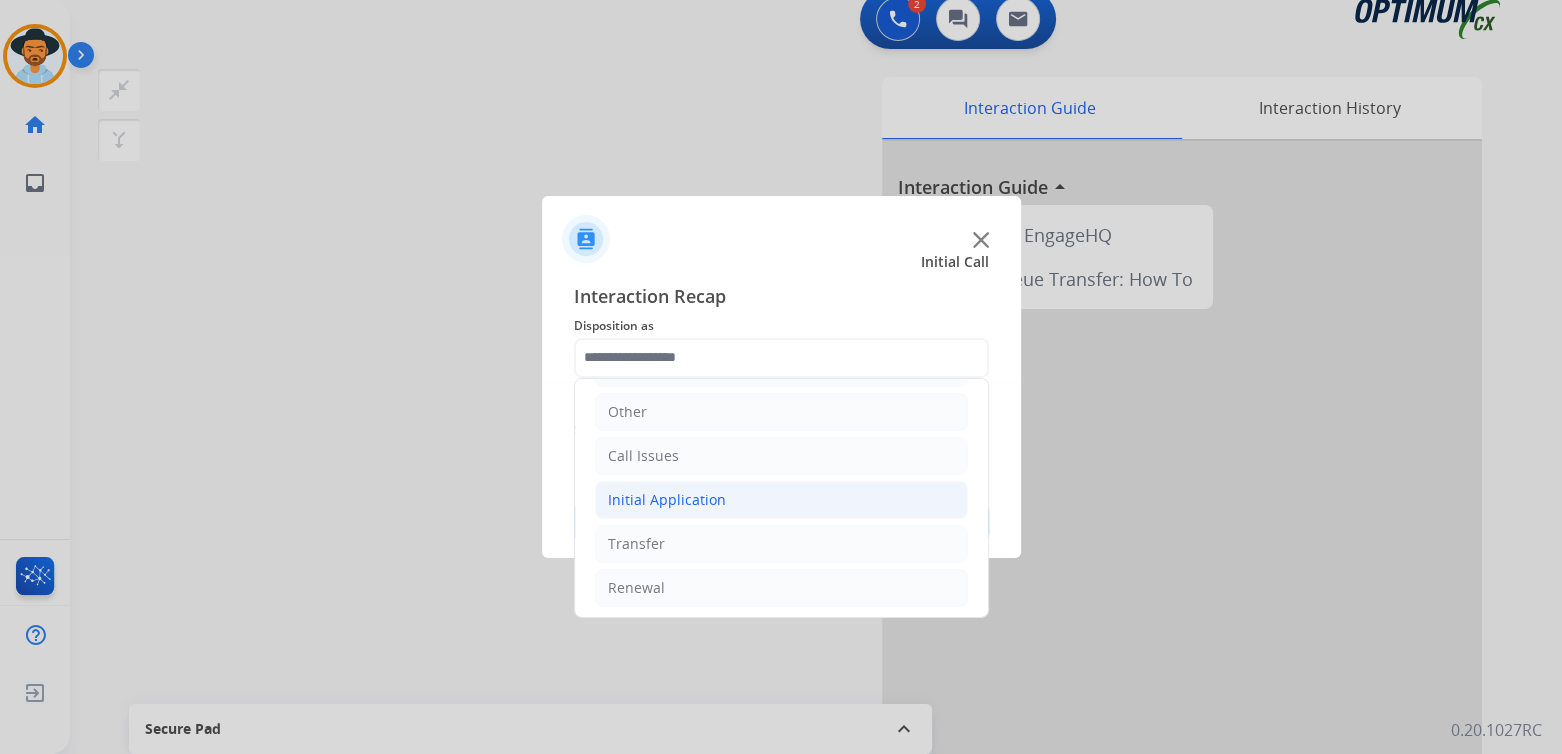 click on "Initial Application" 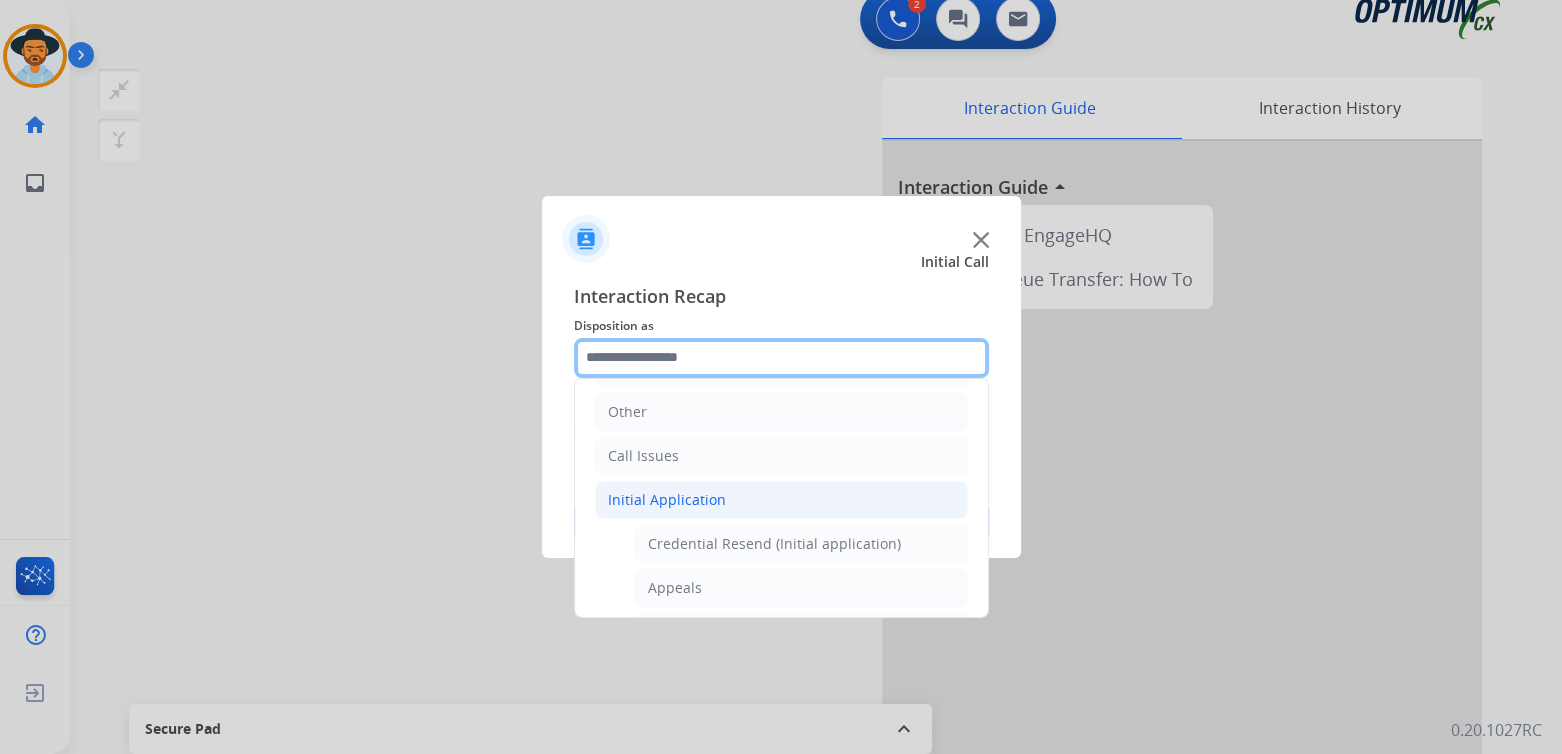 click 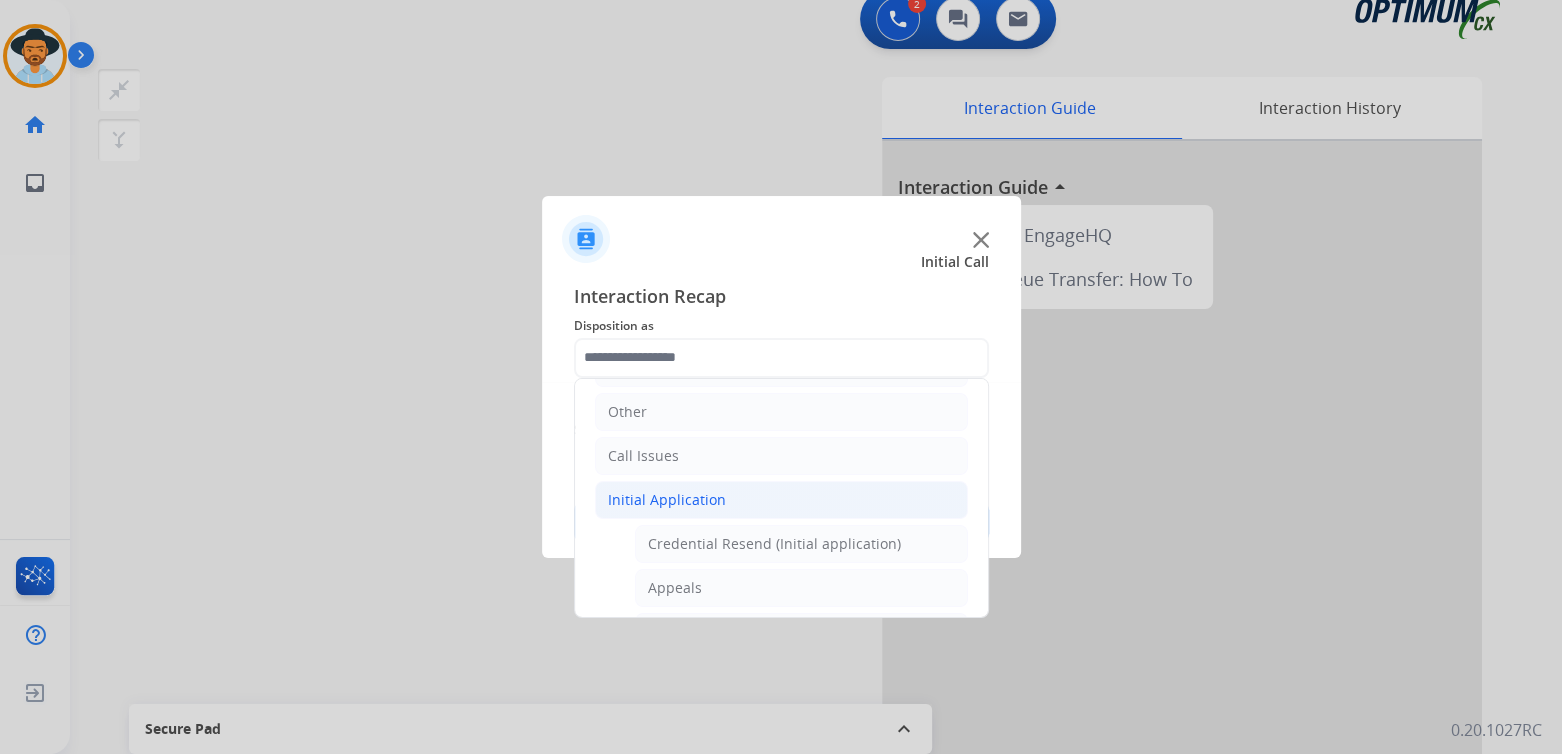click on "Initial Application" 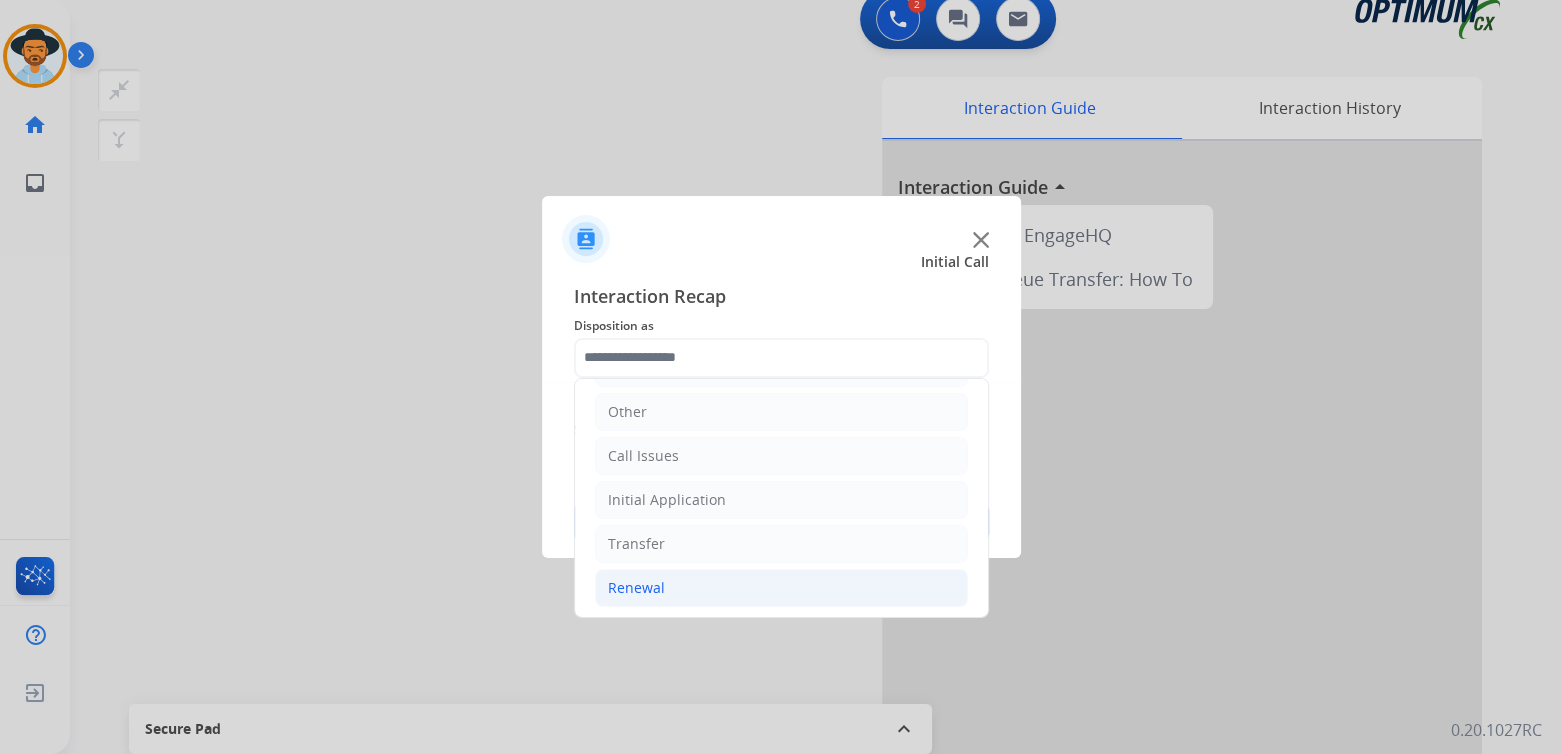 click on "Renewal" 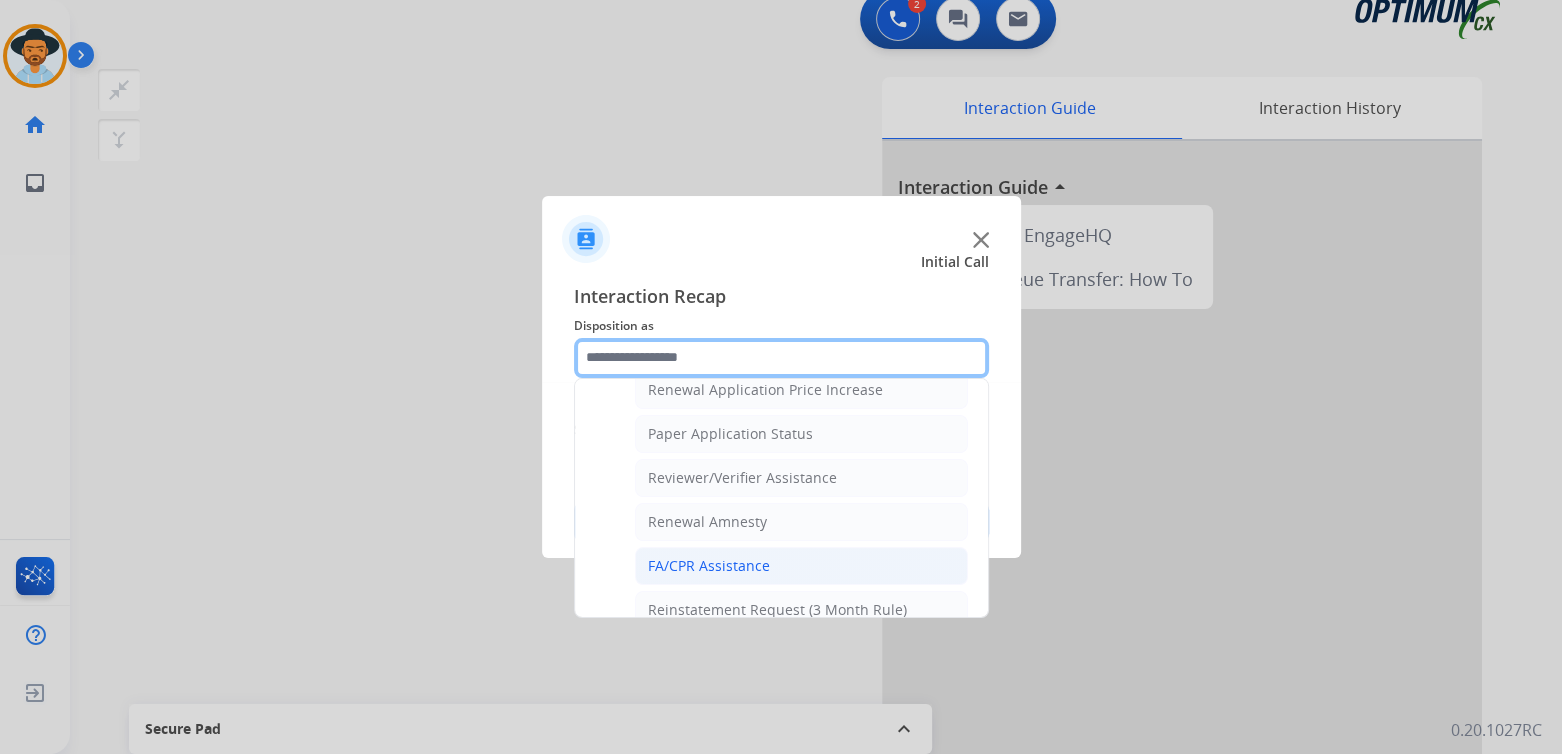 scroll, scrollTop: 707, scrollLeft: 0, axis: vertical 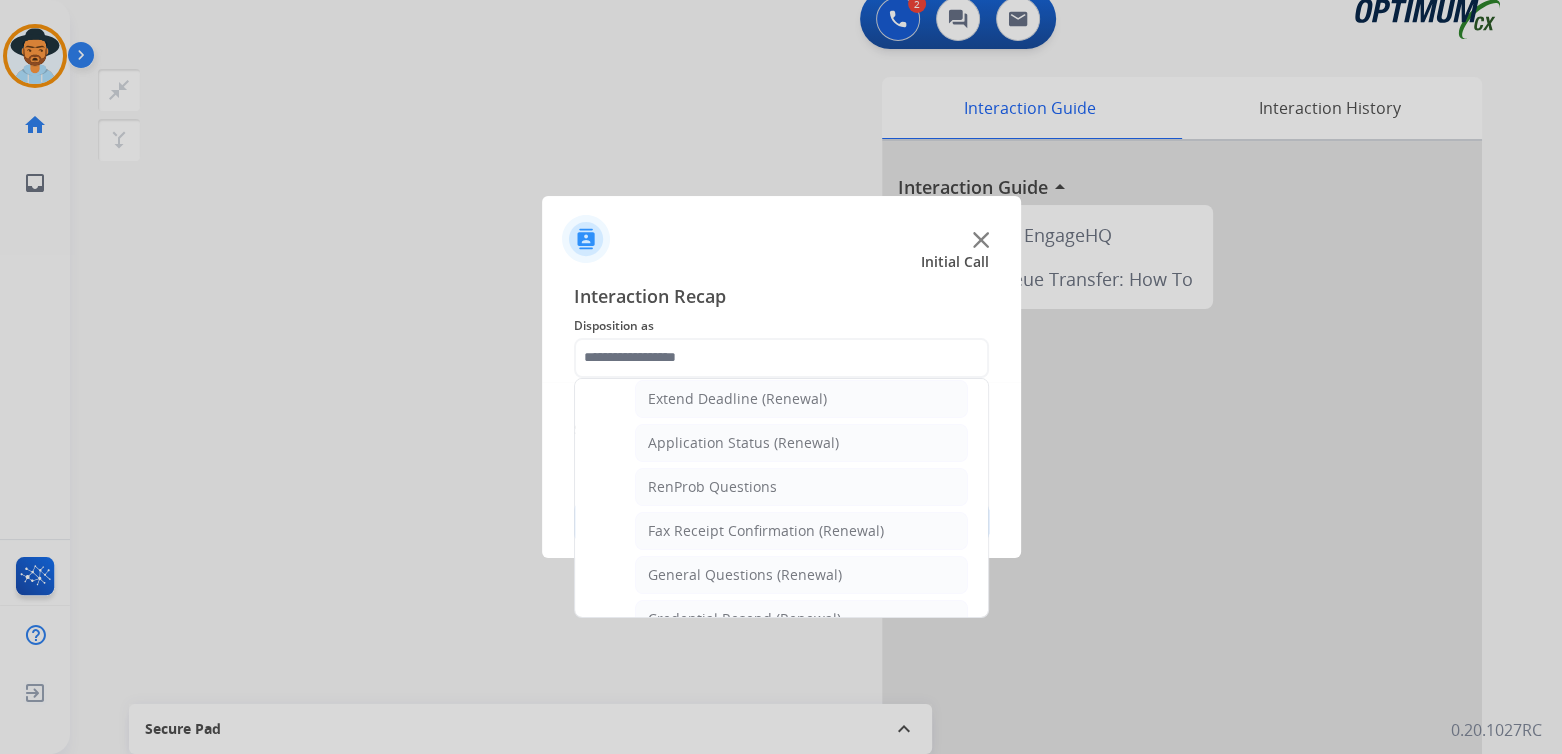 click on "FA/CPR Assistance" 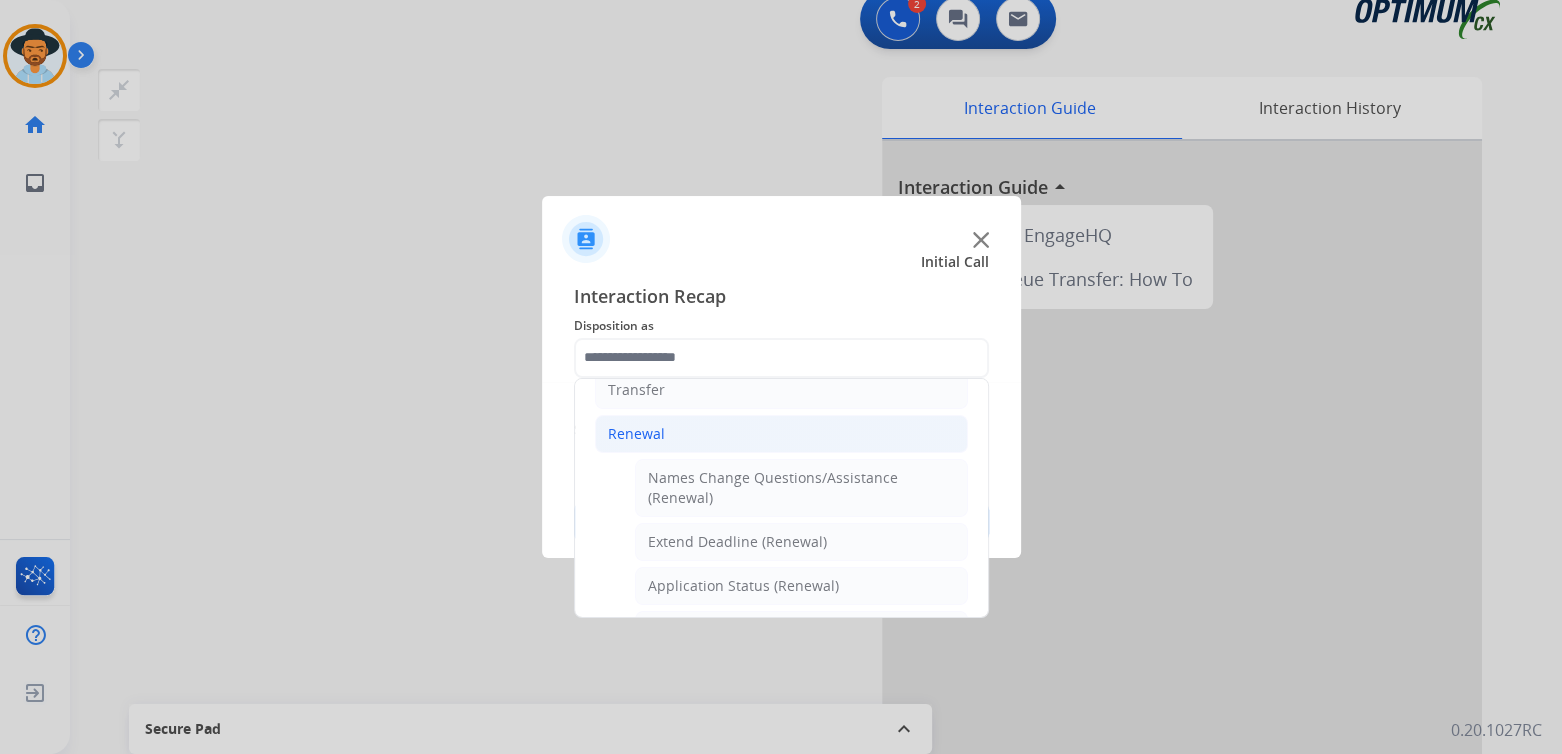 type on "**********" 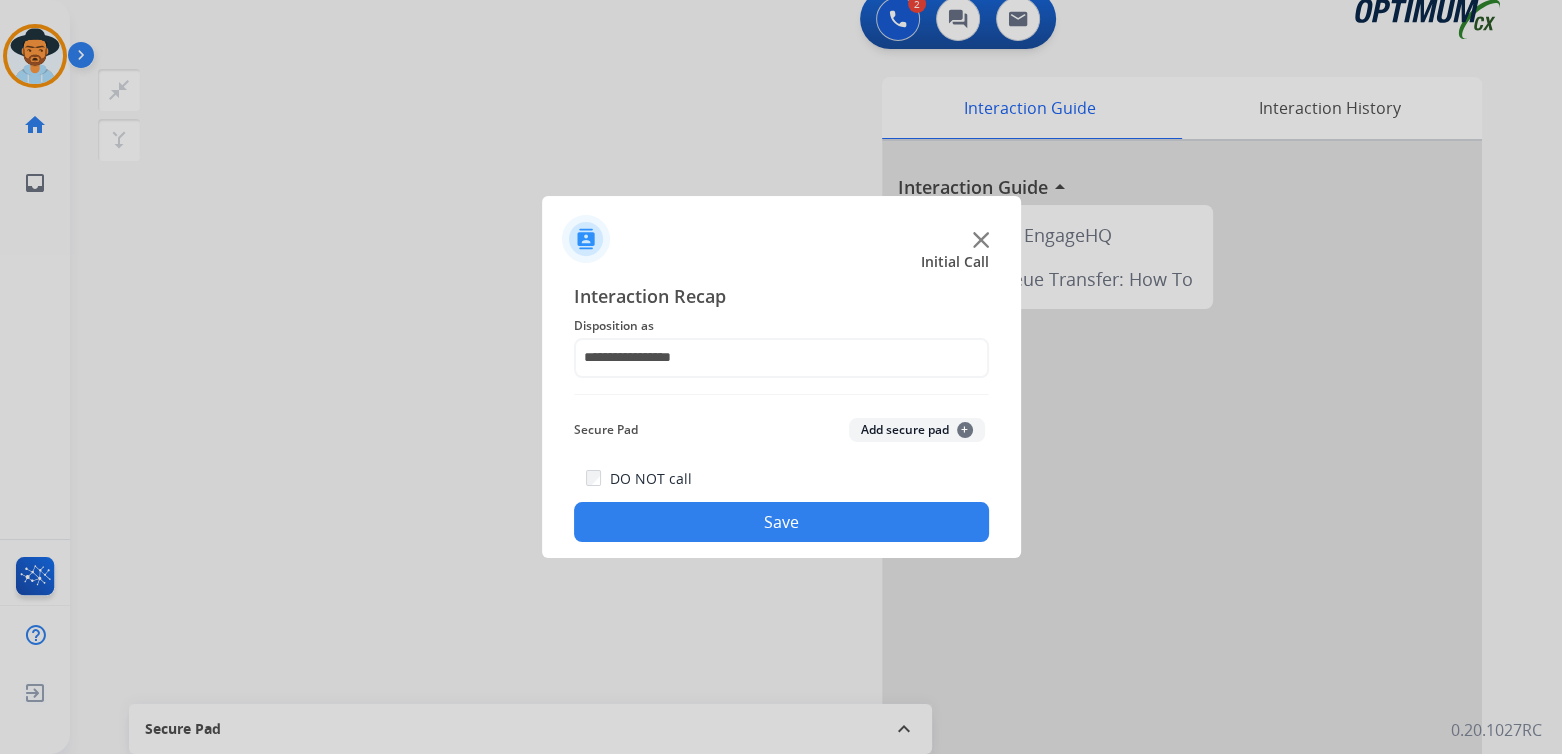 click on "Save" 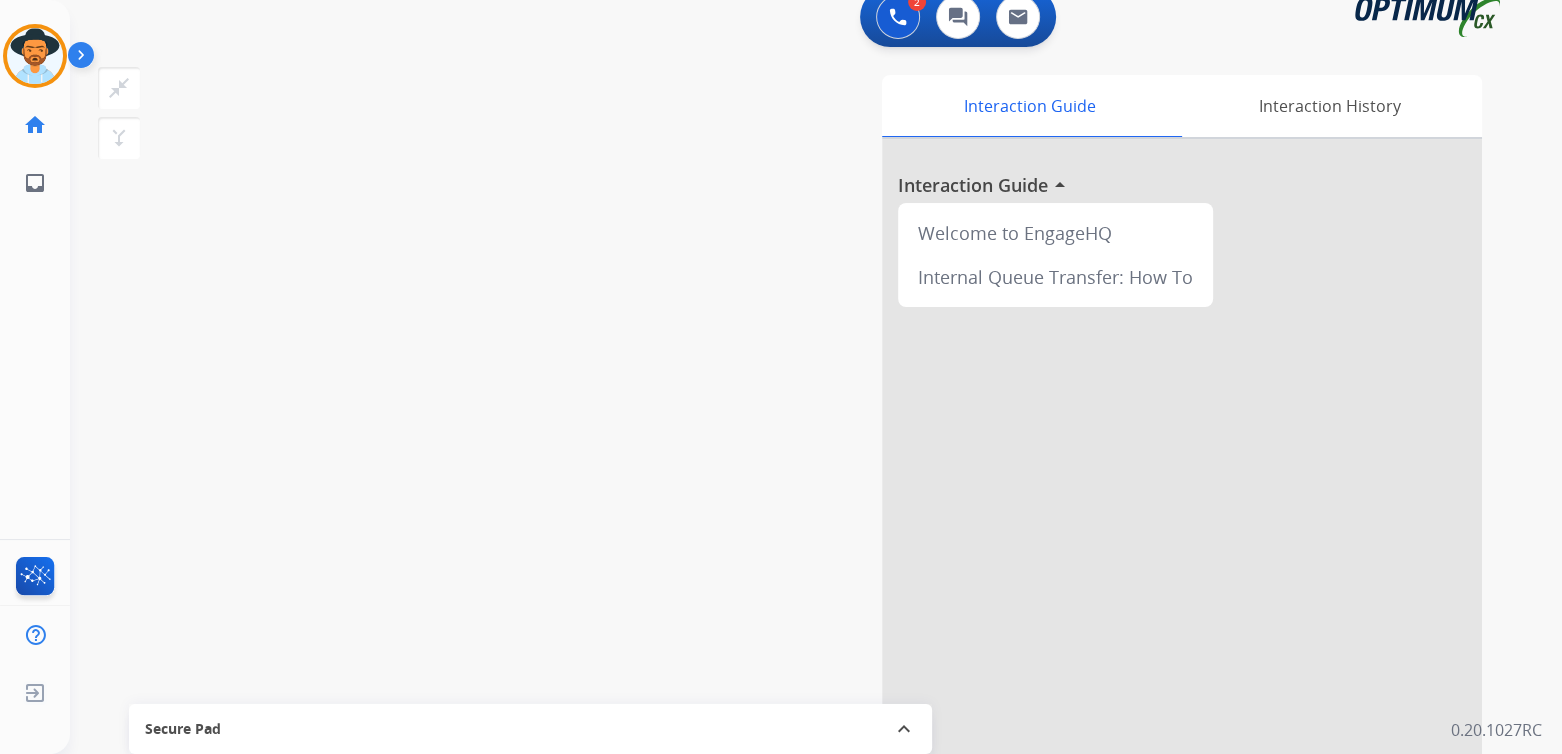 scroll, scrollTop: 21, scrollLeft: 0, axis: vertical 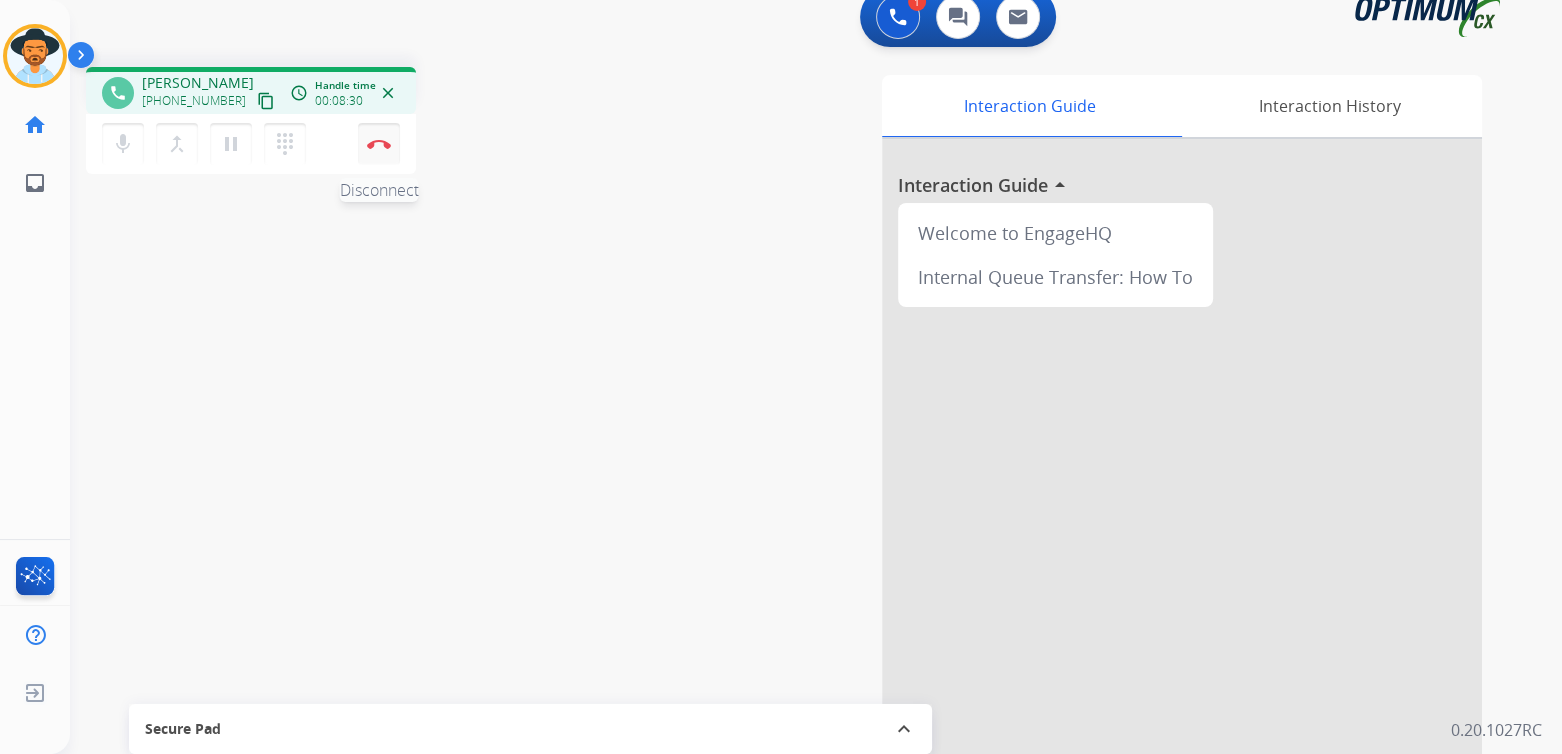click at bounding box center (379, 144) 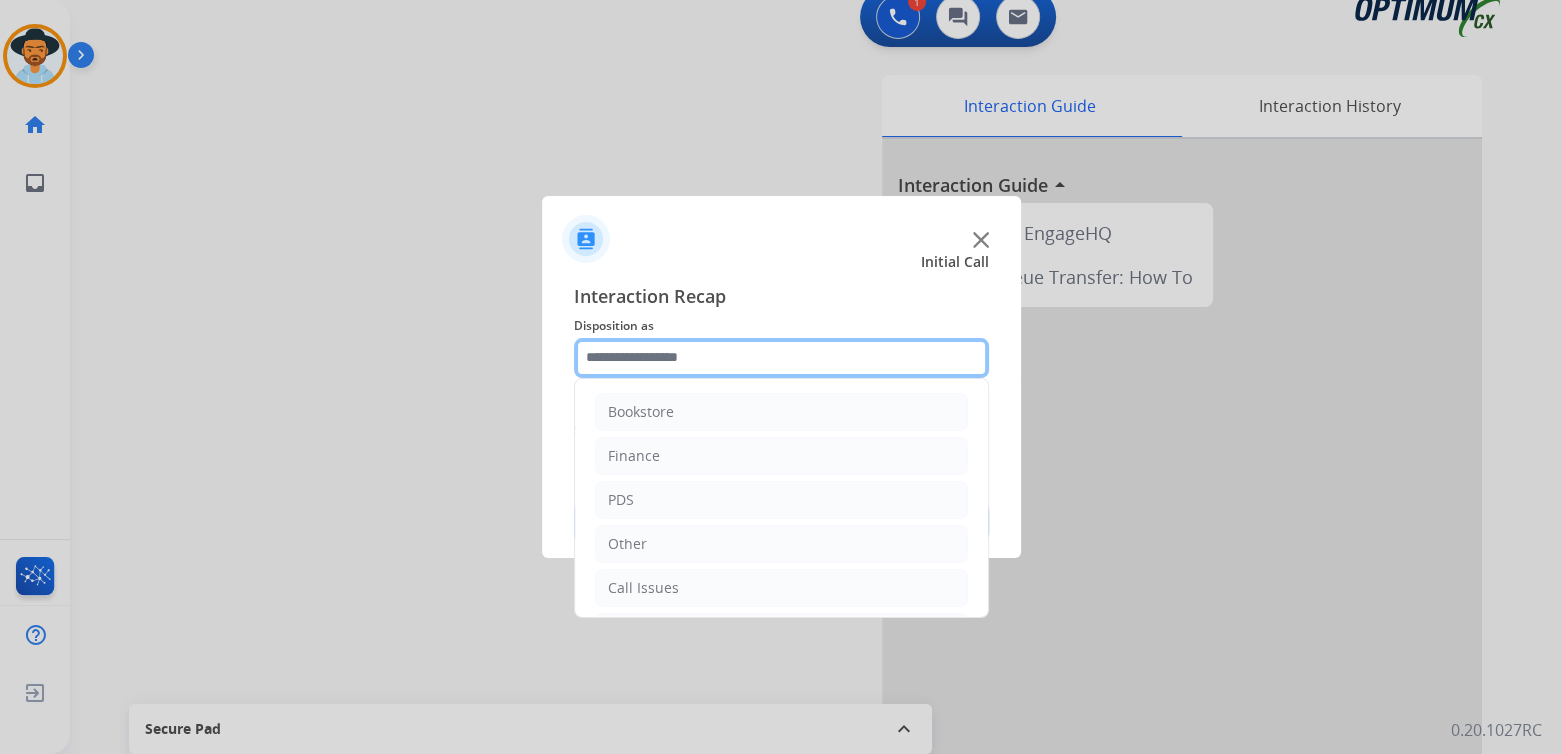 click 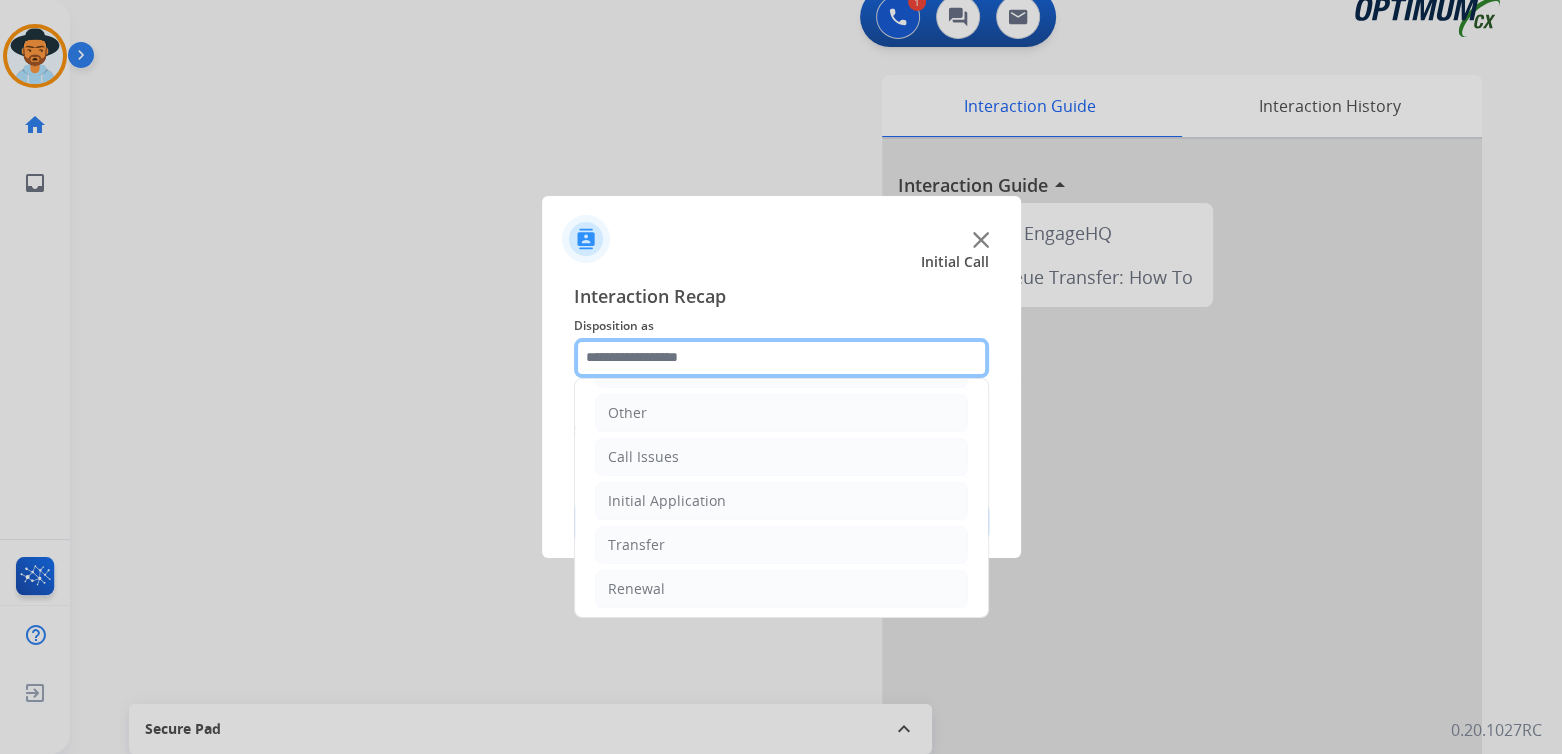 scroll, scrollTop: 132, scrollLeft: 0, axis: vertical 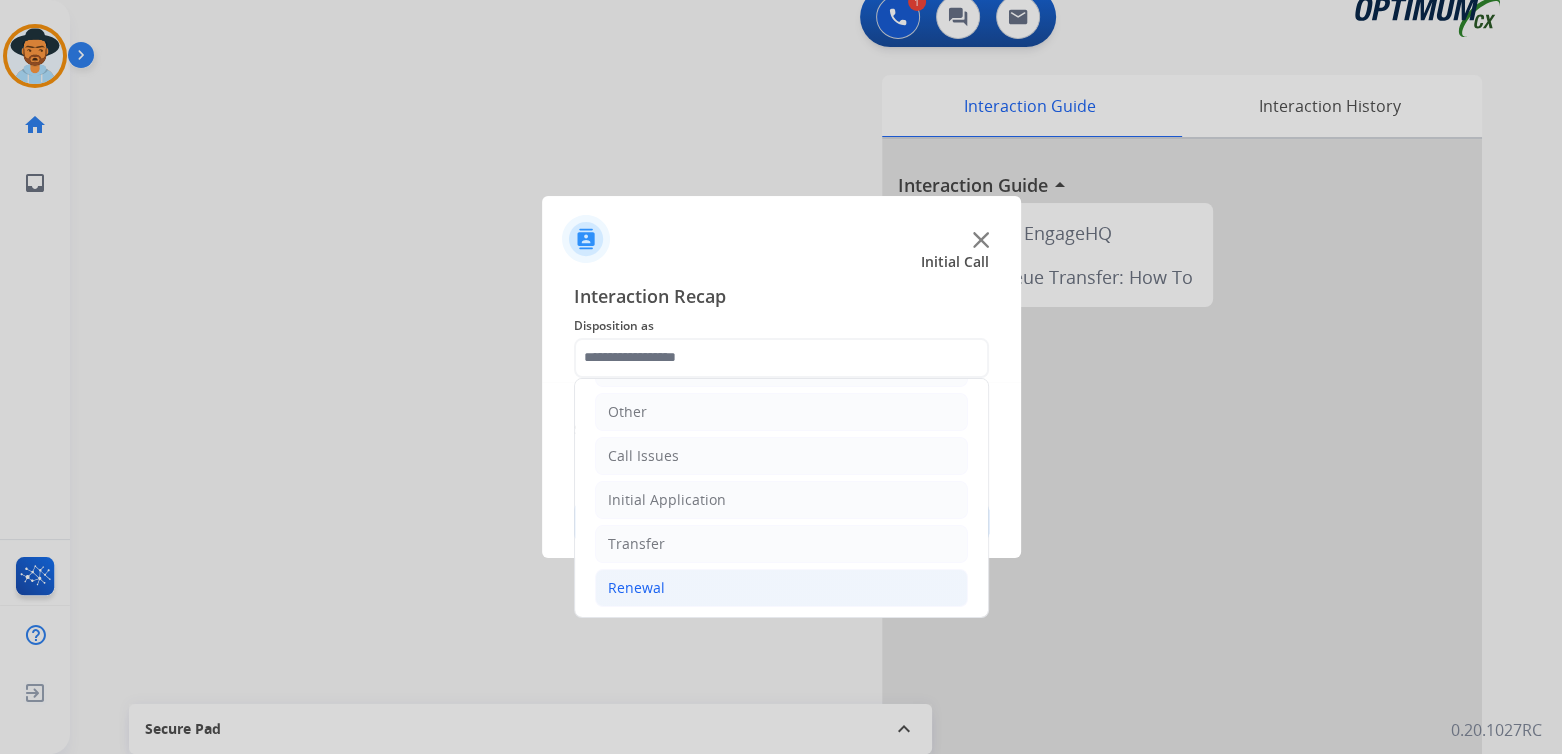click on "Renewal" 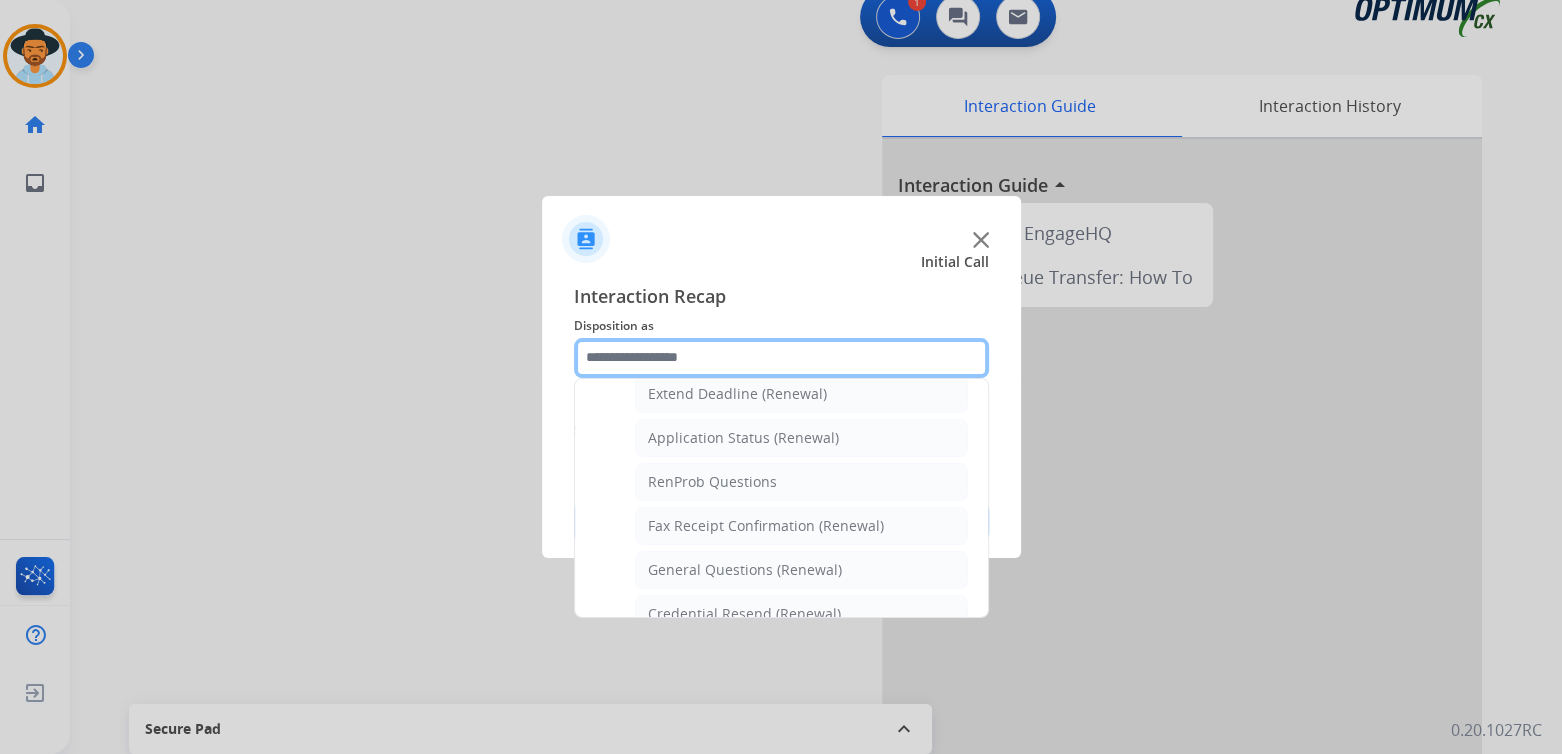 scroll, scrollTop: 433, scrollLeft: 0, axis: vertical 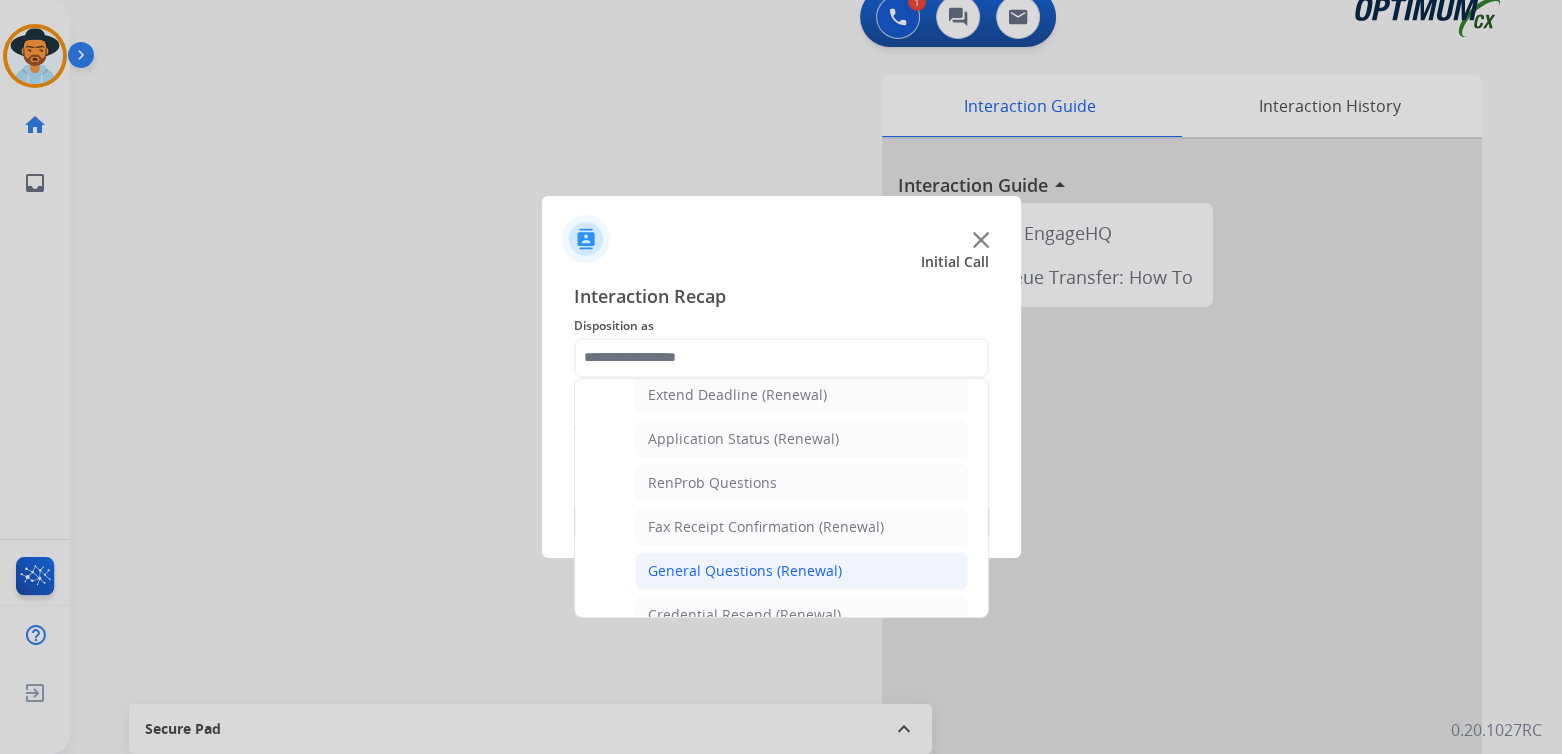 click on "General Questions (Renewal)" 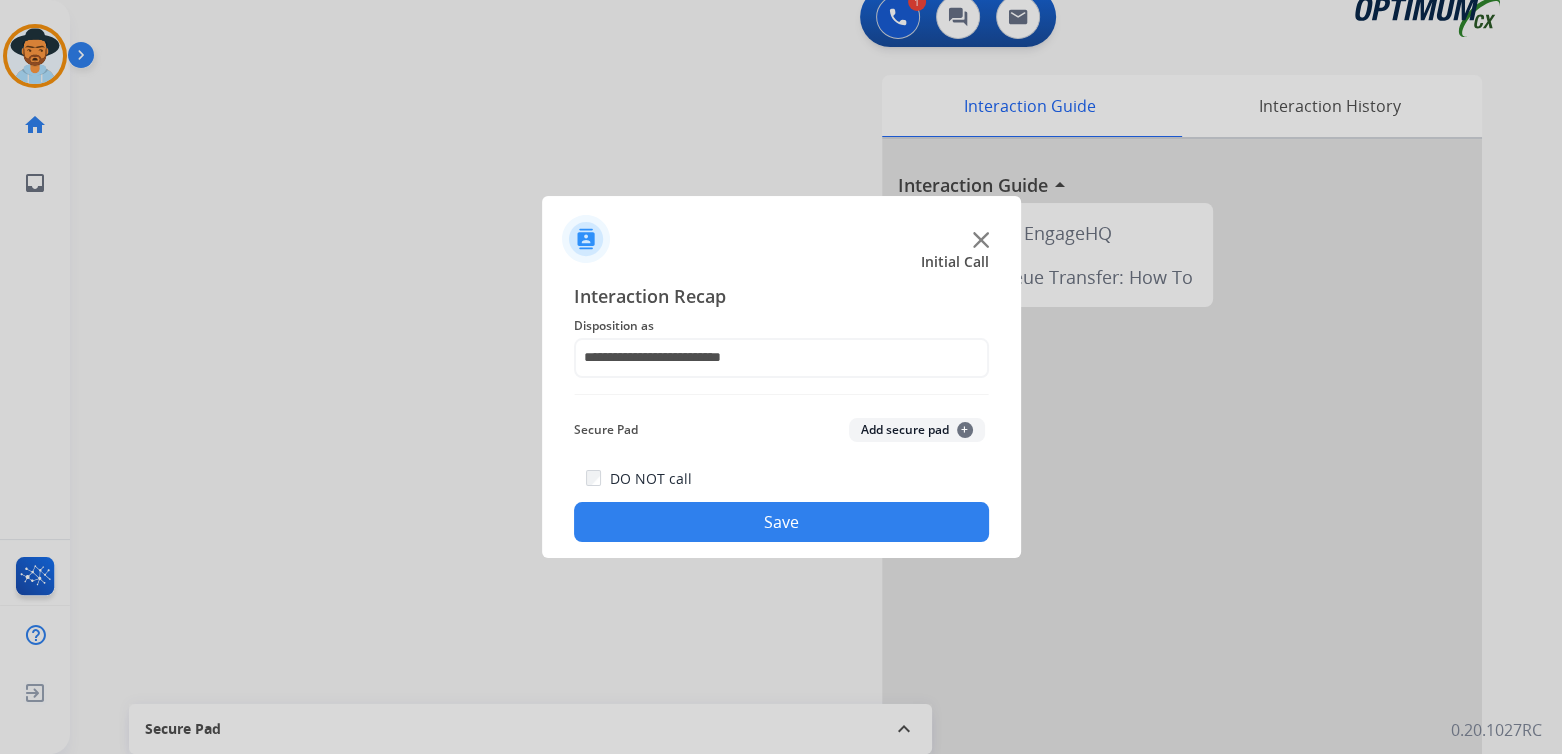 drag, startPoint x: 846, startPoint y: 534, endPoint x: 1071, endPoint y: 569, distance: 227.70595 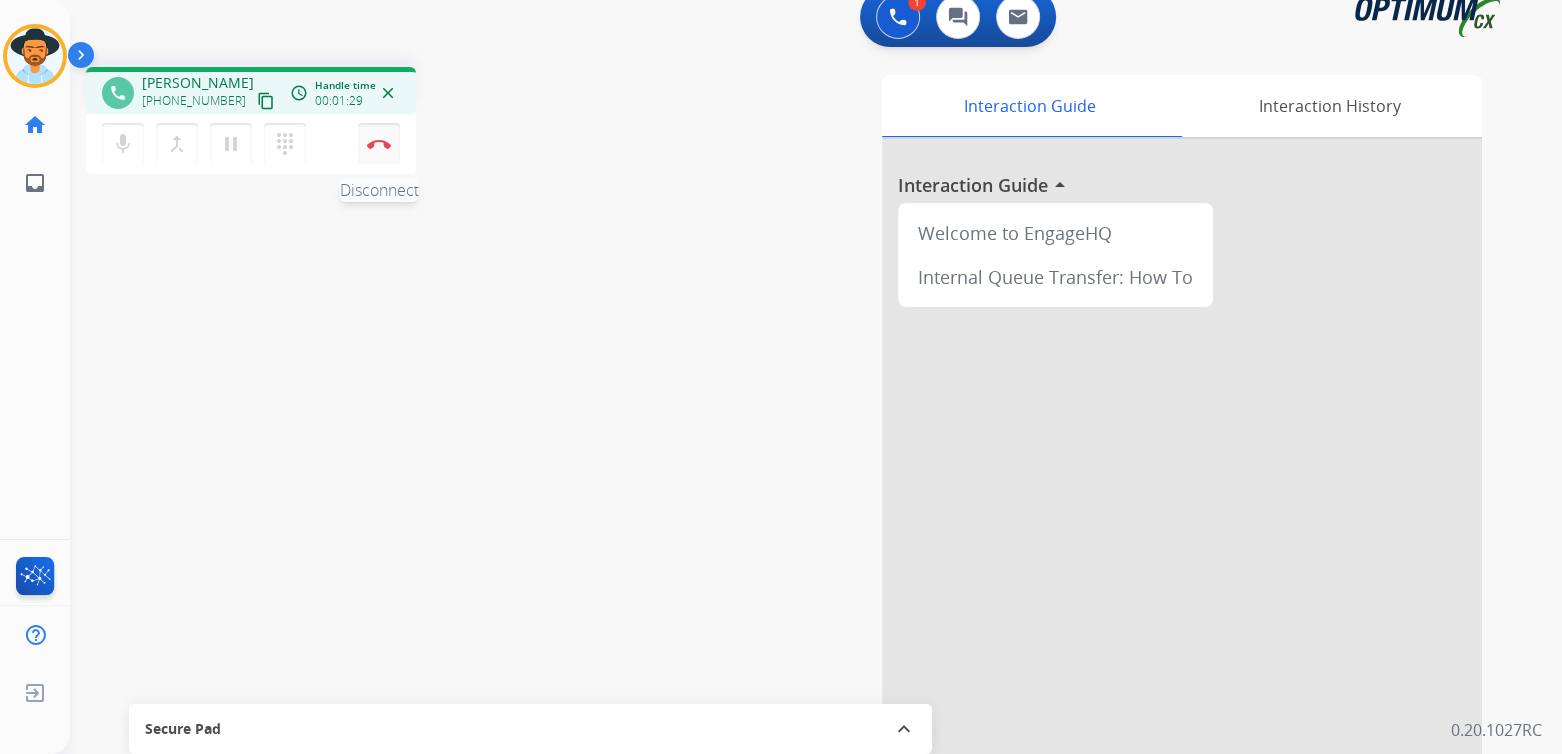 drag, startPoint x: 376, startPoint y: 136, endPoint x: 687, endPoint y: 182, distance: 314.3835 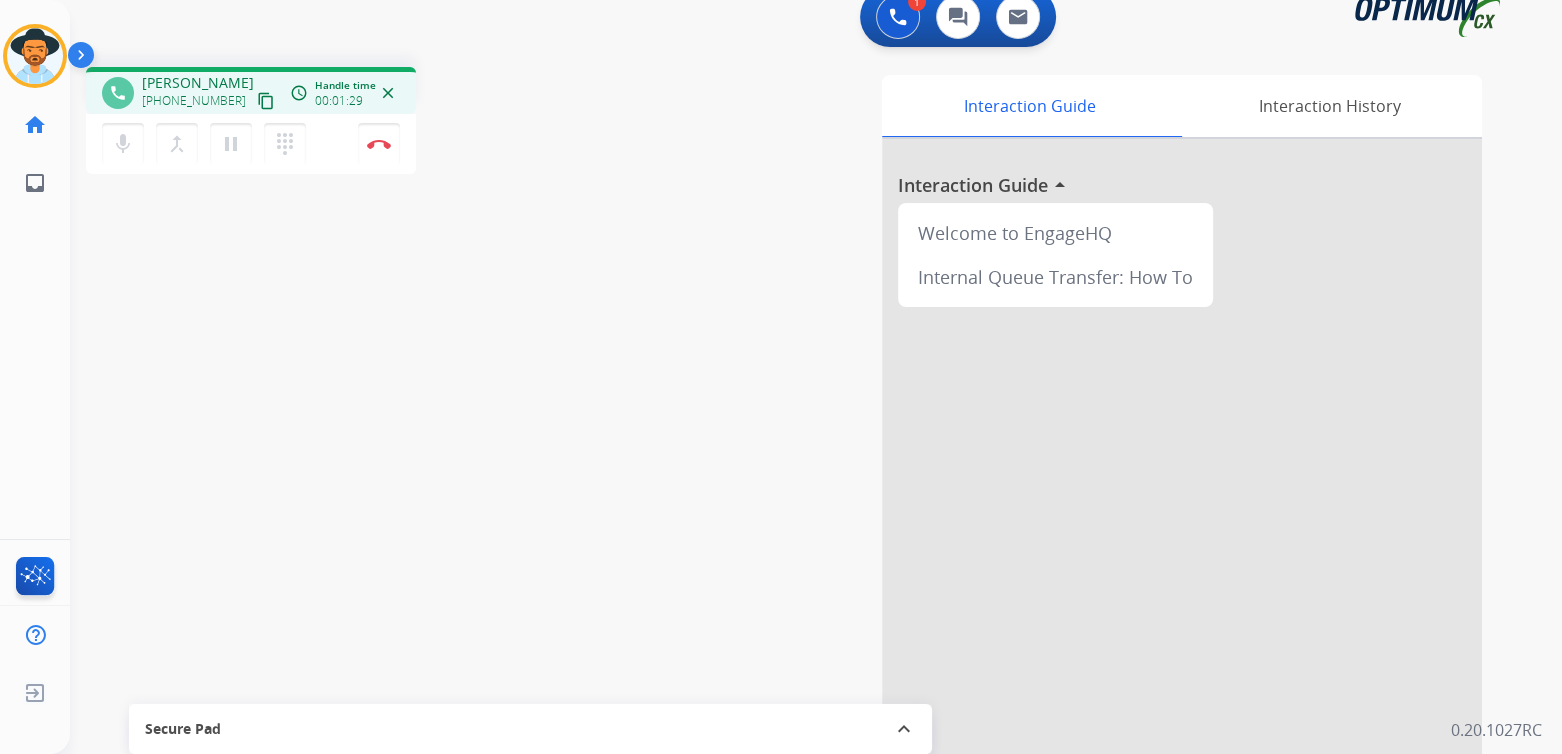 click on "Disconnect" at bounding box center (379, 144) 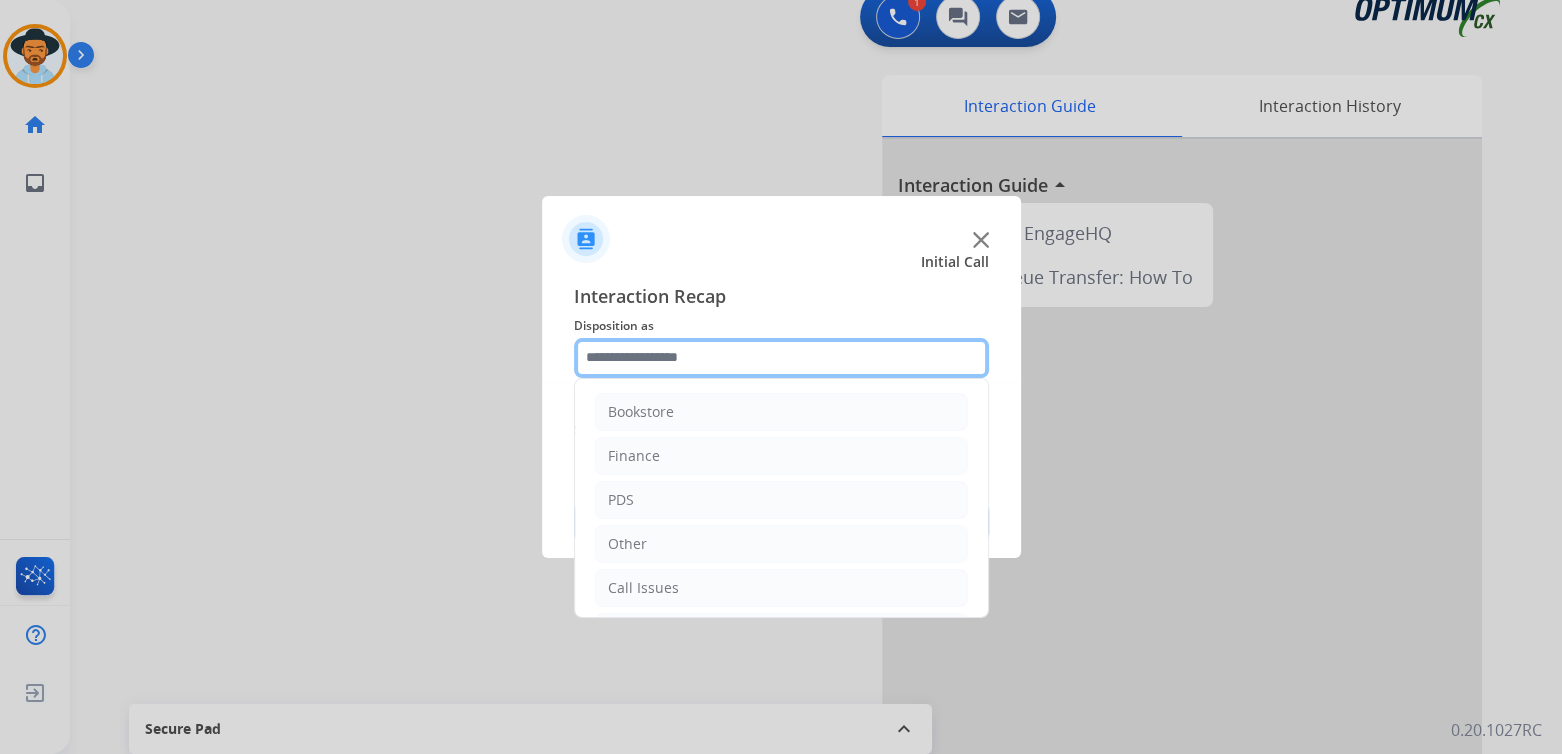 click 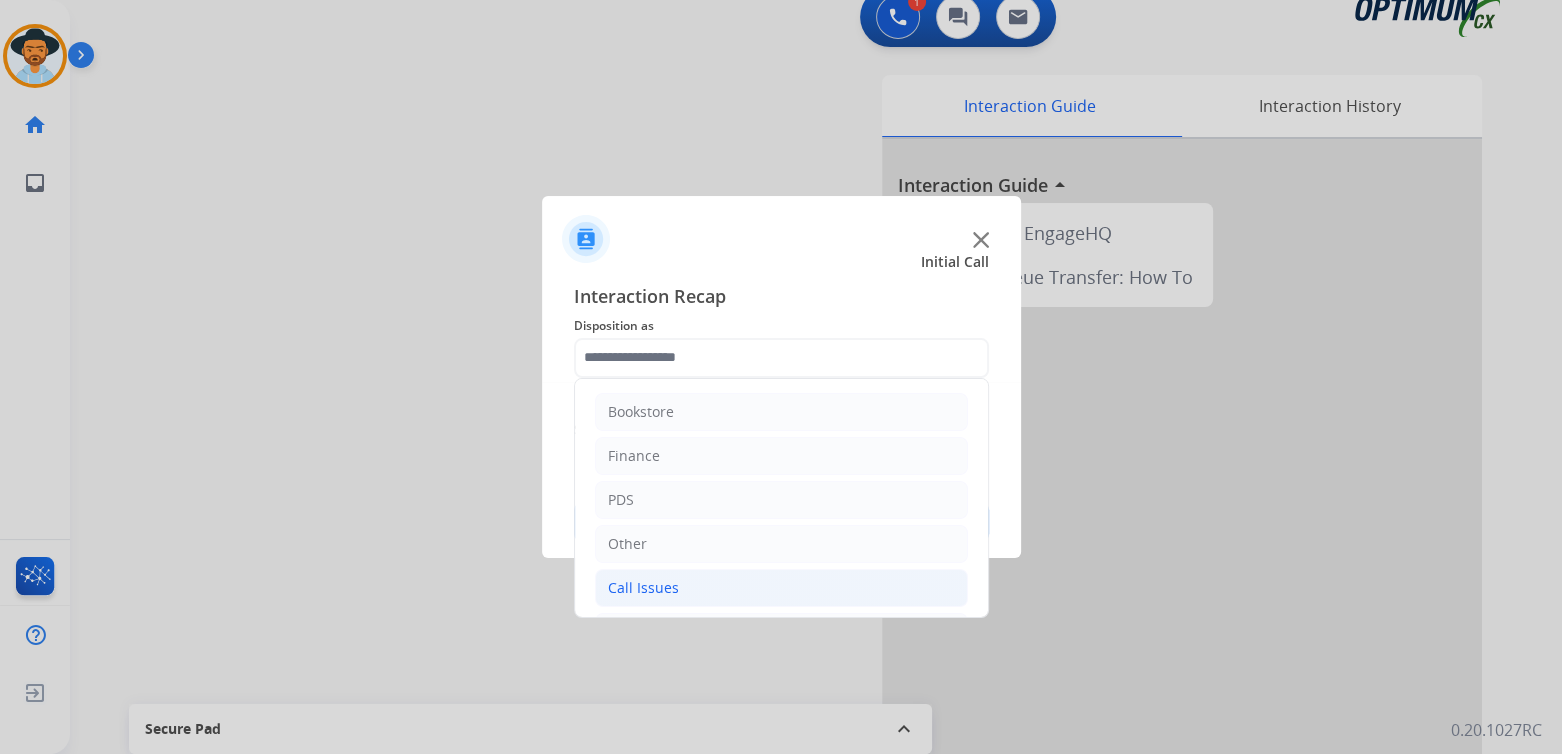 click on "Call Issues" 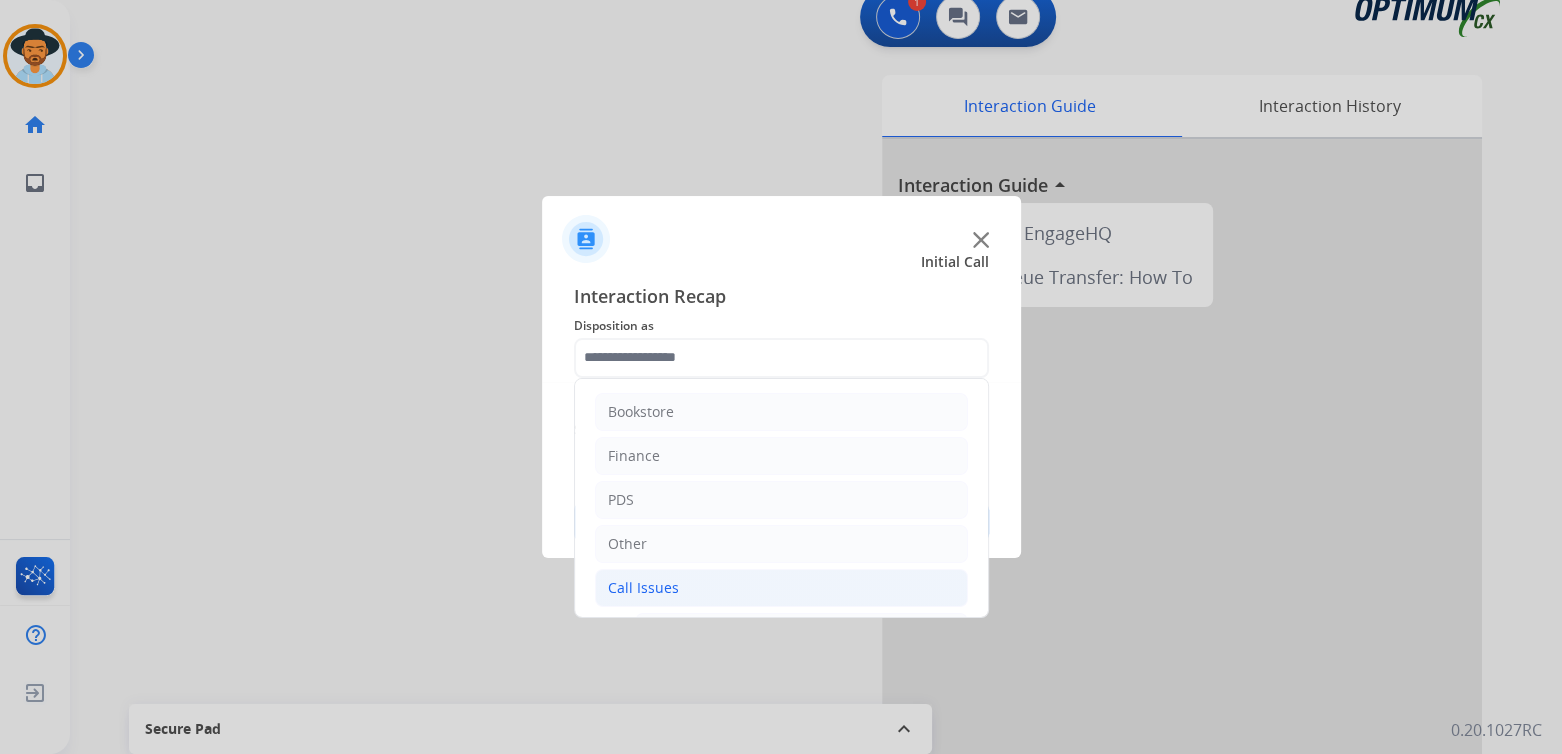 click on "Call Issues" 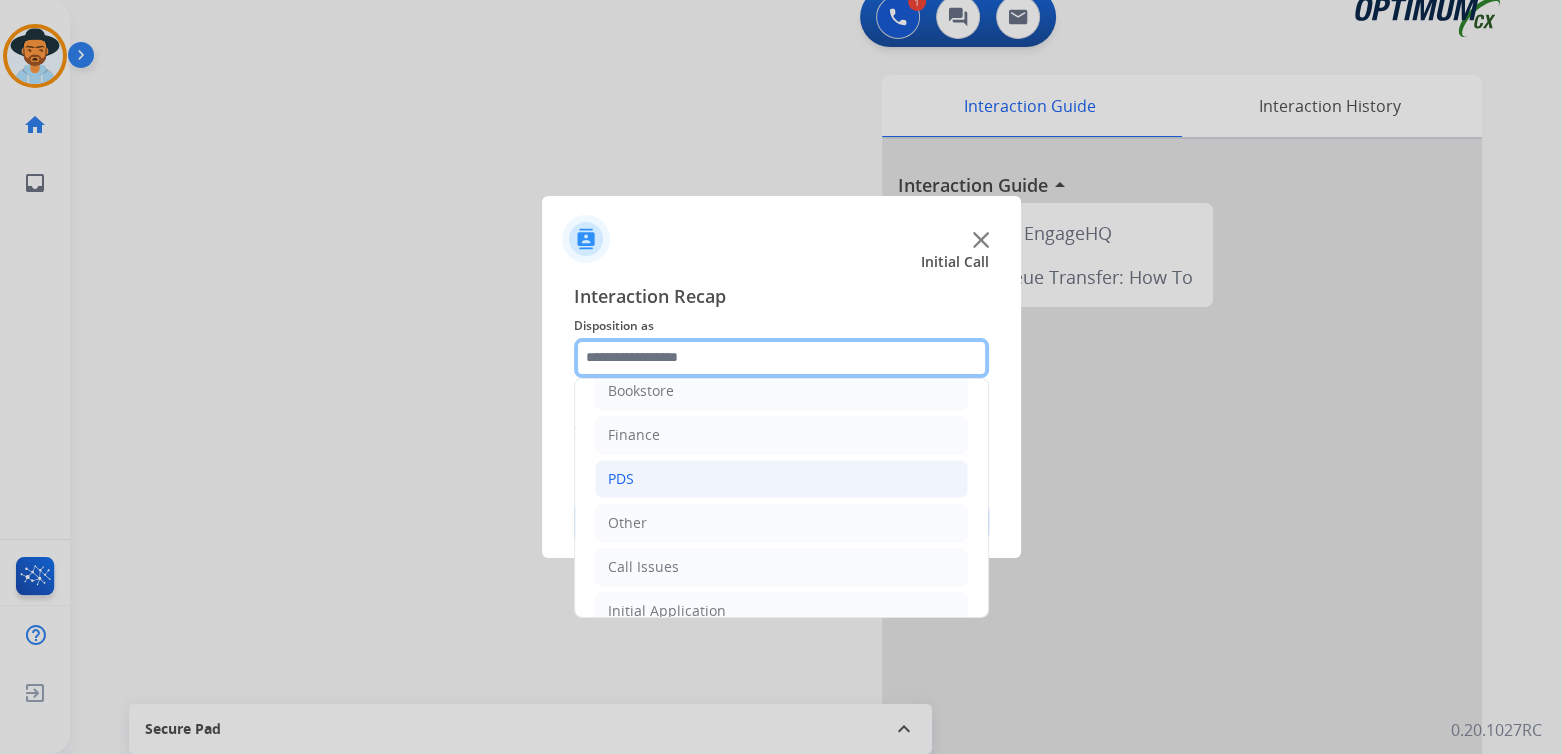 scroll, scrollTop: 132, scrollLeft: 0, axis: vertical 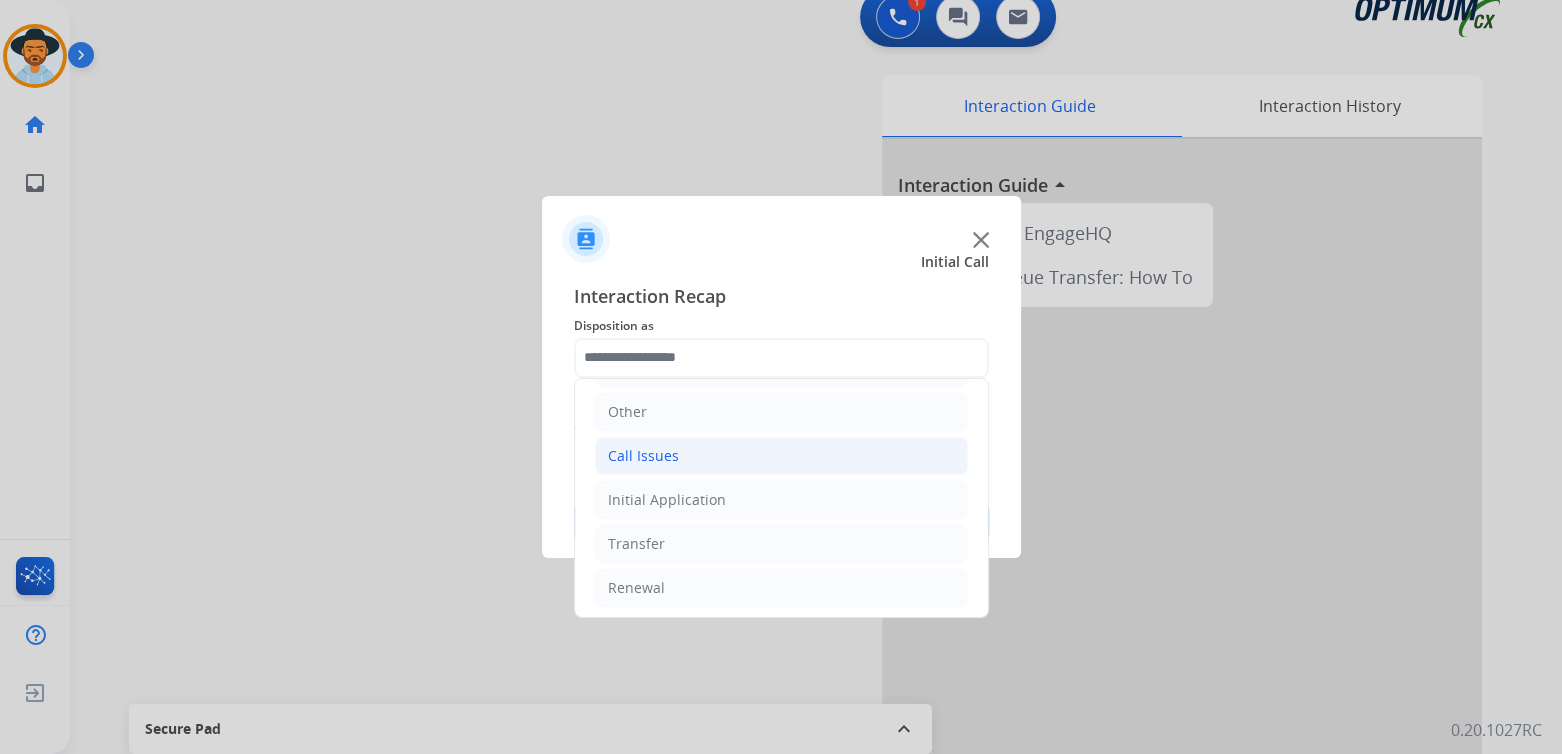 click on "Call Issues" 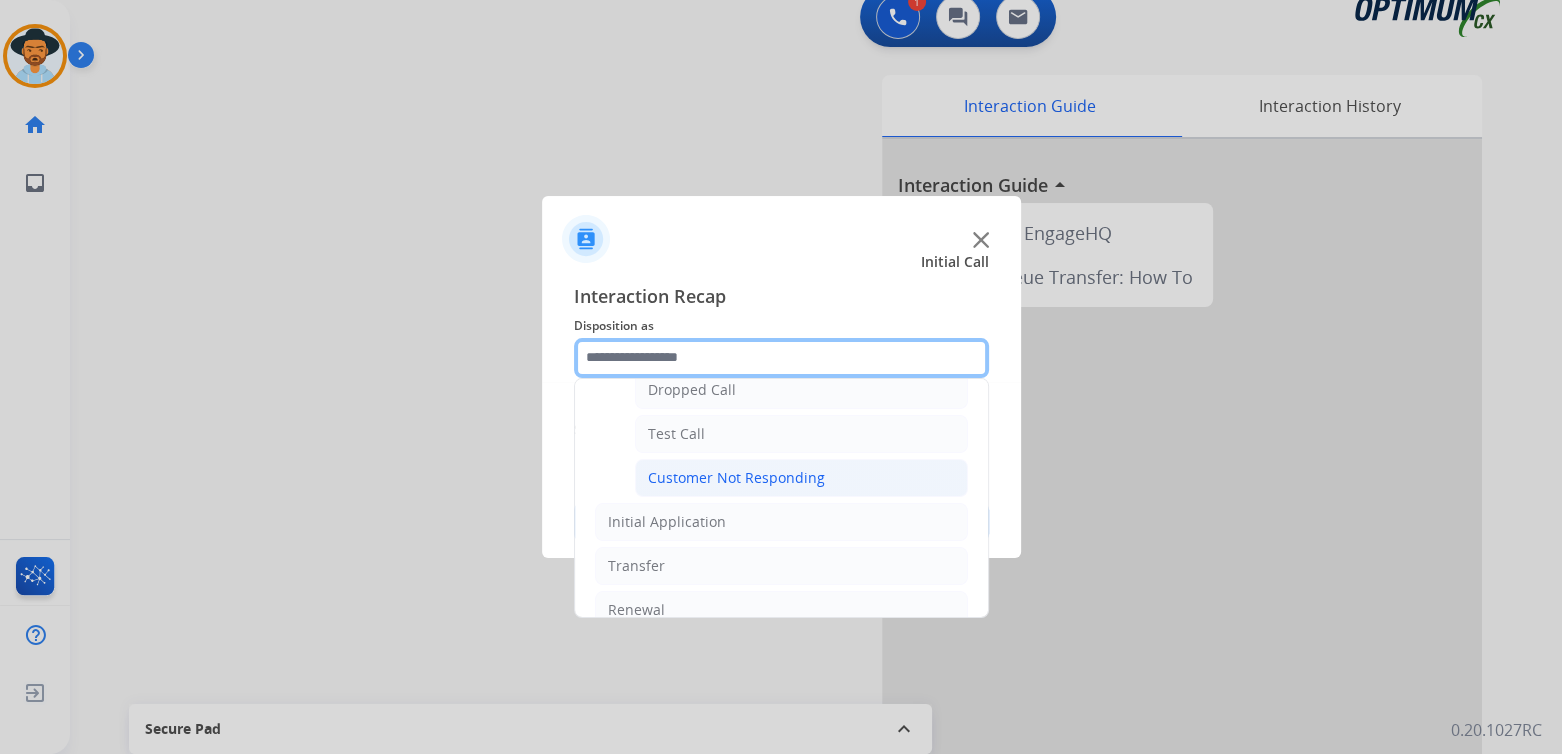 scroll, scrollTop: 331, scrollLeft: 0, axis: vertical 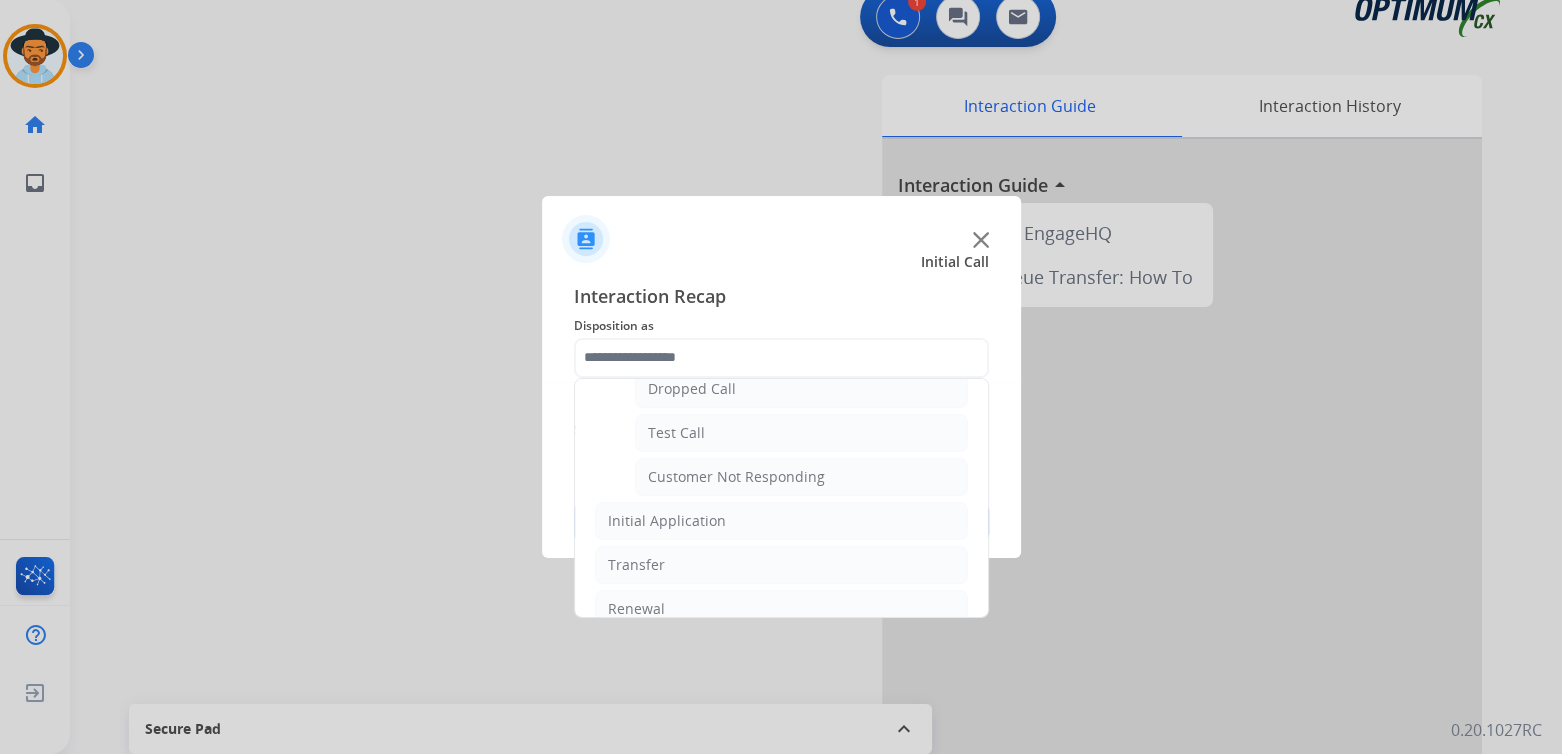 click on "Customer Not Responding" 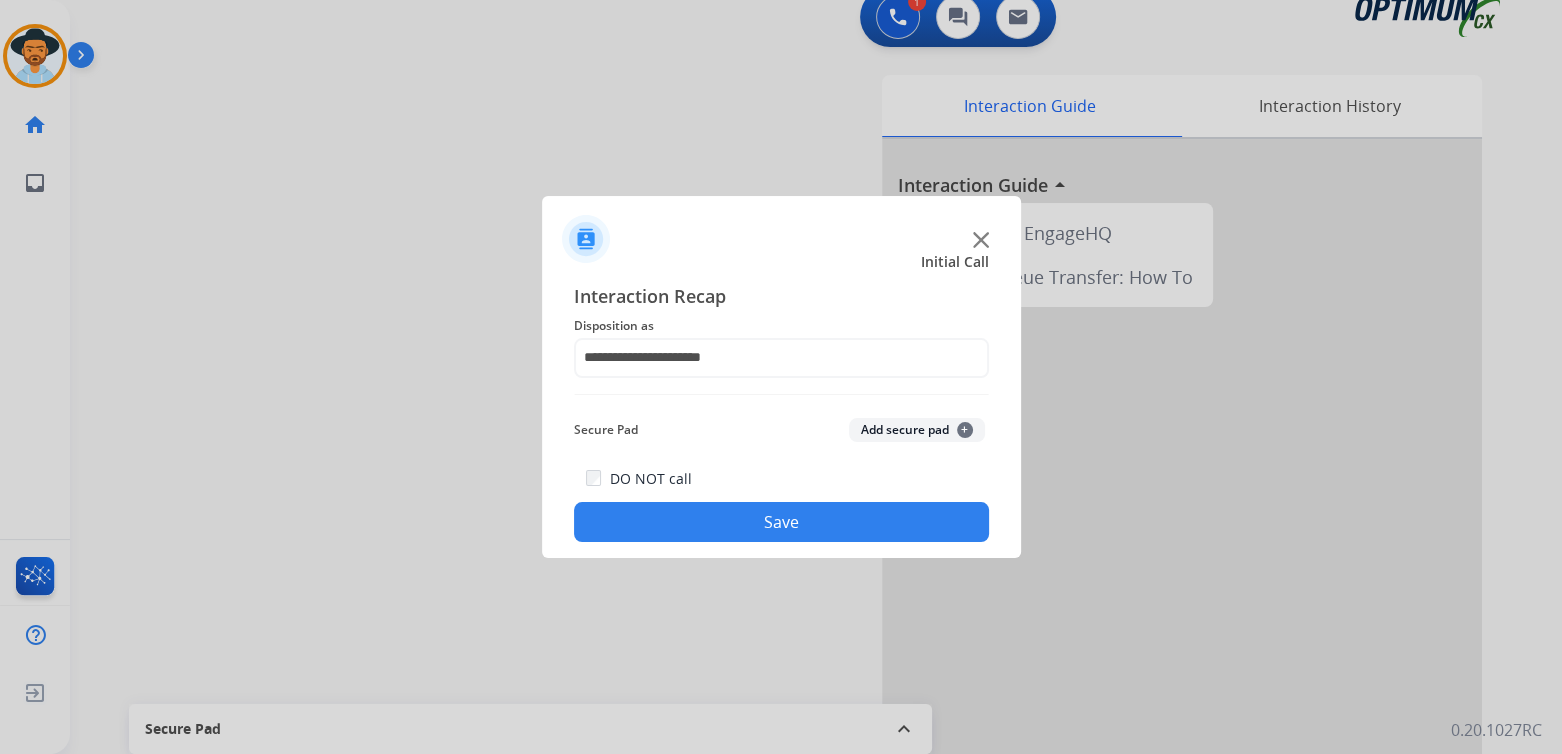 click on "Save" 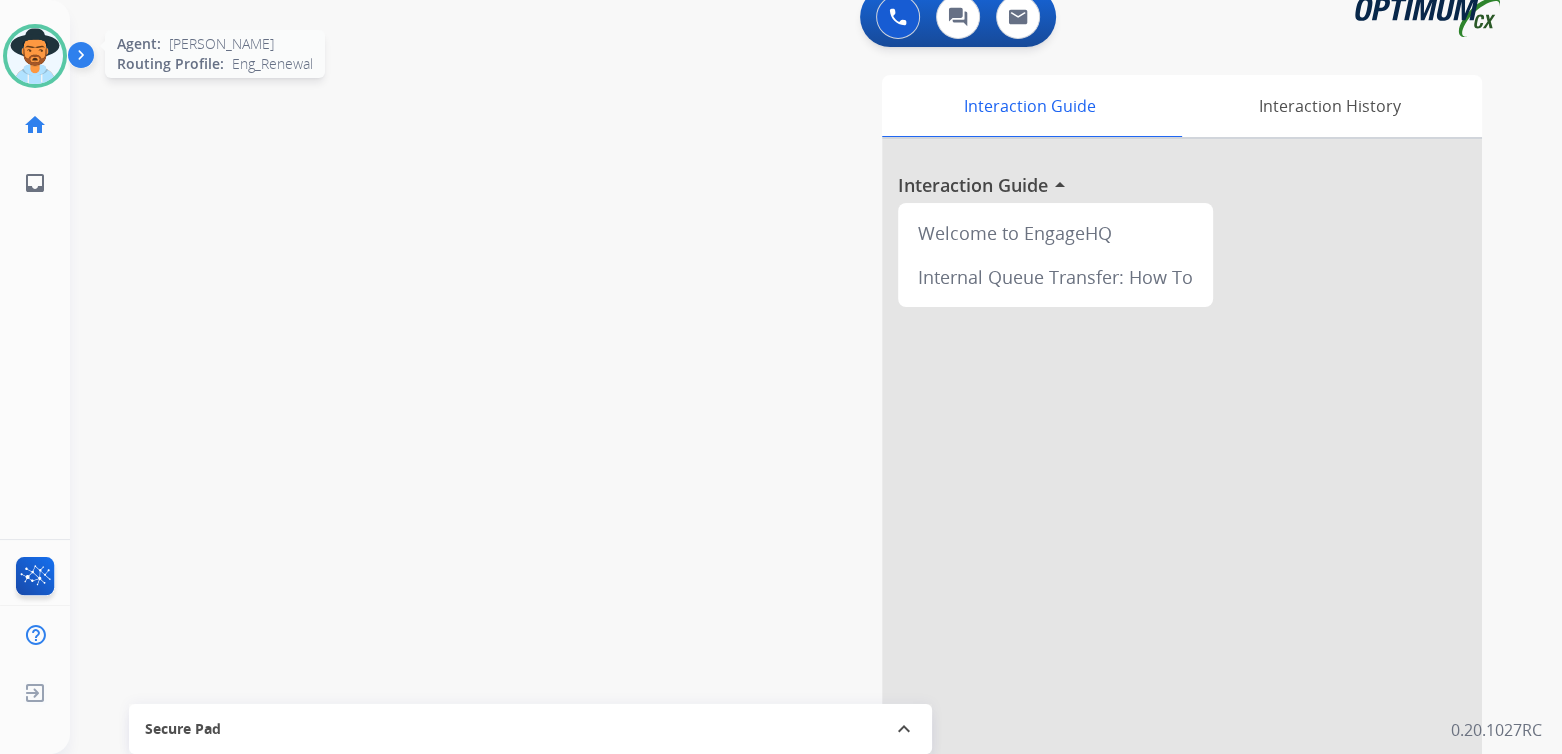 click at bounding box center [35, 56] 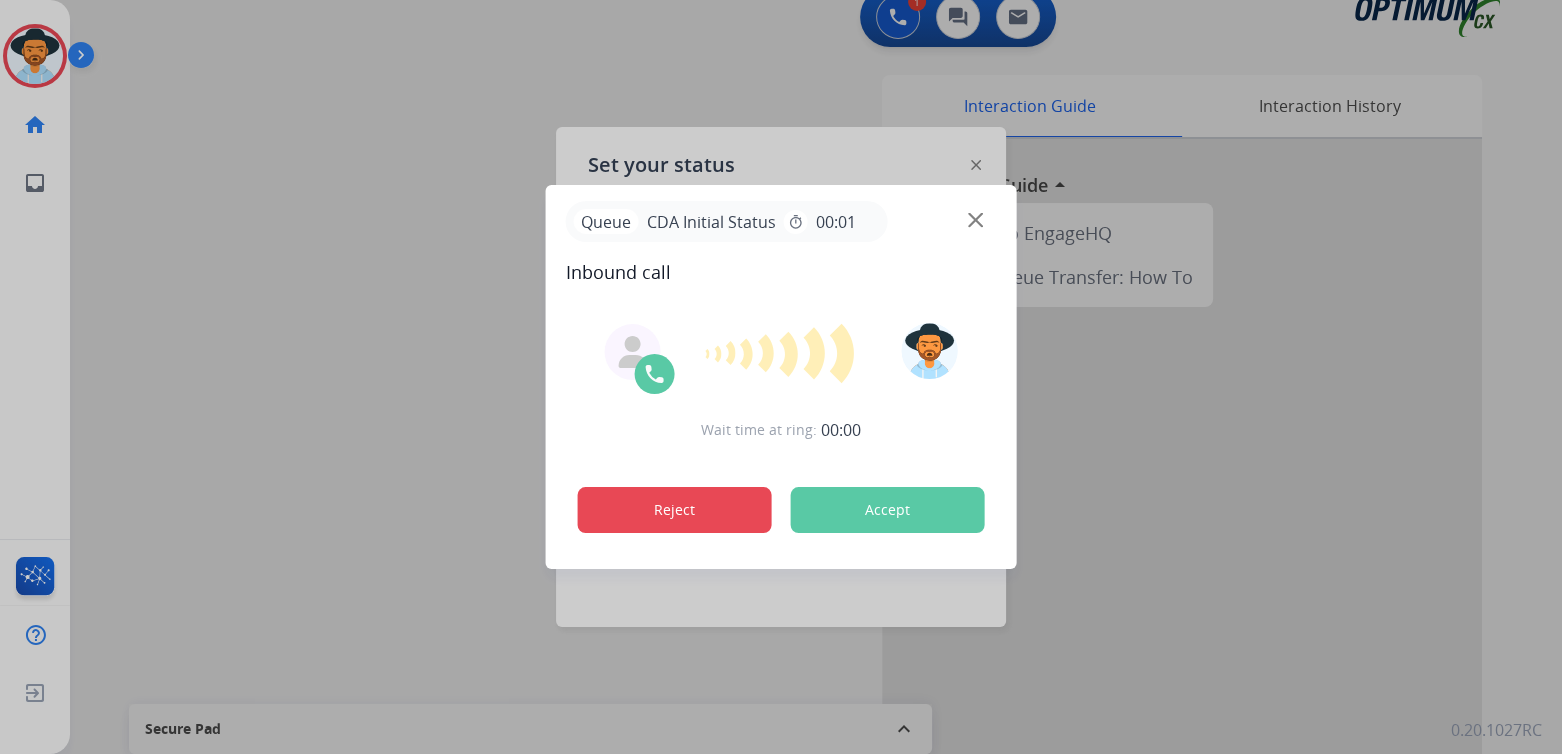 click on "Reject" at bounding box center [675, 510] 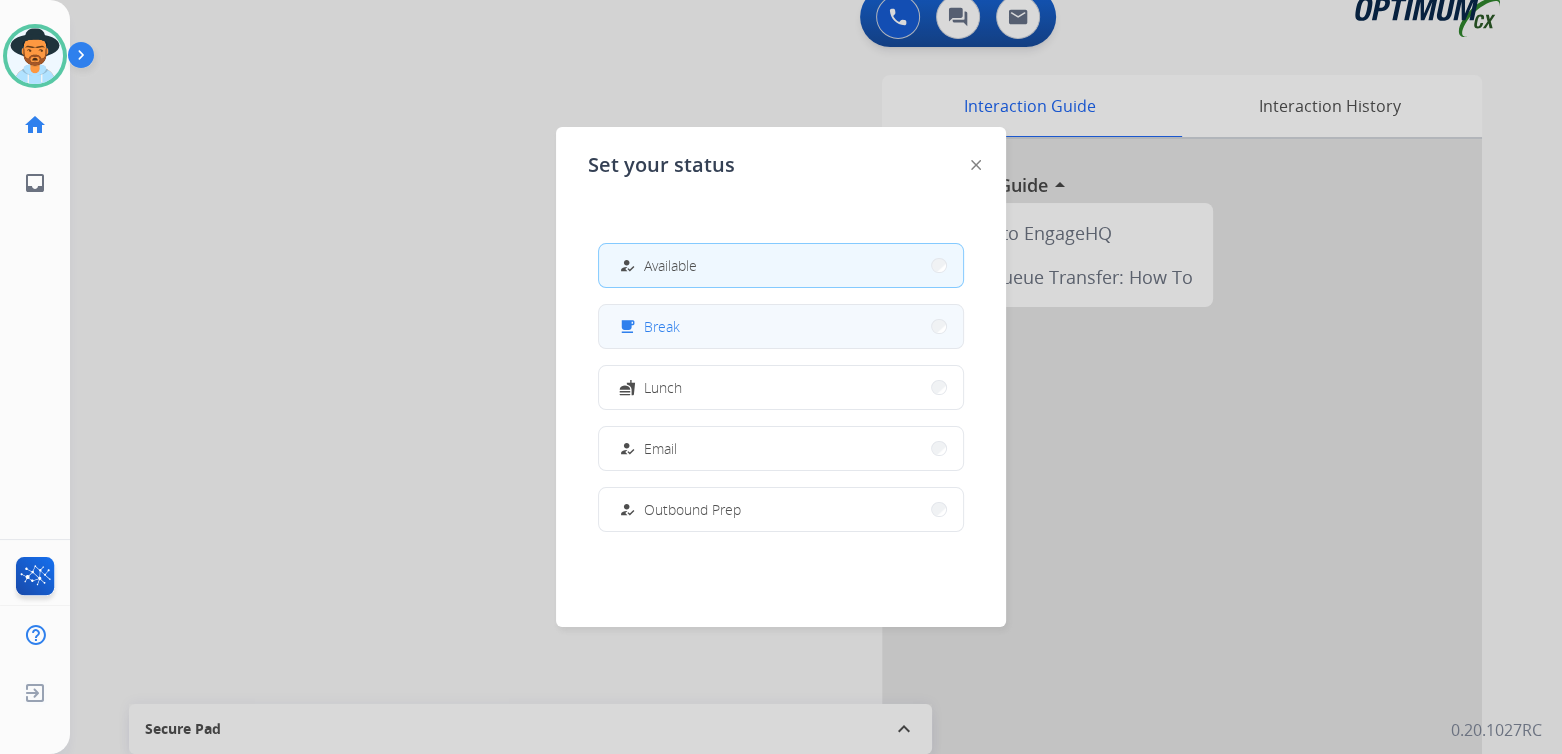 click on "Break" at bounding box center [662, 326] 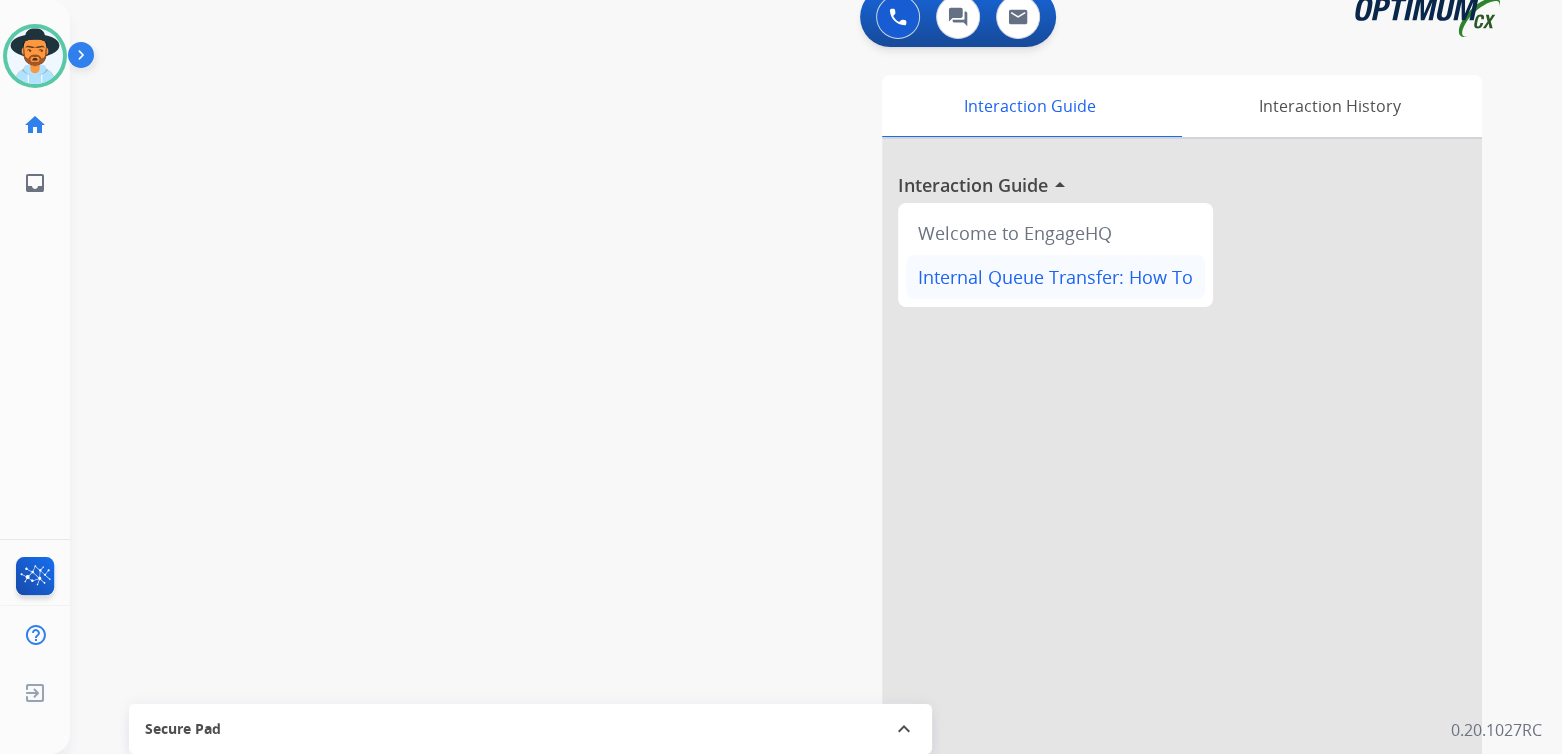 scroll, scrollTop: 0, scrollLeft: 0, axis: both 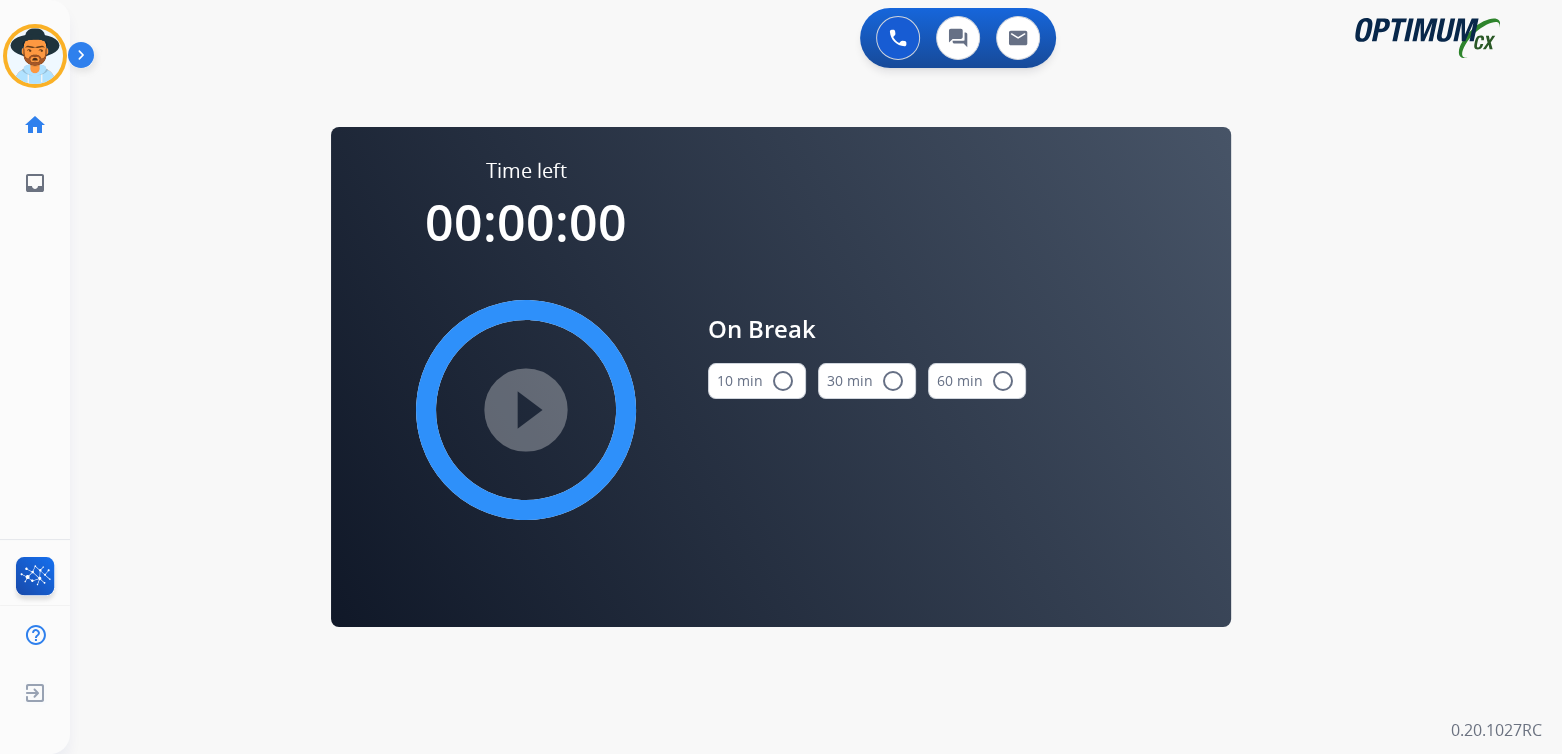 click on "radio_button_unchecked" at bounding box center [783, 381] 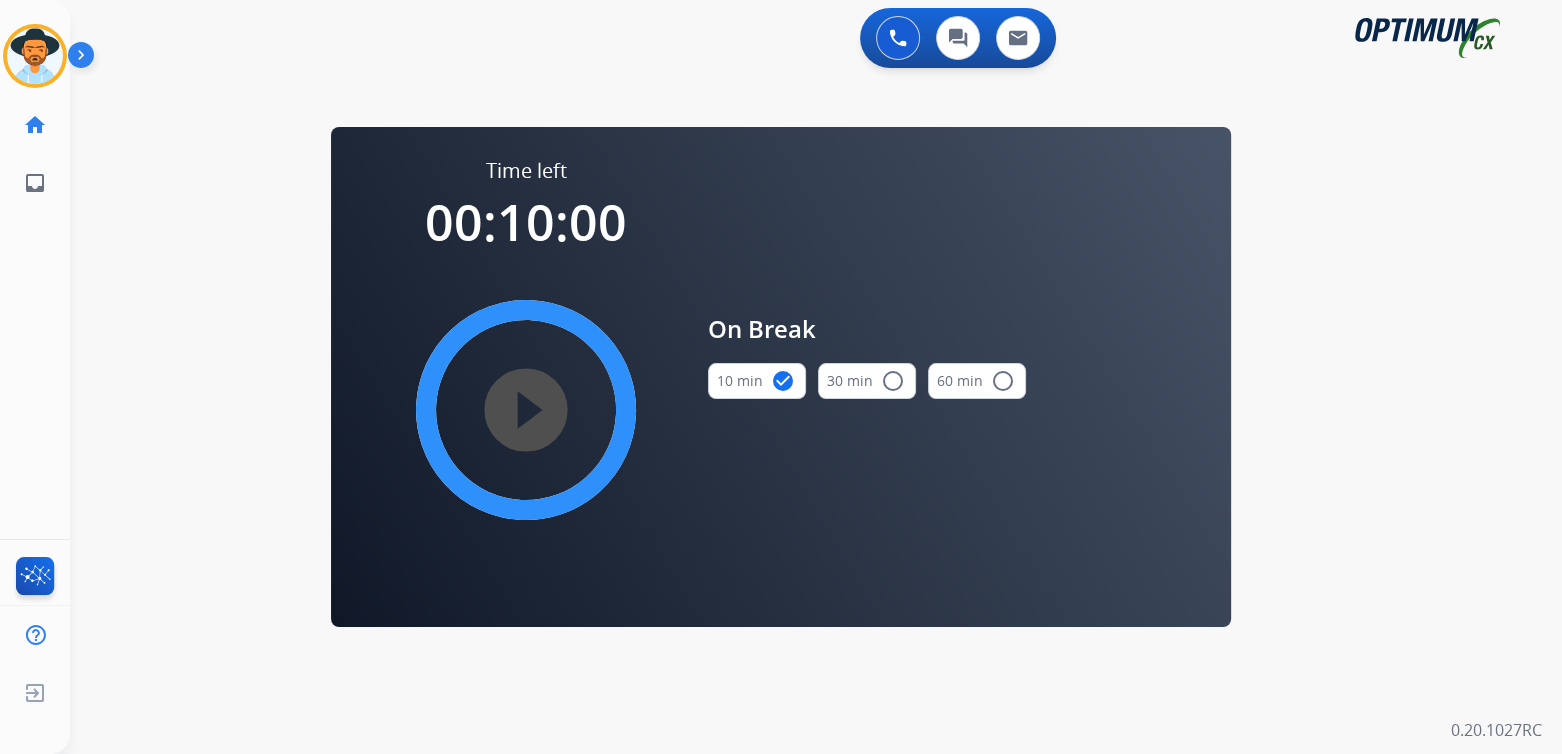 drag, startPoint x: 557, startPoint y: 404, endPoint x: 547, endPoint y: 406, distance: 10.198039 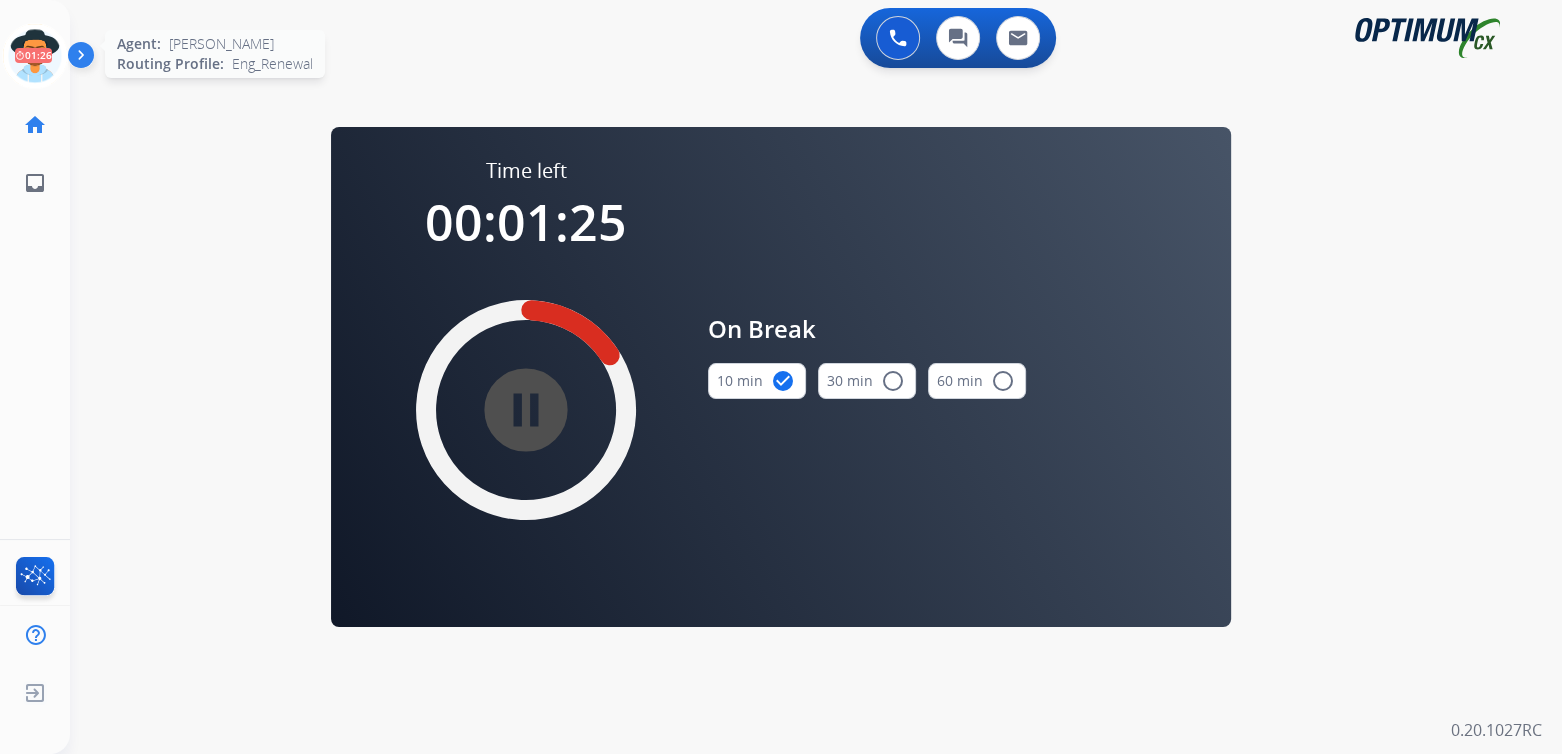 drag, startPoint x: 25, startPoint y: 56, endPoint x: 52, endPoint y: 52, distance: 27.294687 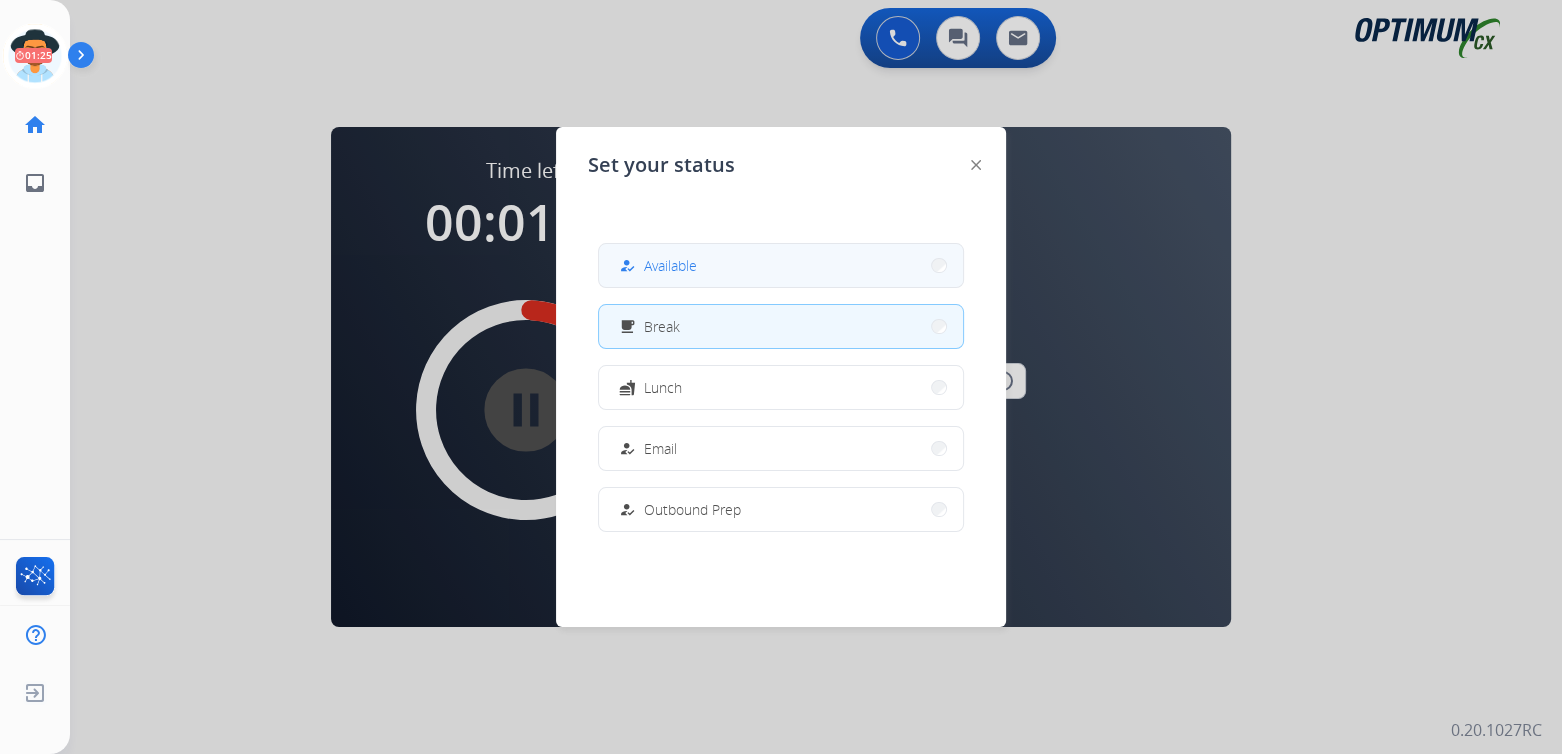click on "how_to_reg Available" at bounding box center (781, 265) 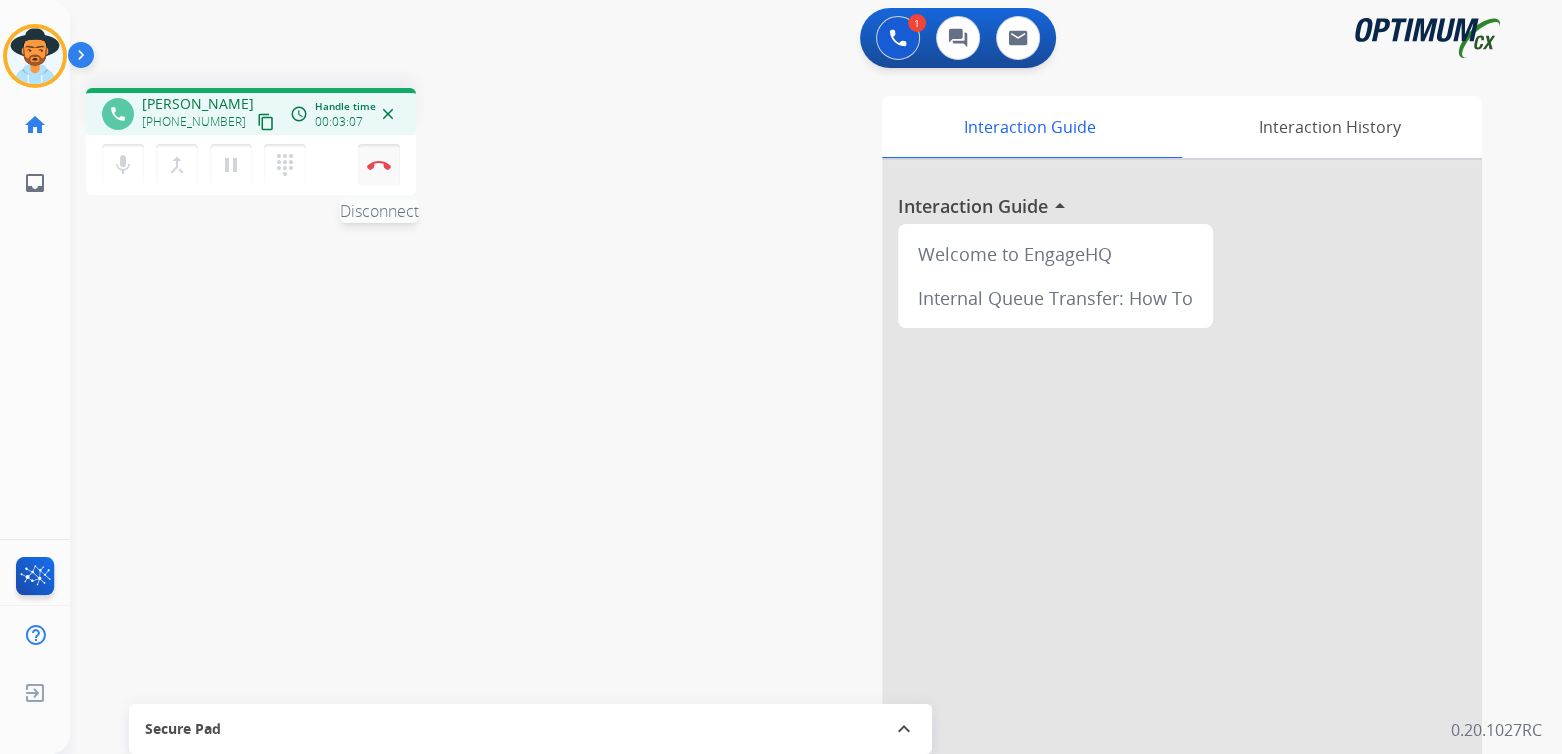 click at bounding box center [379, 165] 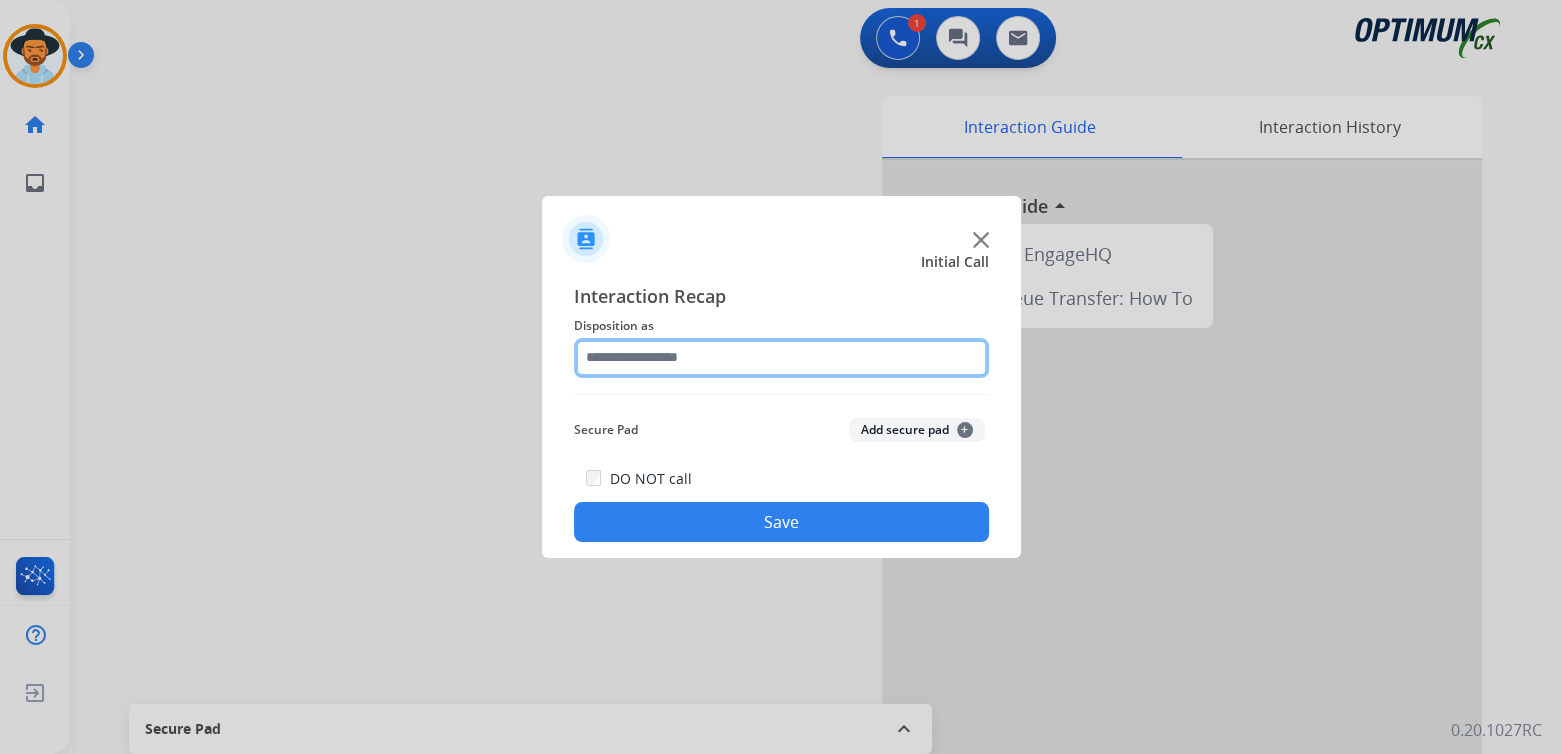 click 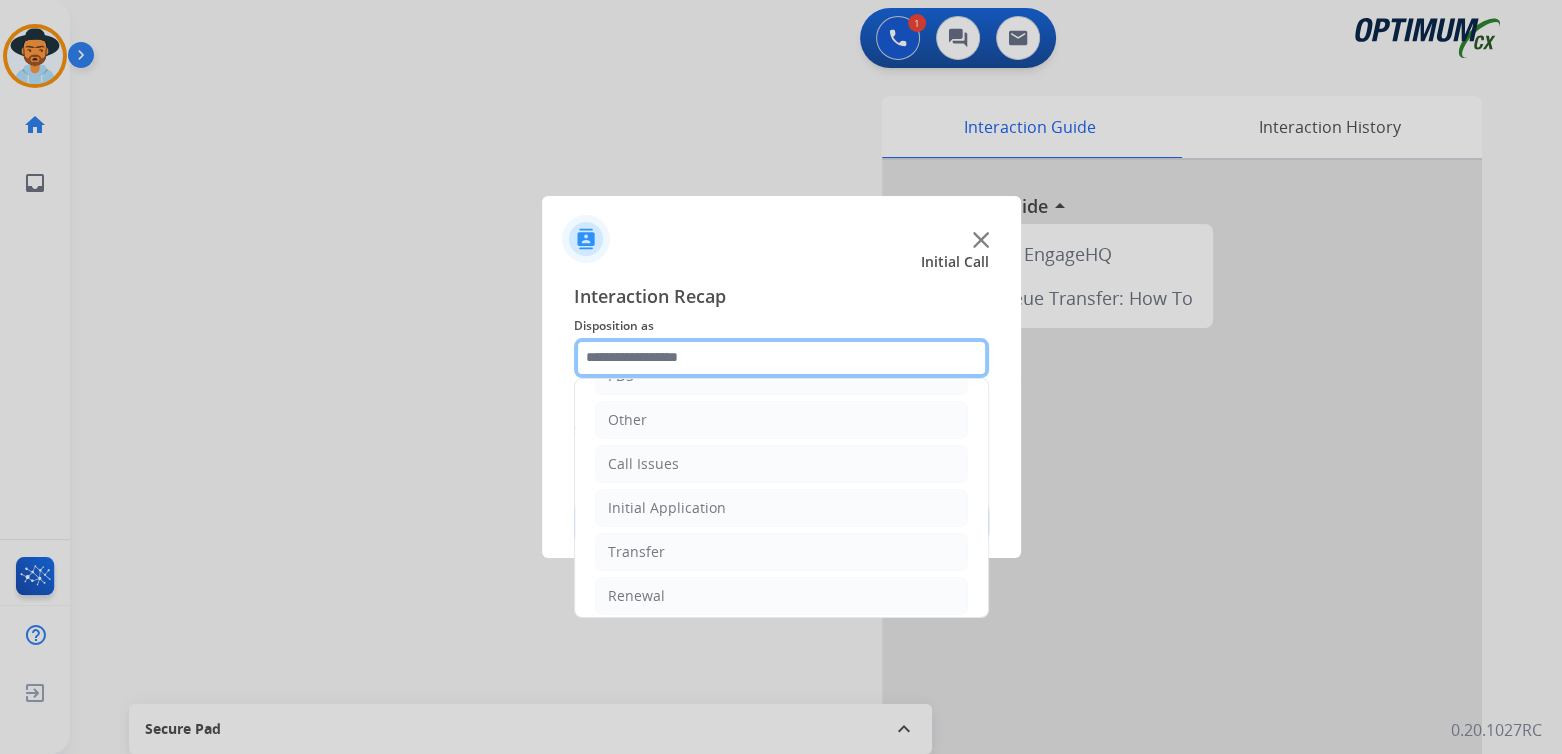 scroll, scrollTop: 132, scrollLeft: 0, axis: vertical 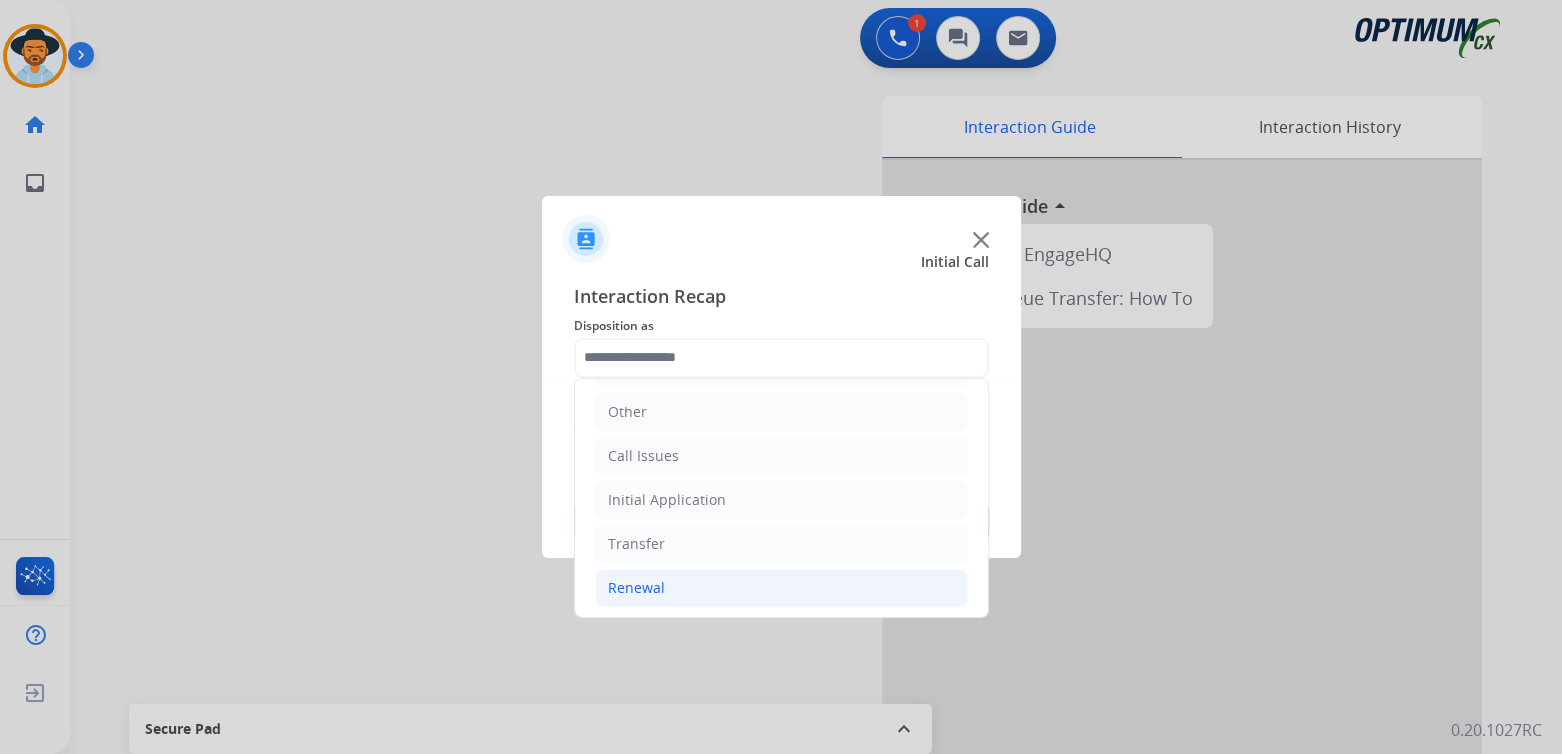 click on "Renewal" 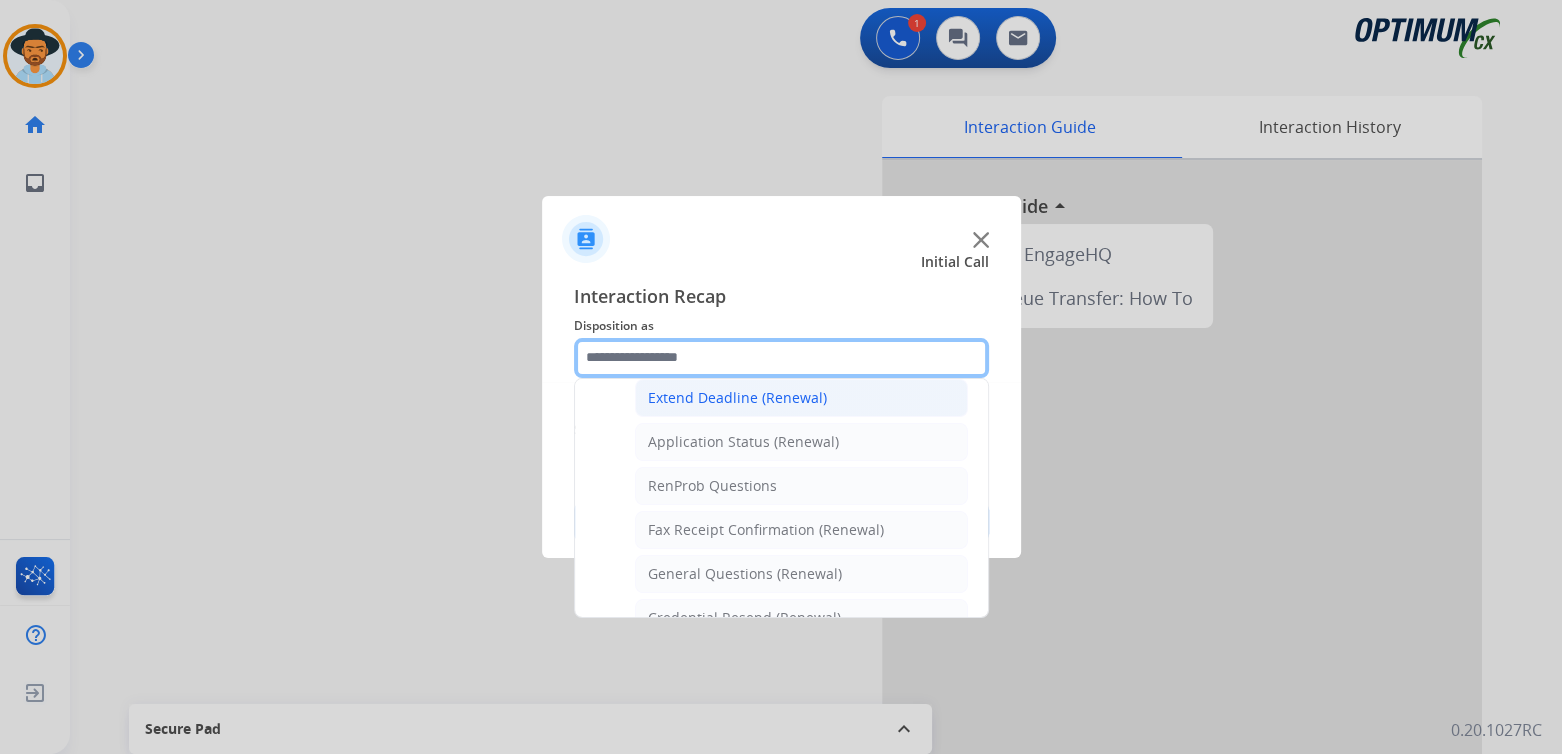 scroll, scrollTop: 432, scrollLeft: 0, axis: vertical 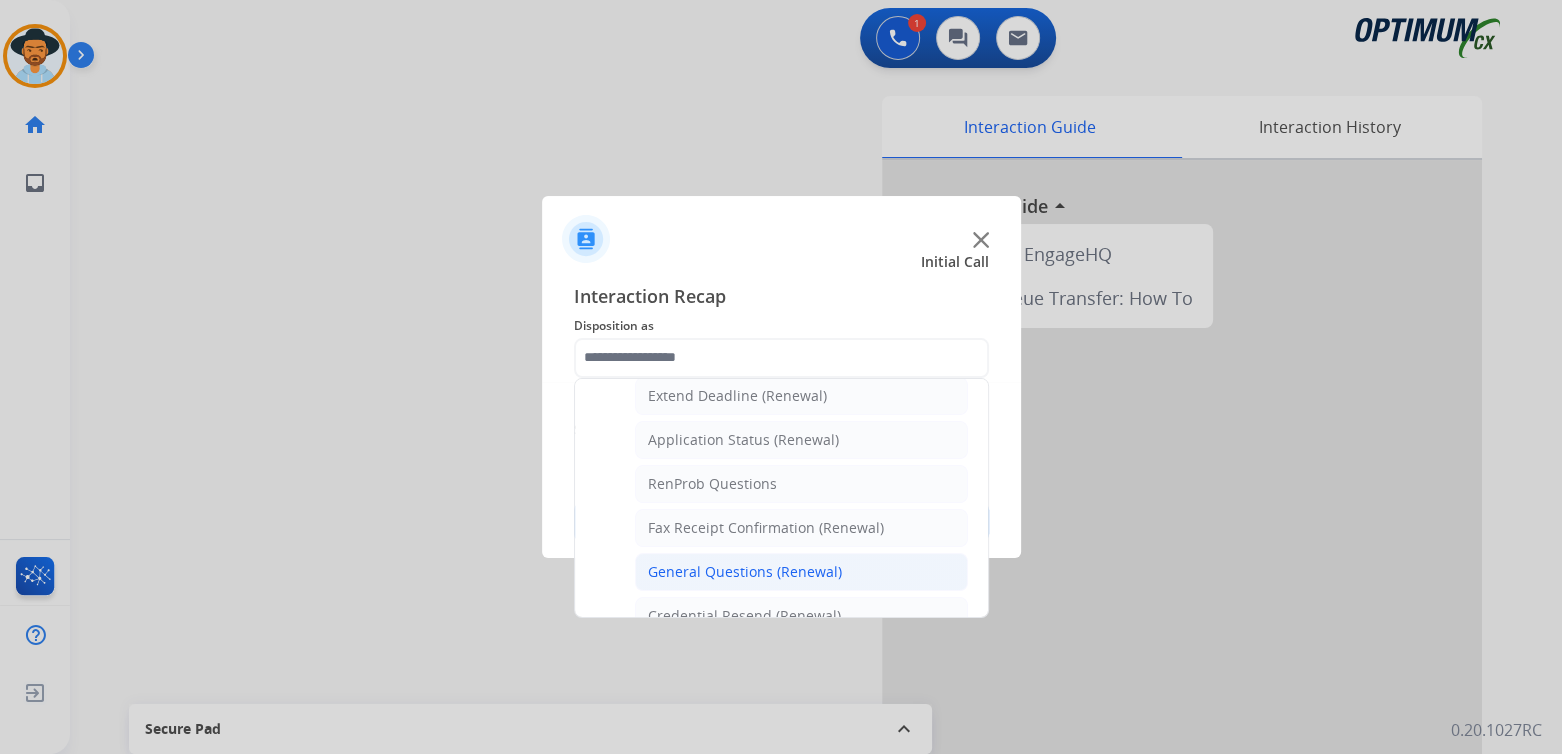 click on "General Questions (Renewal)" 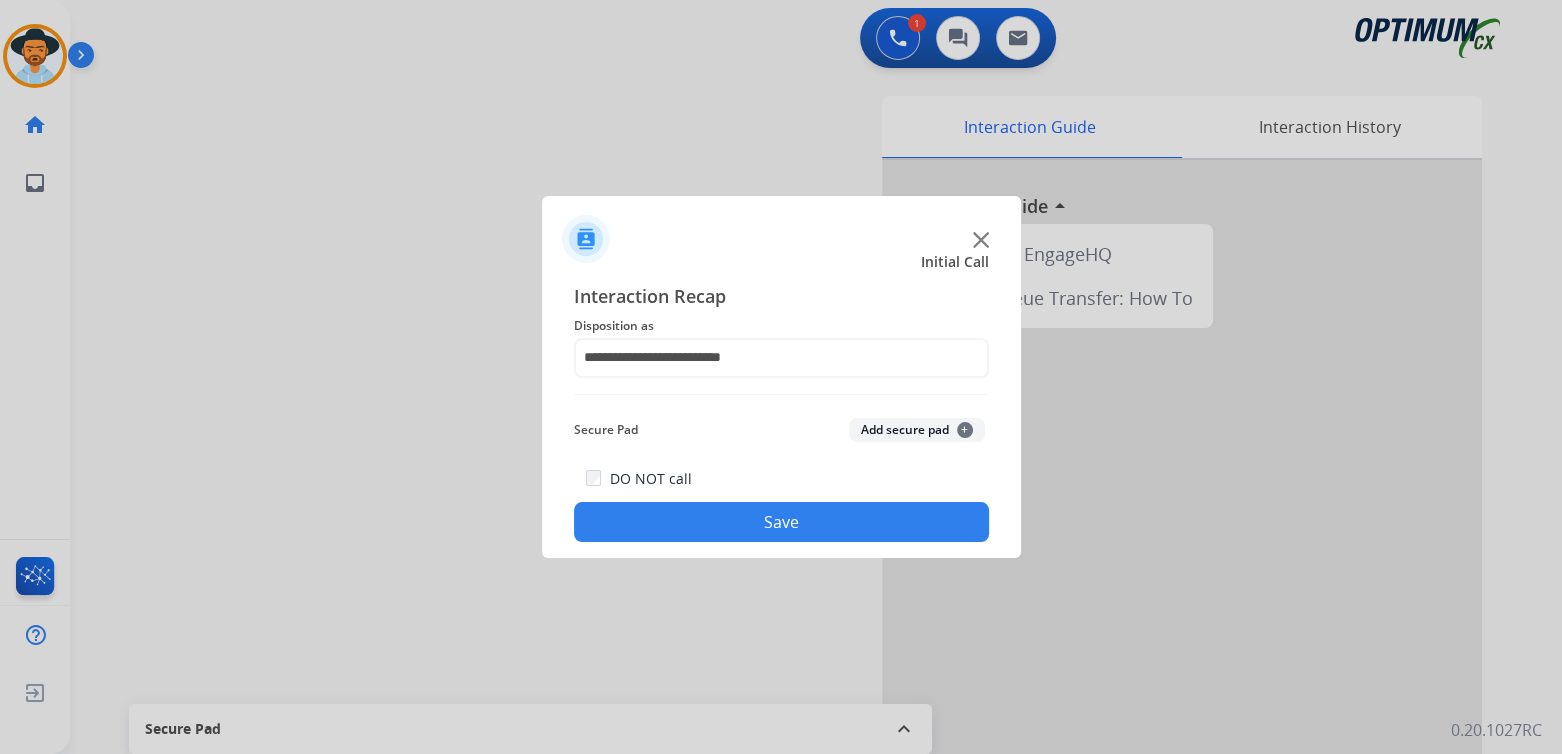 drag, startPoint x: 843, startPoint y: 506, endPoint x: 873, endPoint y: 505, distance: 30.016663 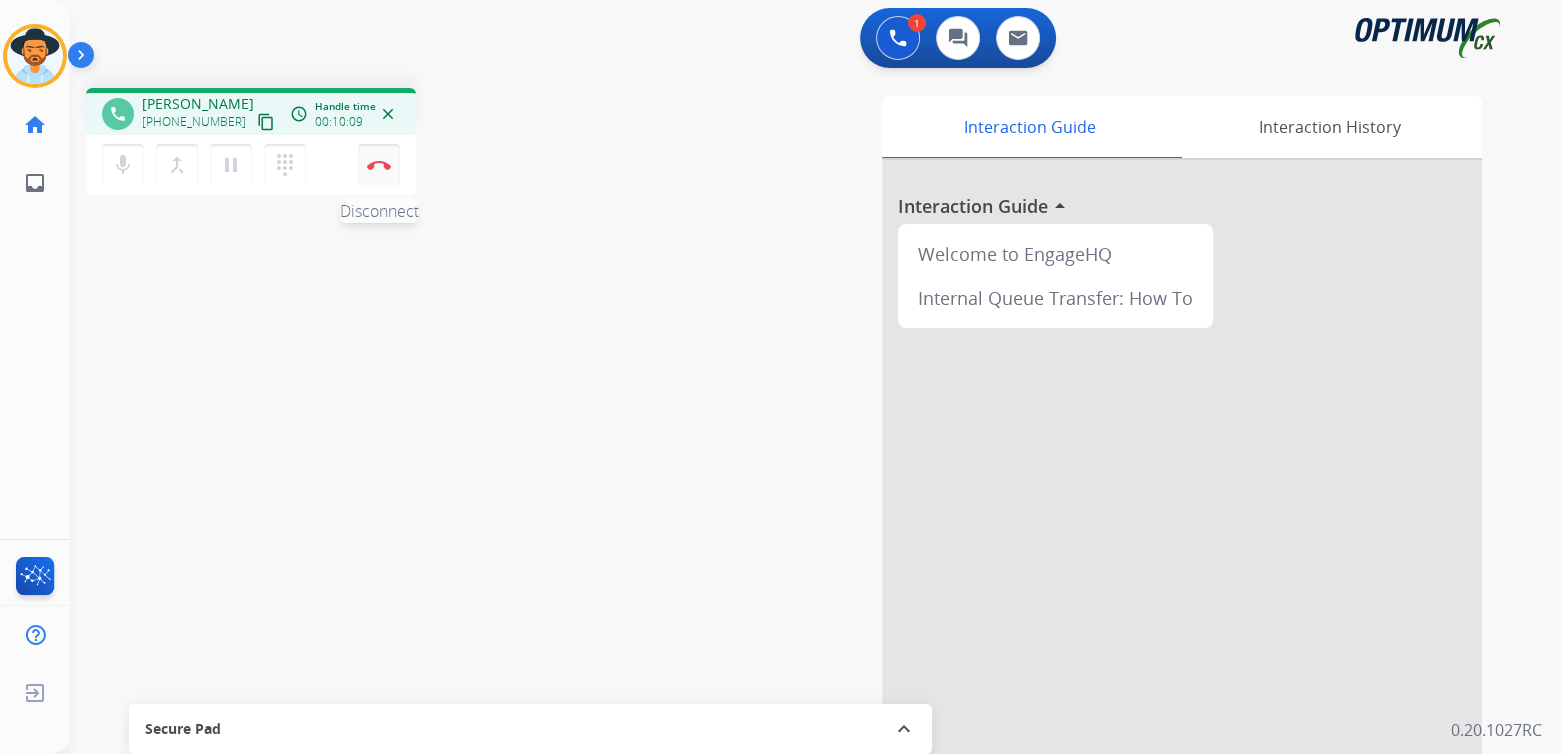 drag, startPoint x: 377, startPoint y: 167, endPoint x: 395, endPoint y: 159, distance: 19.697716 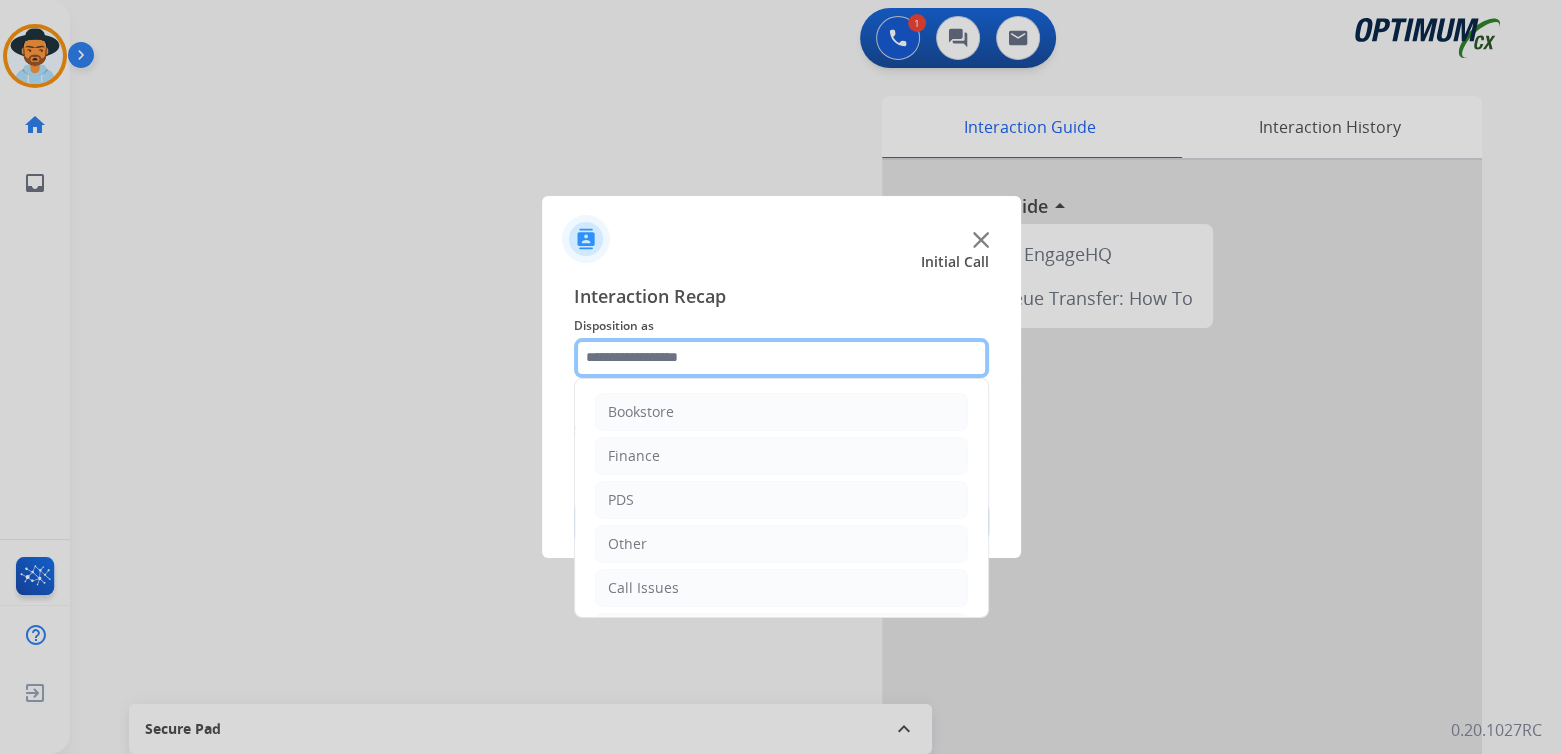 click 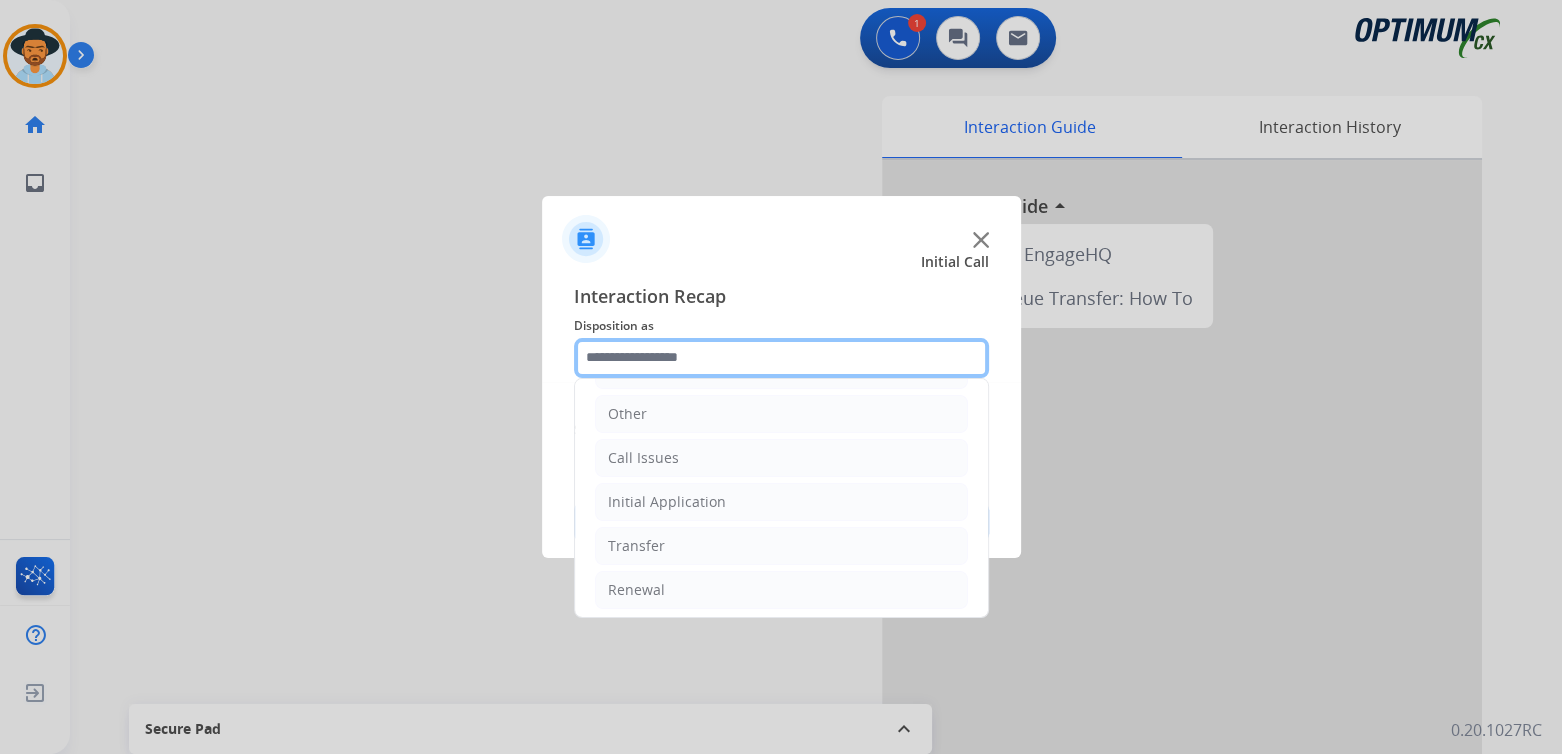 scroll, scrollTop: 132, scrollLeft: 0, axis: vertical 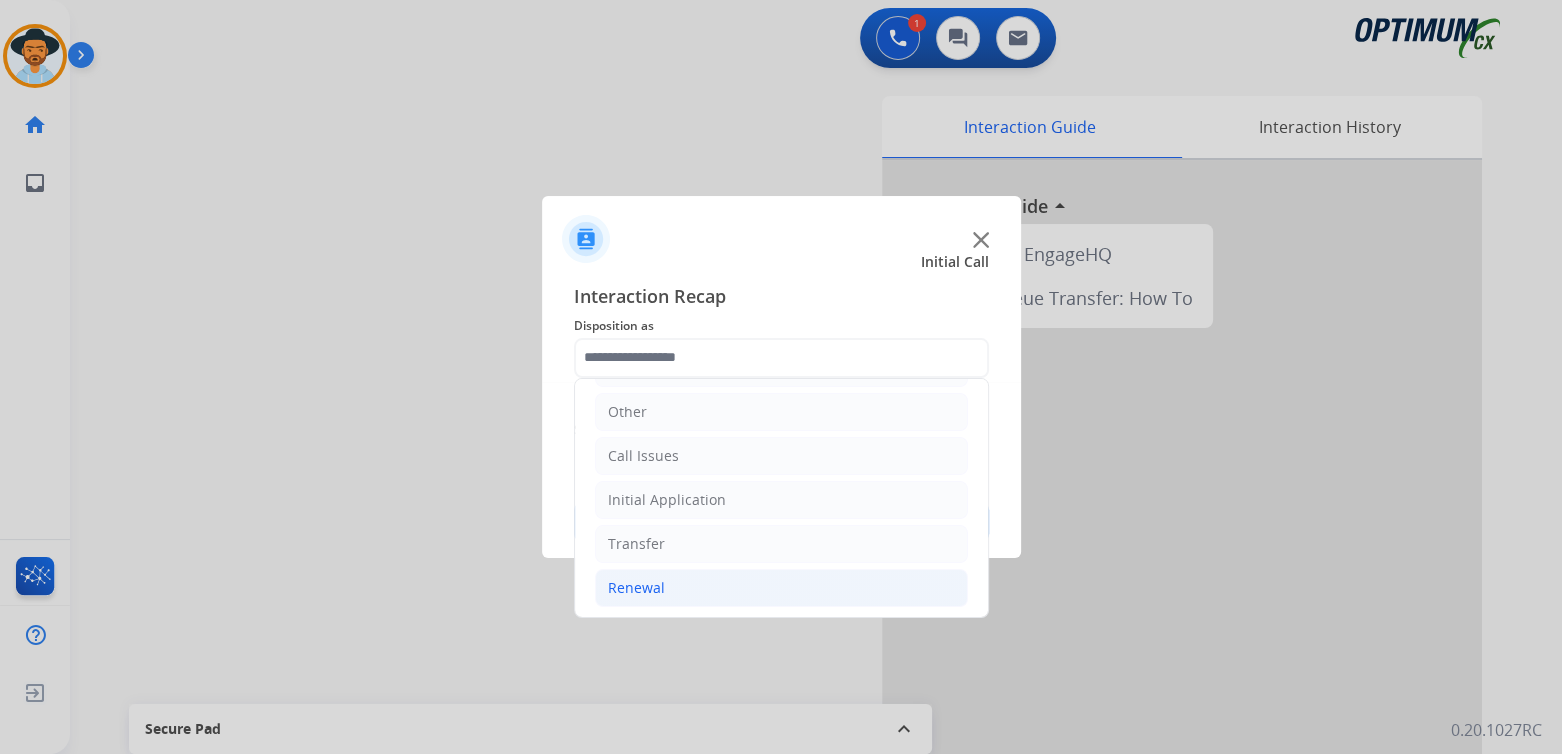 click on "Renewal" 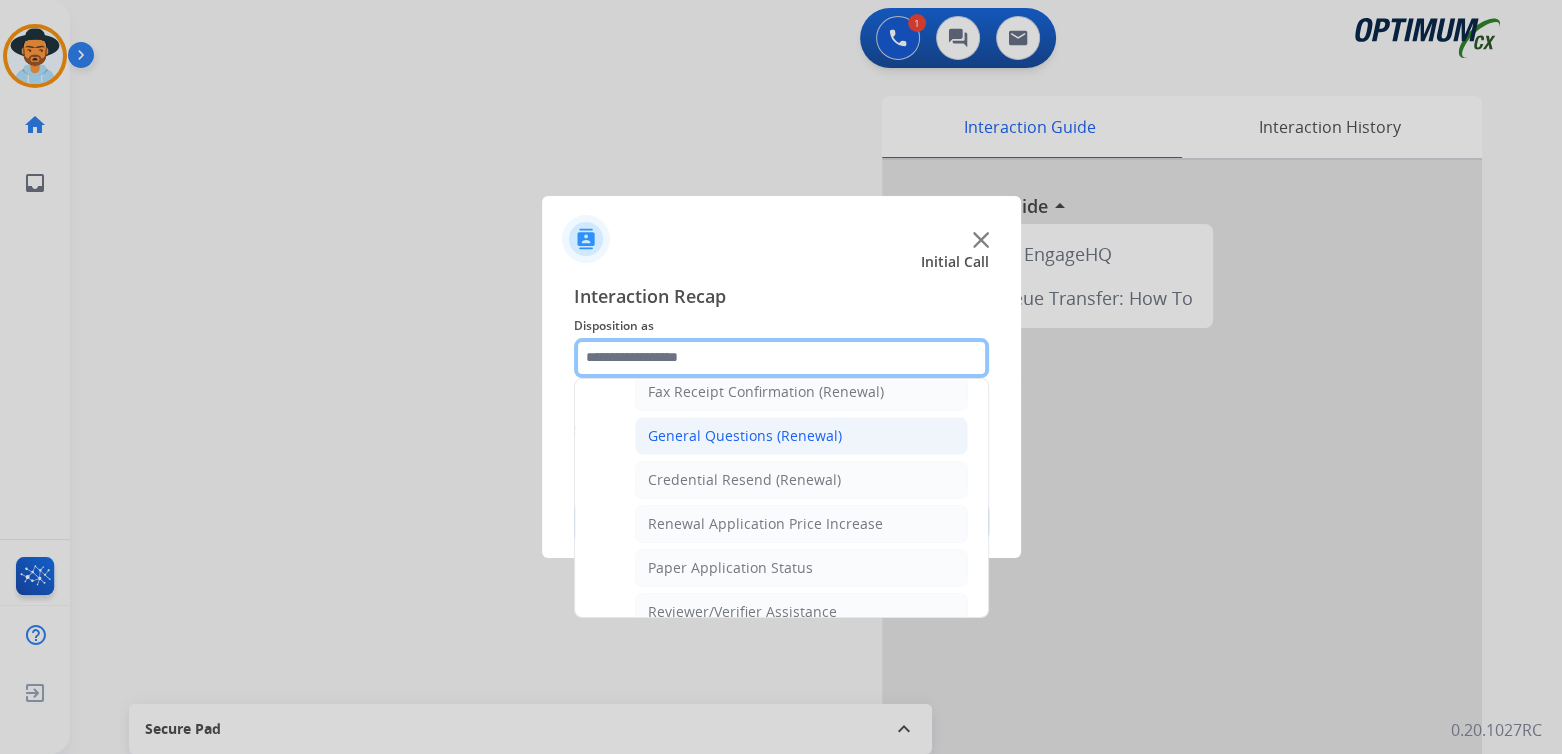 scroll, scrollTop: 567, scrollLeft: 0, axis: vertical 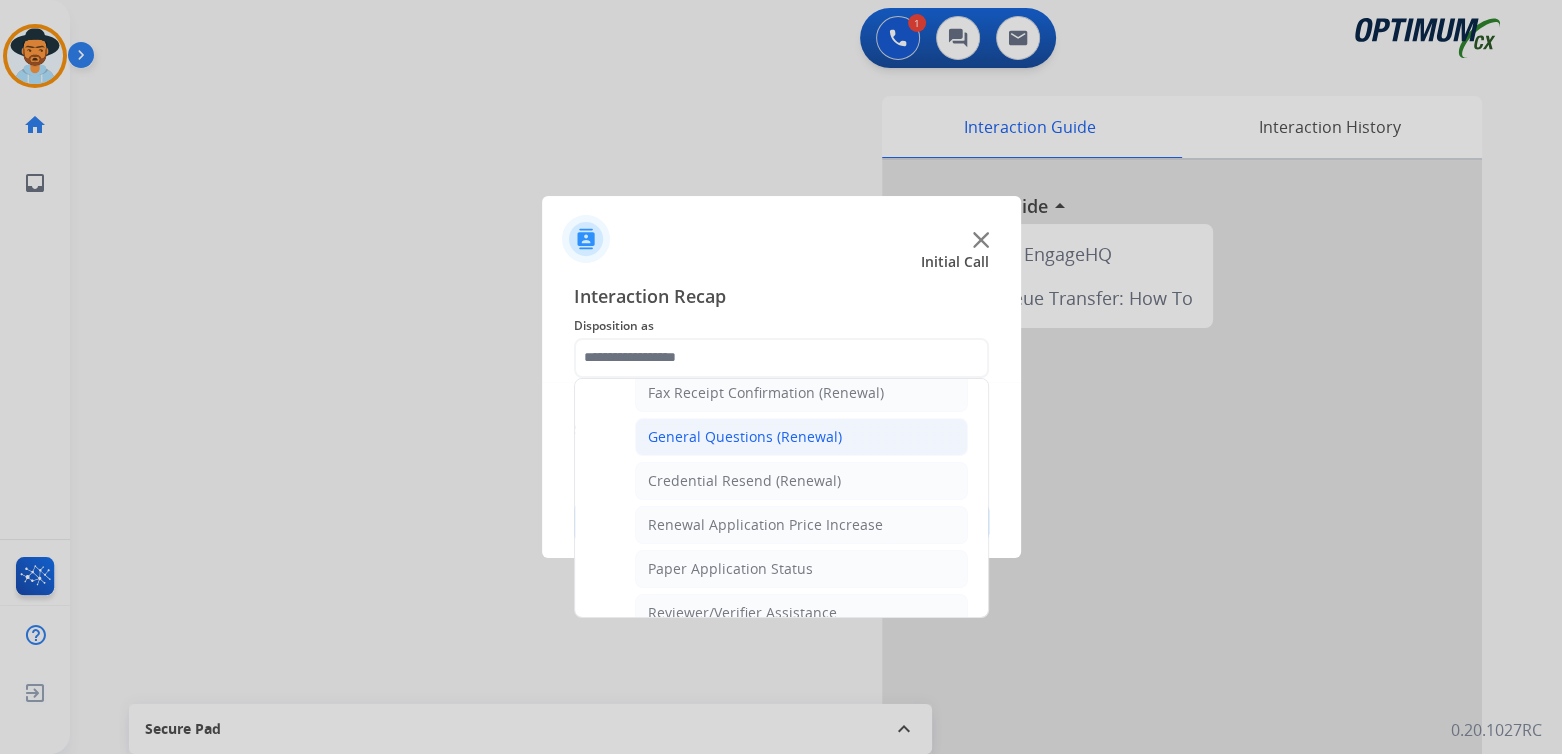 click on "General Questions (Renewal)" 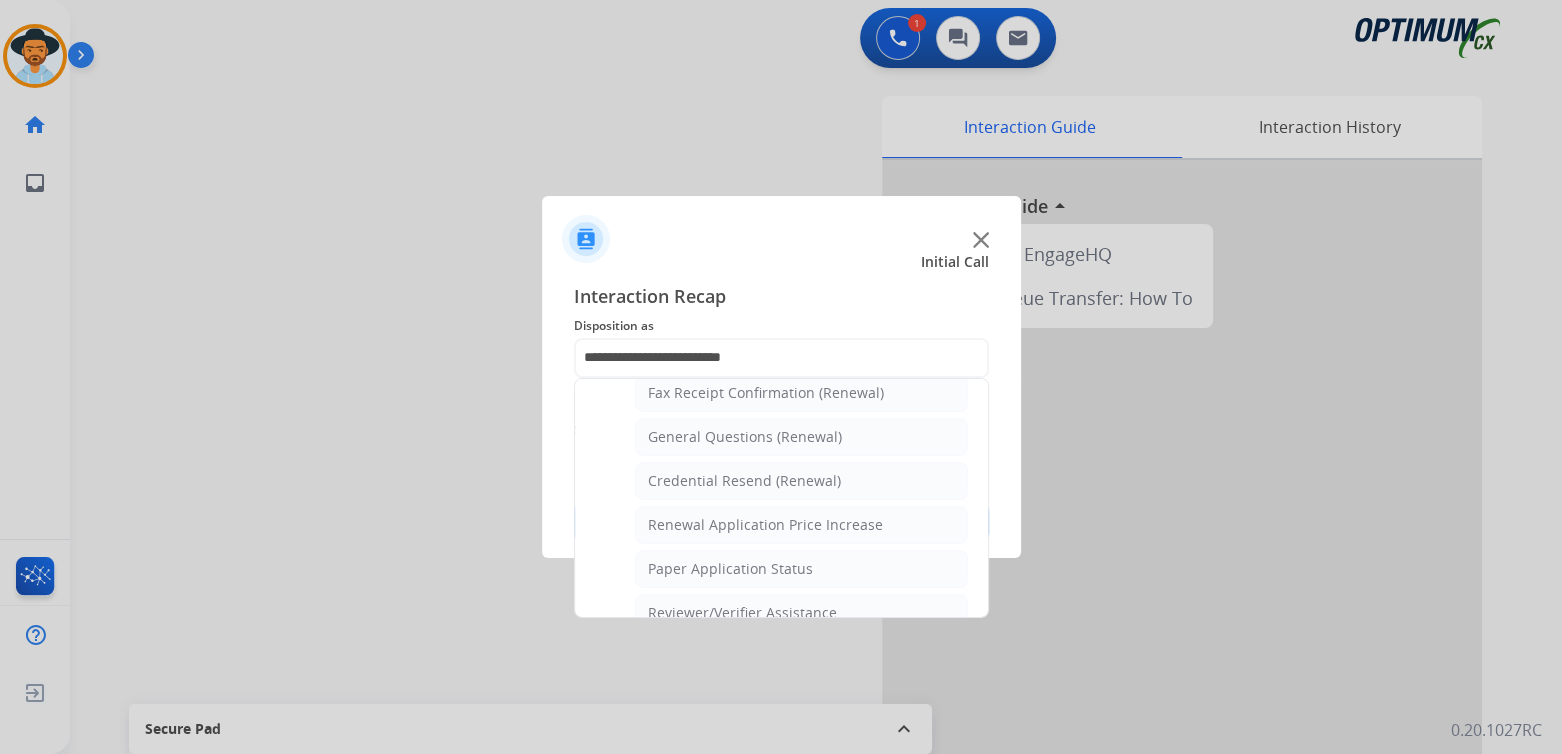 scroll, scrollTop: 0, scrollLeft: 0, axis: both 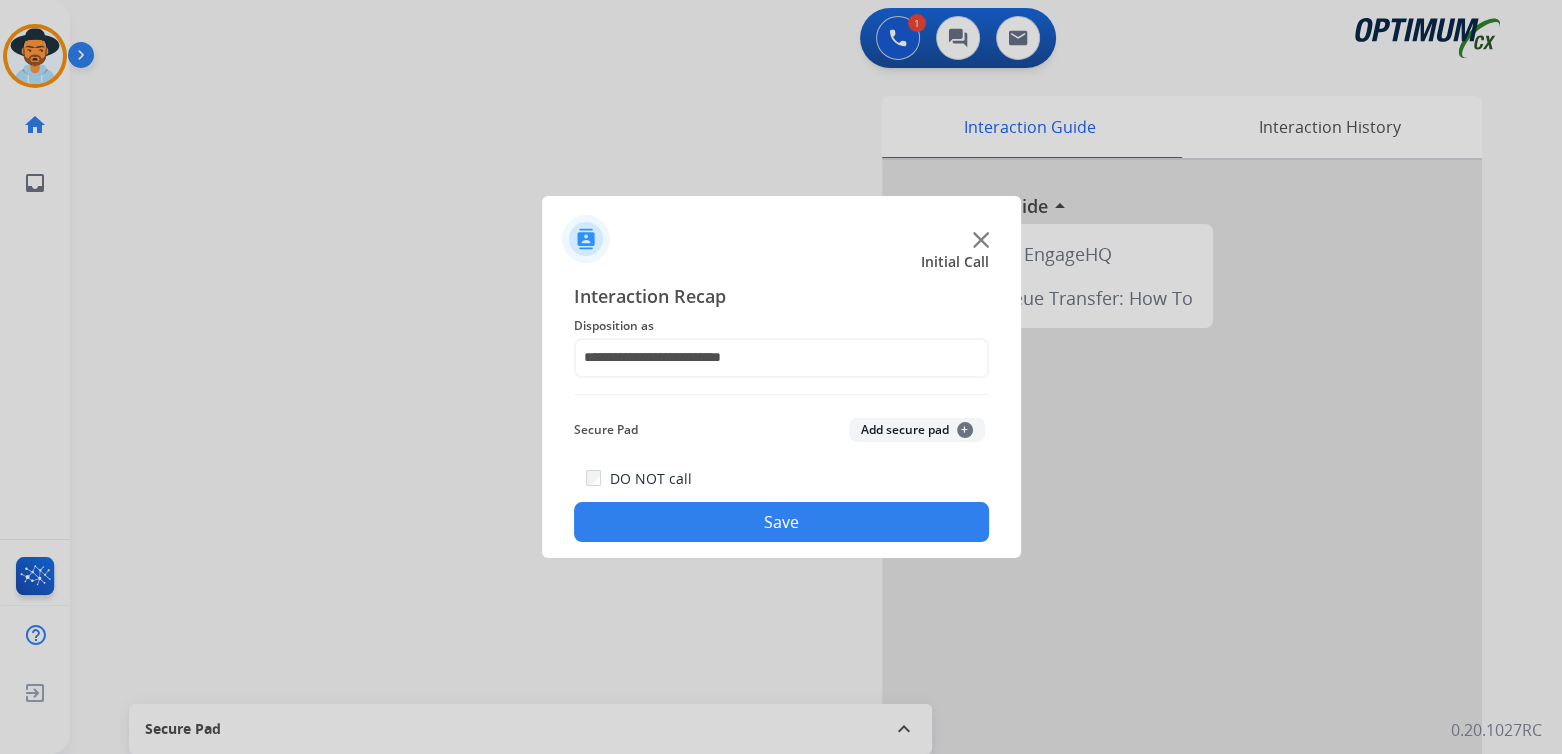 click on "Save" 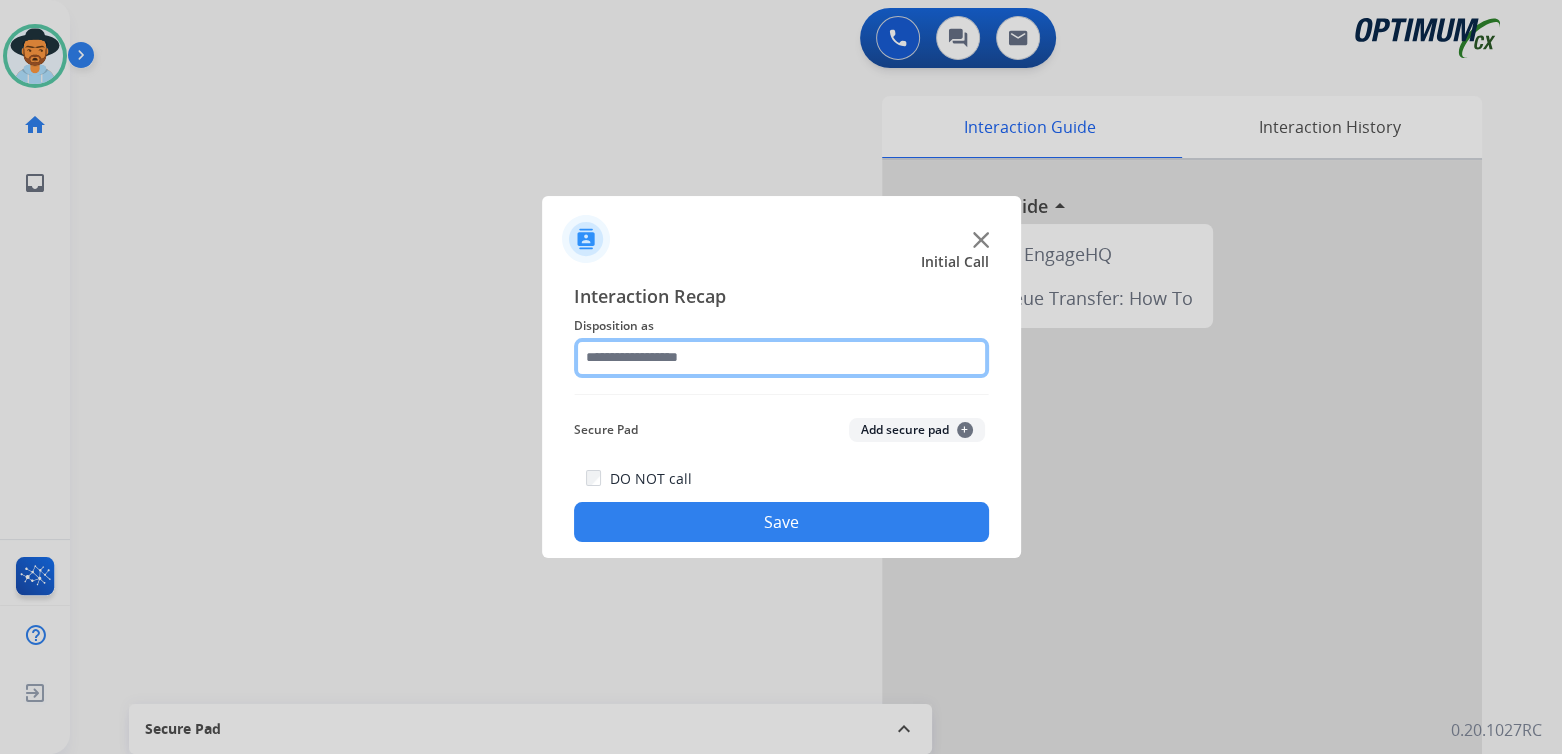 click 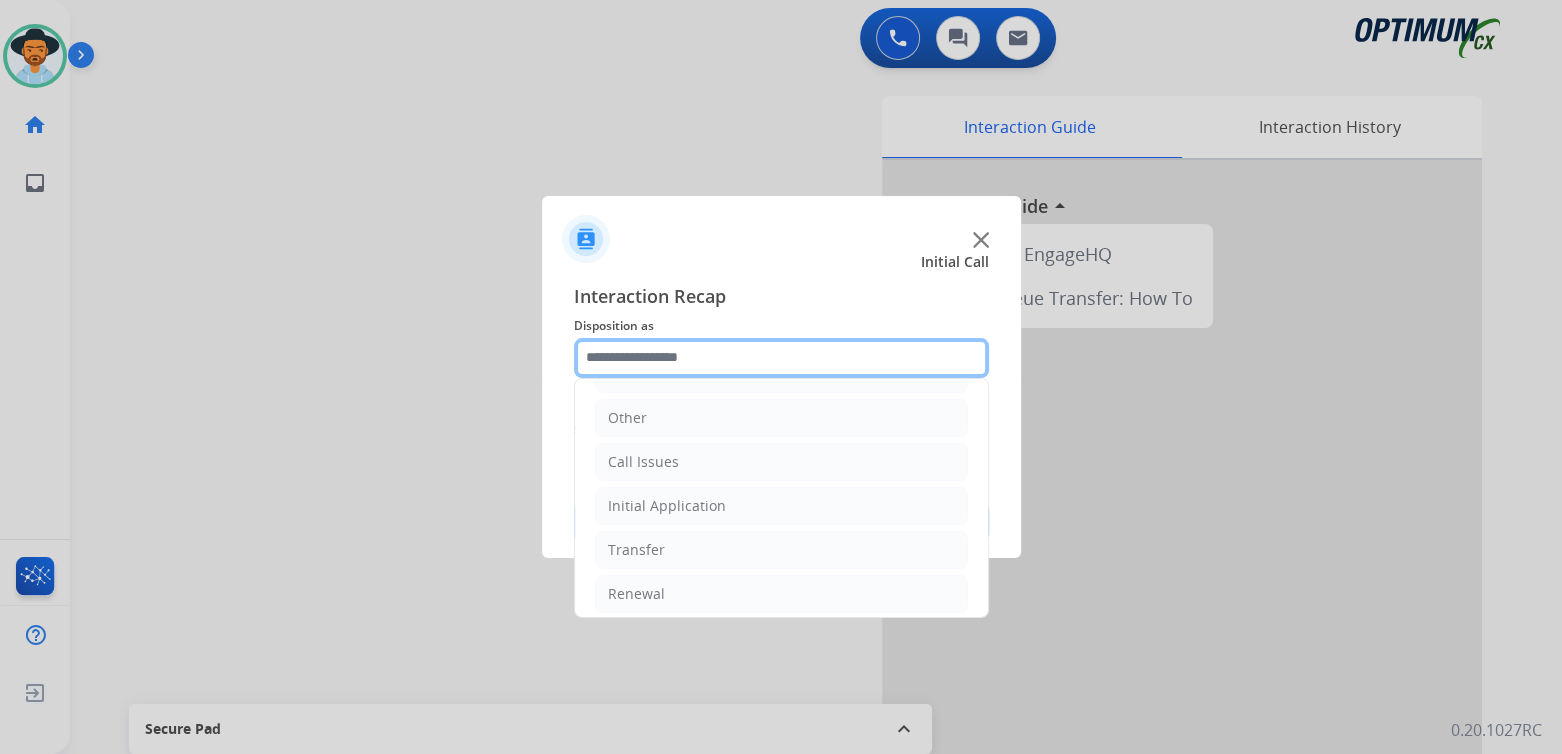 scroll, scrollTop: 132, scrollLeft: 0, axis: vertical 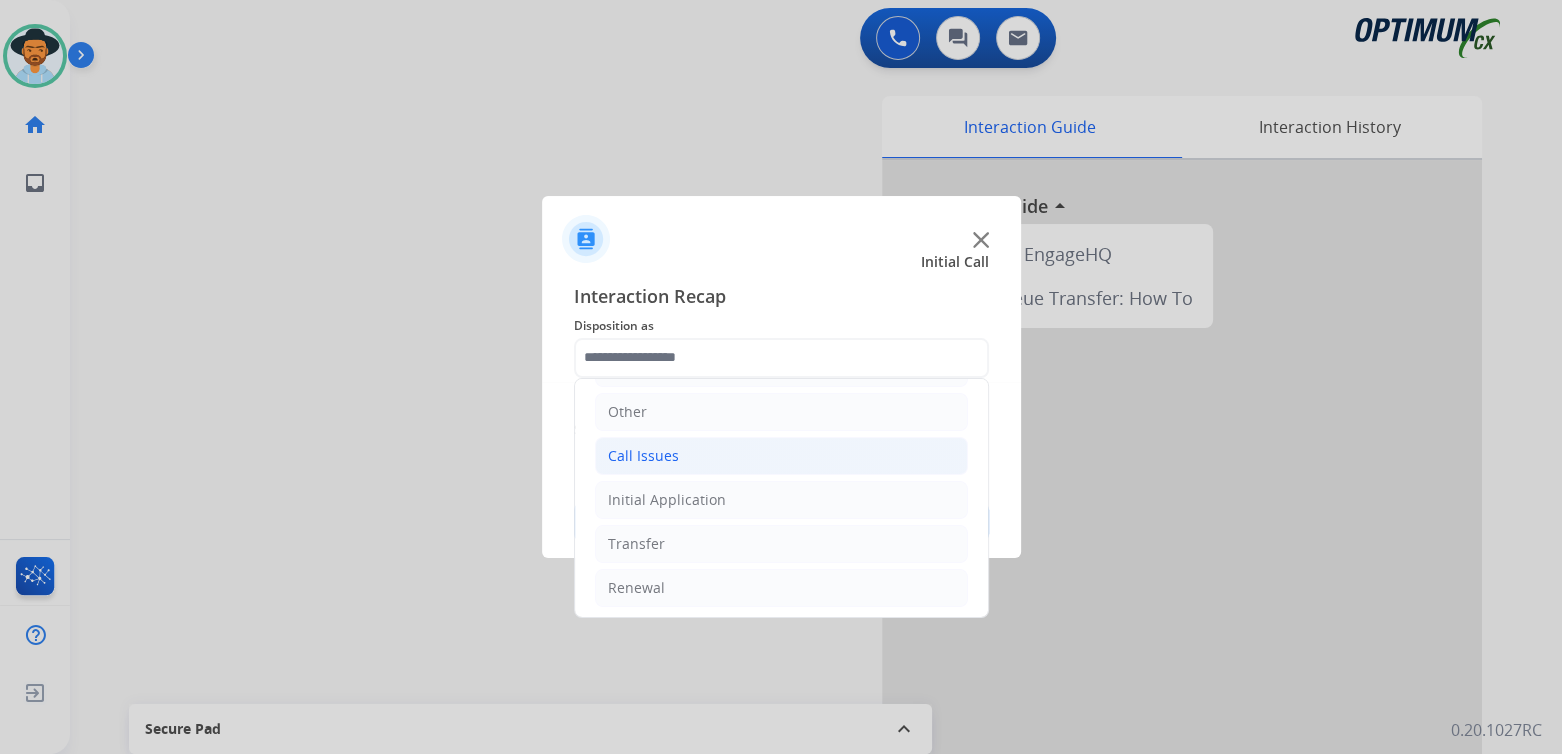 click on "Call Issues" 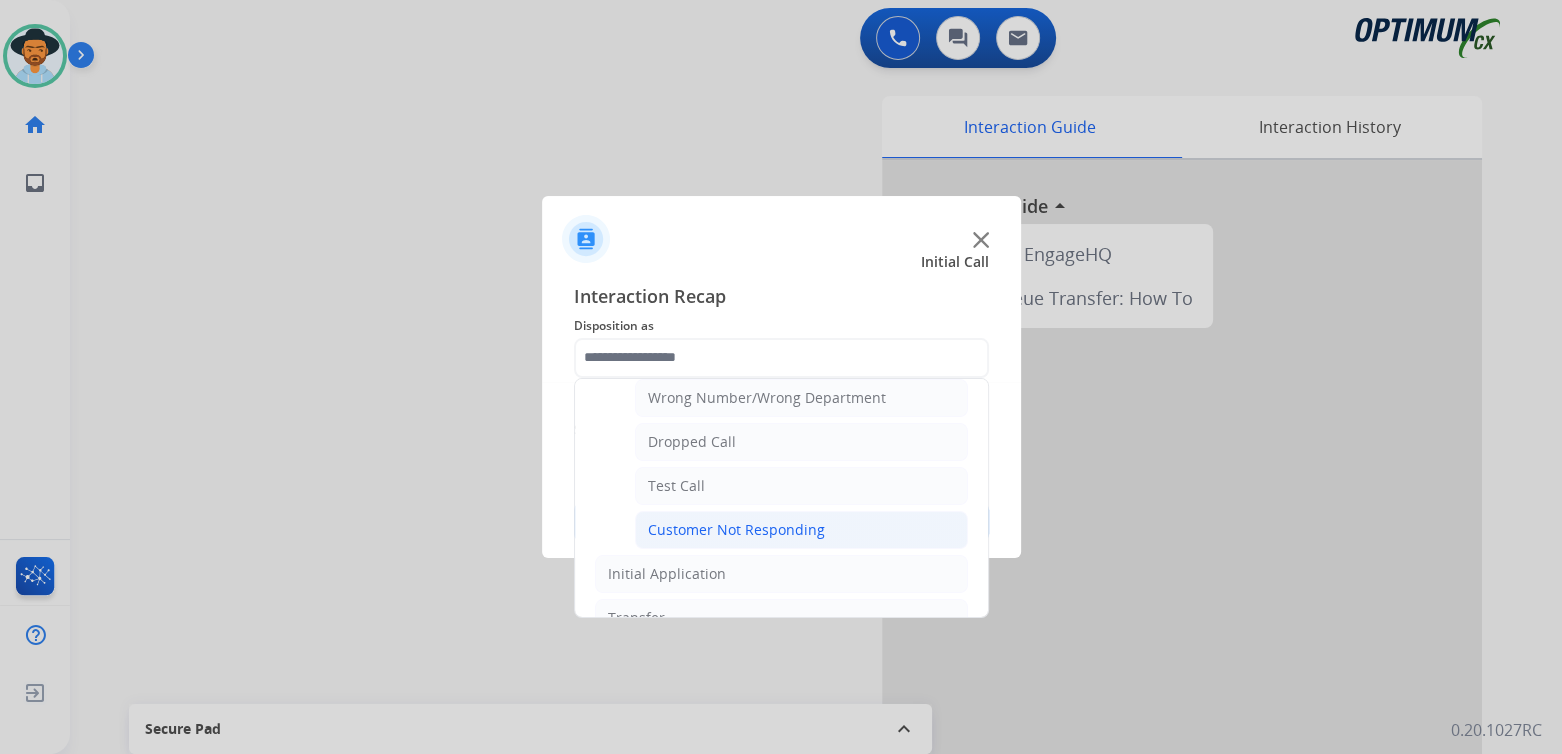 scroll, scrollTop: 285, scrollLeft: 0, axis: vertical 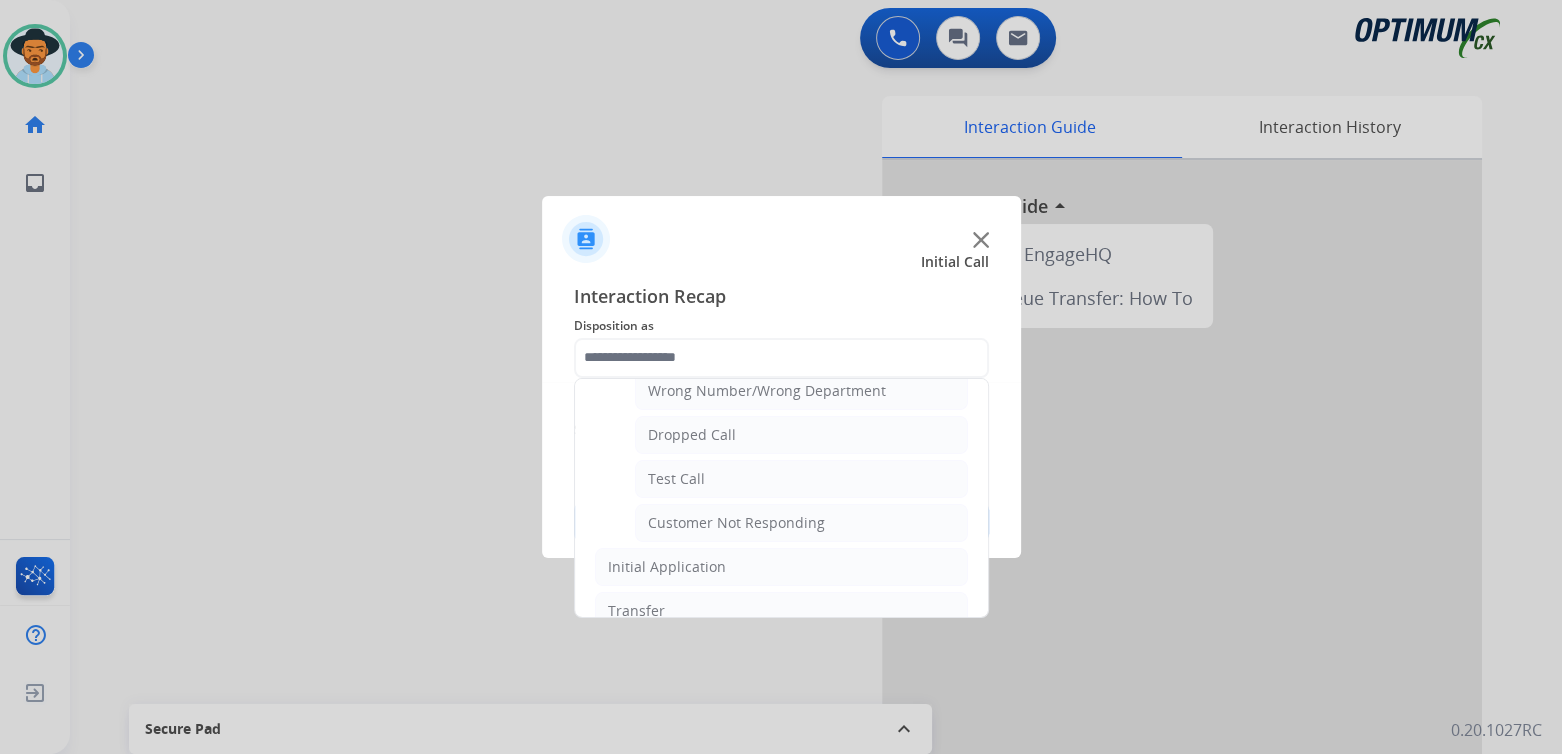 drag, startPoint x: 731, startPoint y: 521, endPoint x: 852, endPoint y: 429, distance: 152.0033 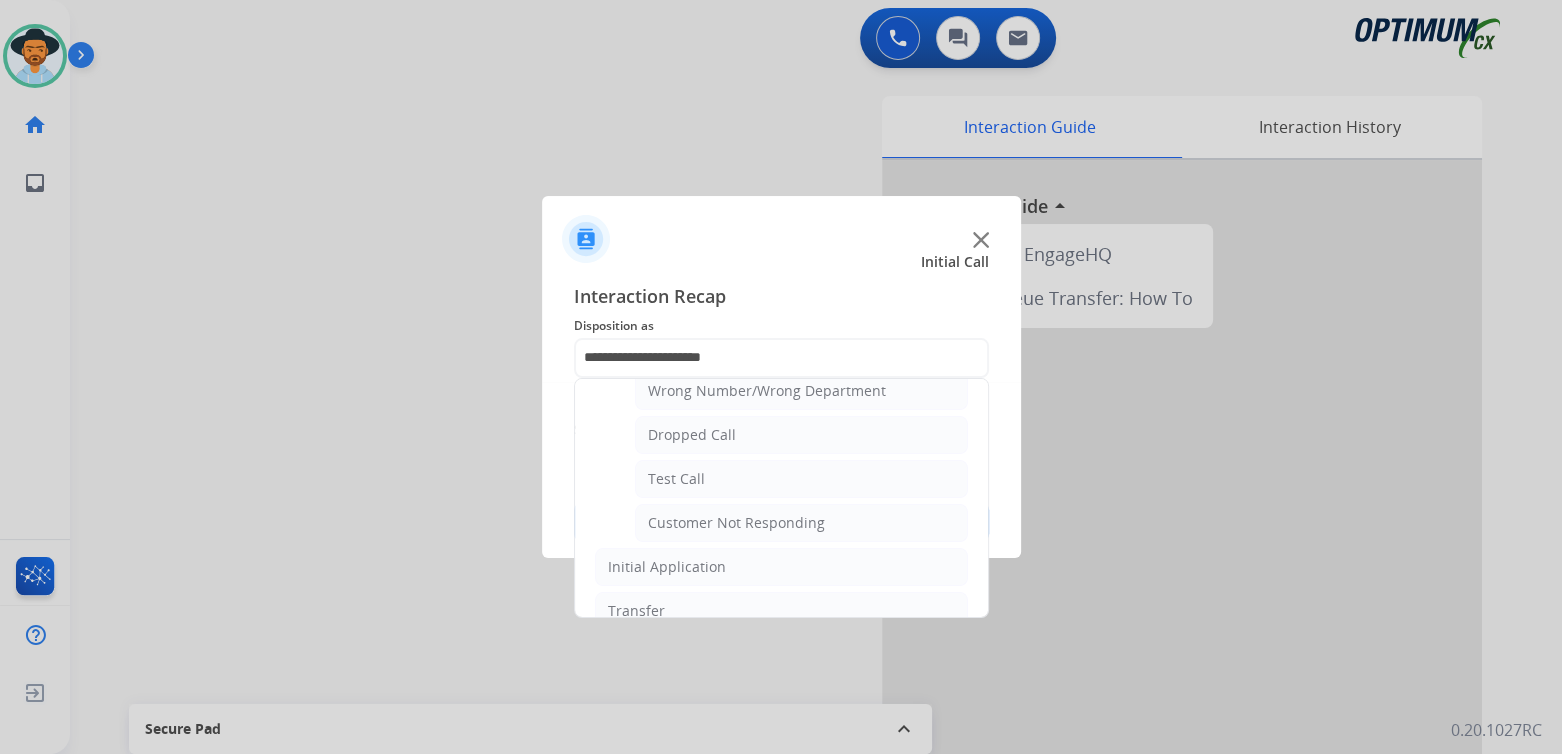 scroll, scrollTop: 0, scrollLeft: 0, axis: both 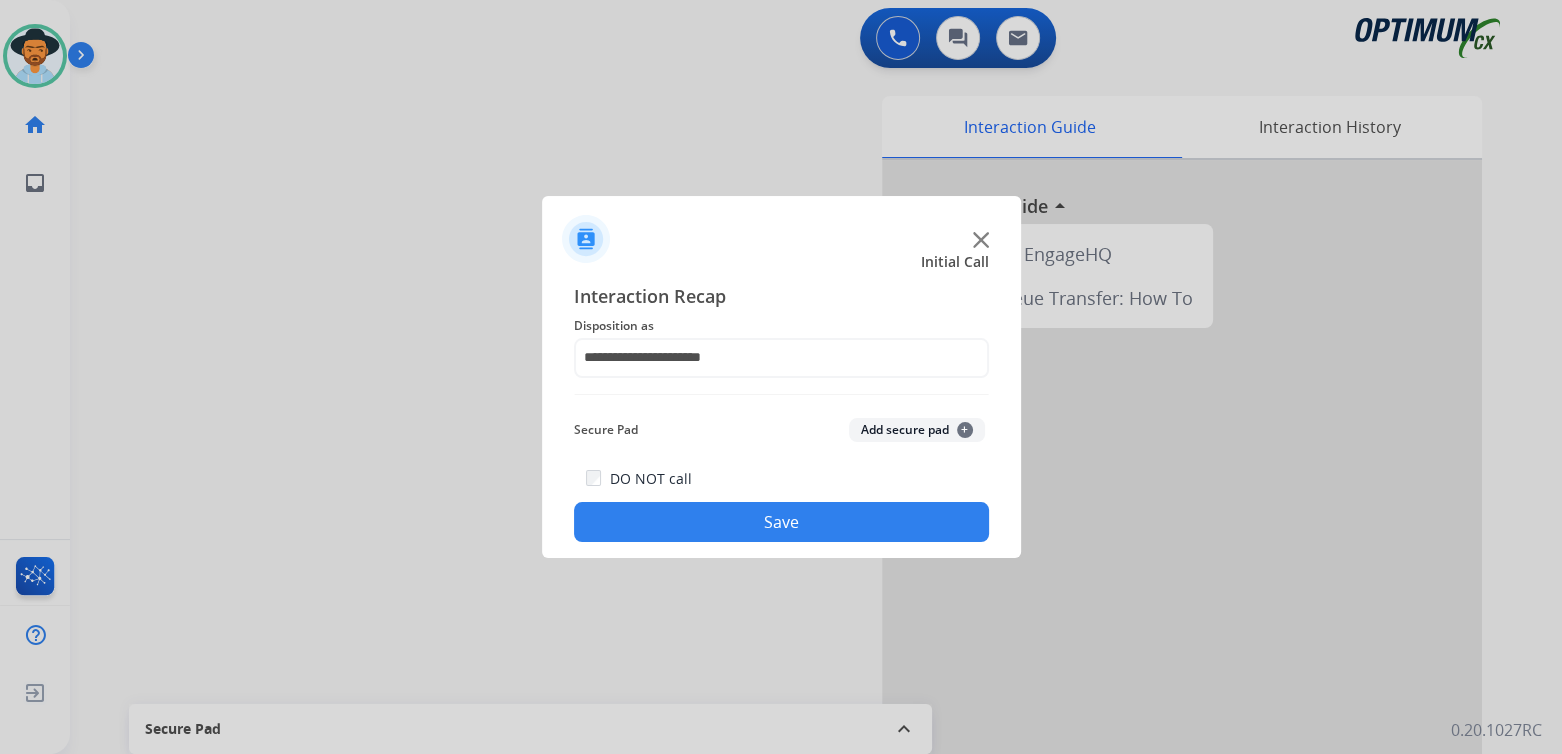 click on "Save" 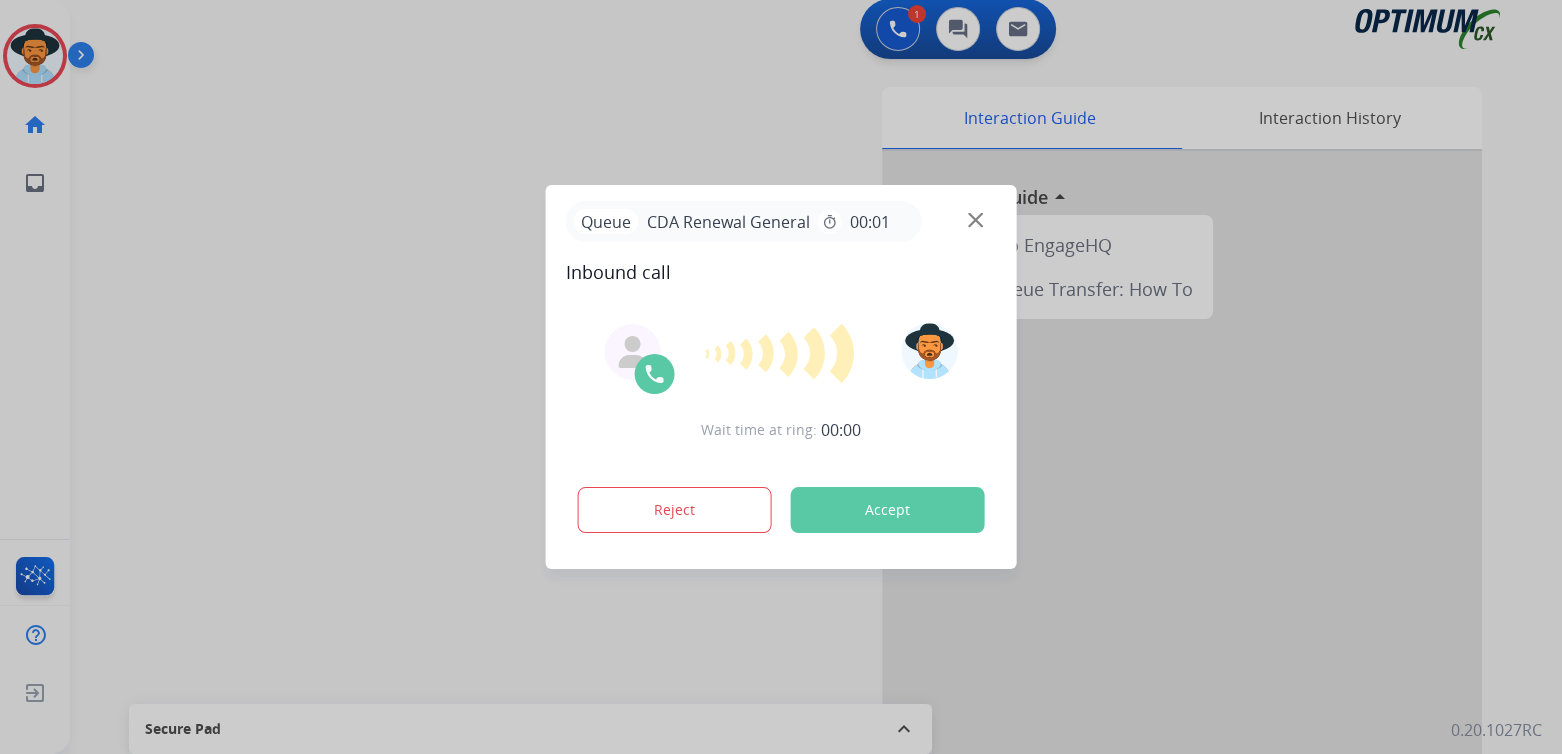scroll, scrollTop: 10, scrollLeft: 0, axis: vertical 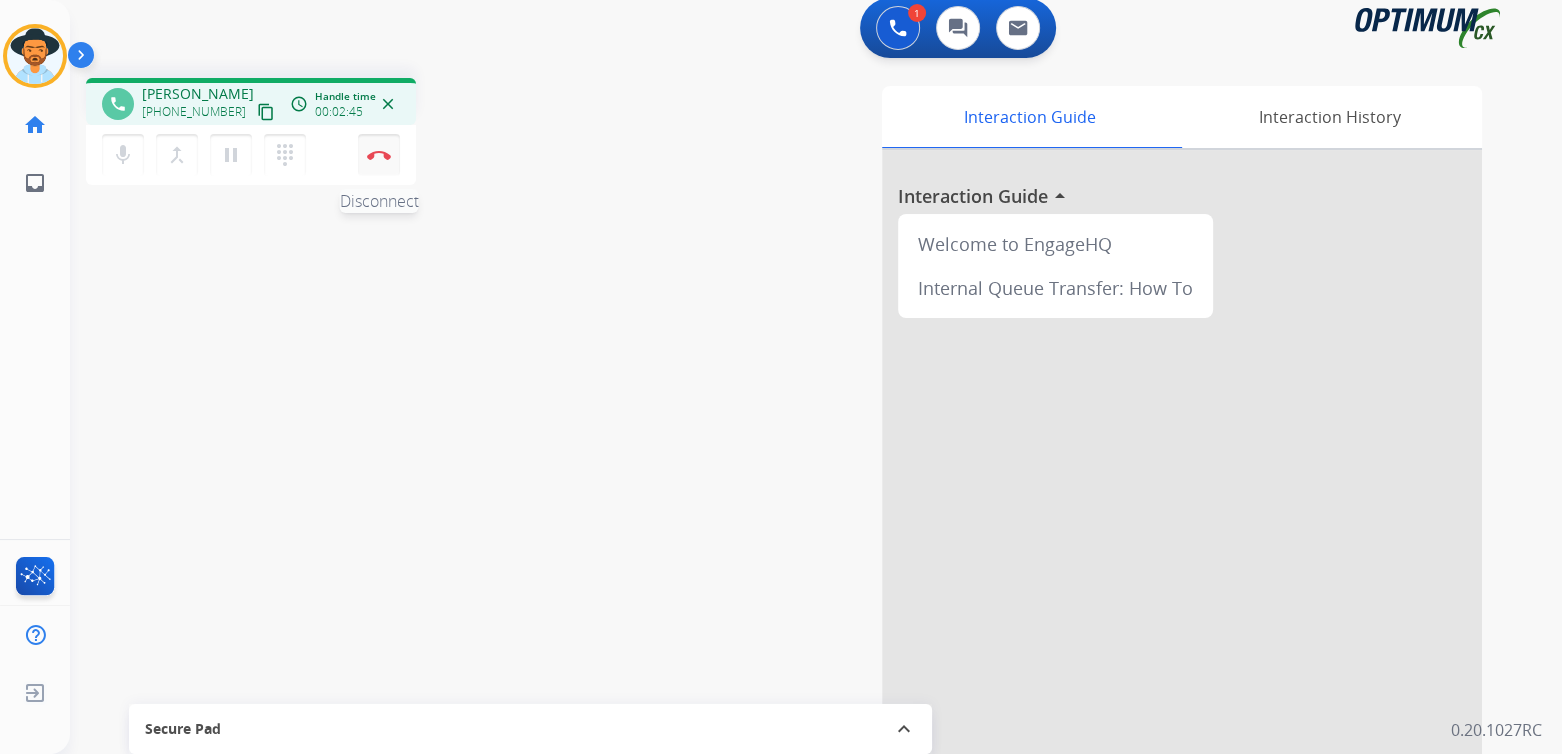 click at bounding box center (379, 155) 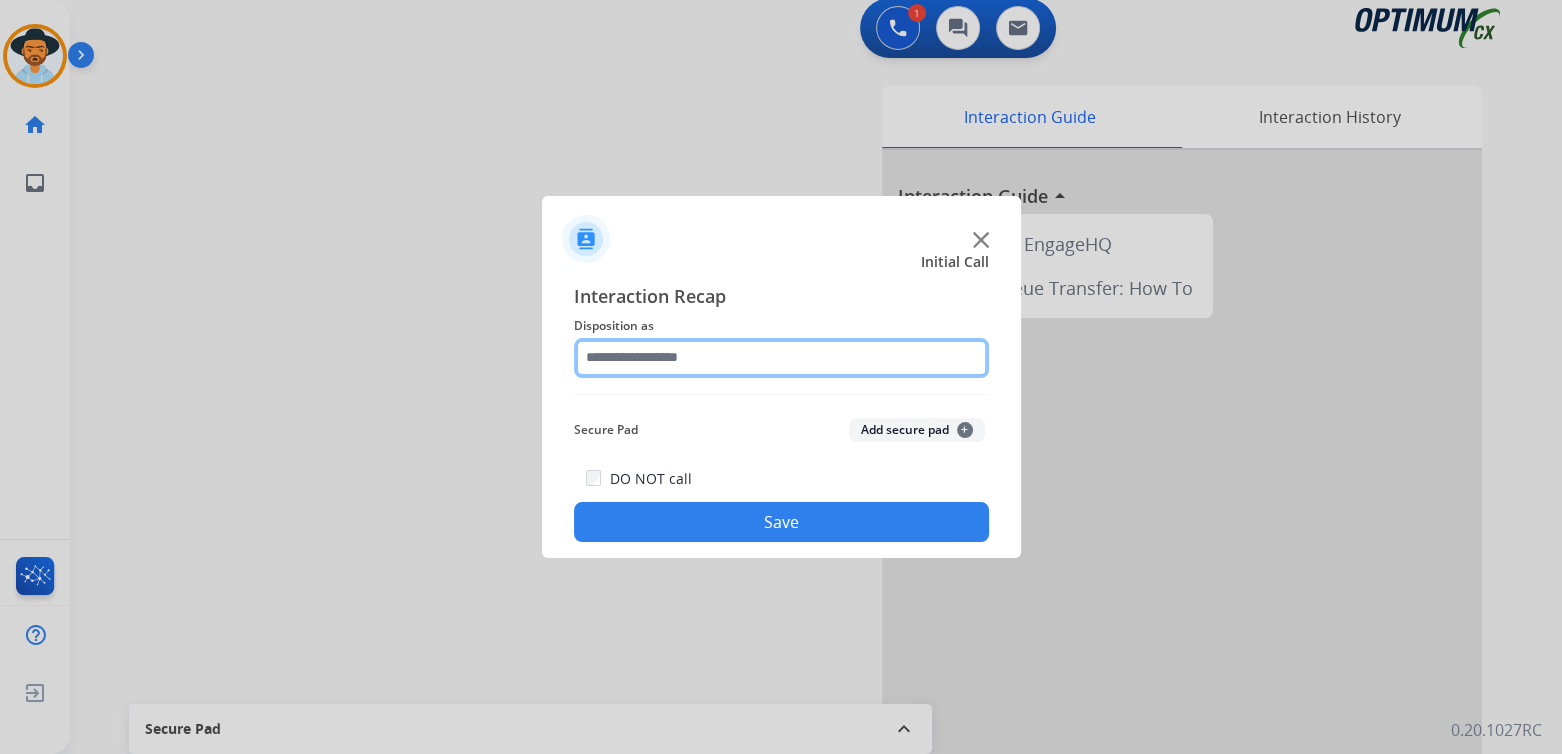click 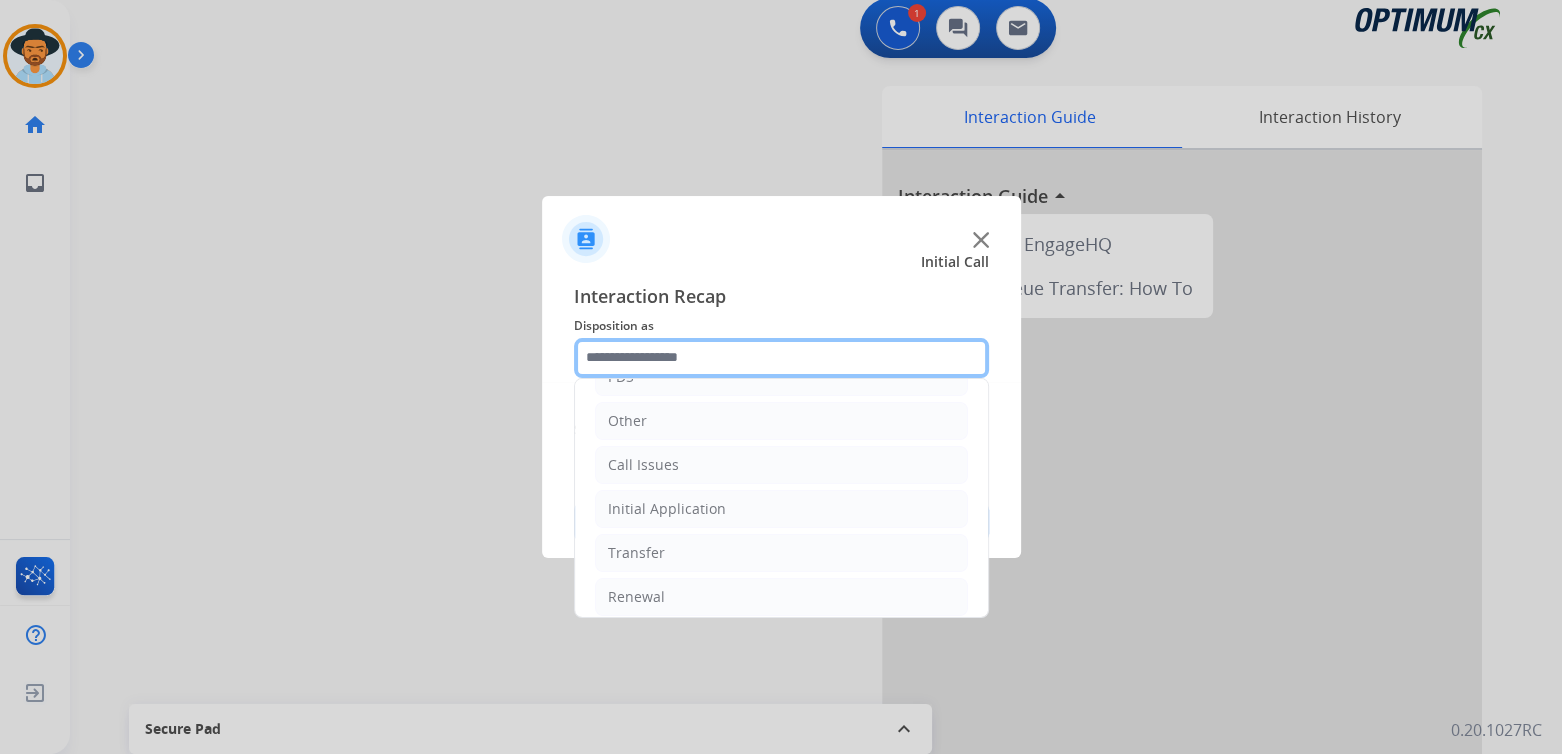 scroll, scrollTop: 132, scrollLeft: 0, axis: vertical 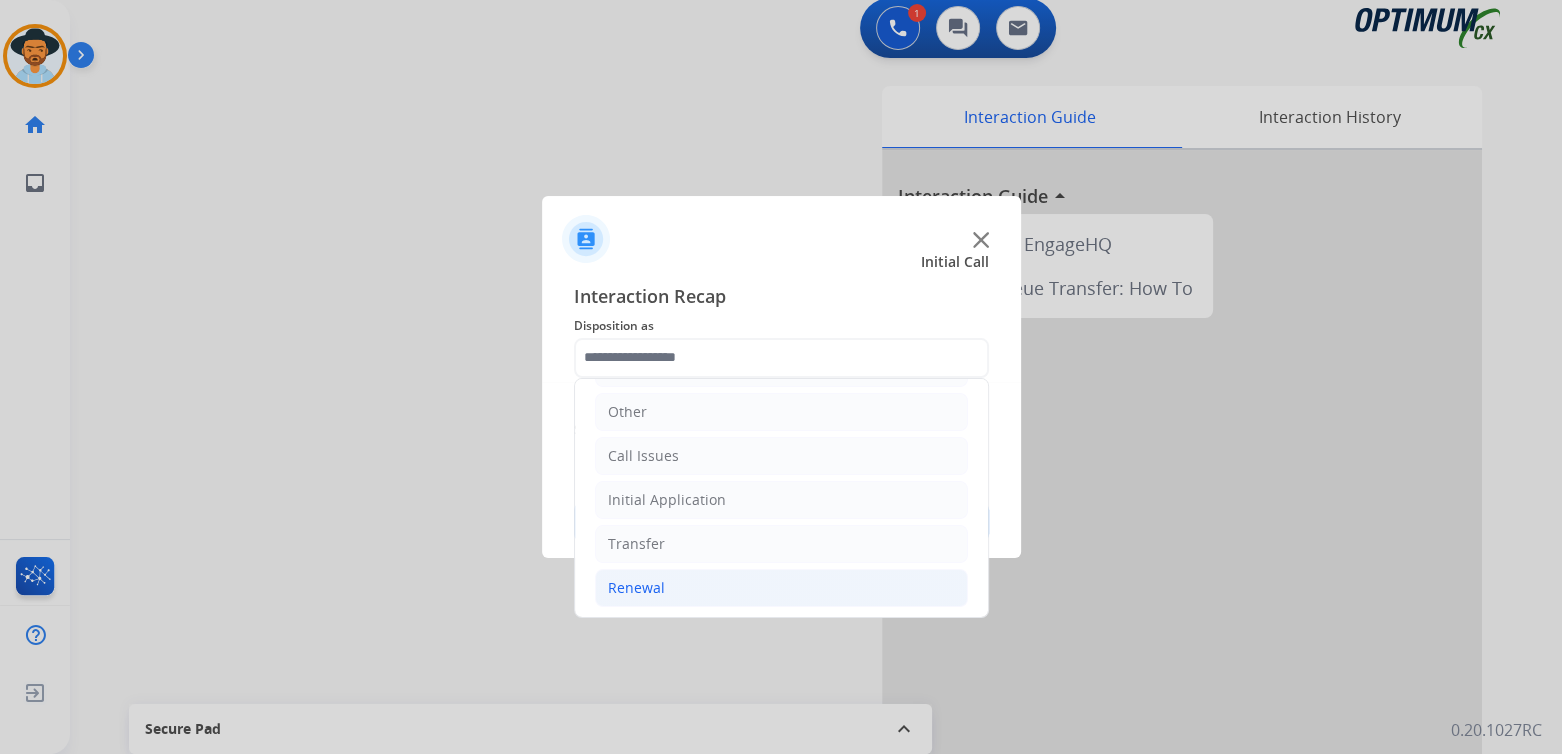 click on "Renewal" 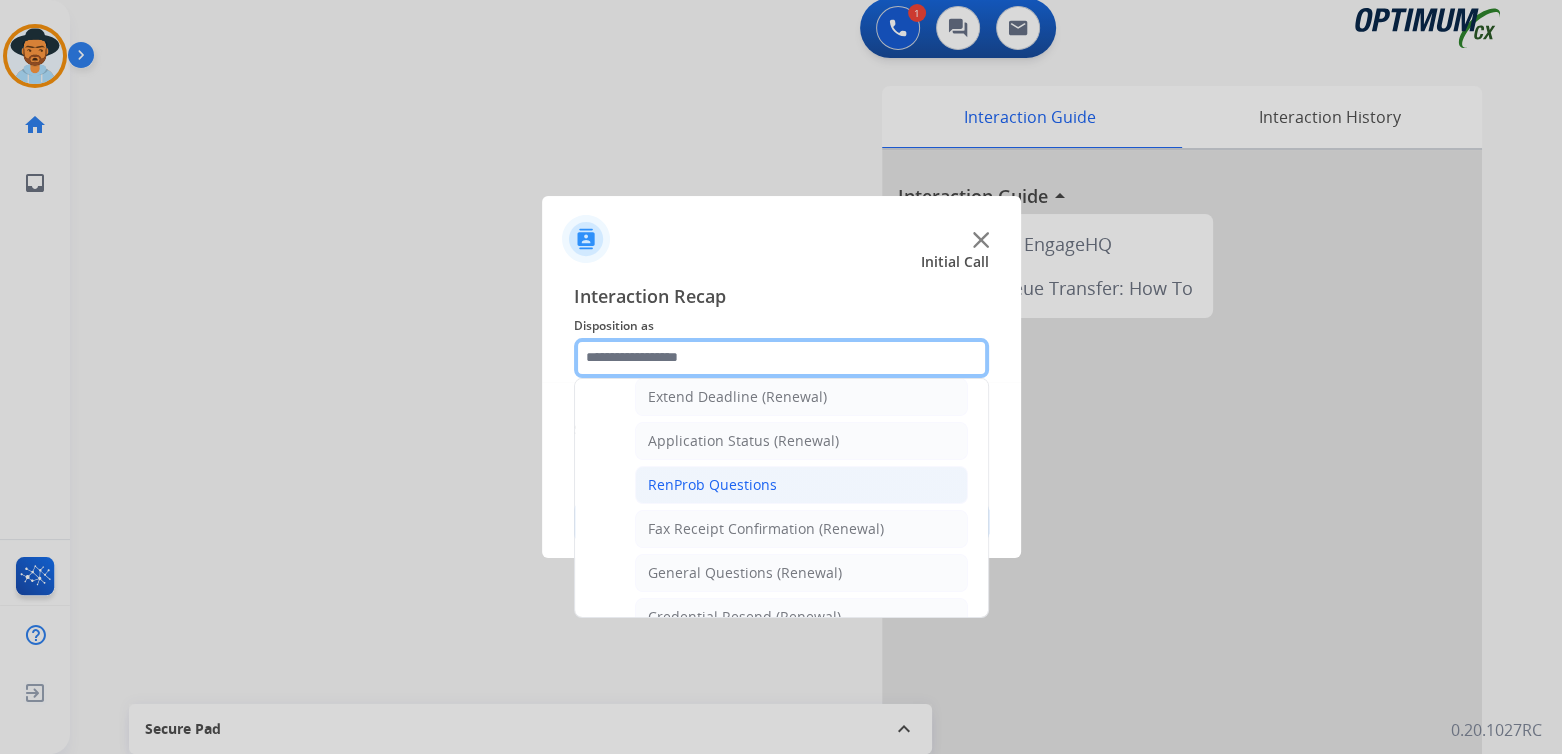scroll, scrollTop: 432, scrollLeft: 0, axis: vertical 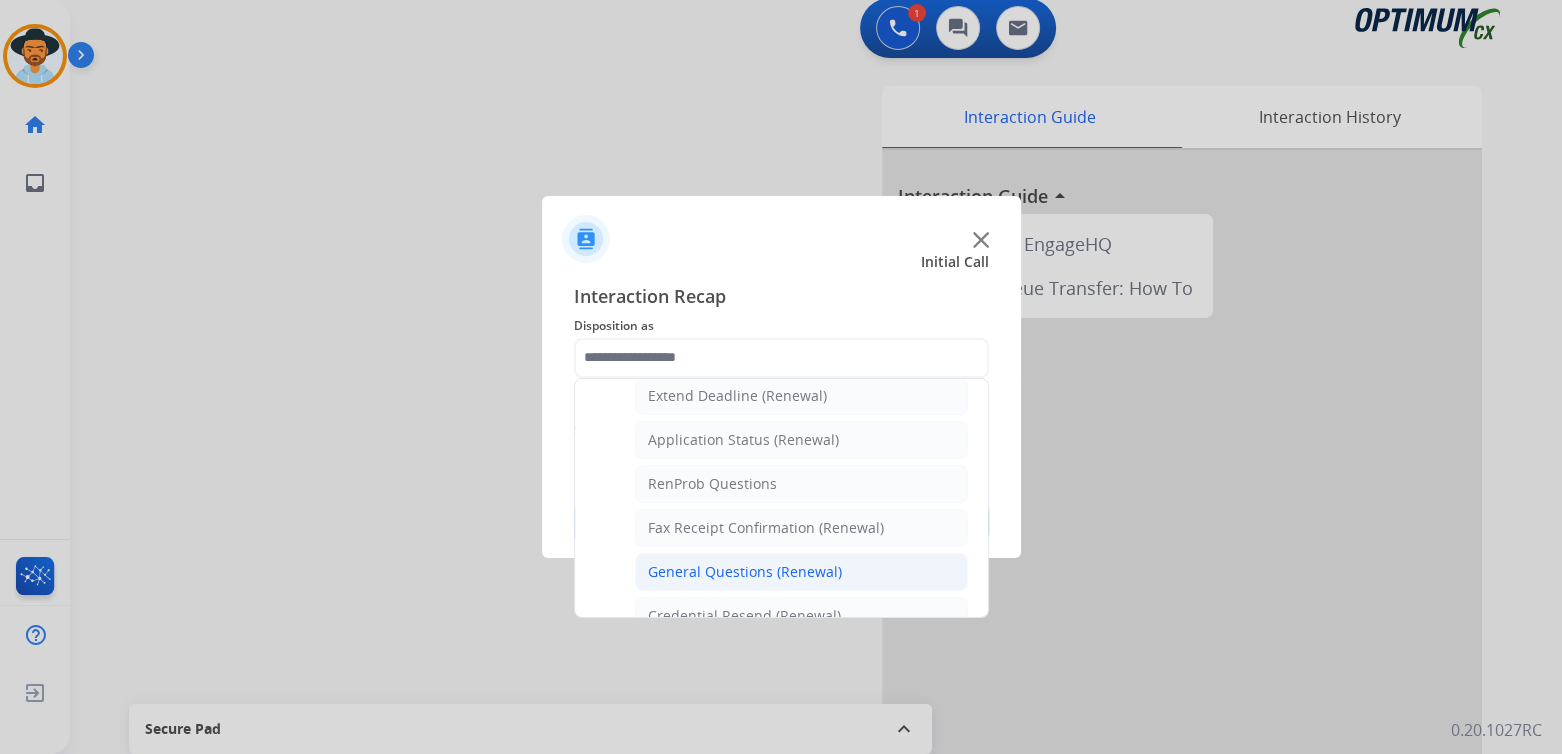 click on "General Questions (Renewal)" 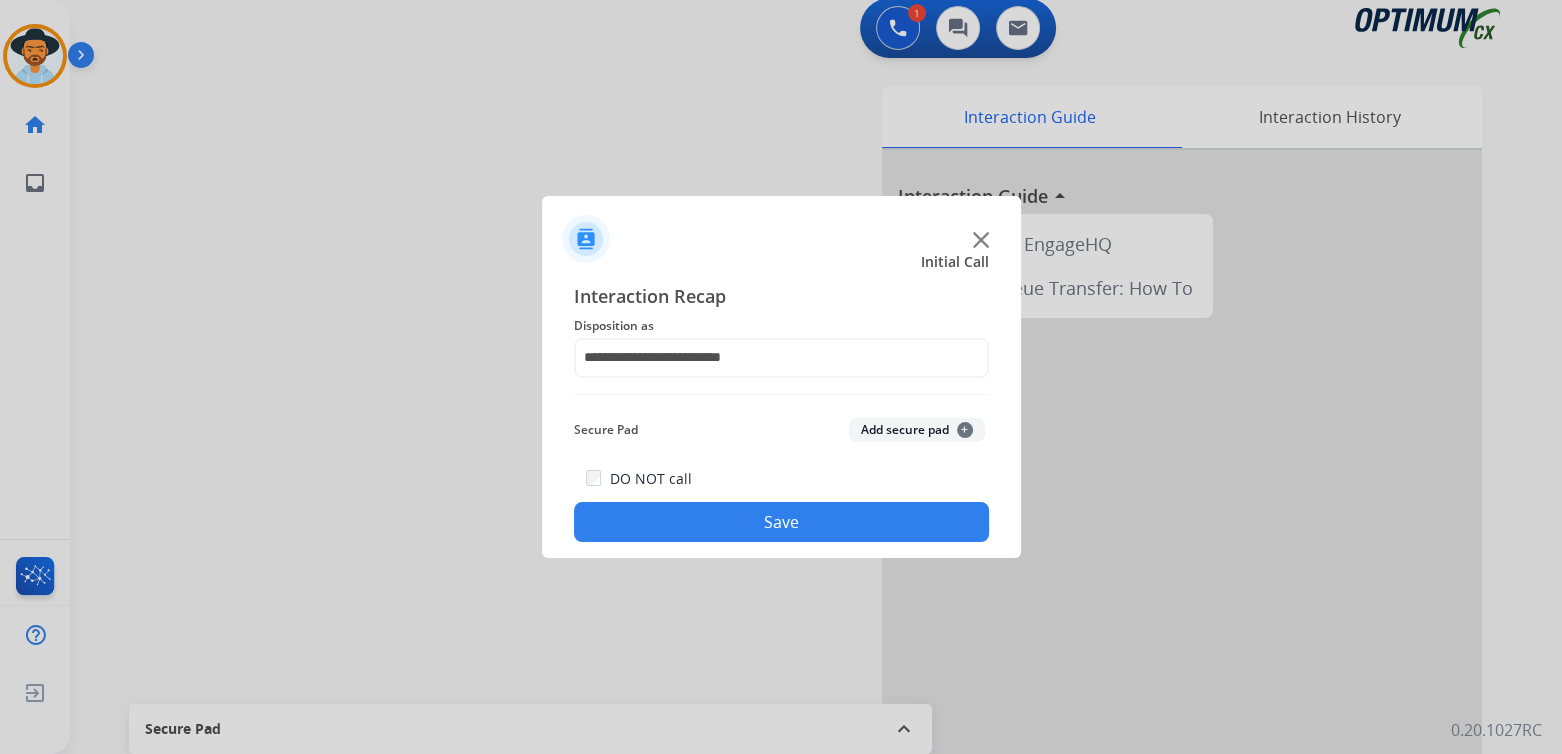click on "Save" 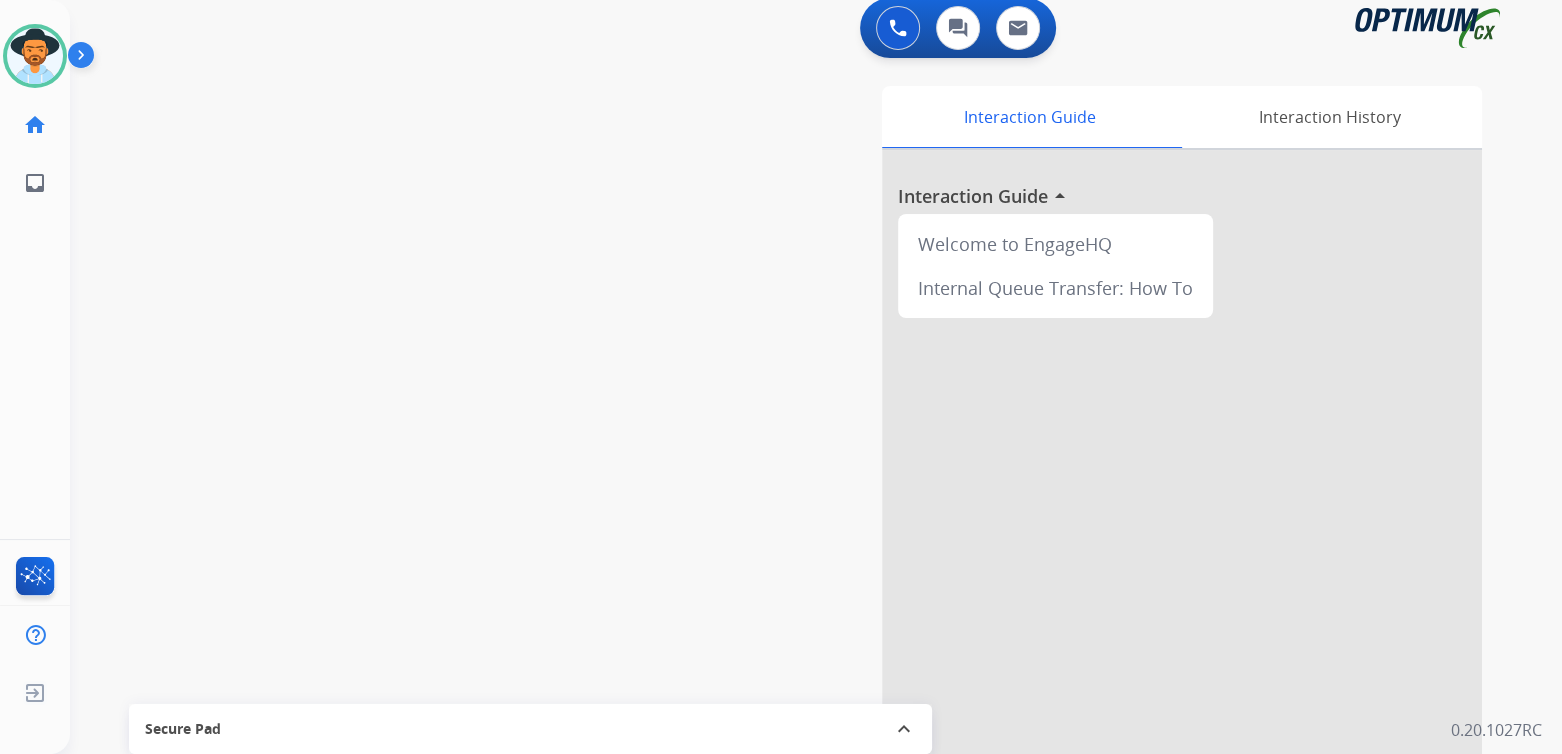 scroll, scrollTop: 9, scrollLeft: 0, axis: vertical 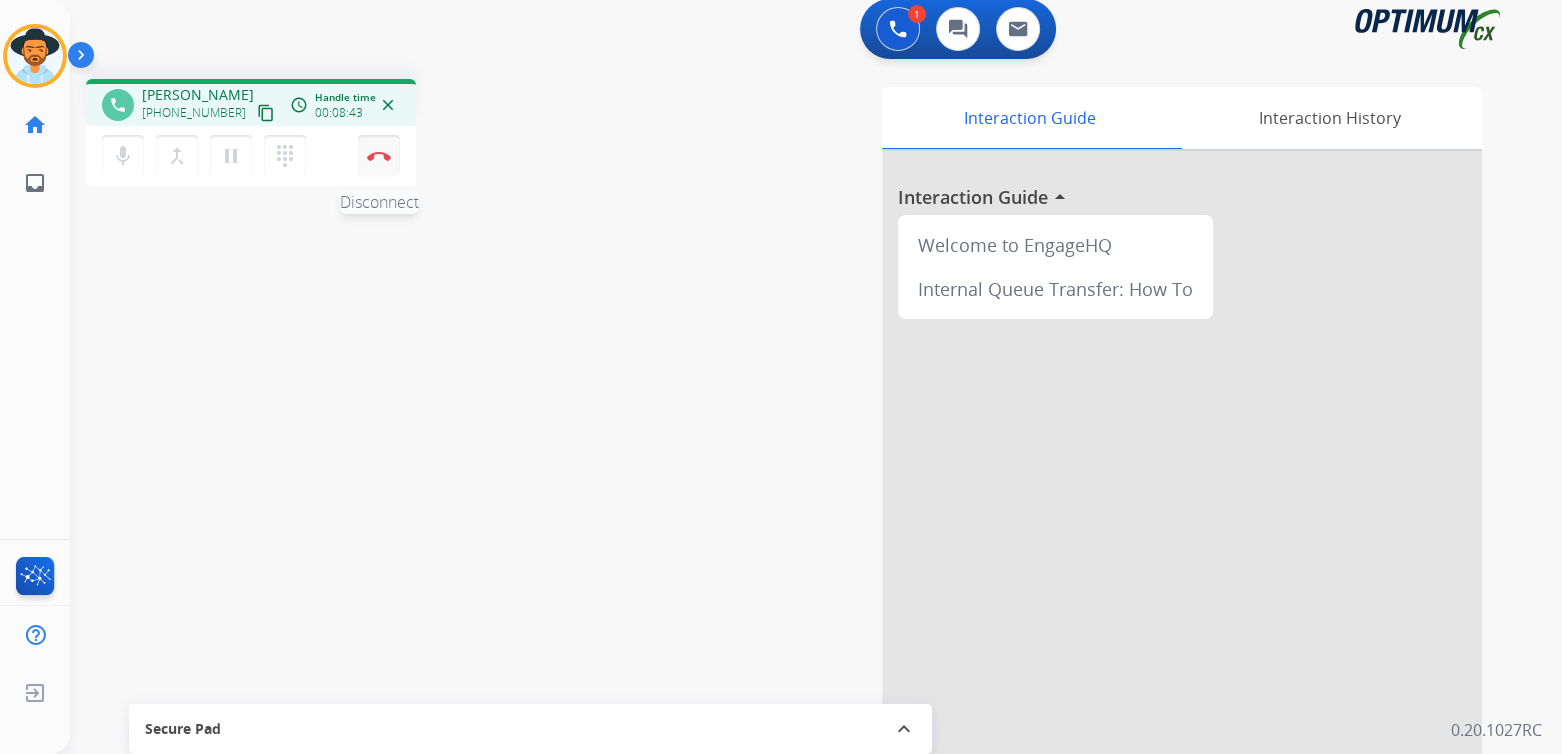 click at bounding box center [379, 156] 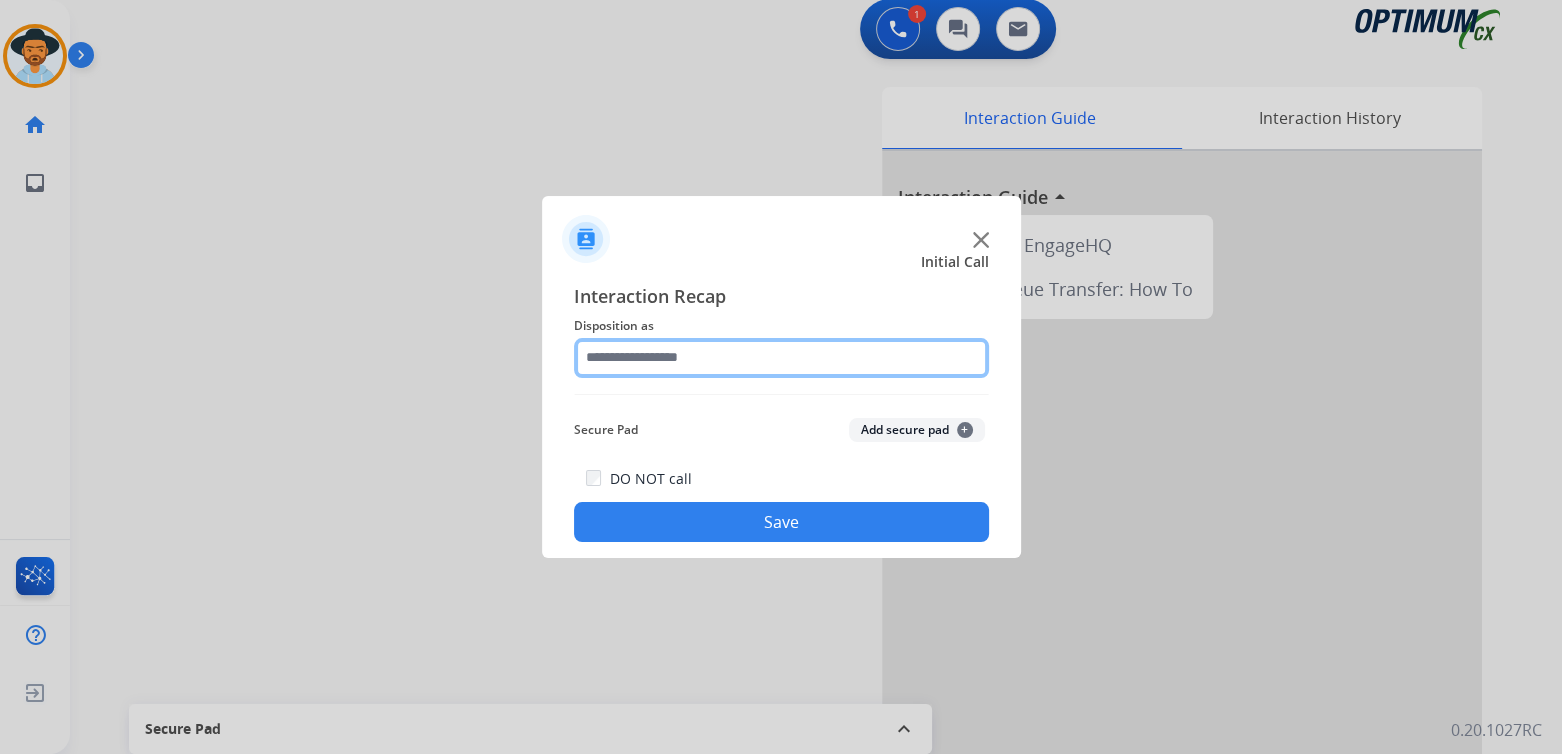 click 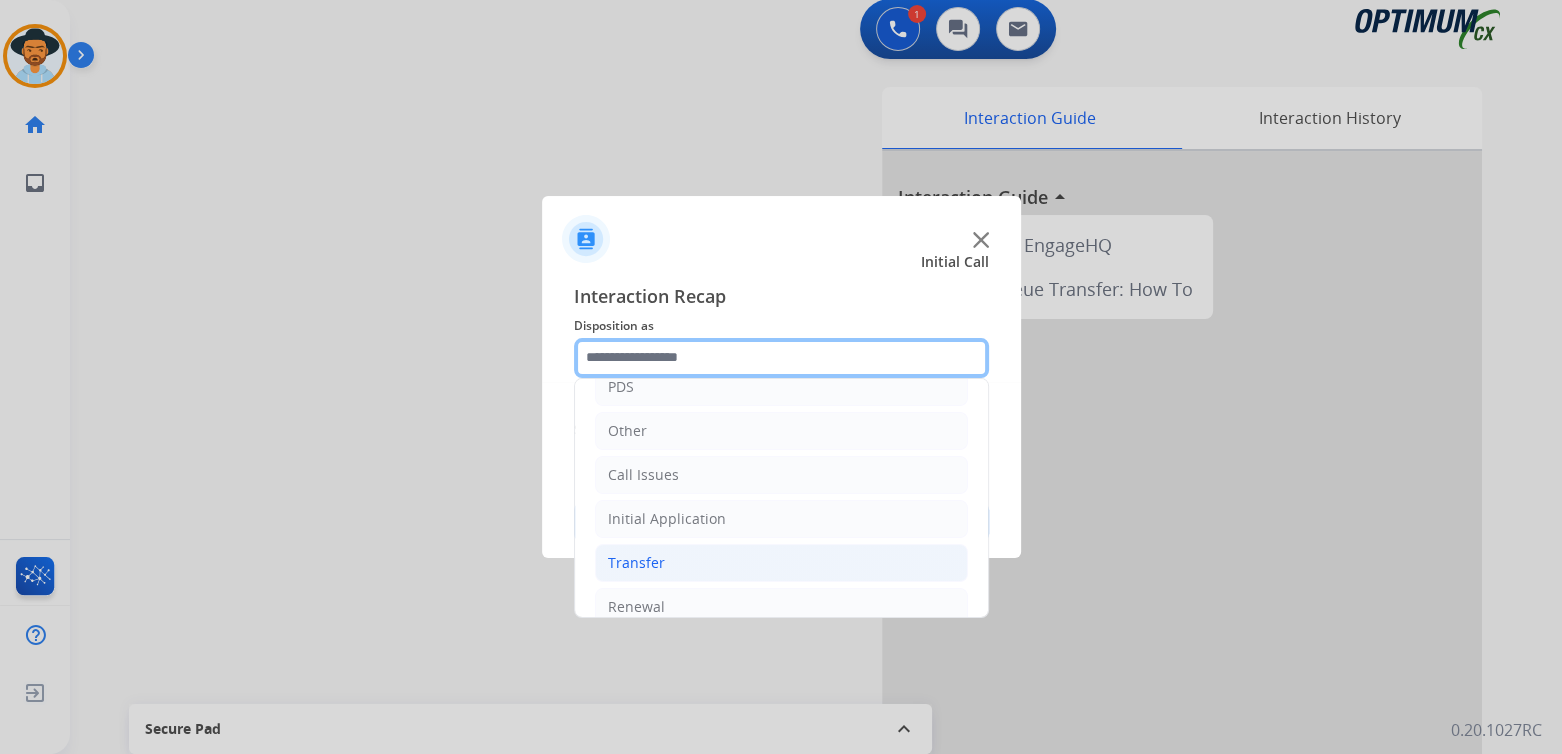 scroll, scrollTop: 132, scrollLeft: 0, axis: vertical 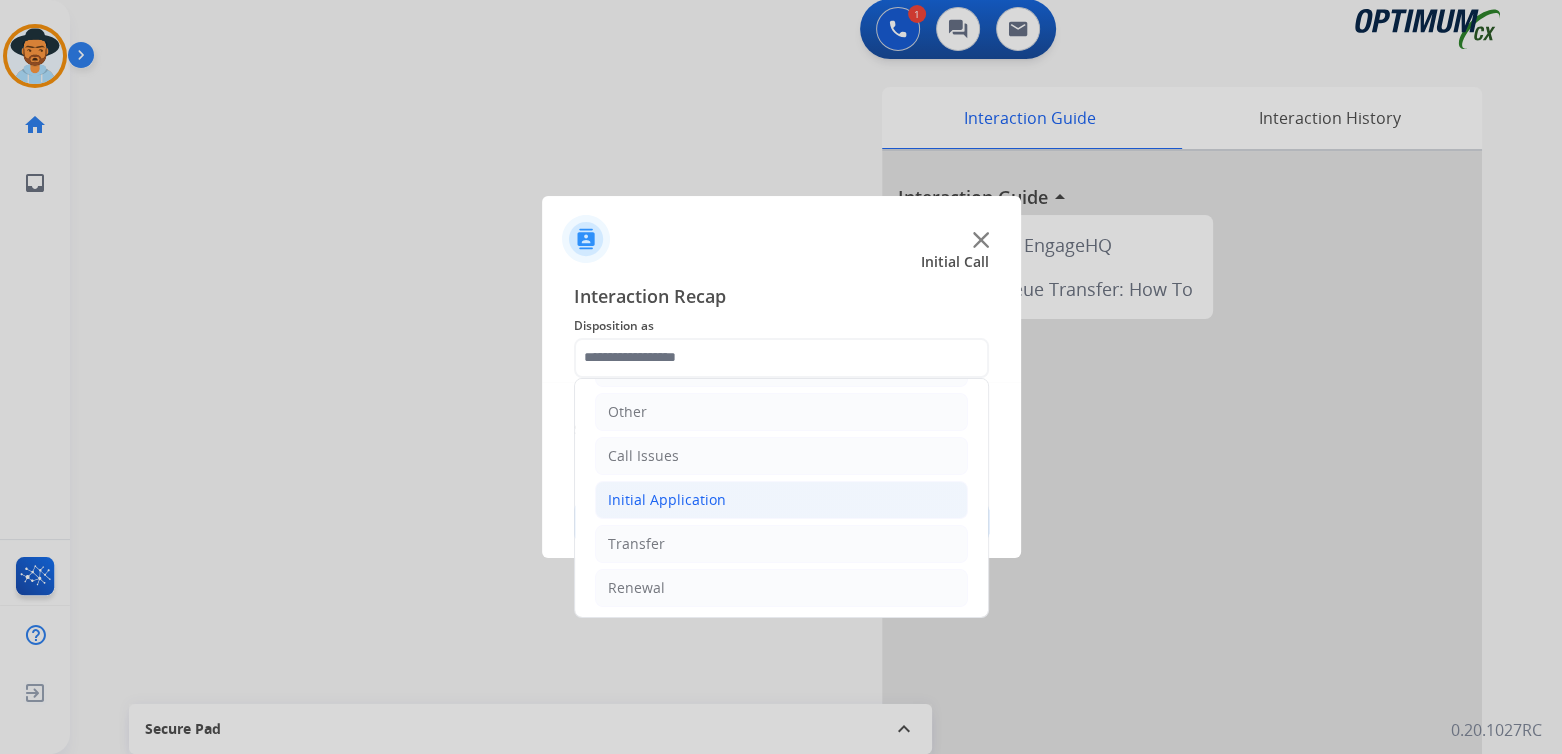 click on "Initial Application" 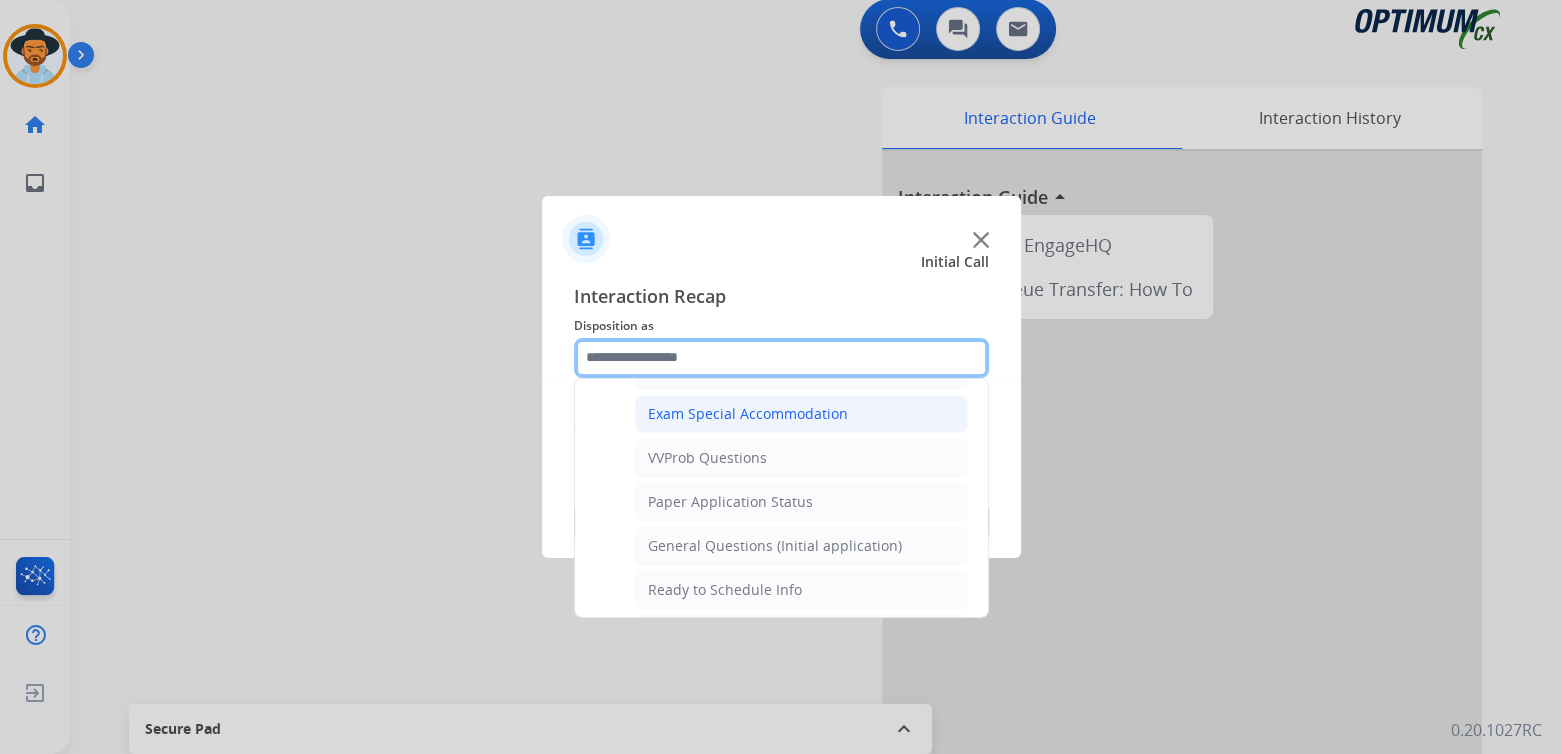 scroll, scrollTop: 1031, scrollLeft: 0, axis: vertical 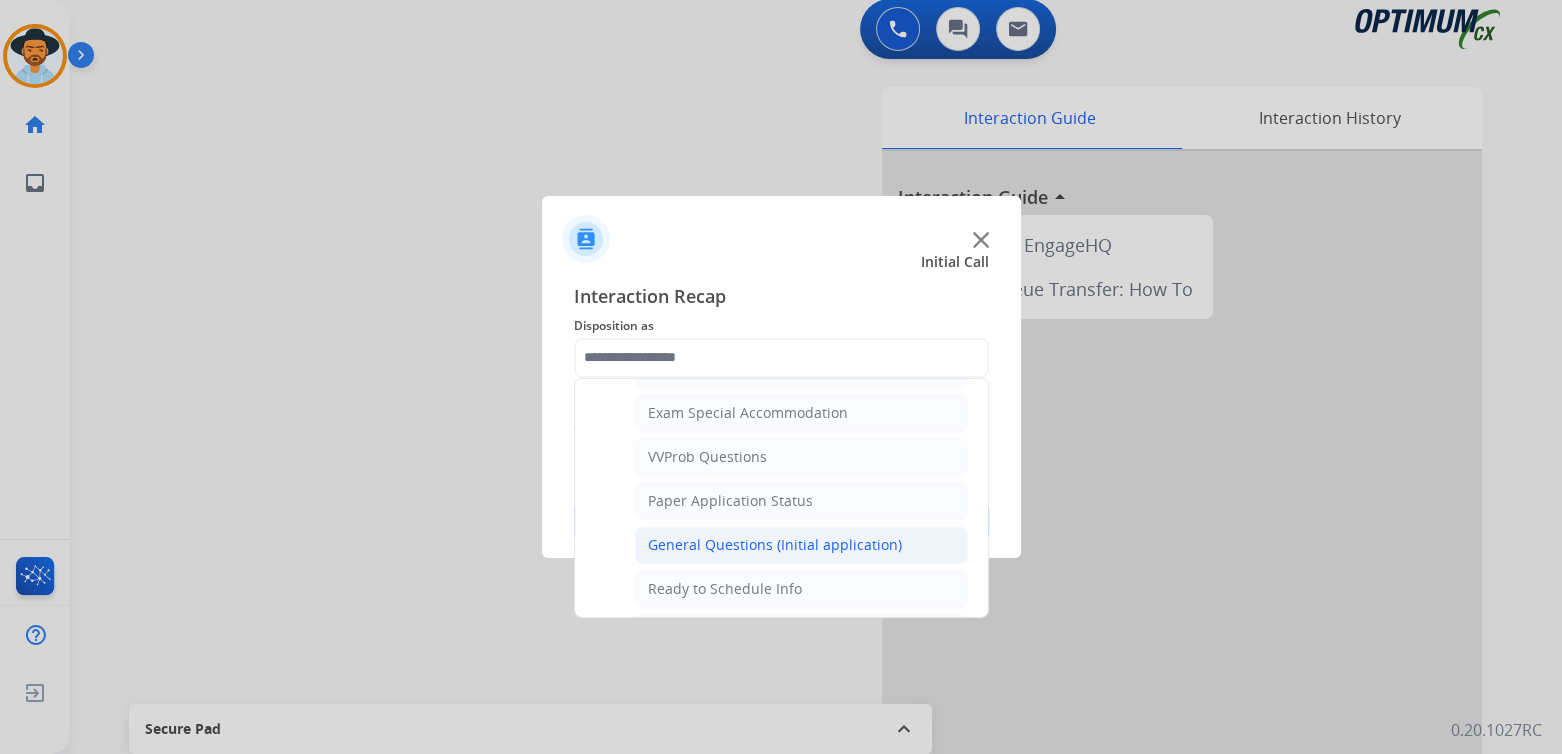 click on "General Questions (Initial application)" 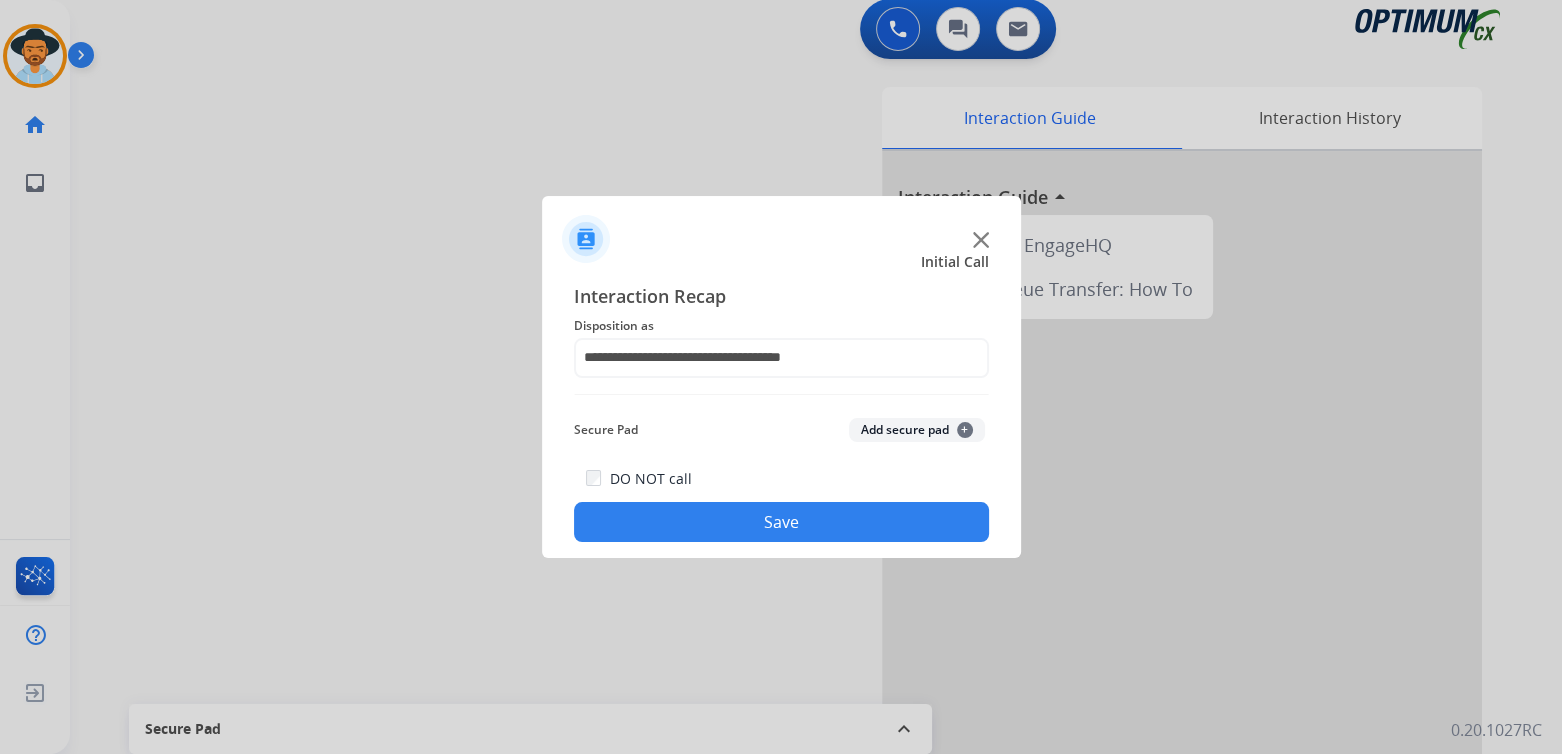 click on "Save" 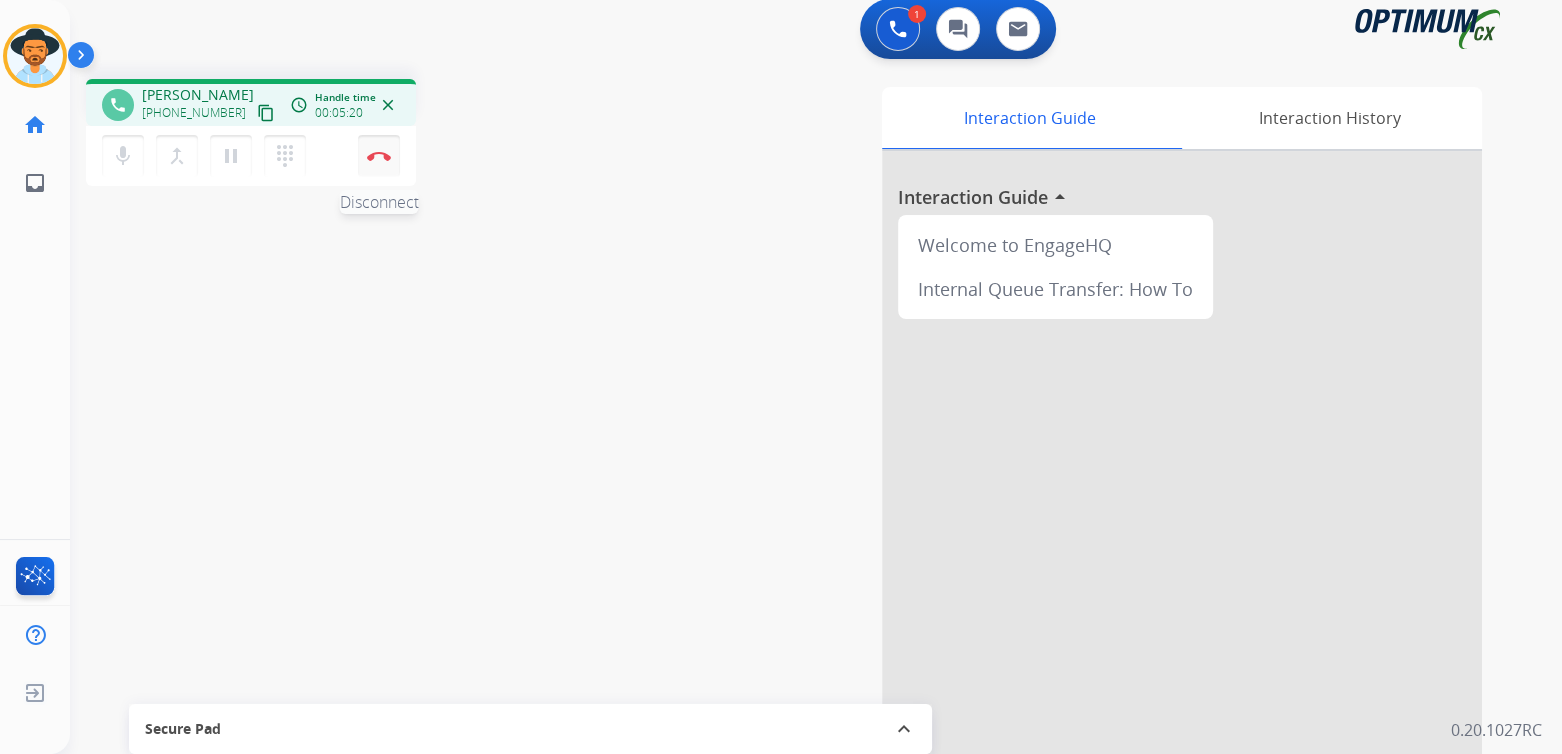 click on "Disconnect" at bounding box center (379, 156) 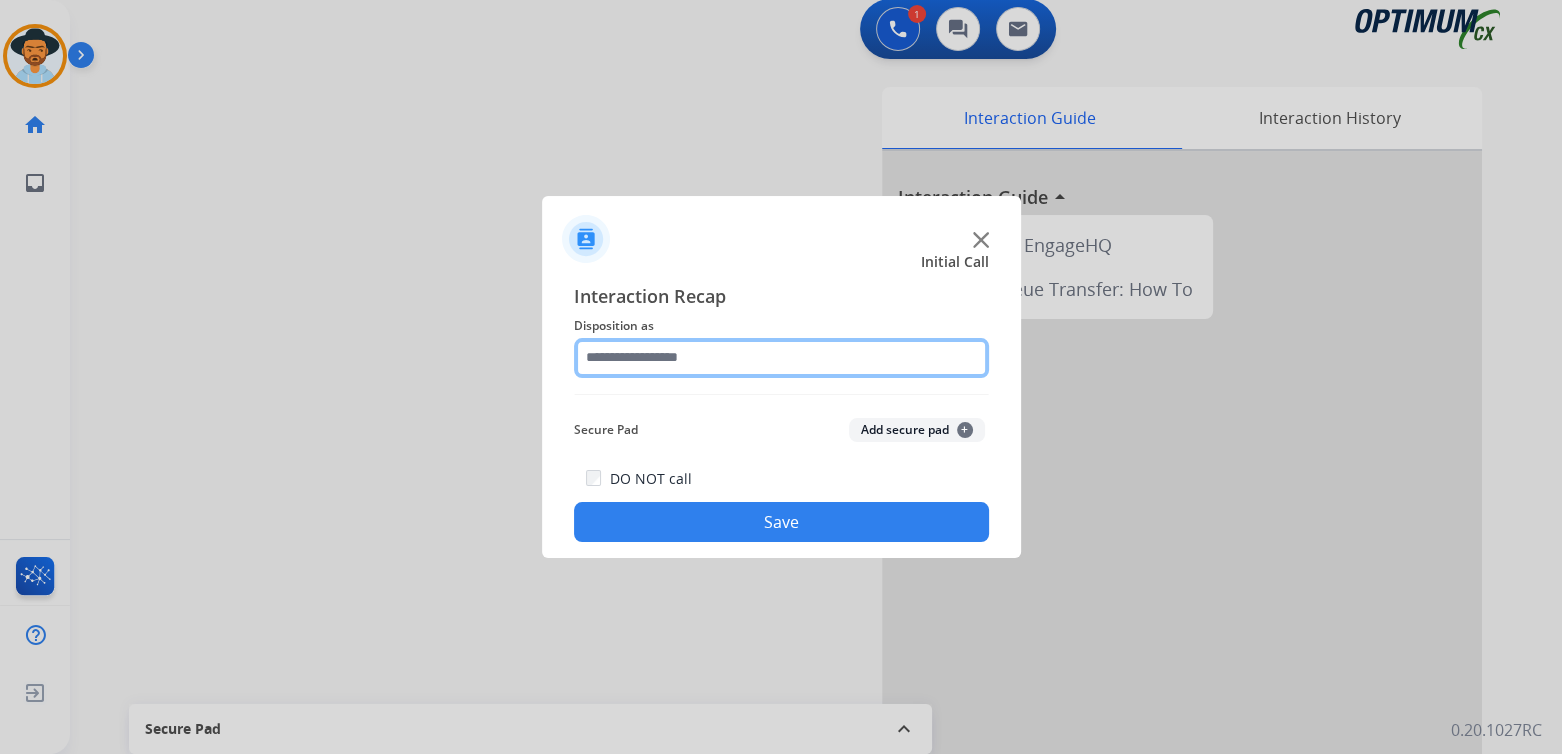 click 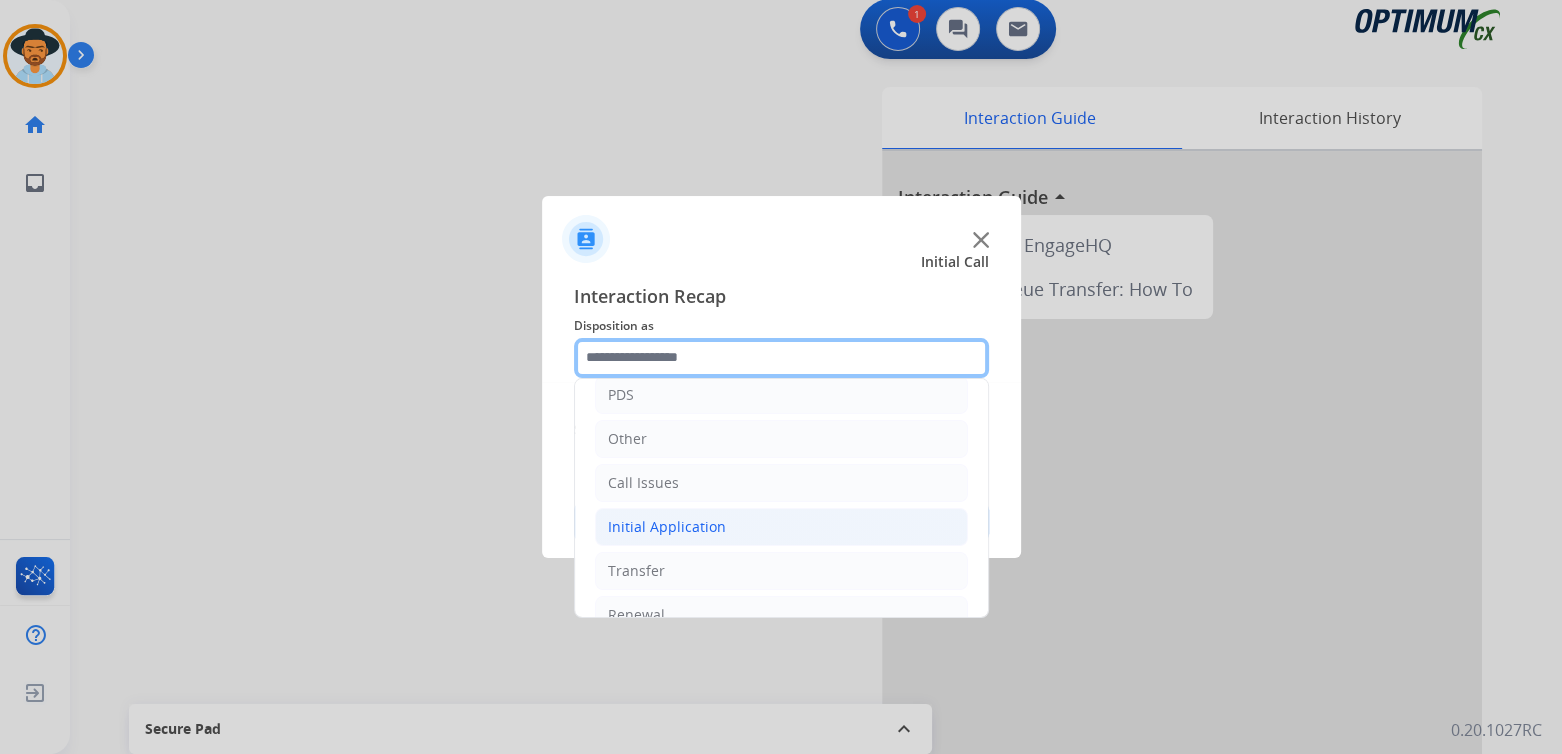 scroll, scrollTop: 132, scrollLeft: 0, axis: vertical 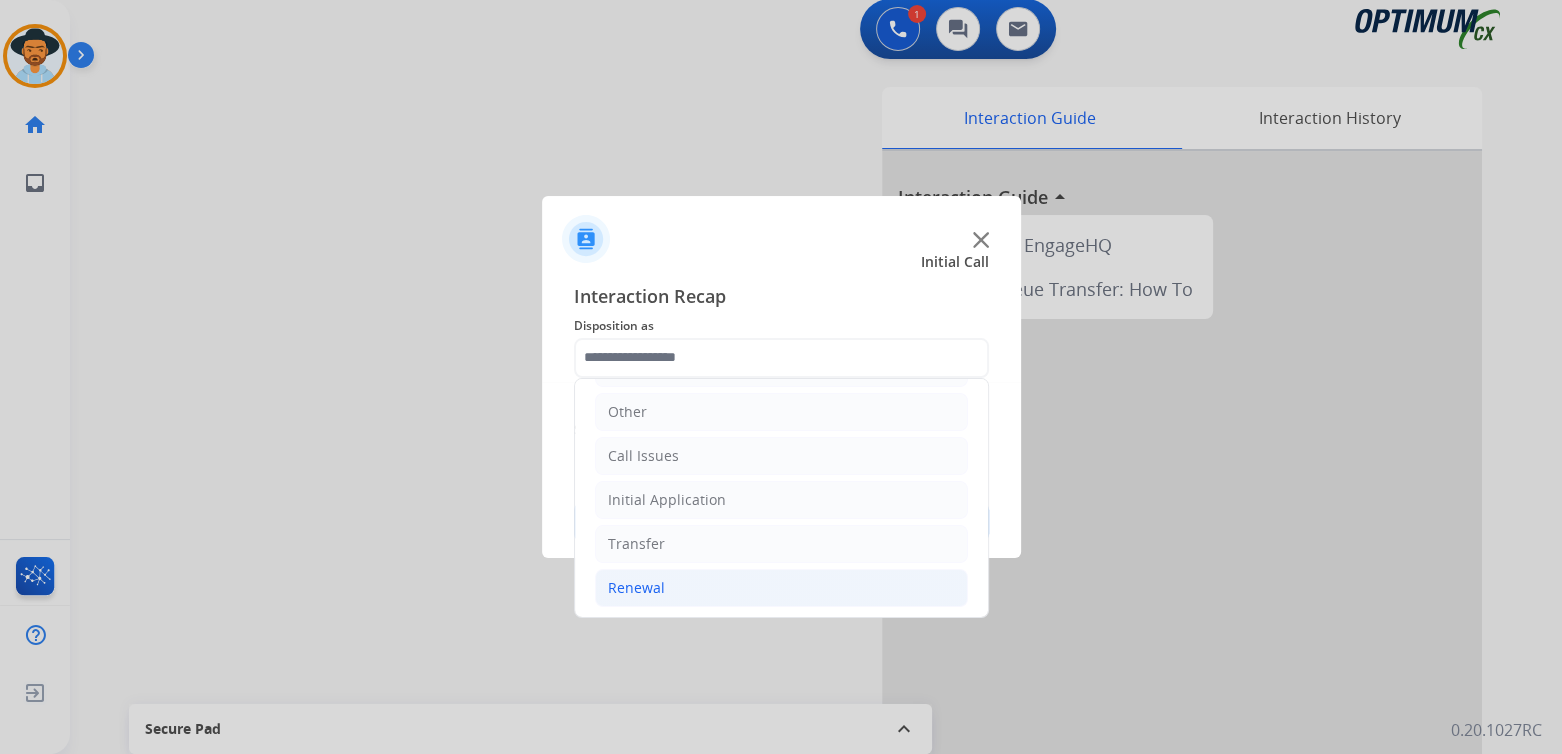 click on "Renewal" 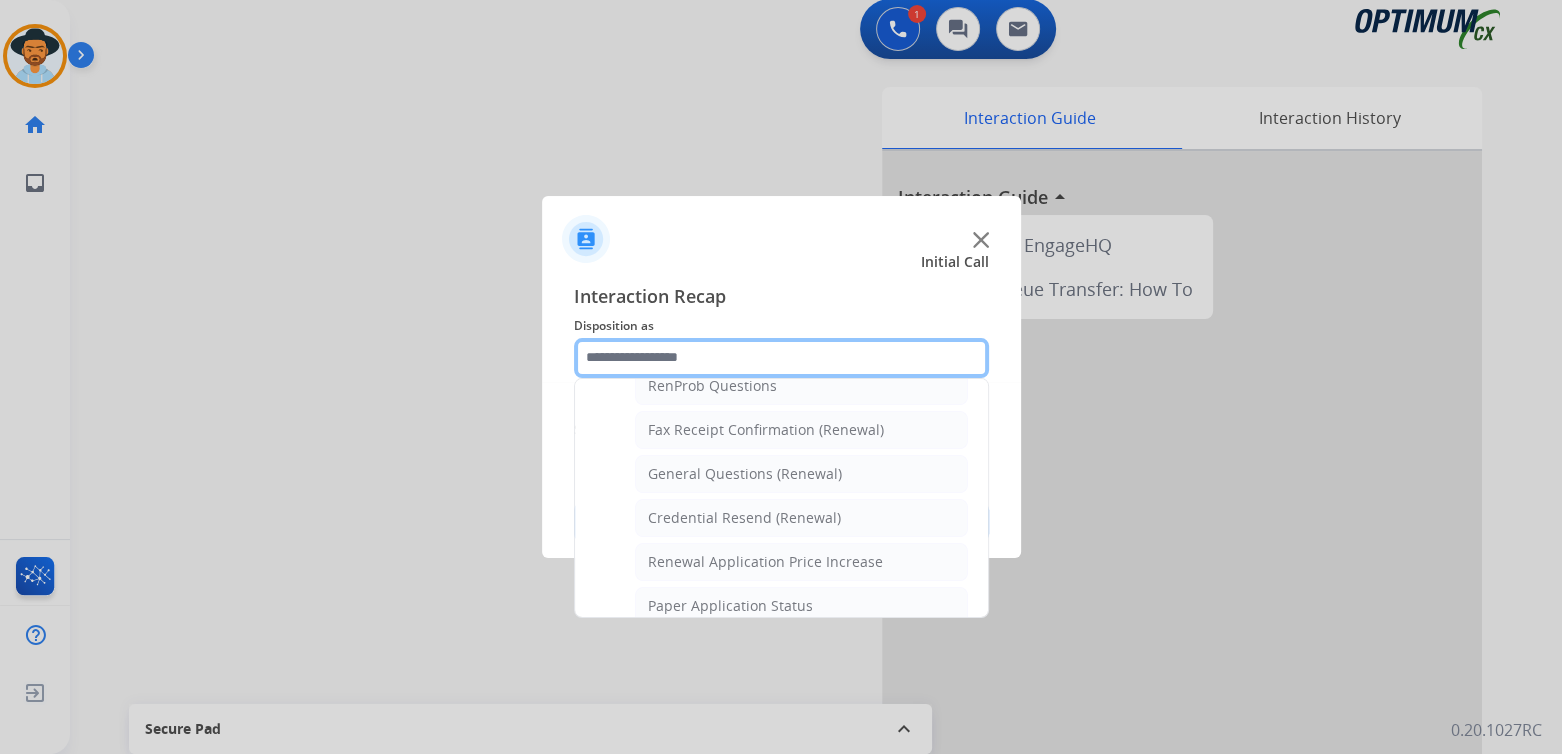 scroll, scrollTop: 531, scrollLeft: 0, axis: vertical 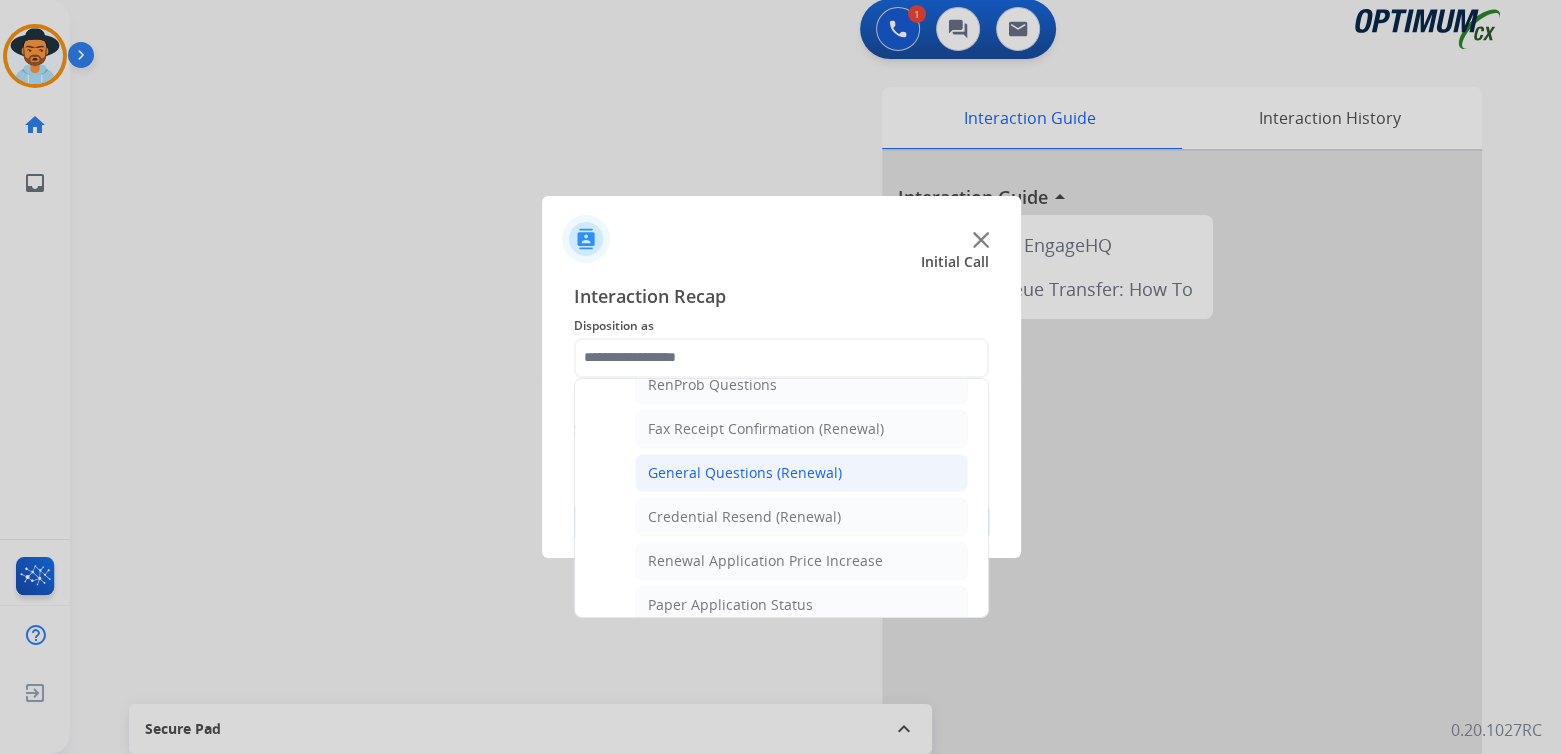 click on "General Questions (Renewal)" 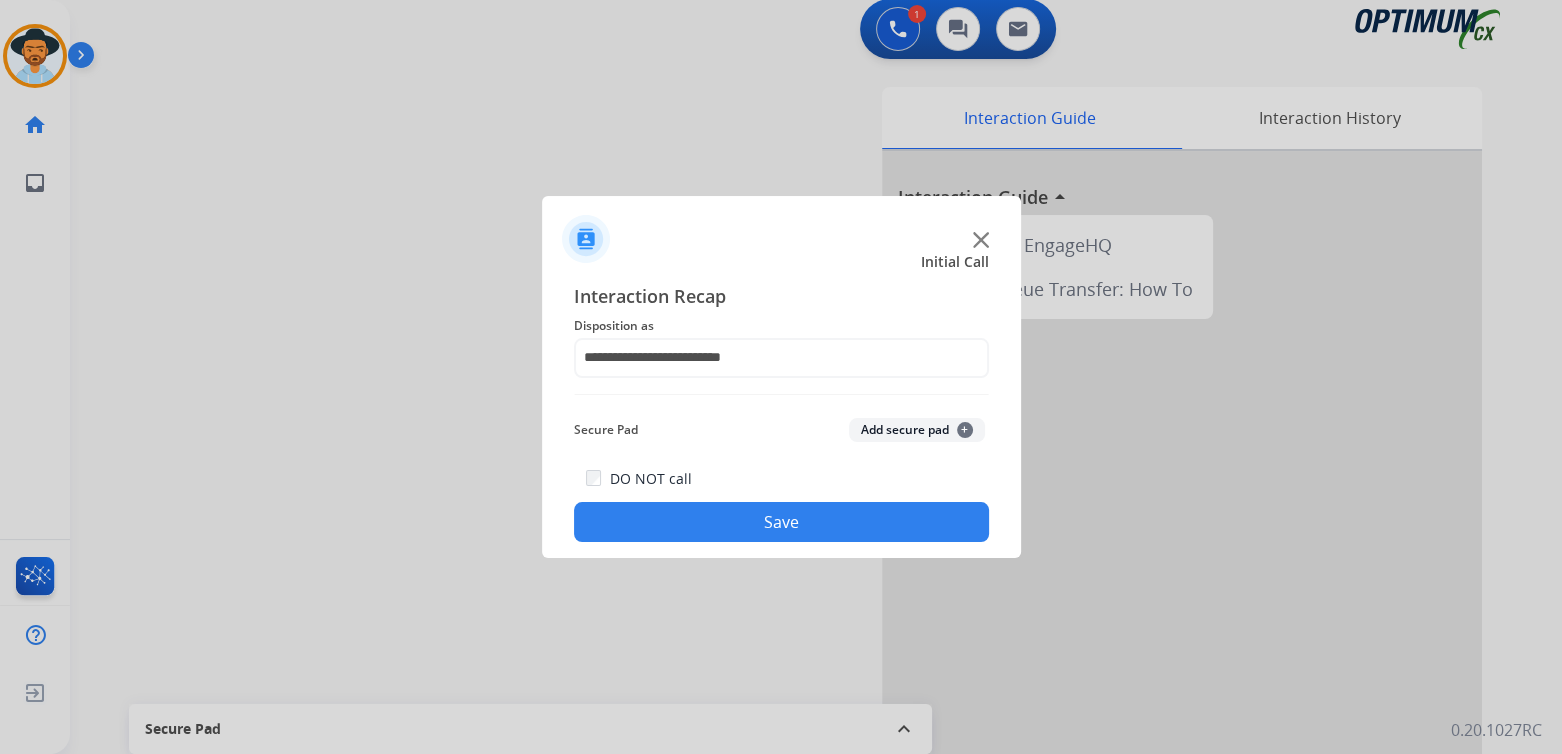 click on "Save" 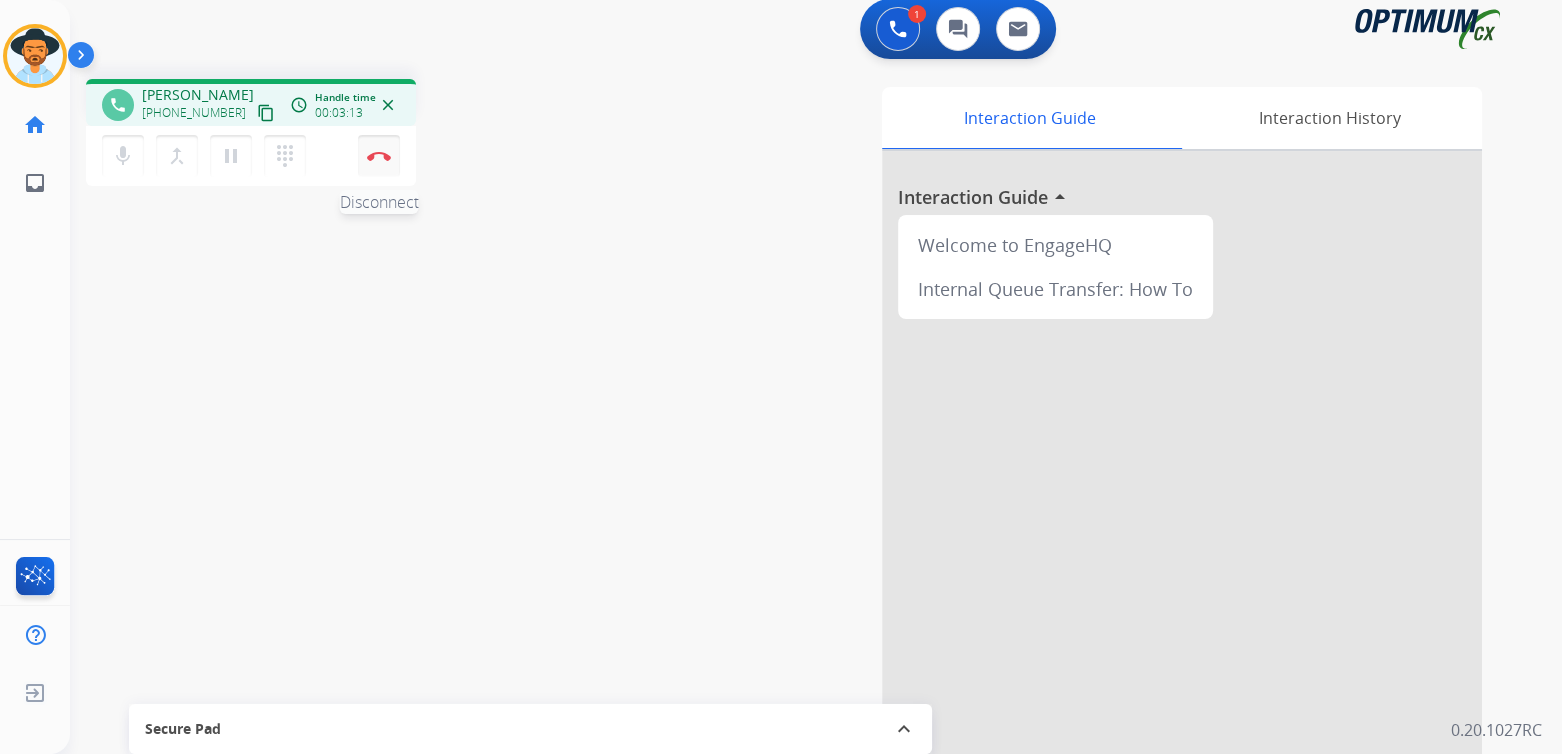 click at bounding box center (379, 156) 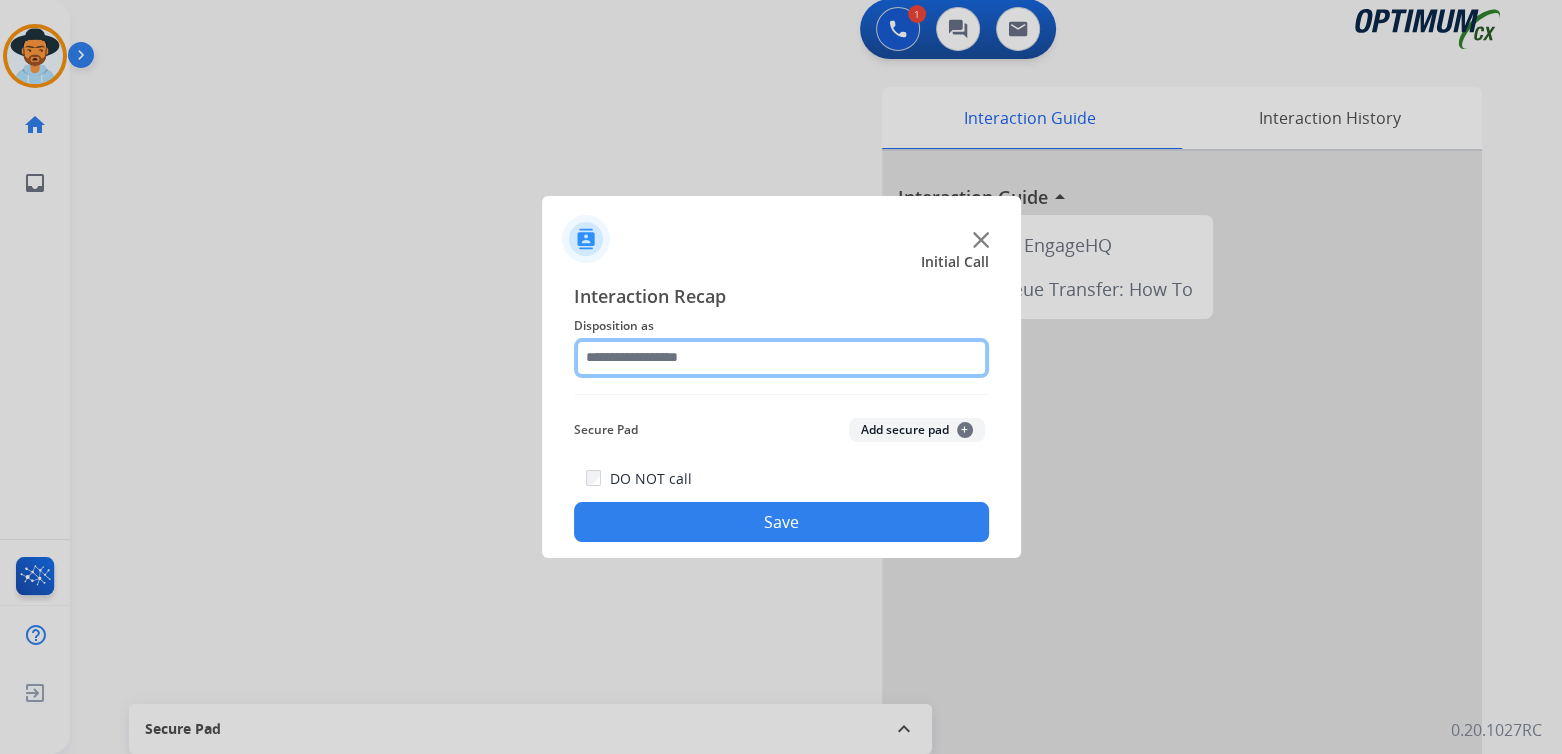 click 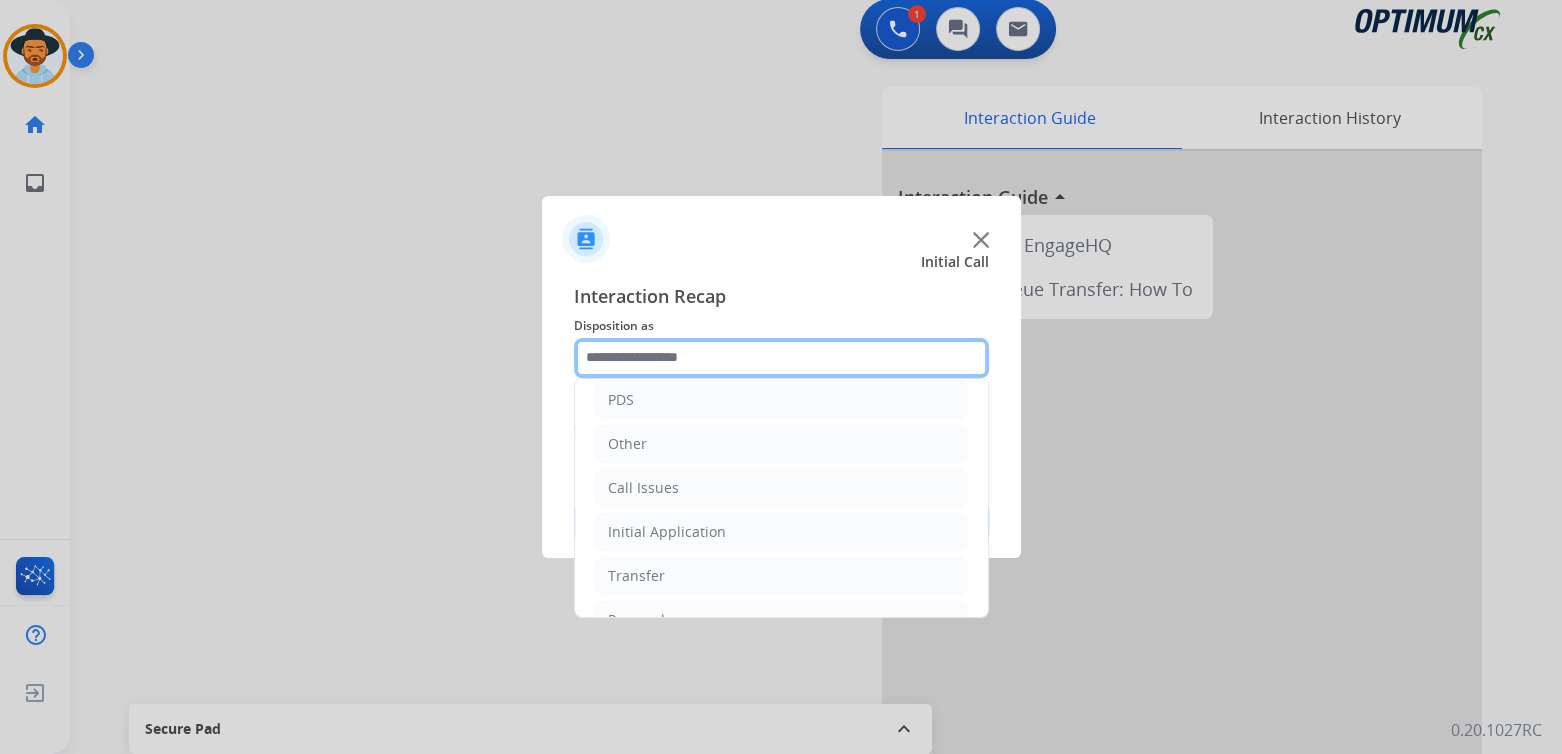 scroll, scrollTop: 132, scrollLeft: 0, axis: vertical 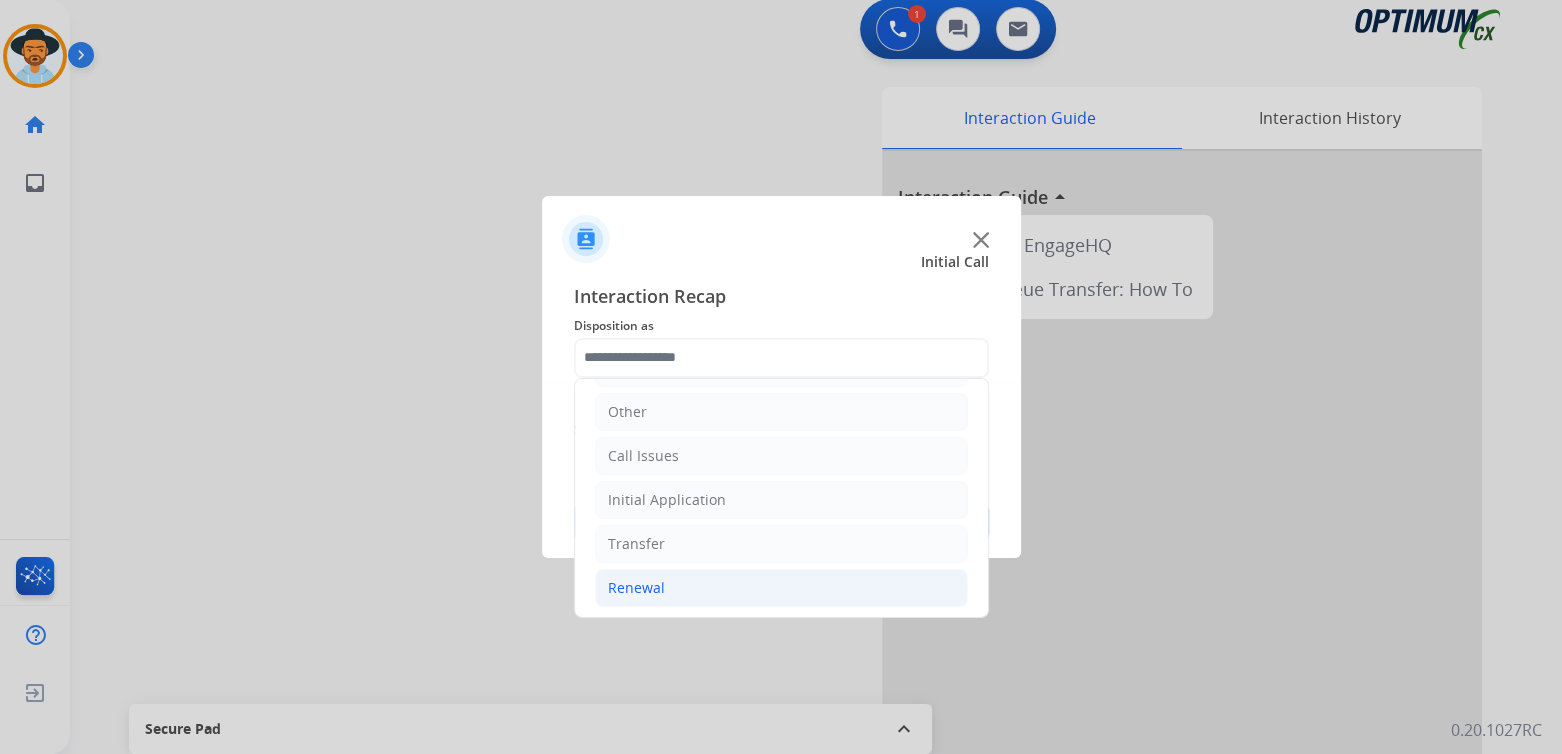 click on "Renewal" 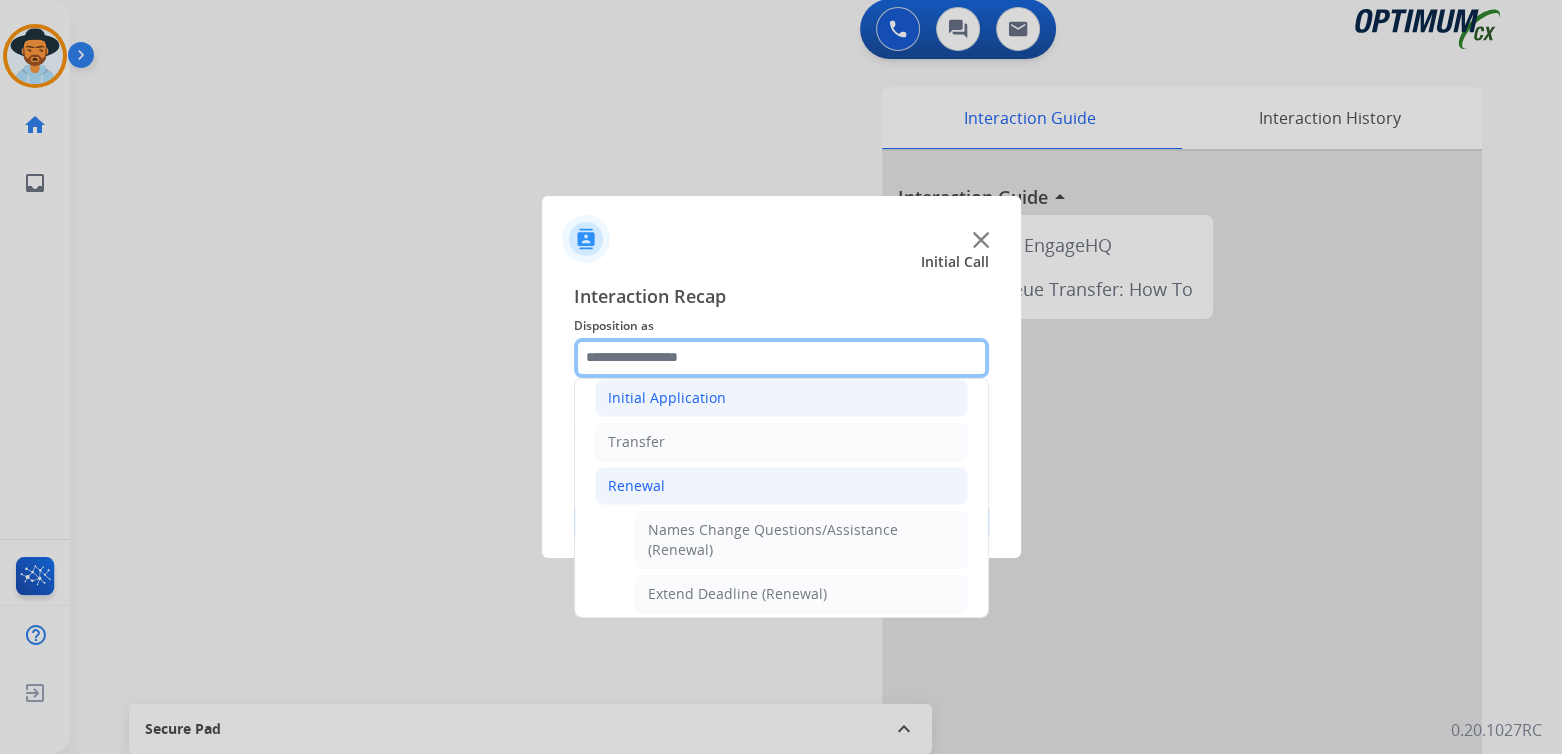 scroll, scrollTop: 233, scrollLeft: 0, axis: vertical 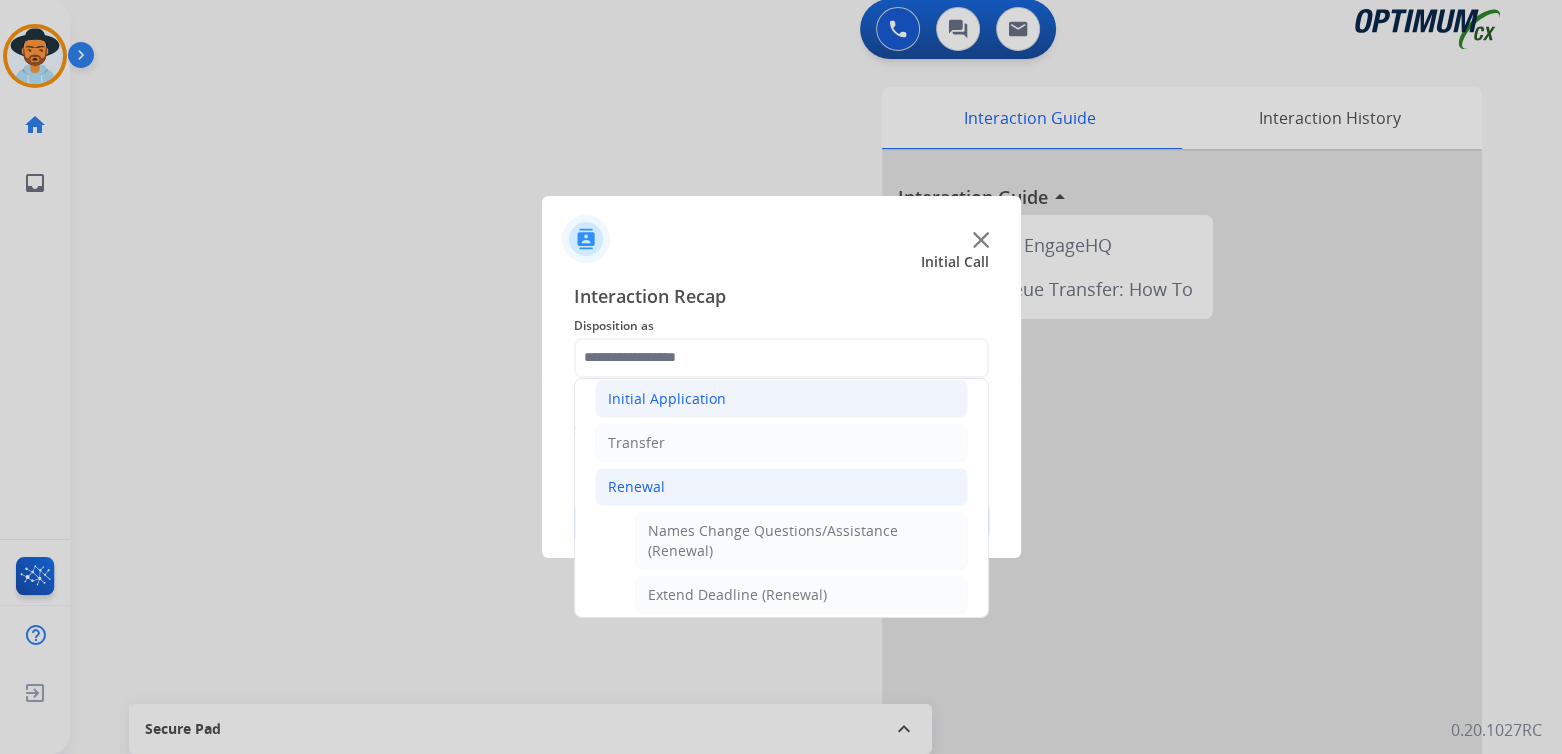 click on "Initial Application" 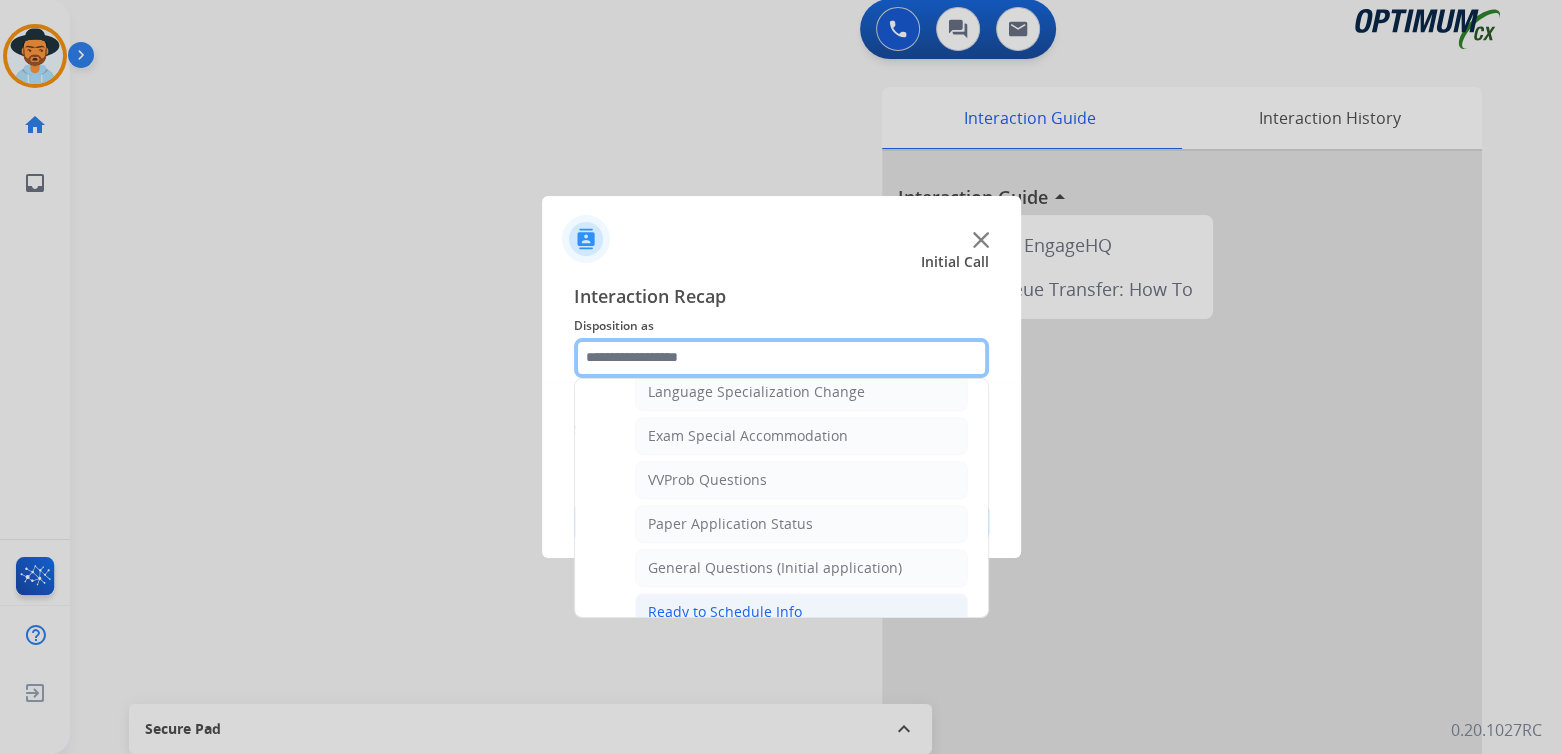 scroll, scrollTop: 1009, scrollLeft: 0, axis: vertical 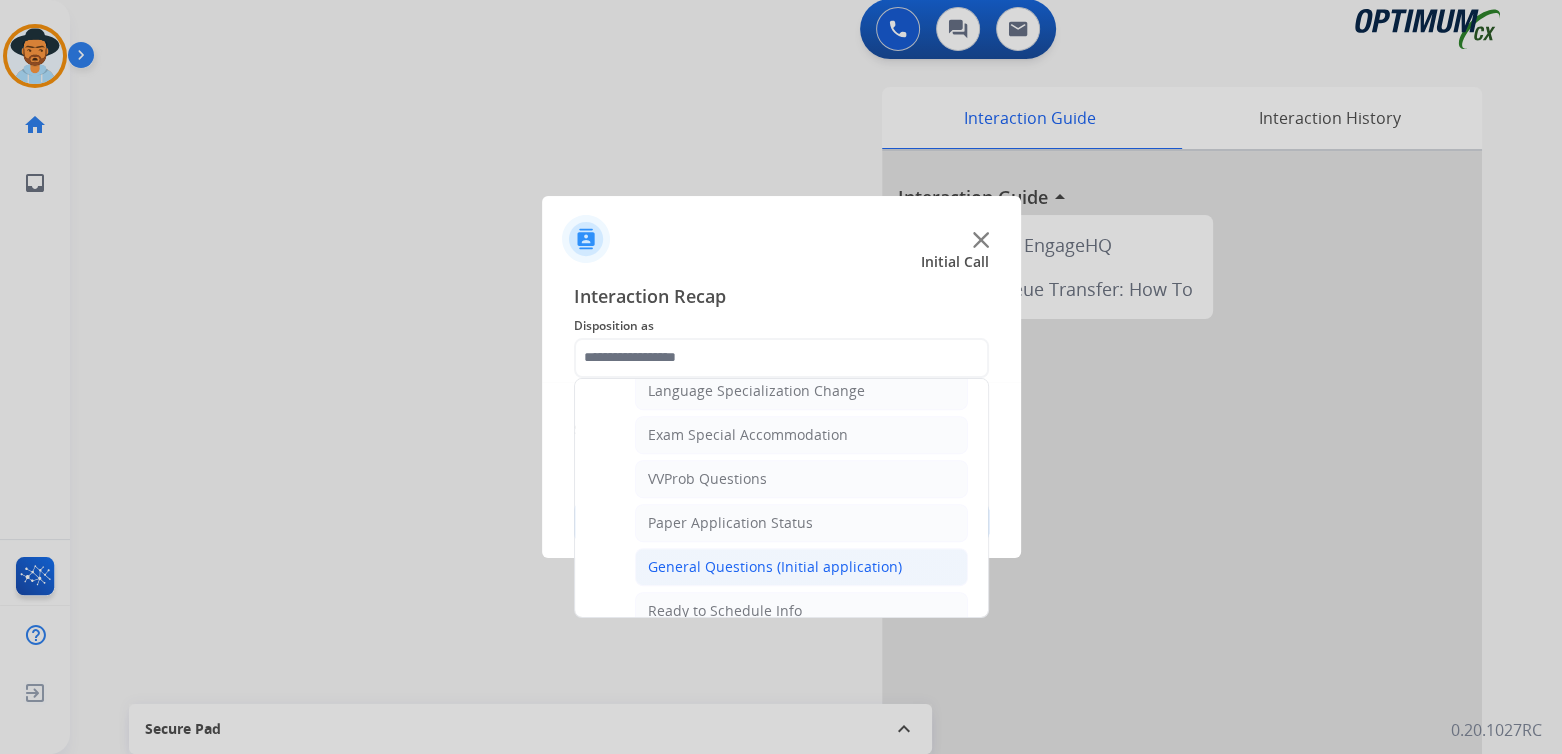 click on "General Questions (Initial application)" 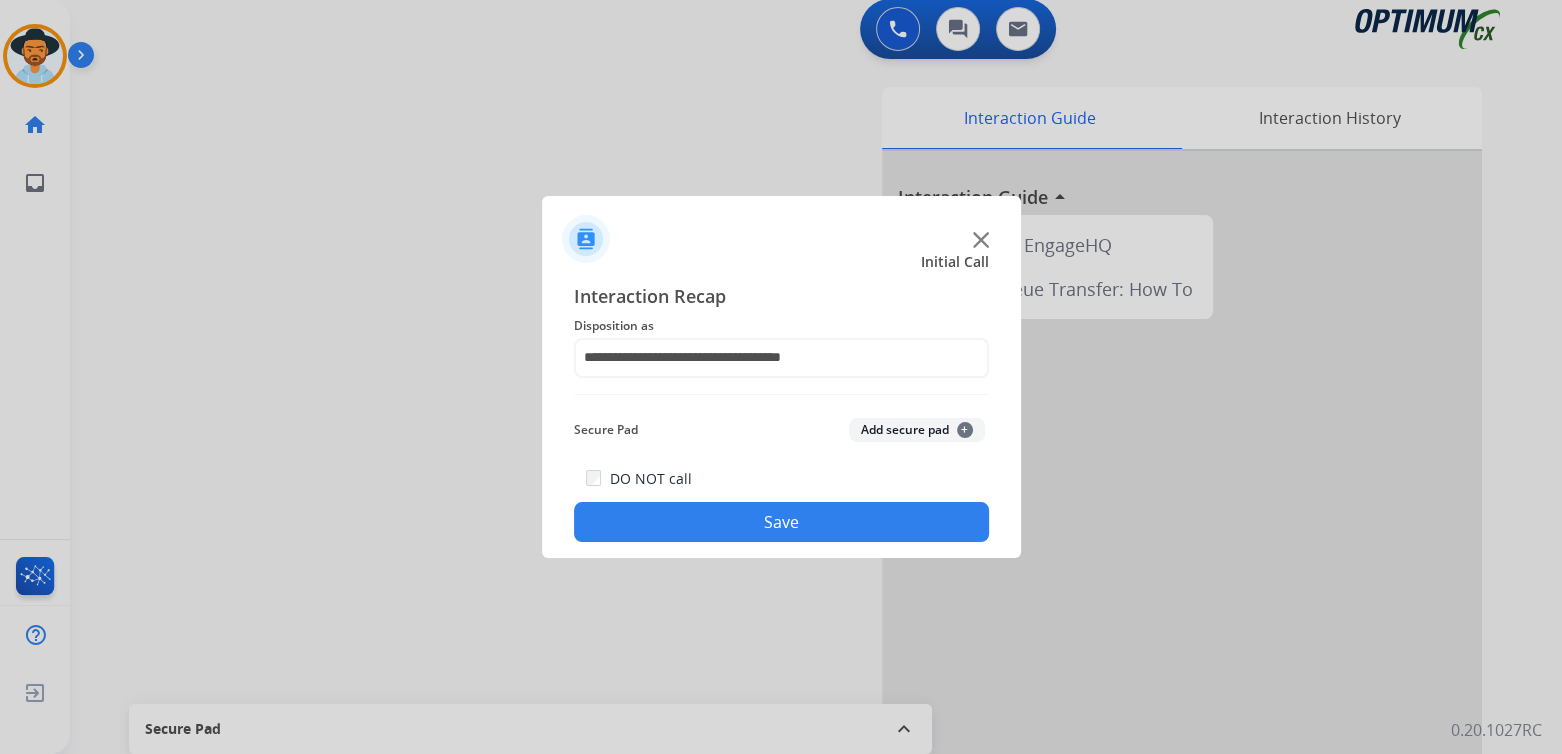 click on "Save" 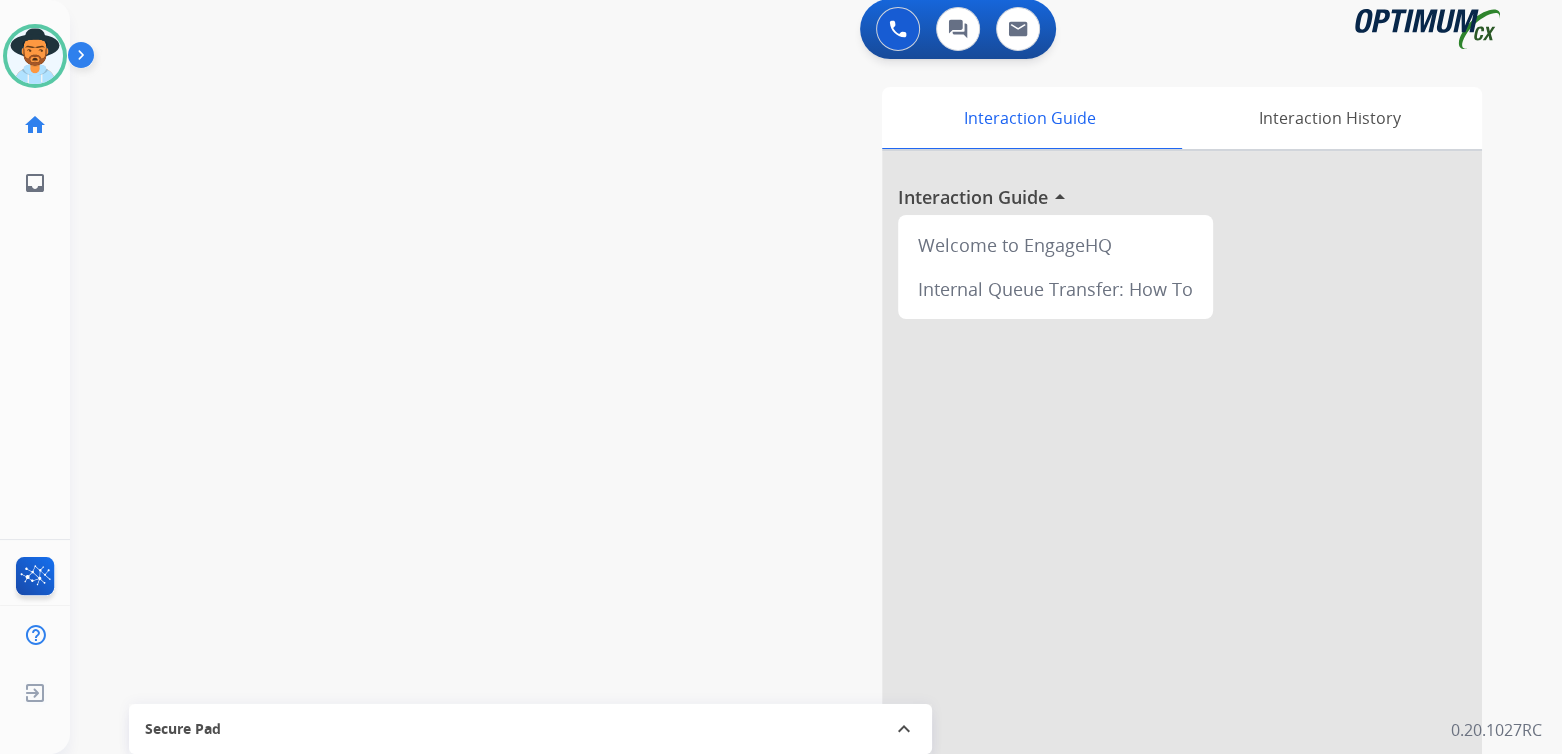 click at bounding box center (1182, 524) 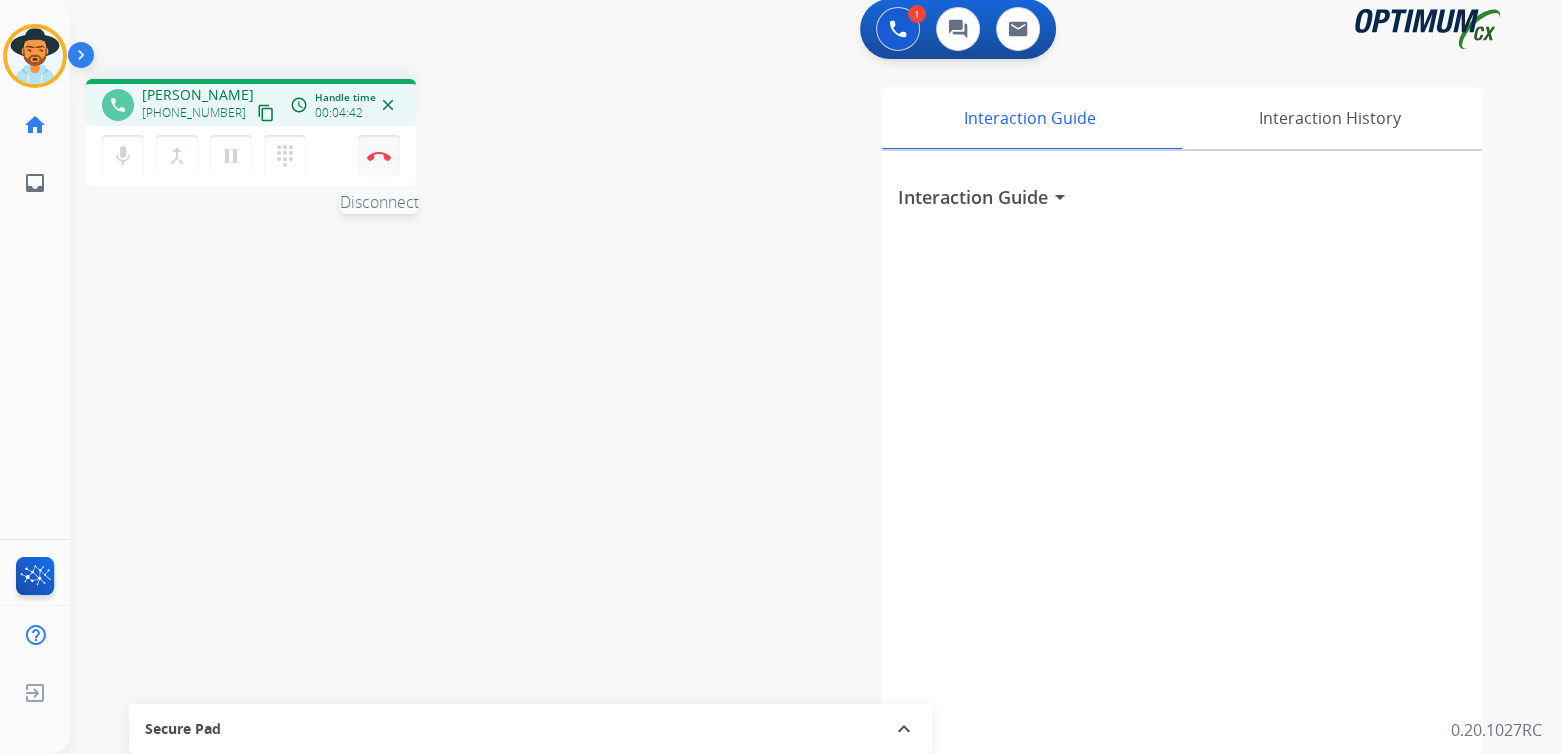 drag, startPoint x: 387, startPoint y: 157, endPoint x: 587, endPoint y: 229, distance: 212.56528 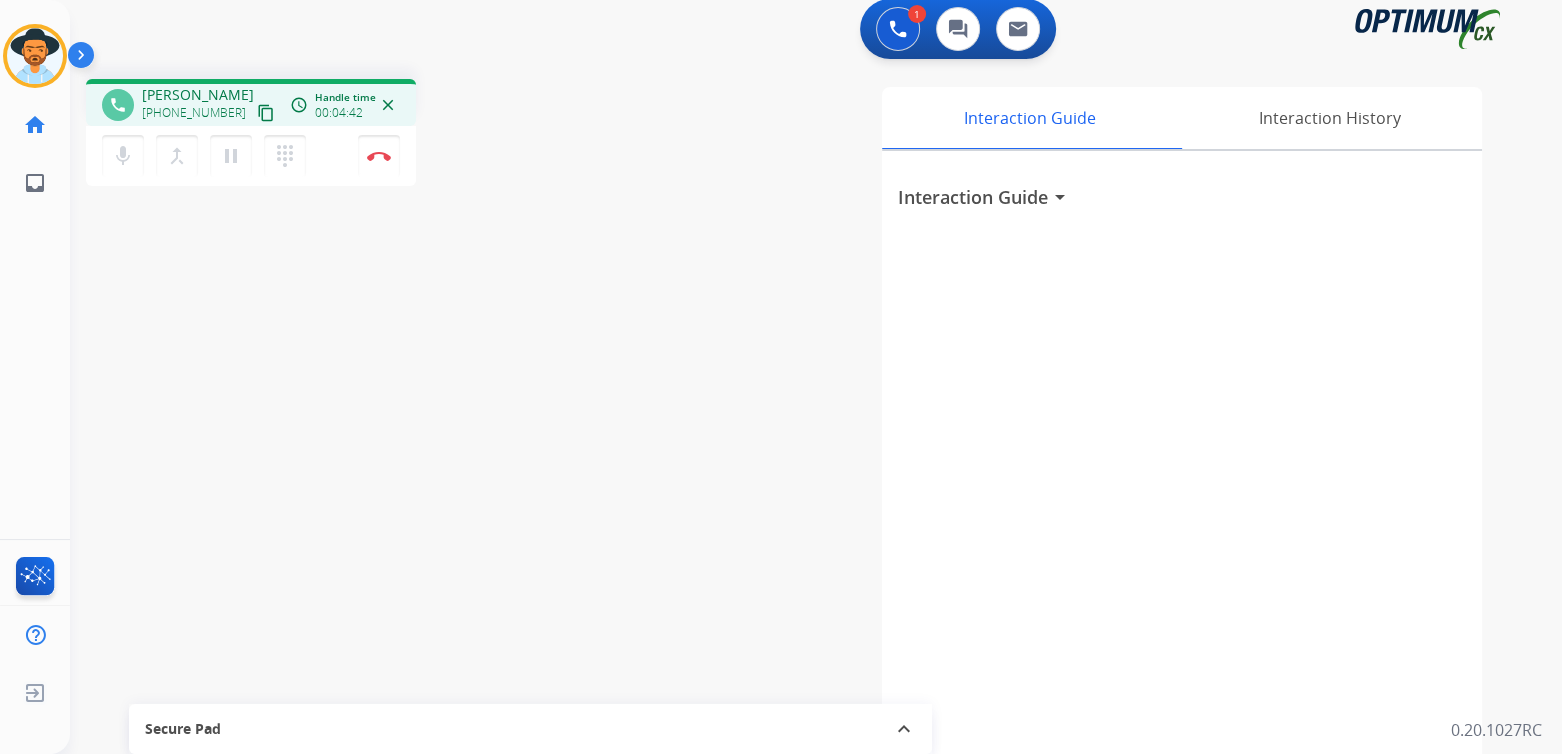 click at bounding box center (379, 156) 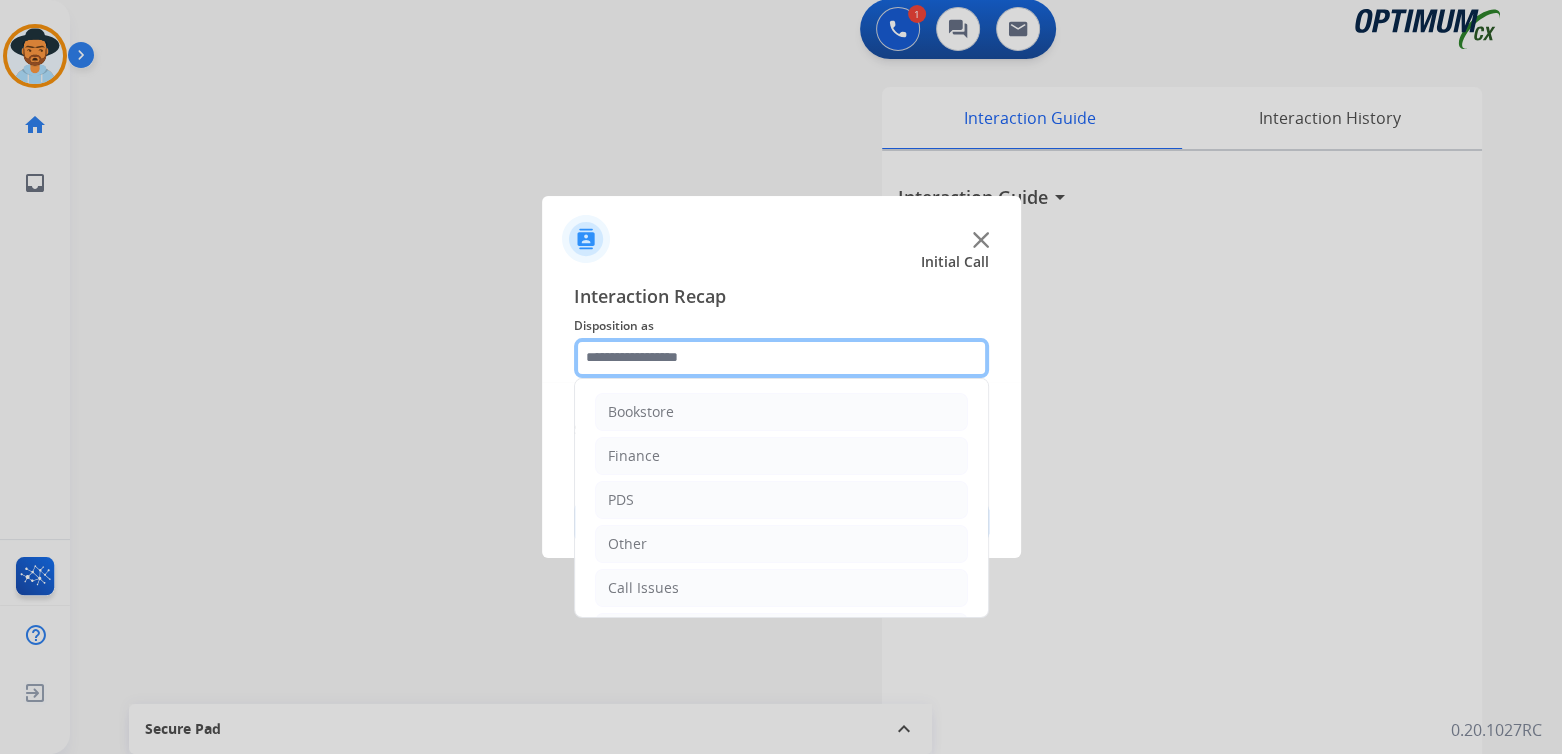 click 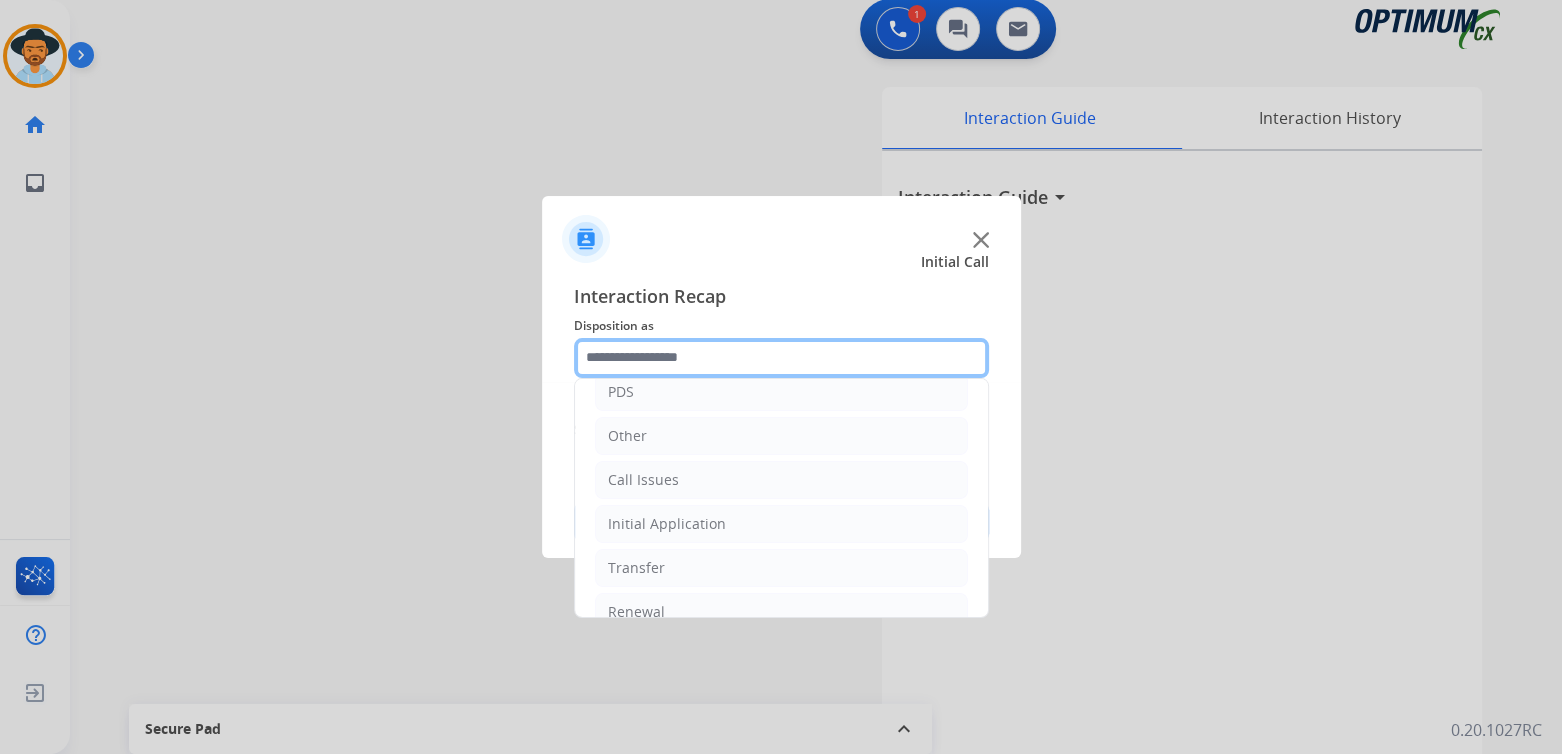 scroll, scrollTop: 132, scrollLeft: 0, axis: vertical 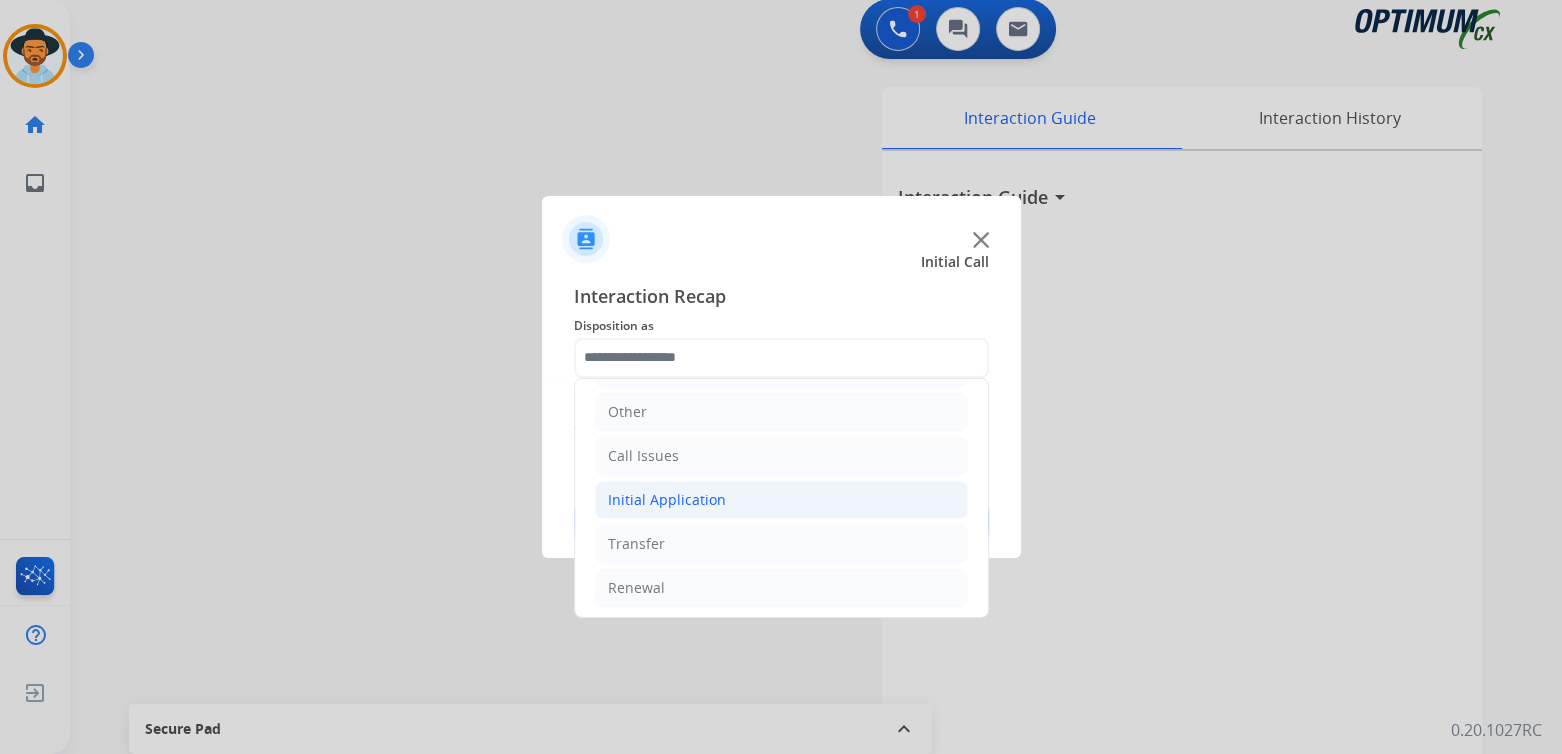 click on "Initial Application" 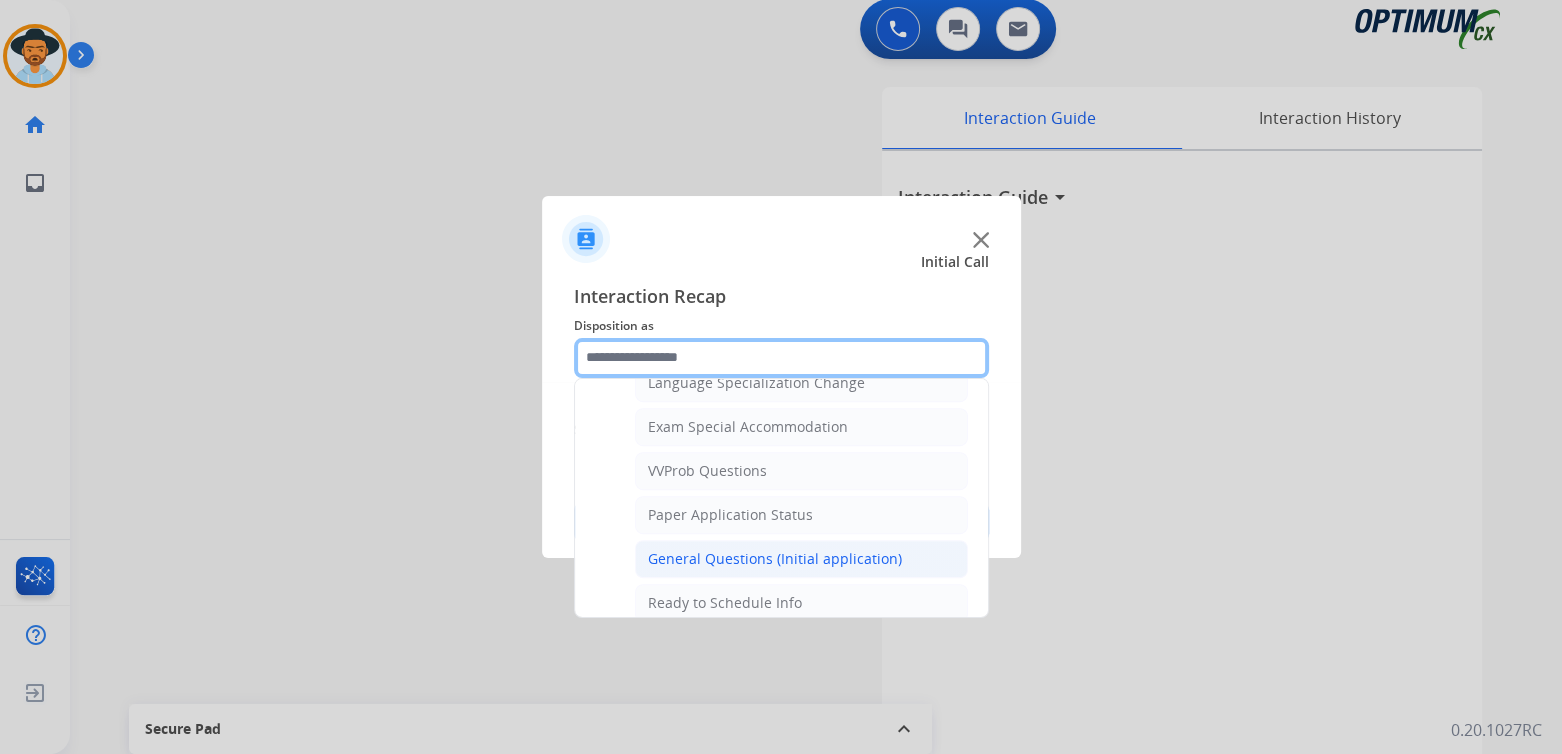 scroll, scrollTop: 1020, scrollLeft: 0, axis: vertical 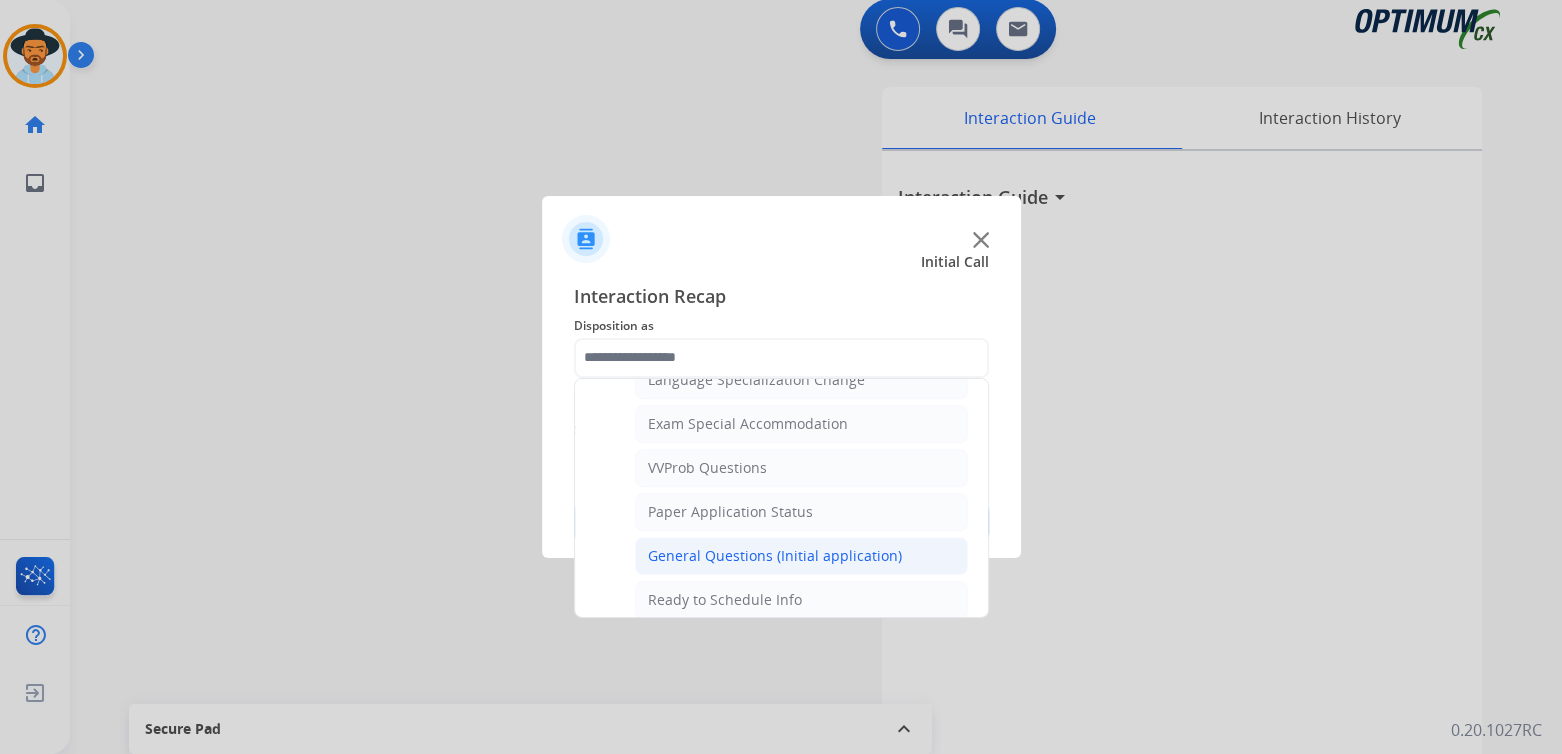 click on "General Questions (Initial application)" 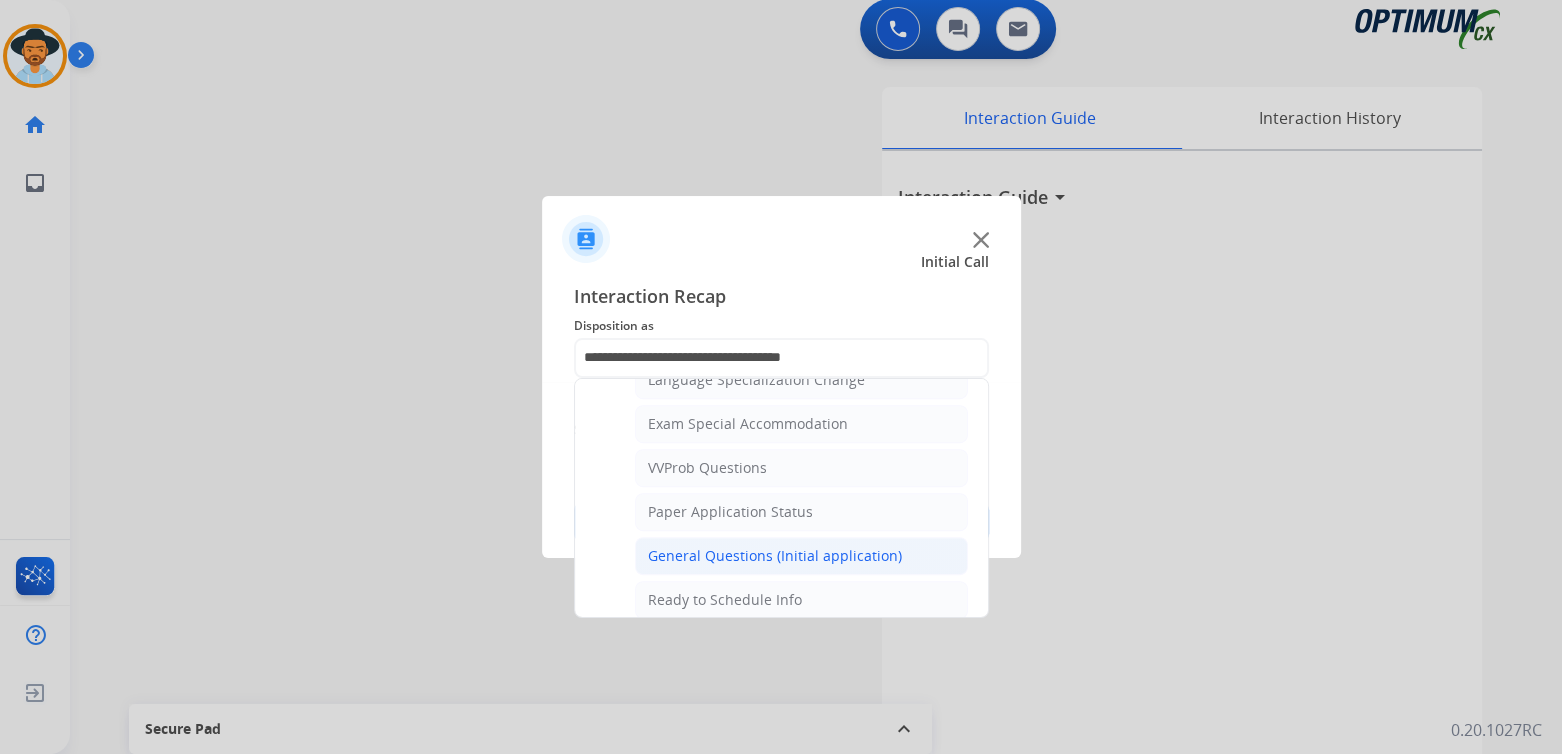 scroll, scrollTop: 0, scrollLeft: 0, axis: both 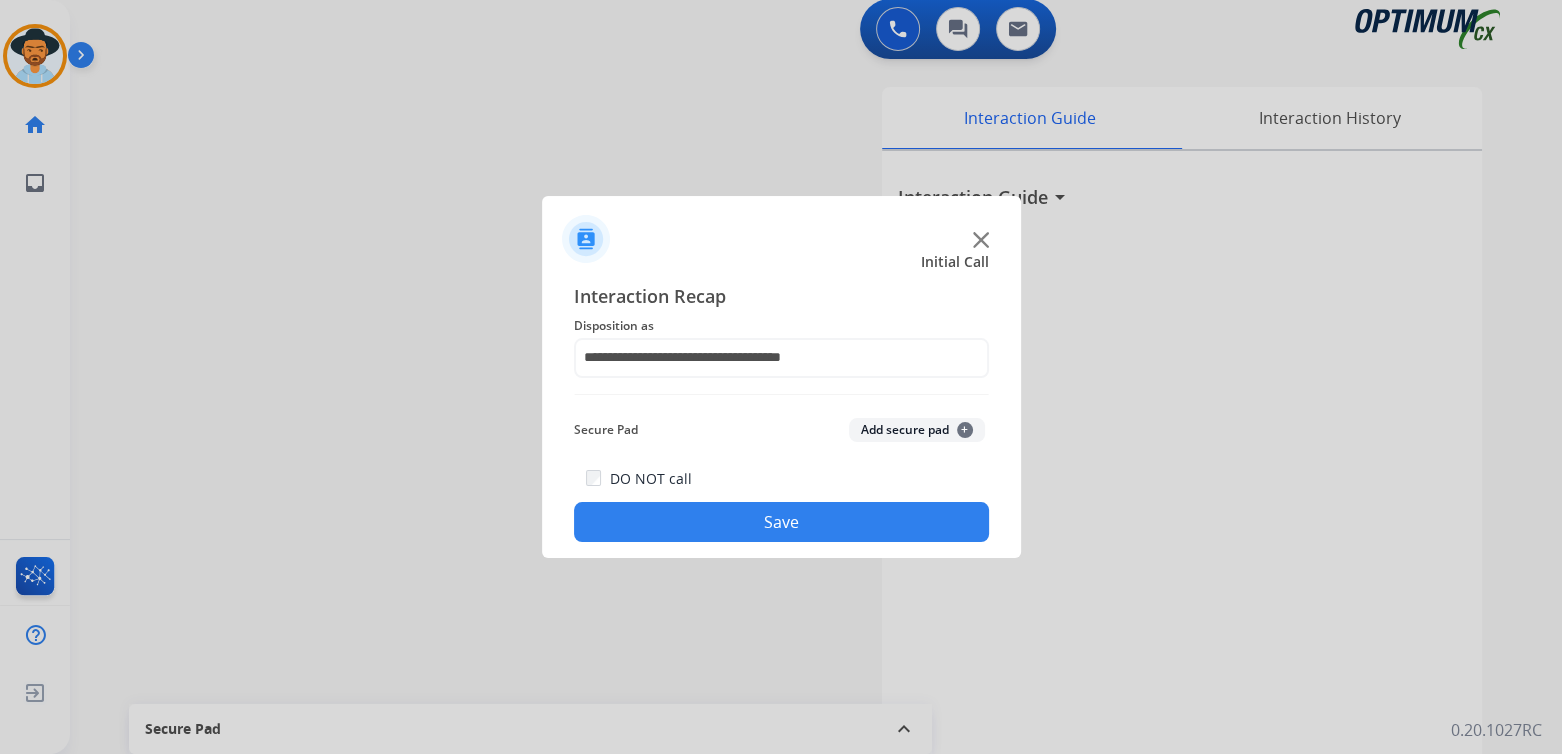 click on "Save" 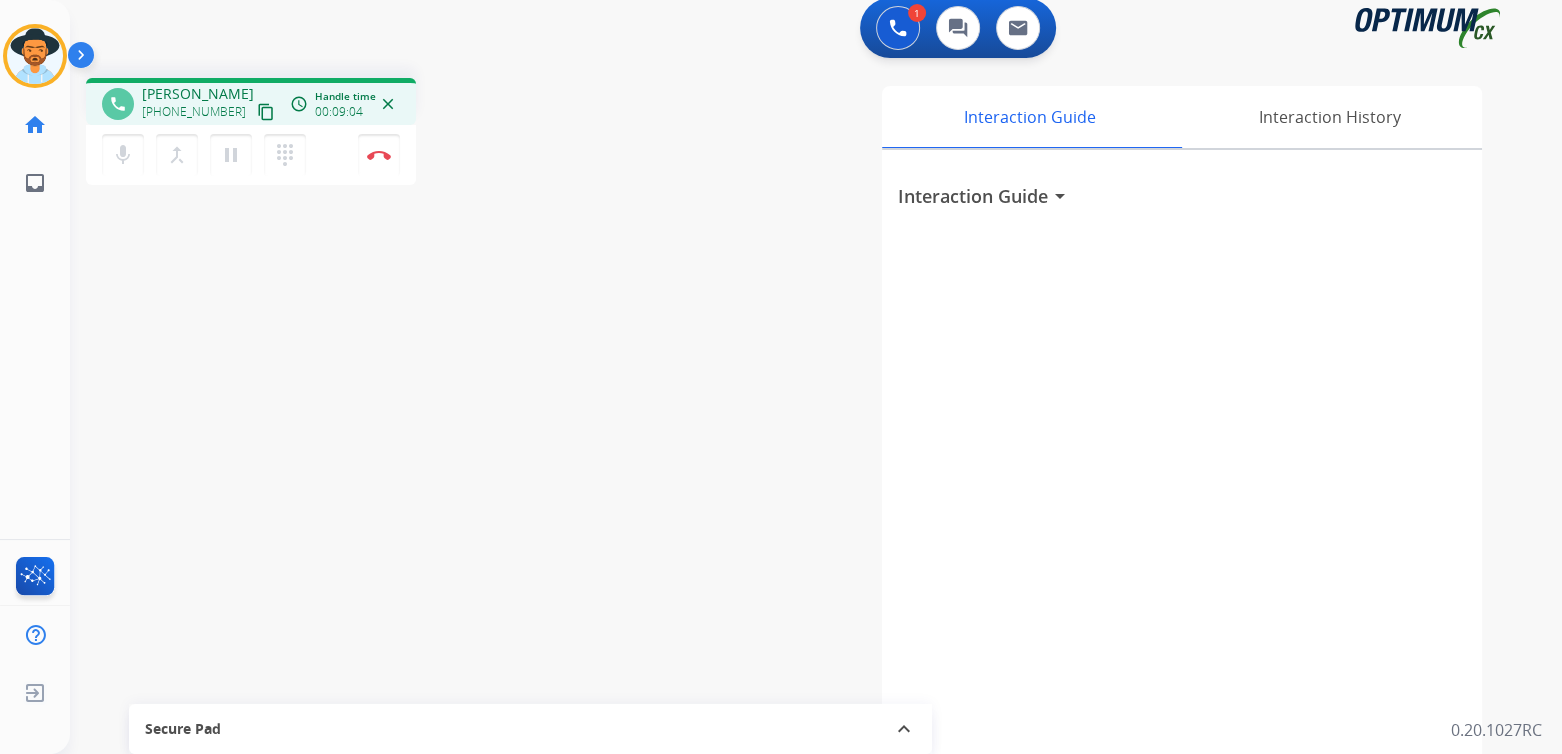 scroll, scrollTop: 0, scrollLeft: 0, axis: both 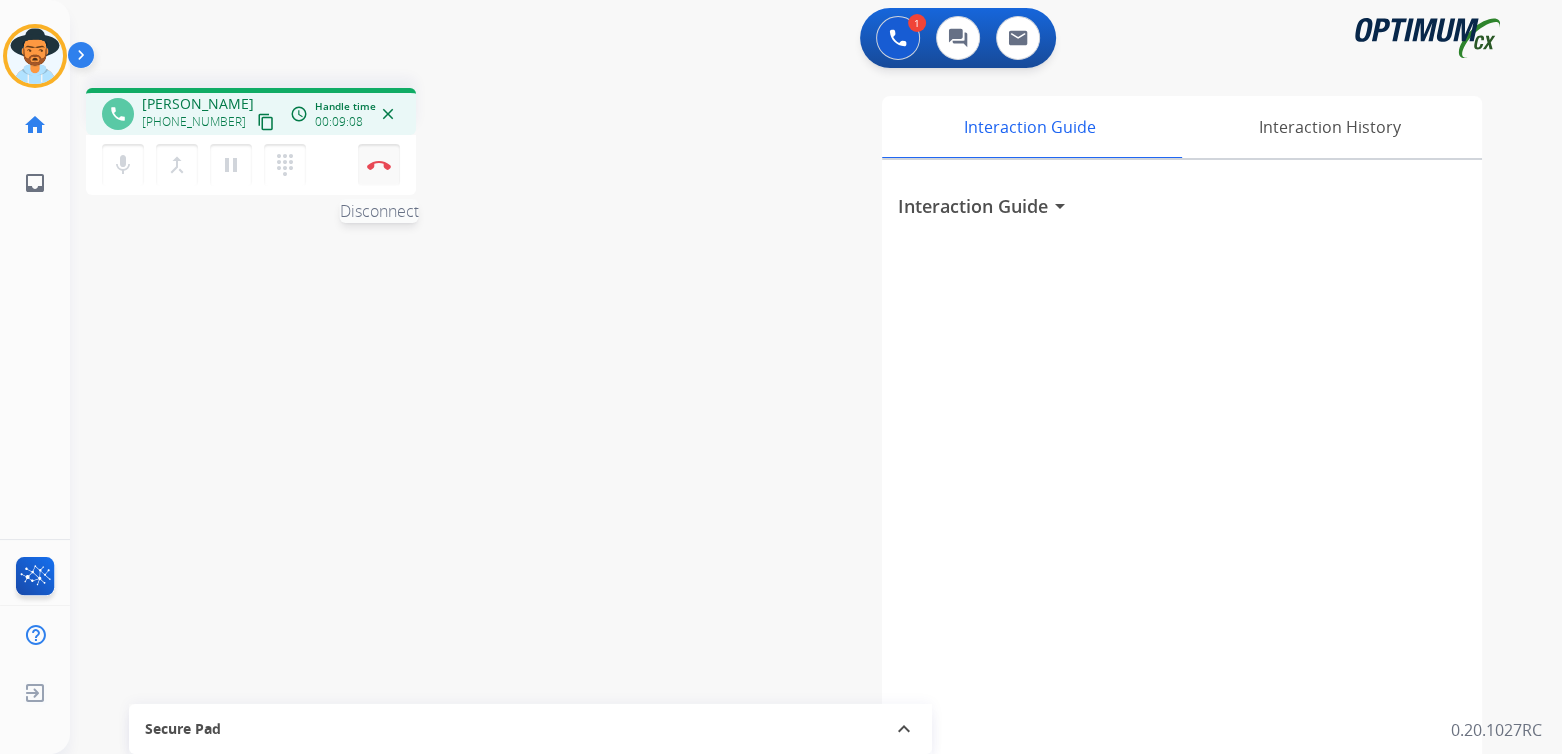 click at bounding box center (379, 165) 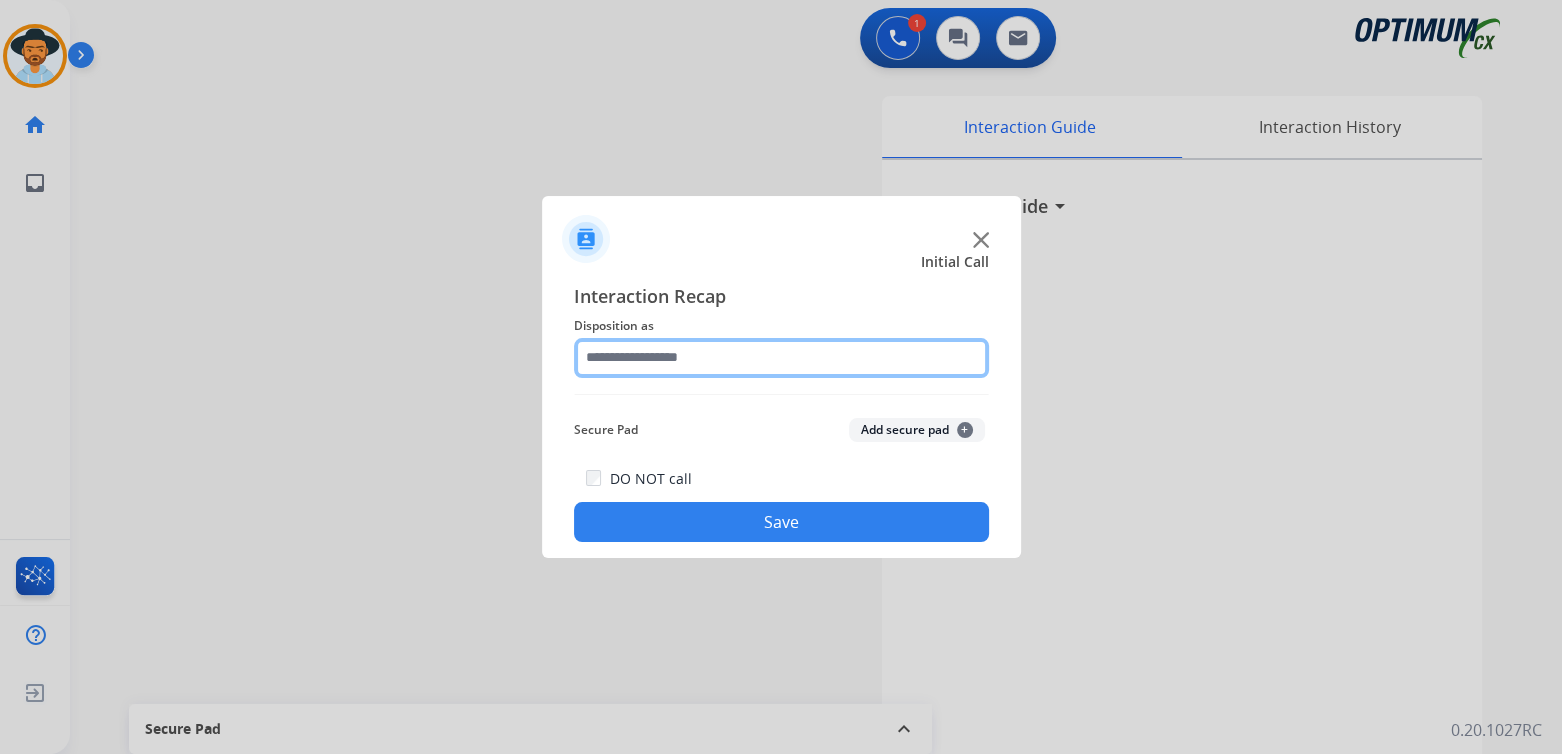click 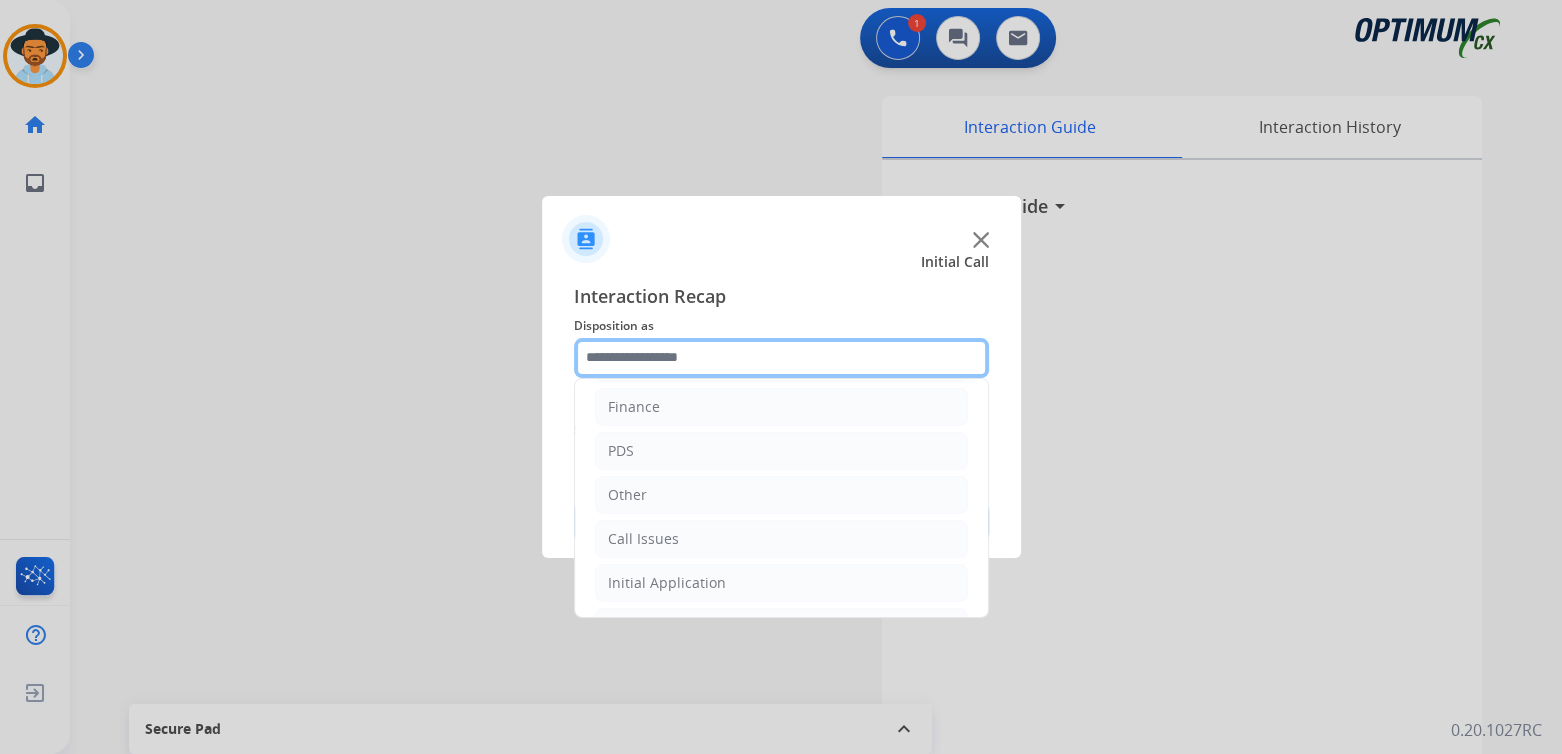 scroll, scrollTop: 132, scrollLeft: 0, axis: vertical 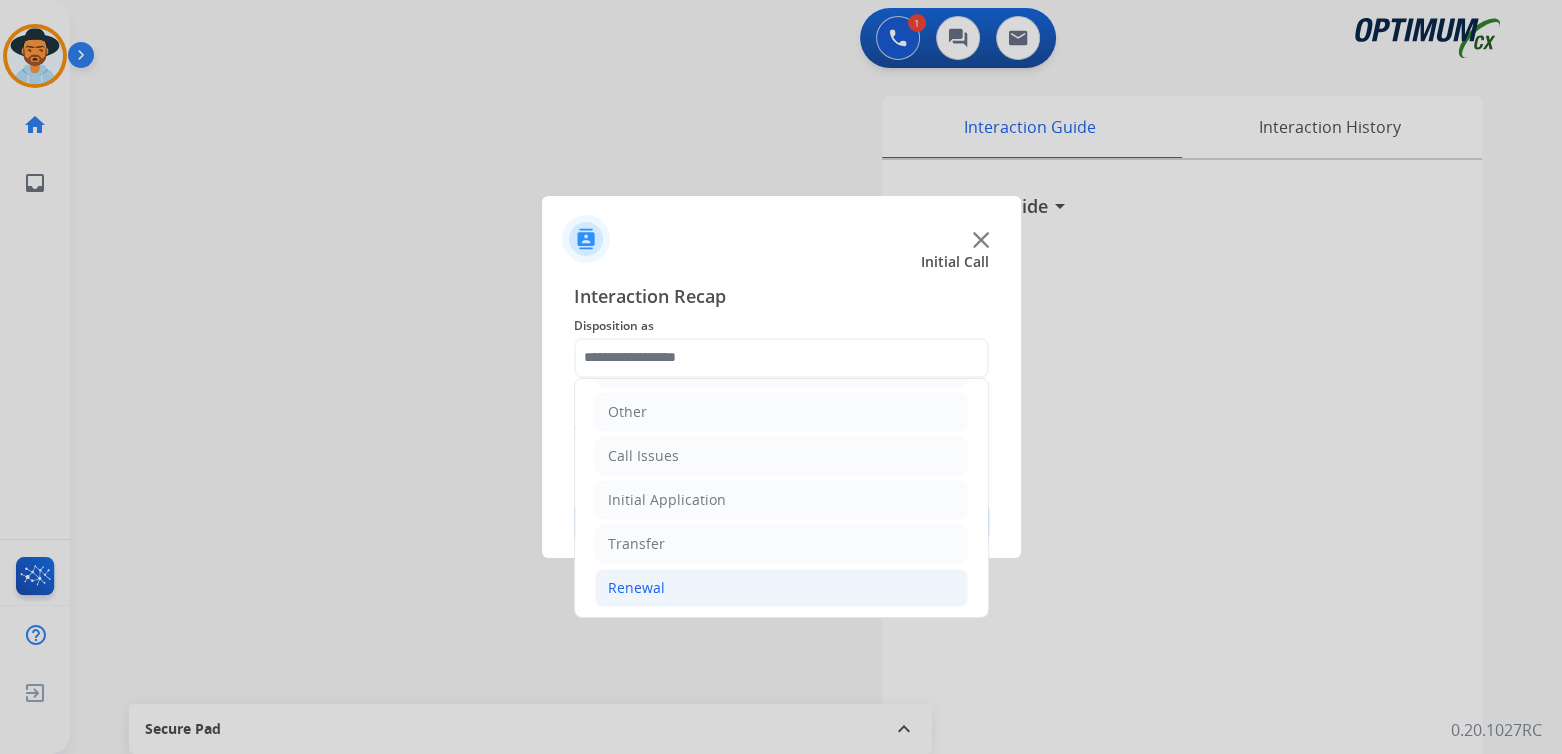 click on "Renewal" 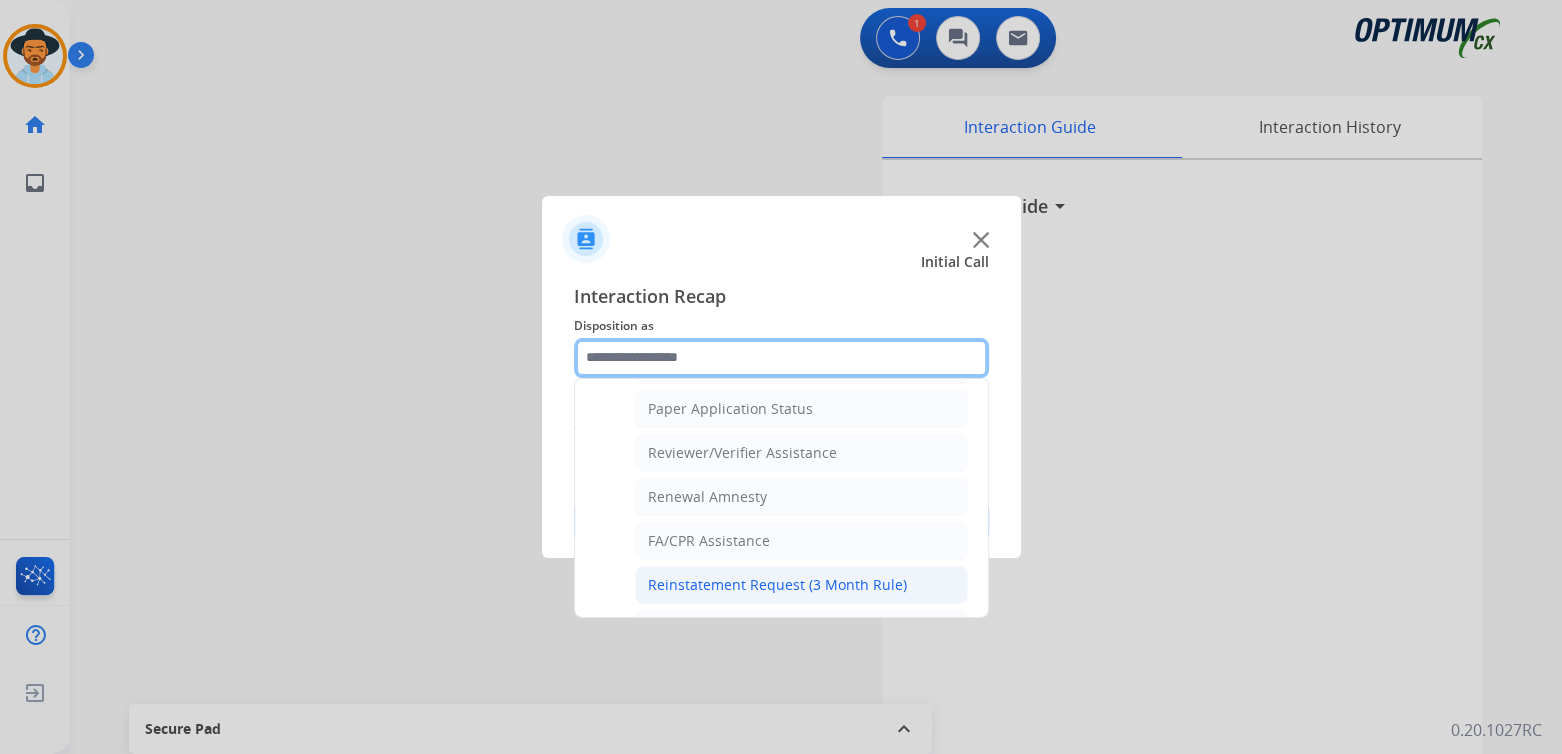 scroll, scrollTop: 728, scrollLeft: 0, axis: vertical 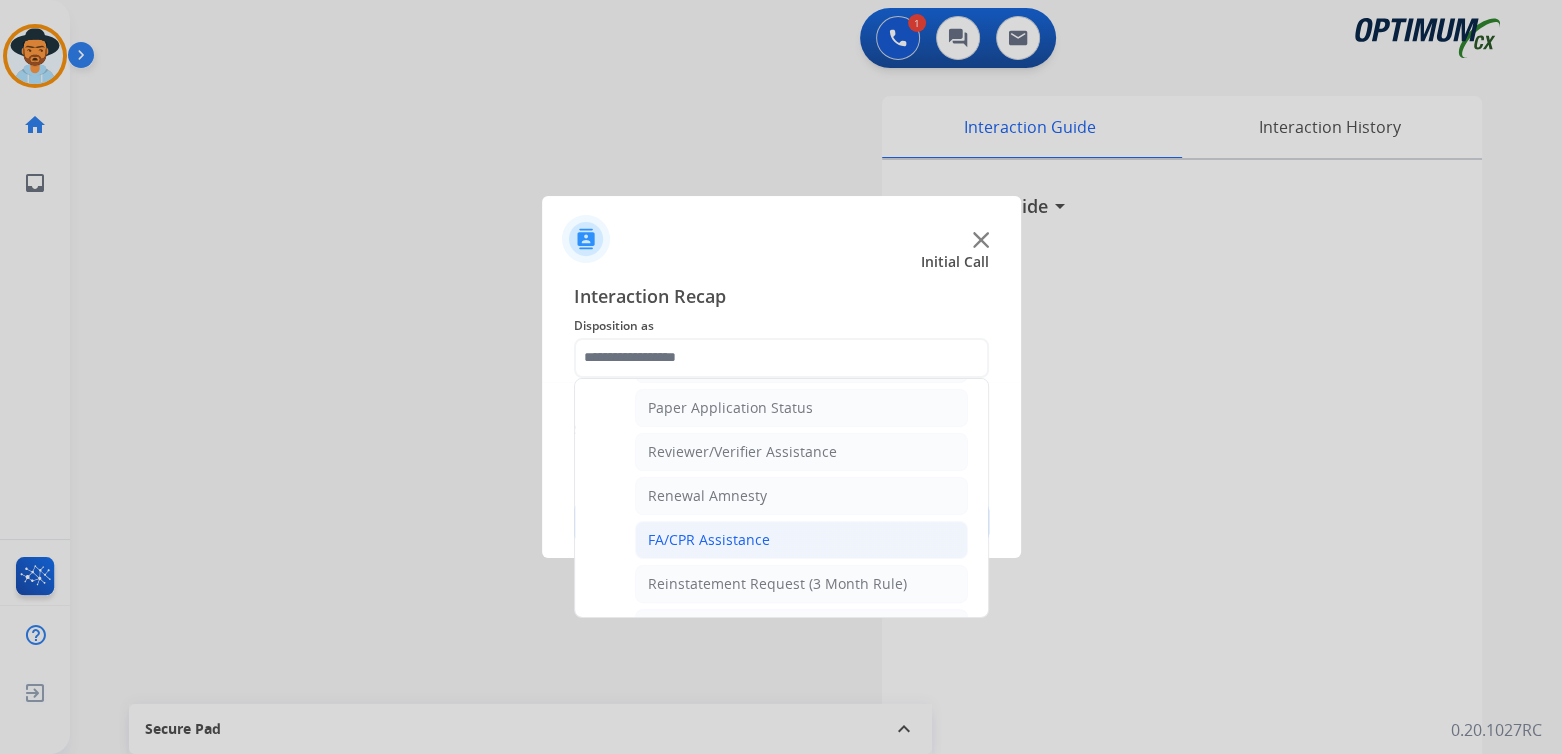 click on "FA/CPR Assistance" 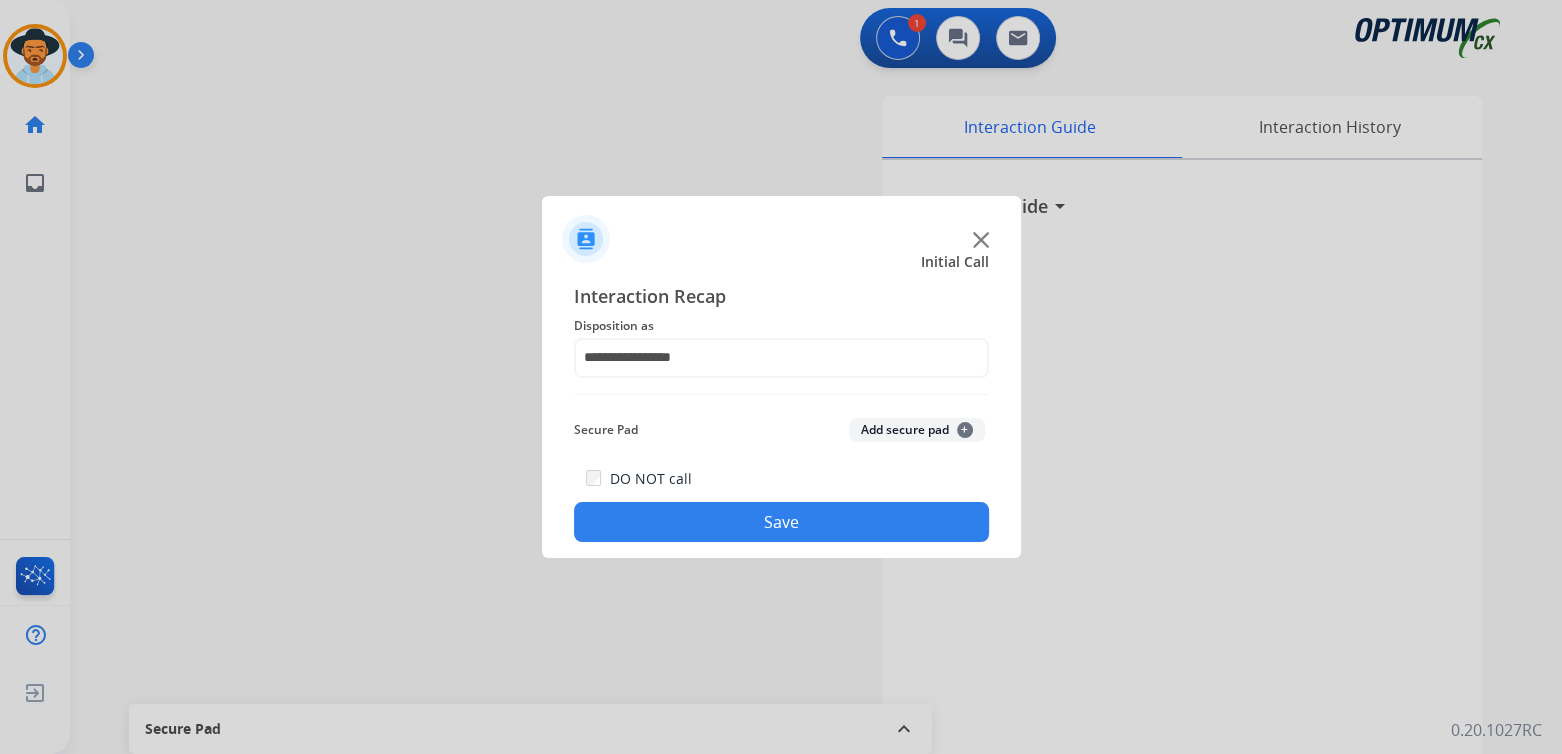 click on "Save" 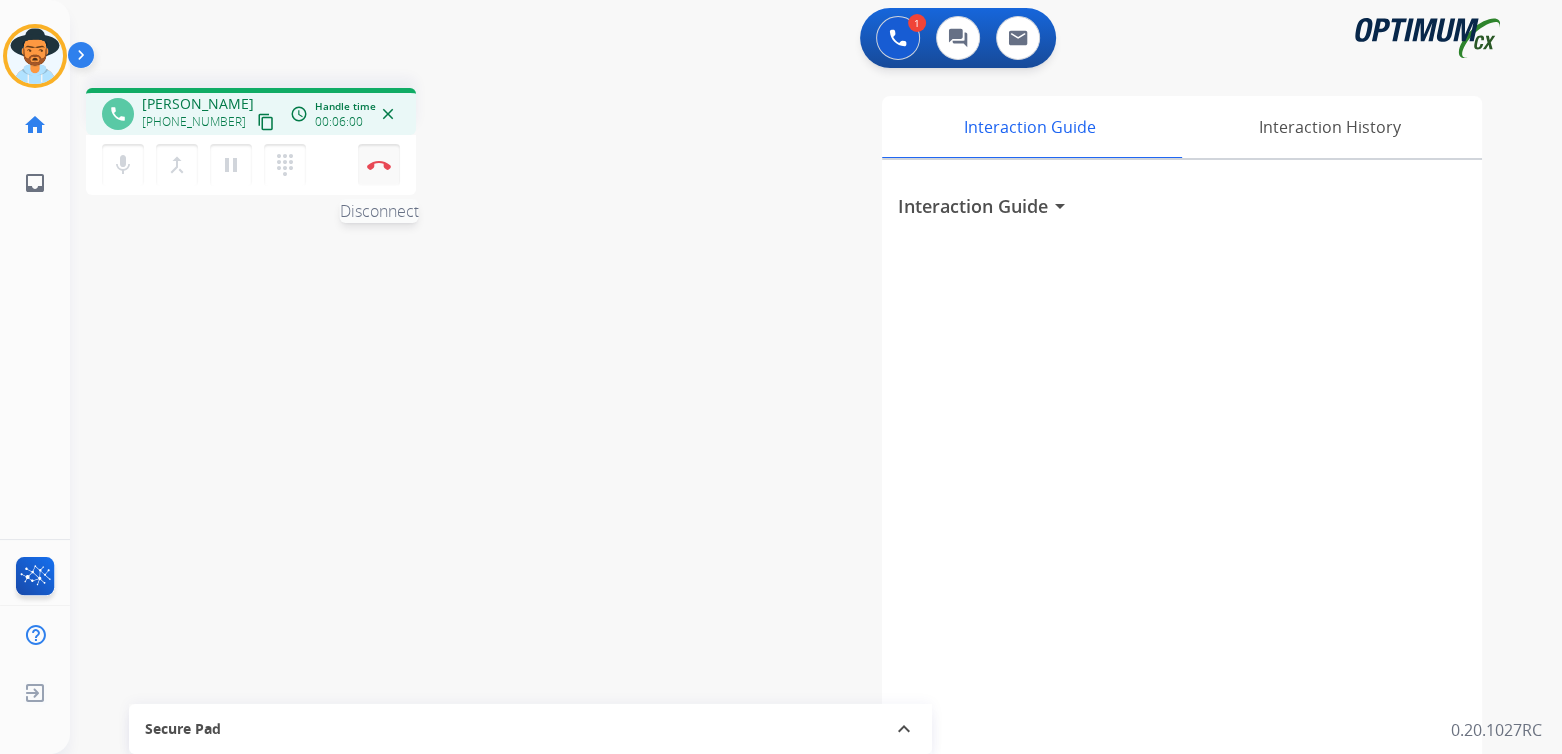 drag, startPoint x: 383, startPoint y: 169, endPoint x: 395, endPoint y: 166, distance: 12.369317 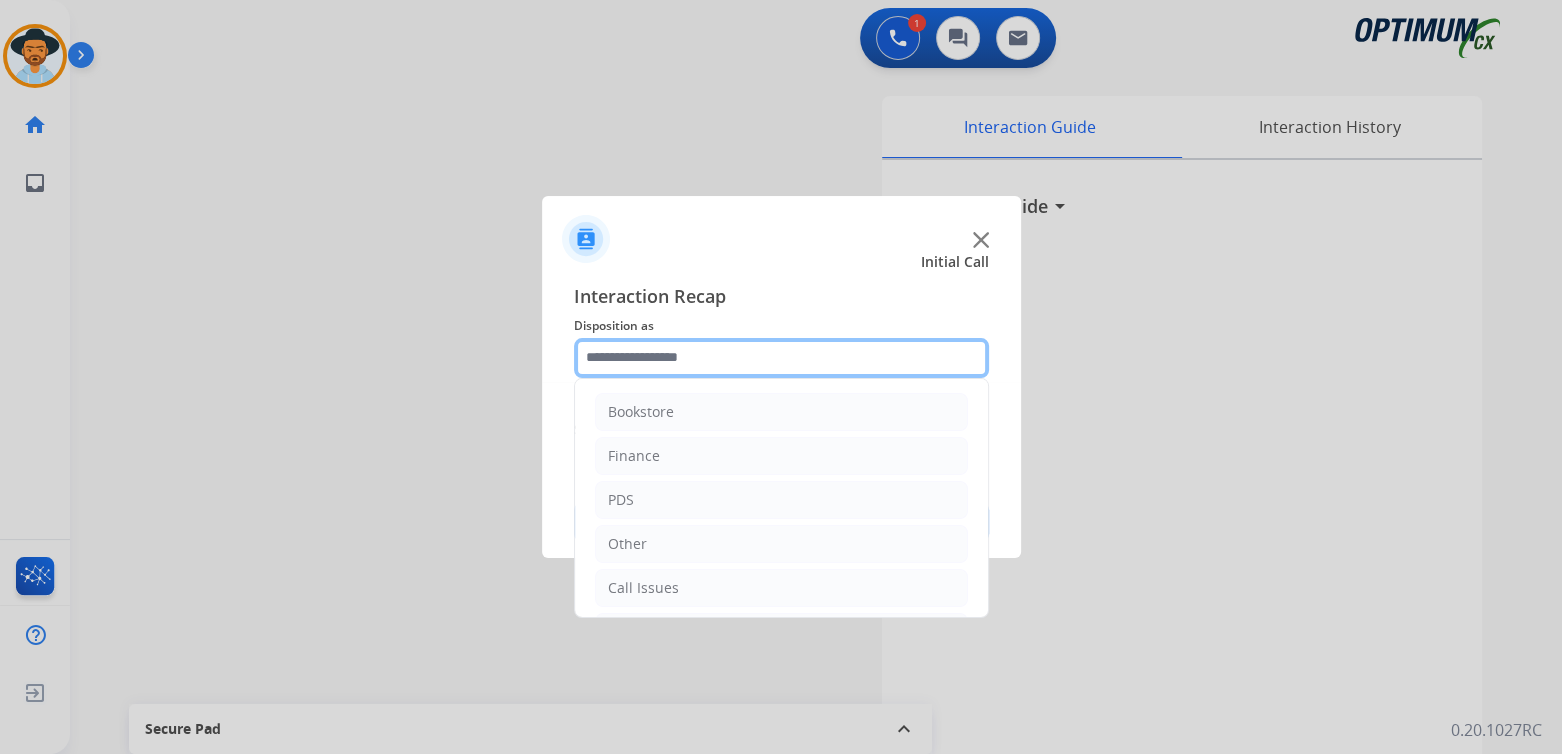 click 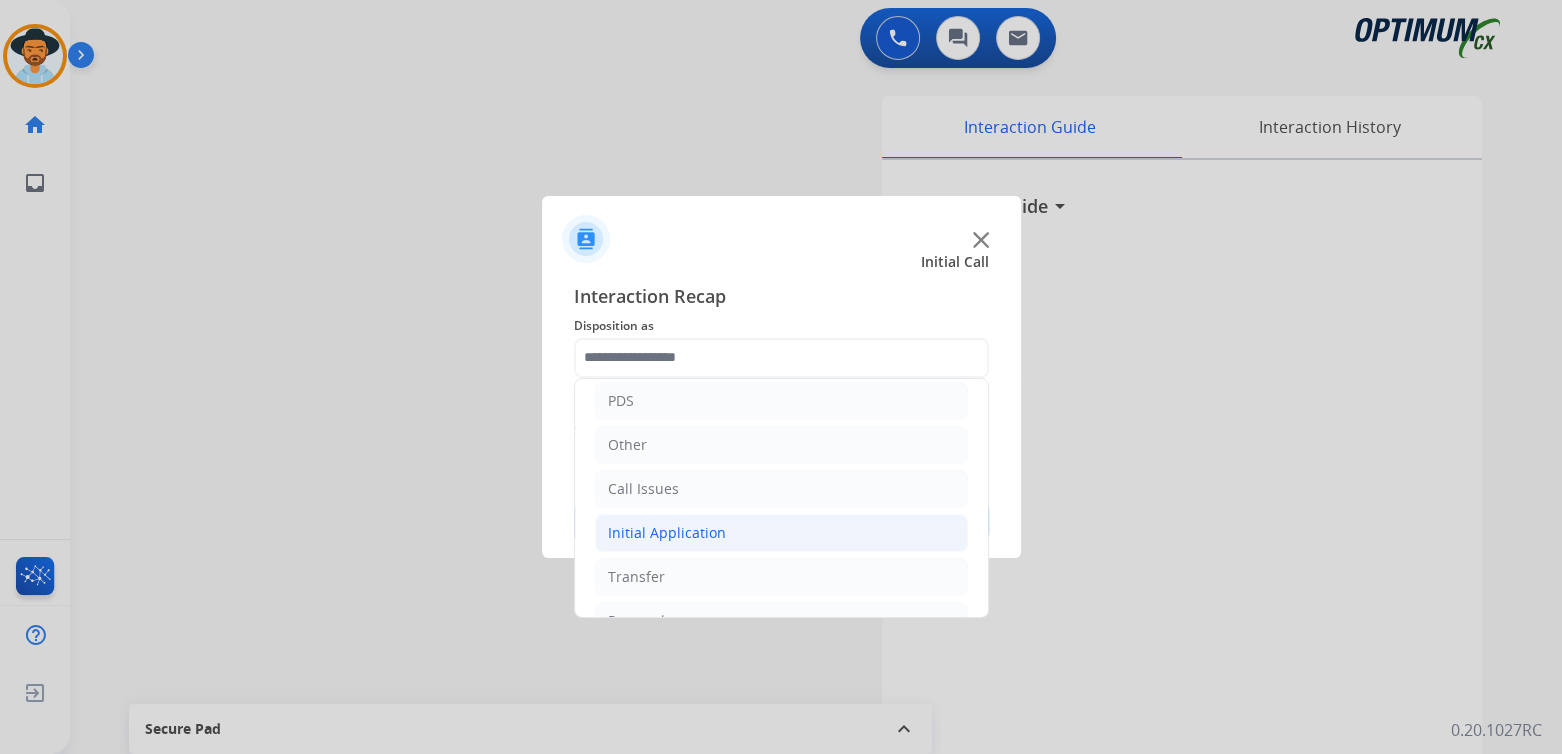 click on "Initial Application" 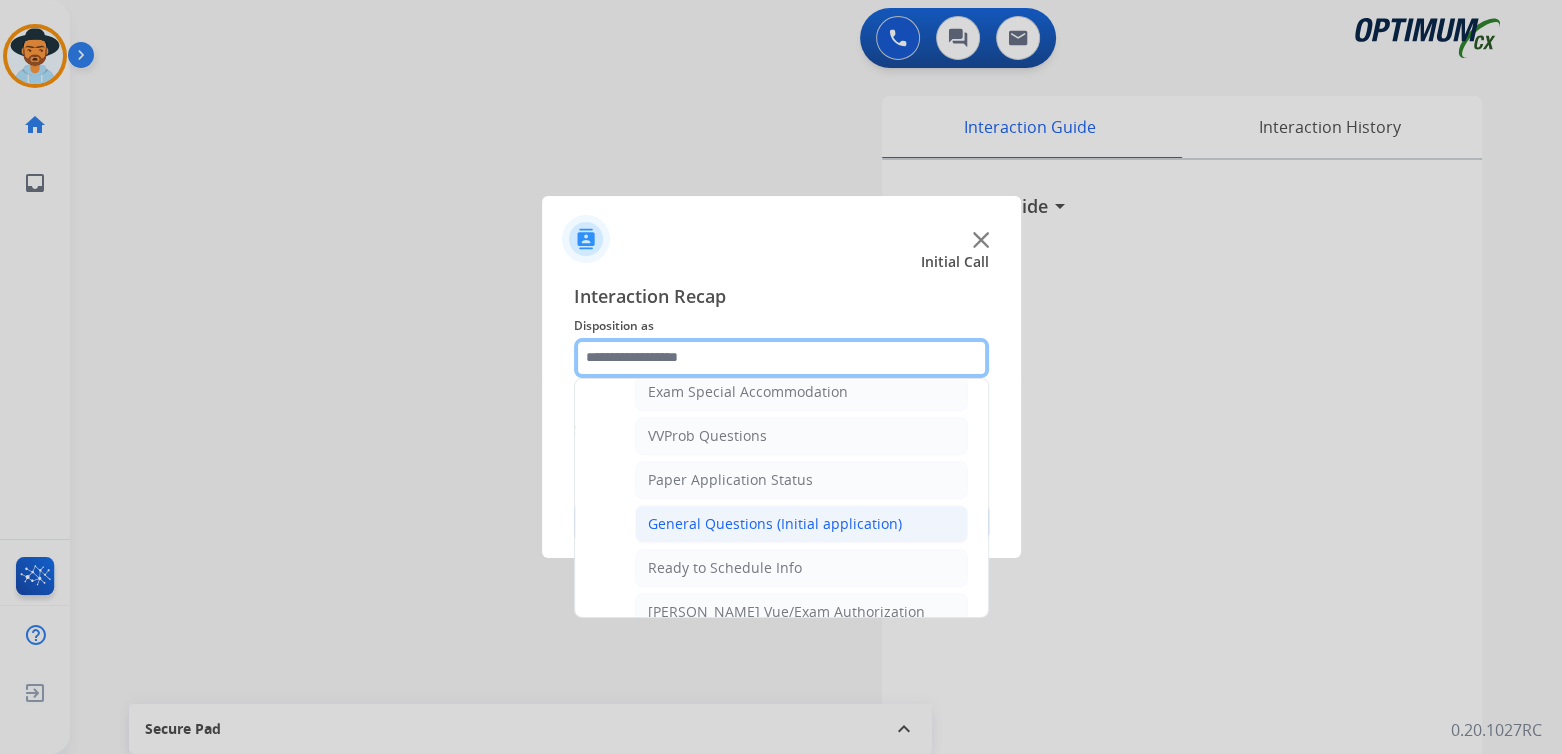 scroll, scrollTop: 1073, scrollLeft: 0, axis: vertical 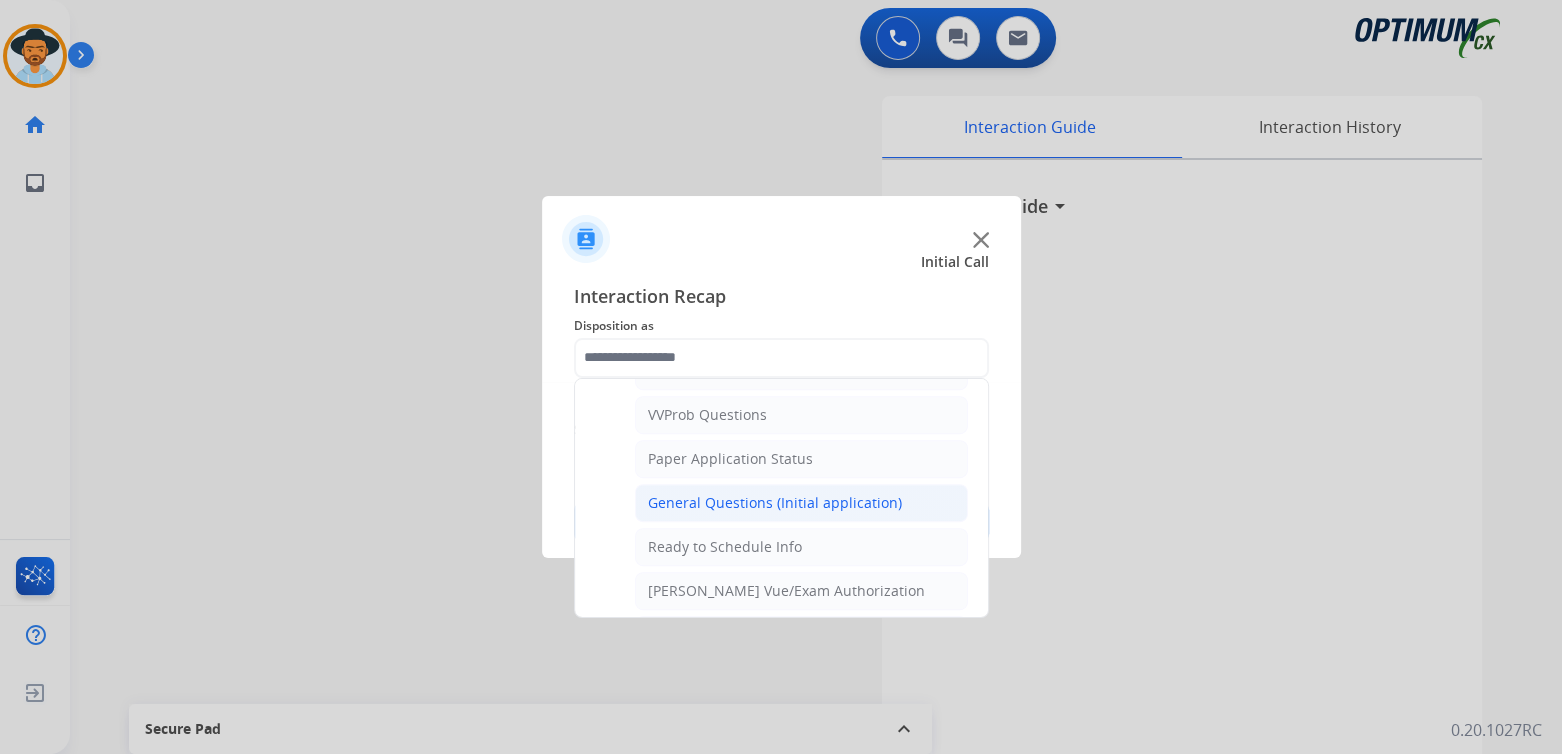 click on "General Questions (Initial application)" 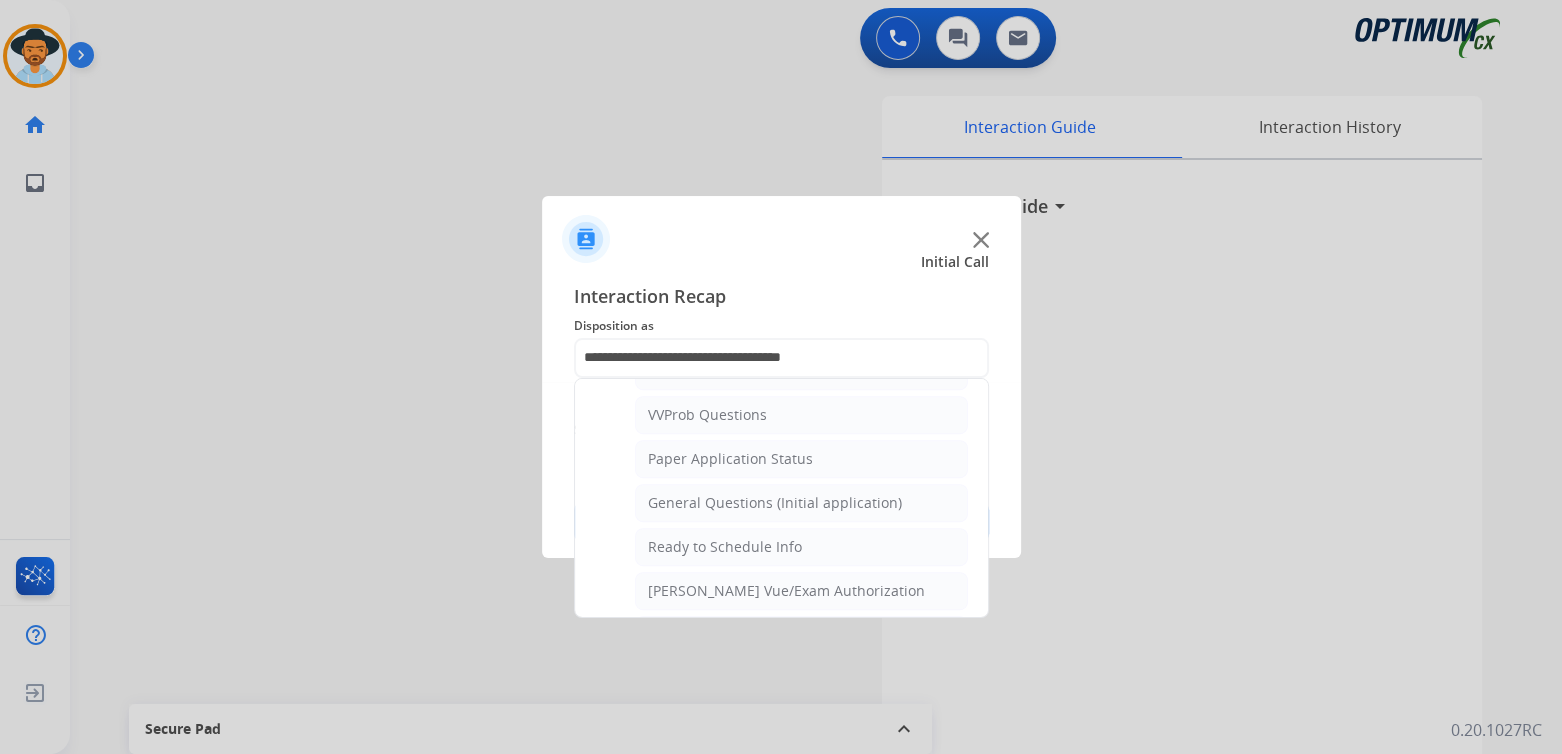 scroll, scrollTop: 0, scrollLeft: 0, axis: both 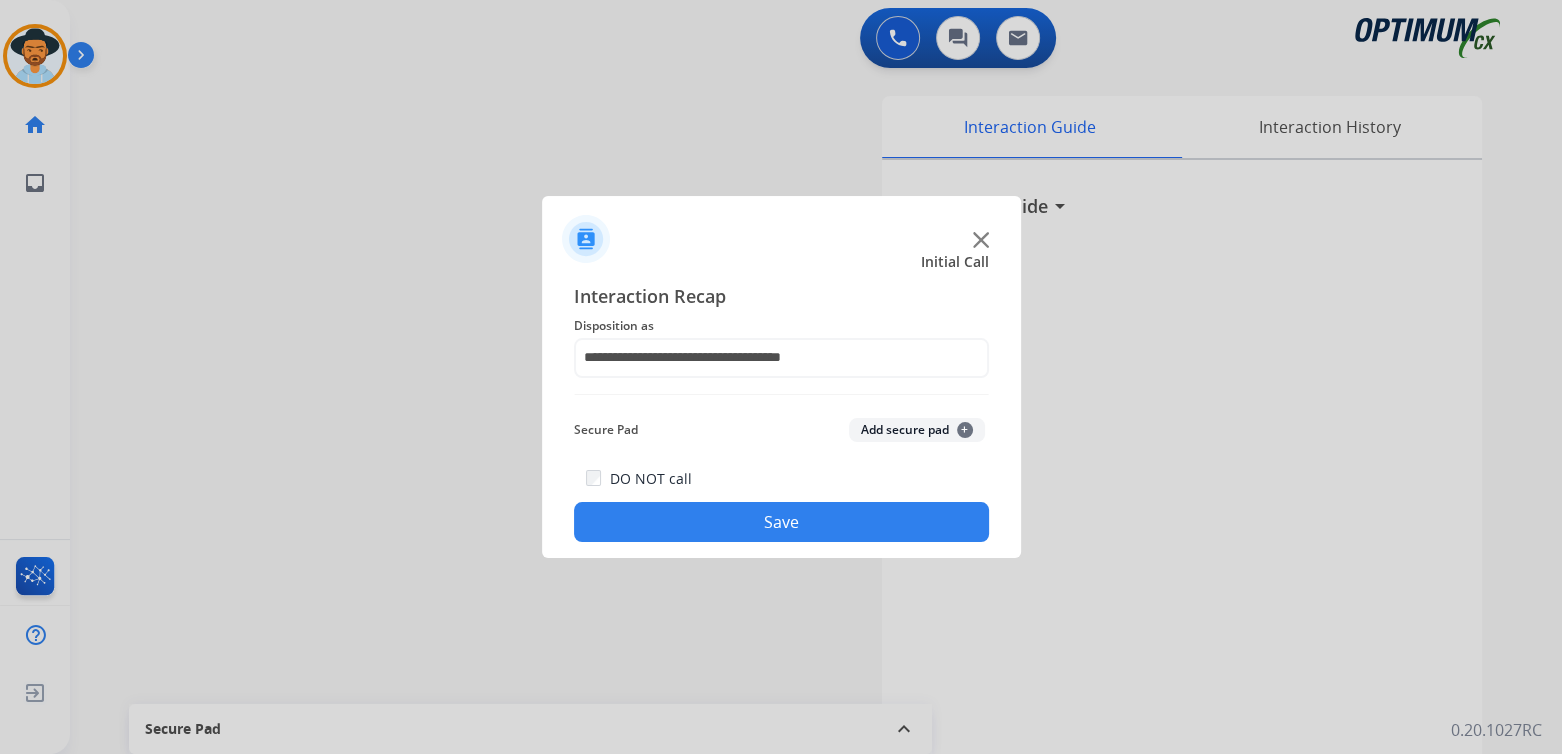 click on "Save" 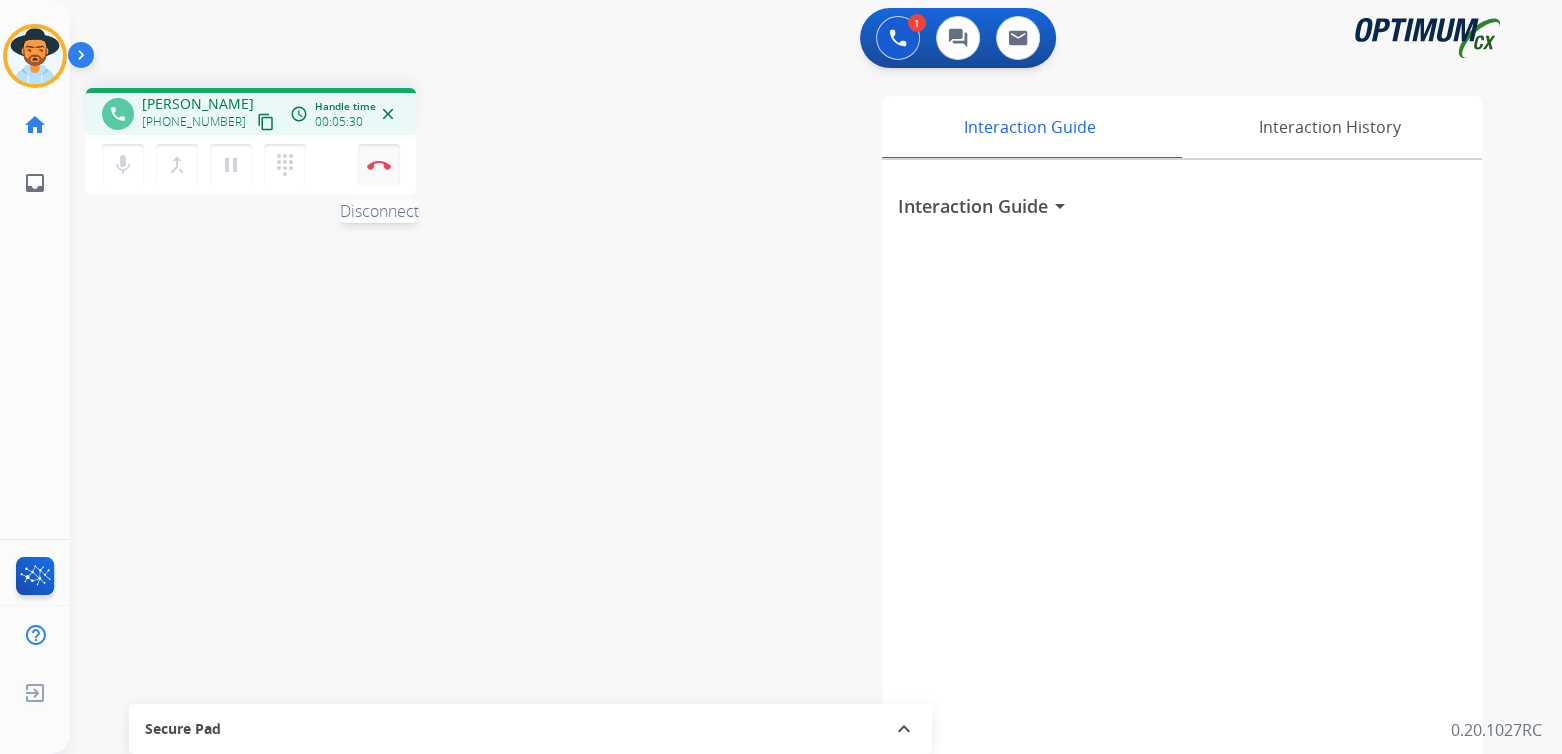 click at bounding box center (379, 165) 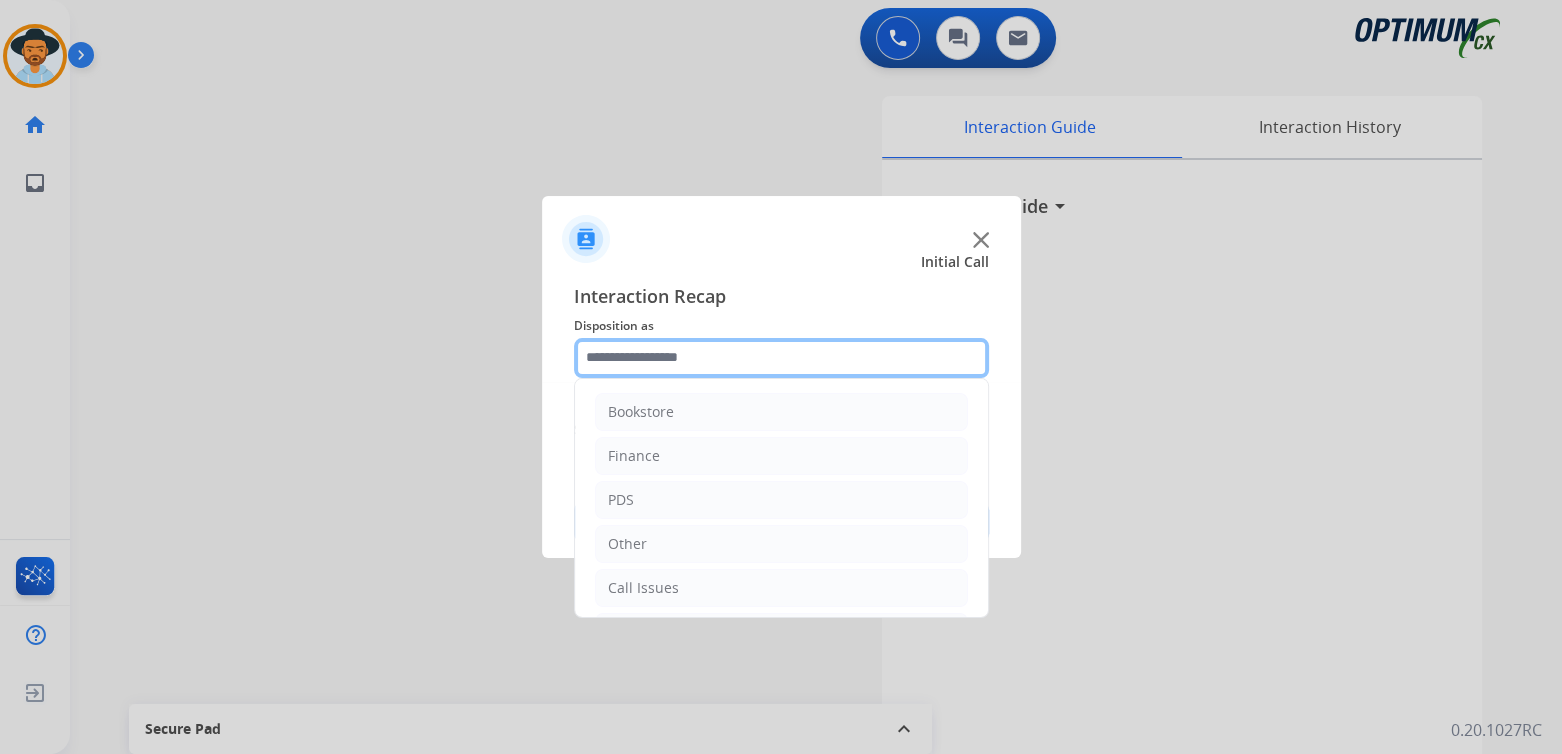 click 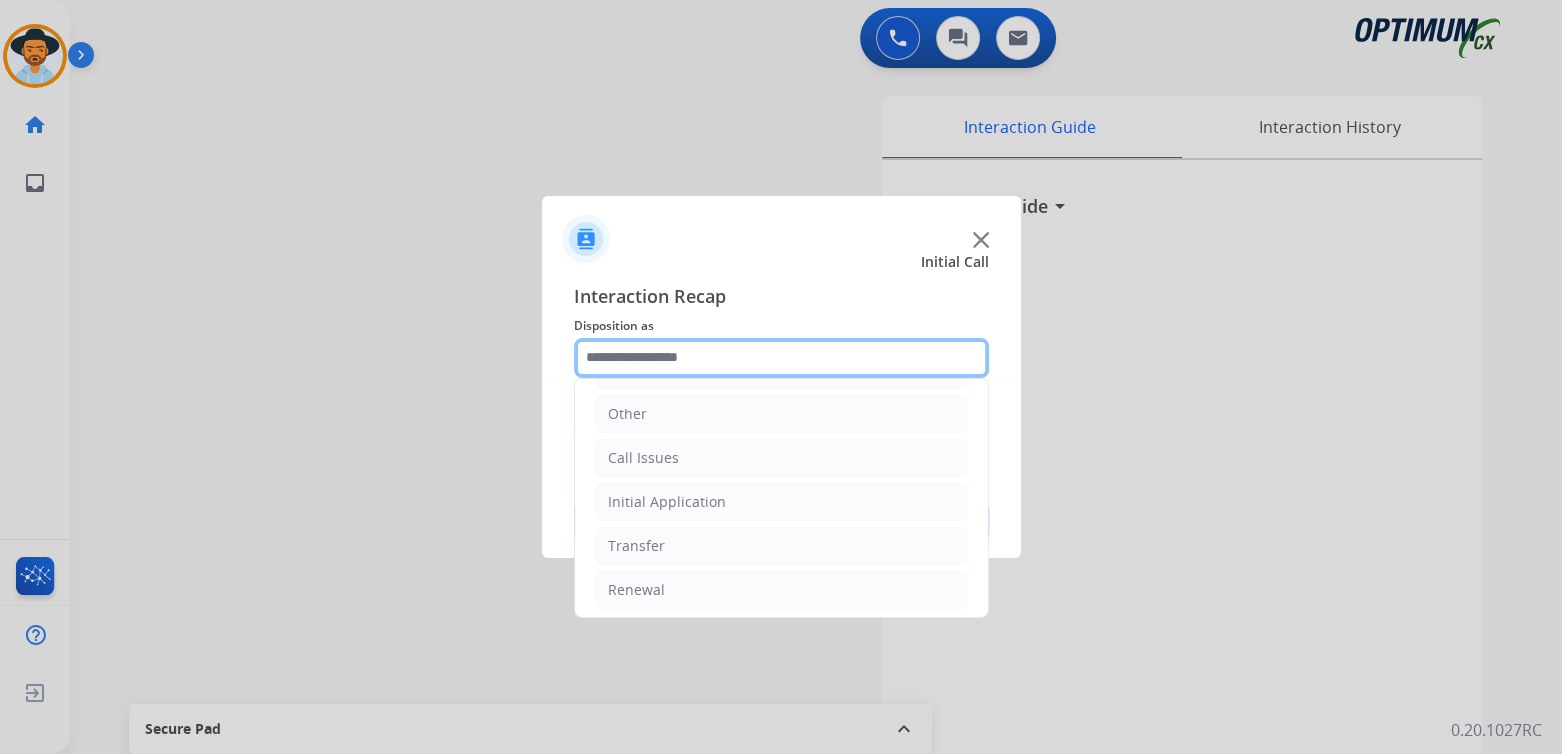 scroll, scrollTop: 132, scrollLeft: 0, axis: vertical 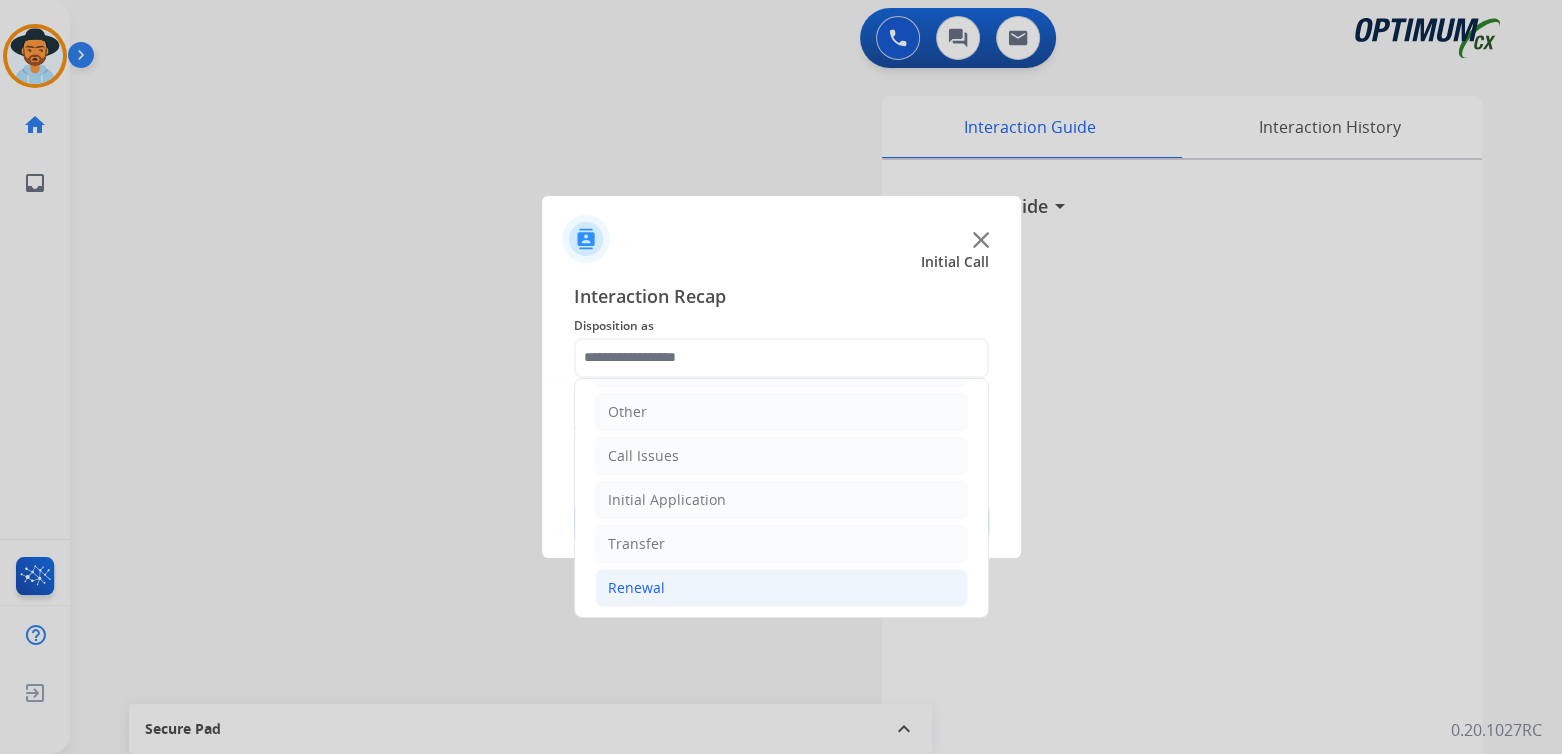 click on "Renewal" 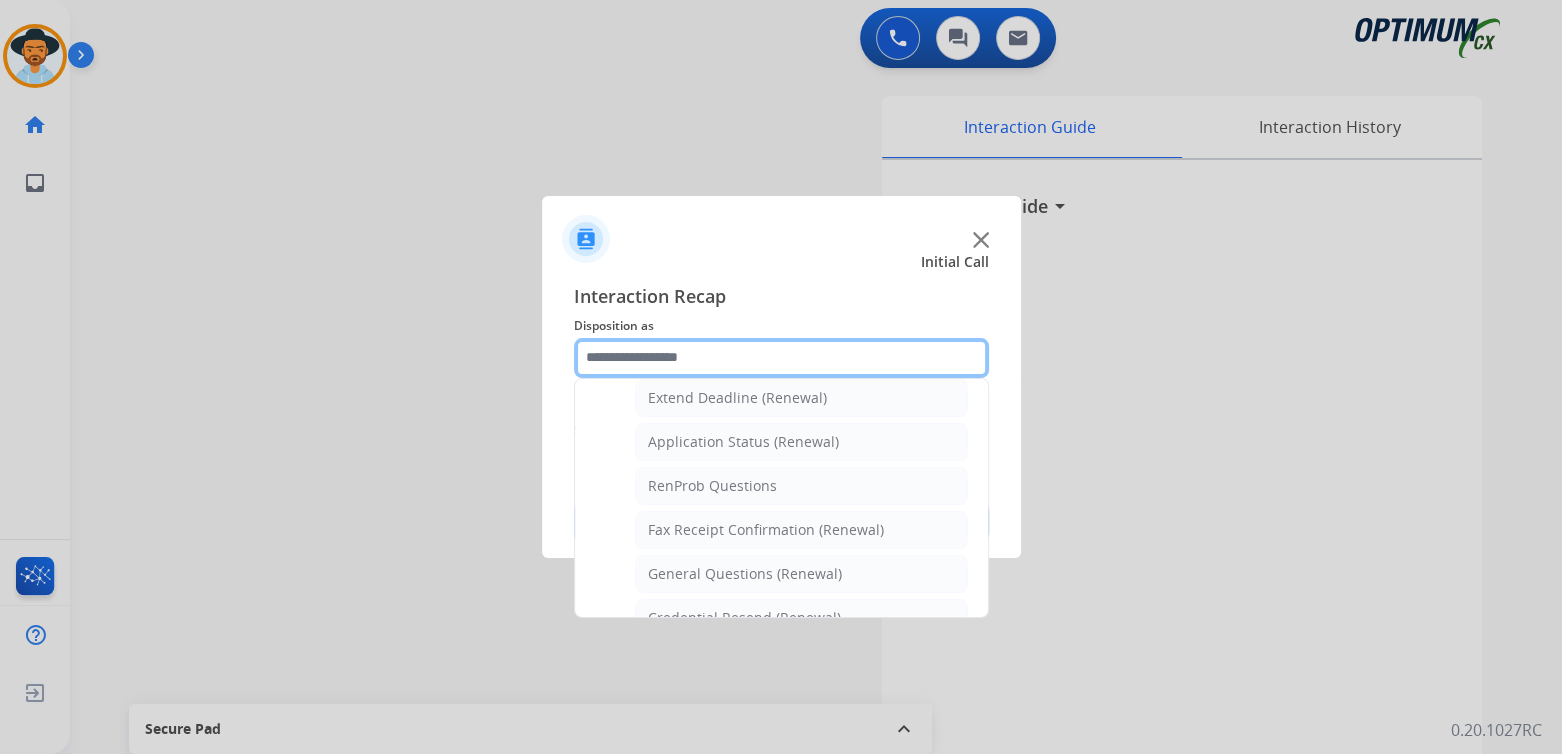 scroll, scrollTop: 431, scrollLeft: 0, axis: vertical 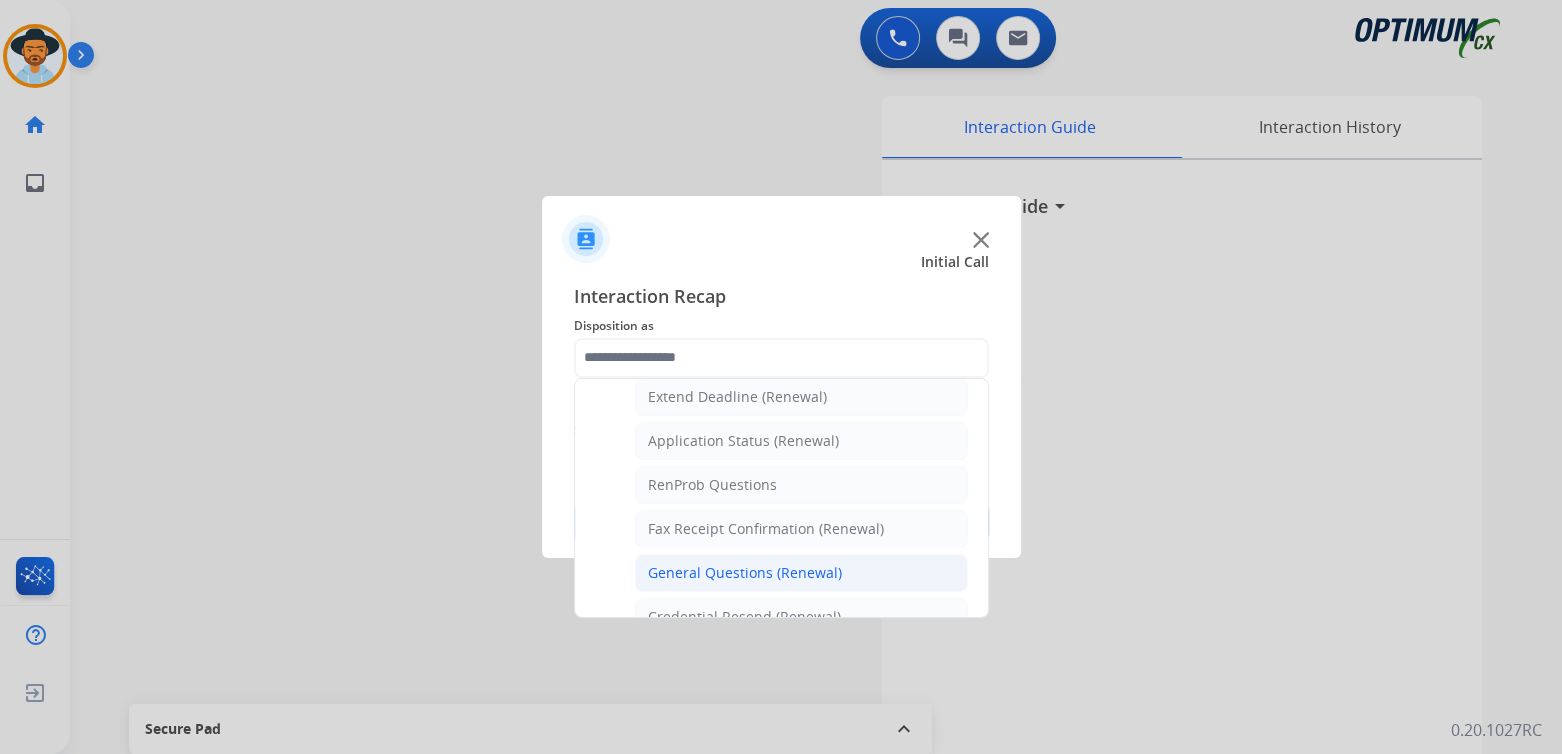 click on "General Questions (Renewal)" 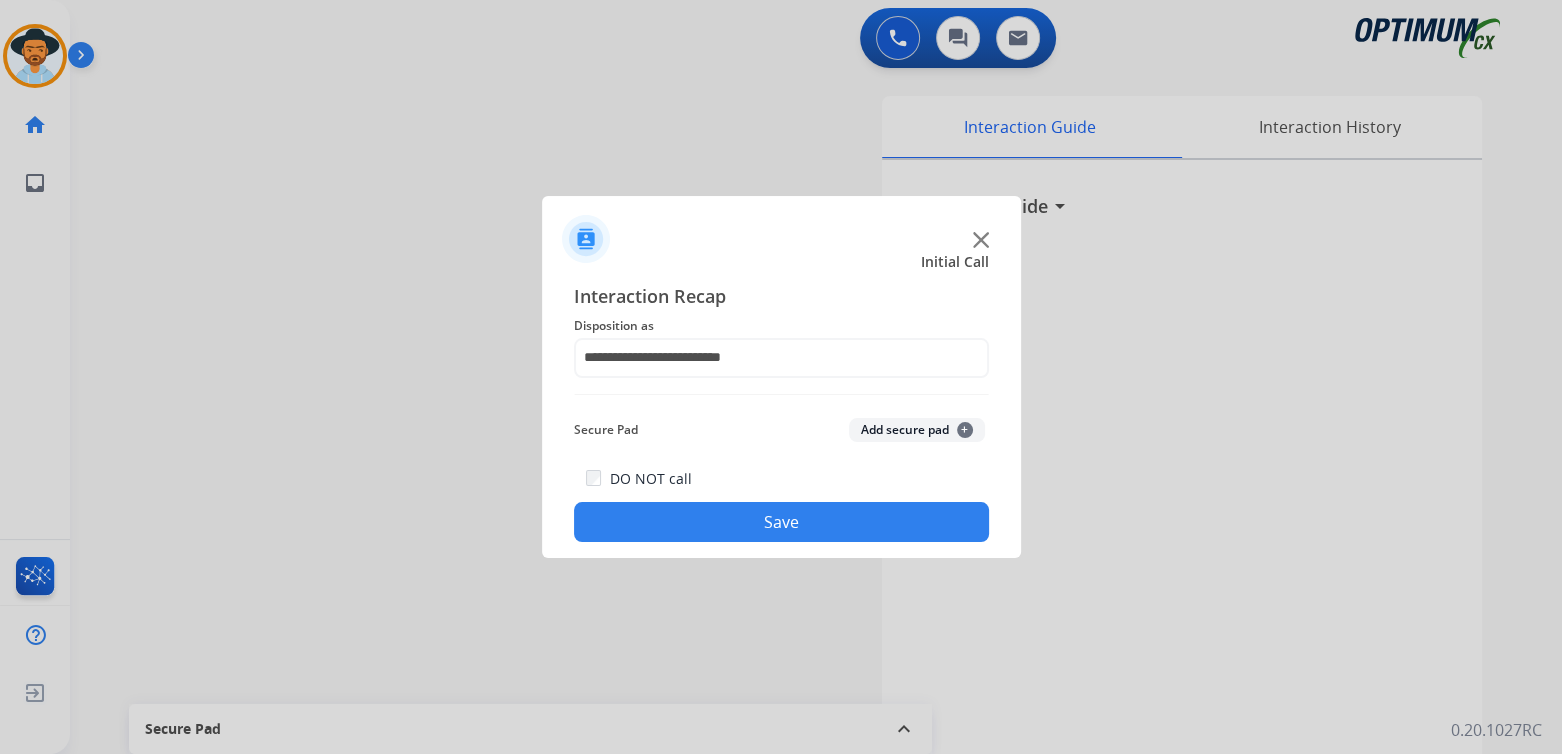 click on "**********" 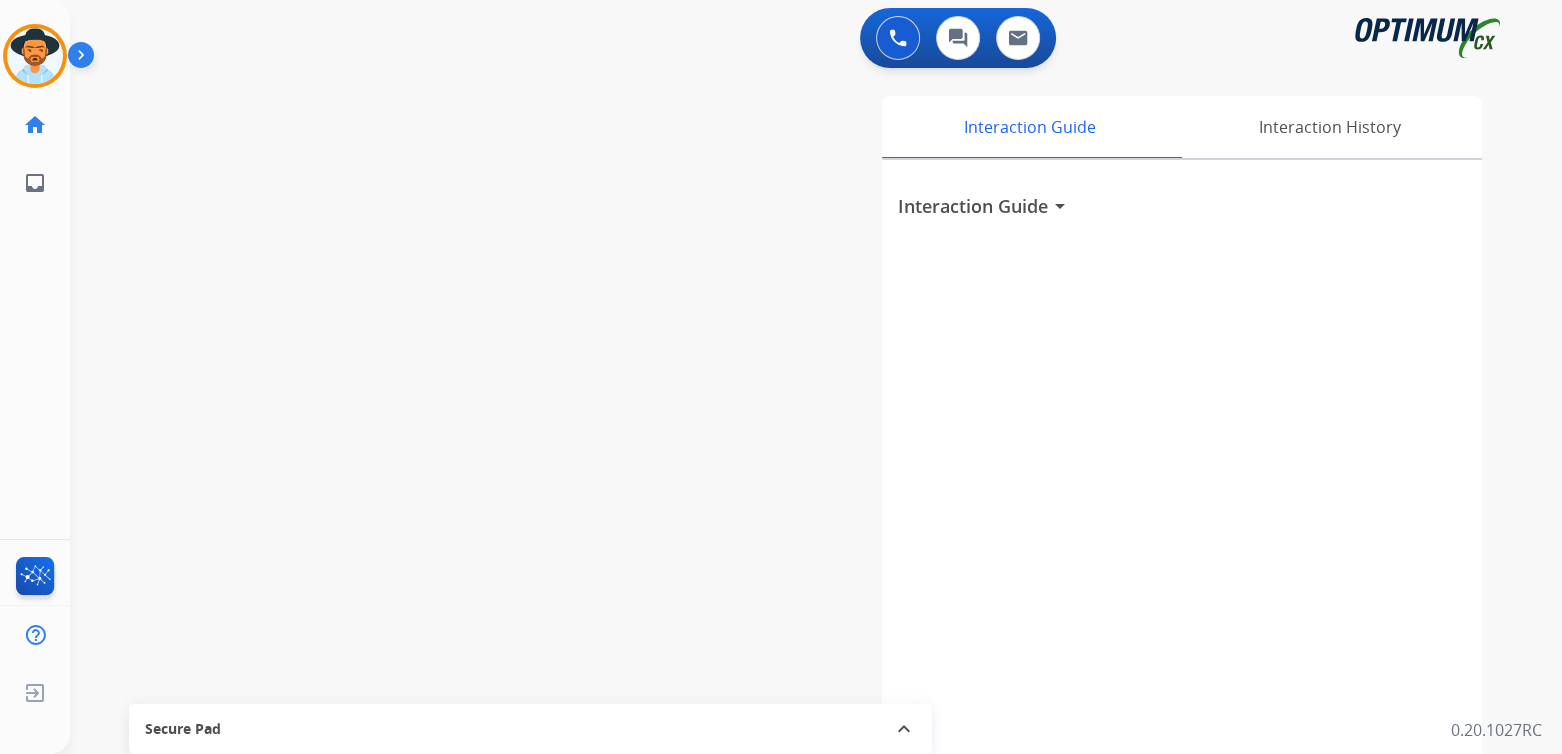 drag, startPoint x: 61, startPoint y: 43, endPoint x: 81, endPoint y: 43, distance: 20 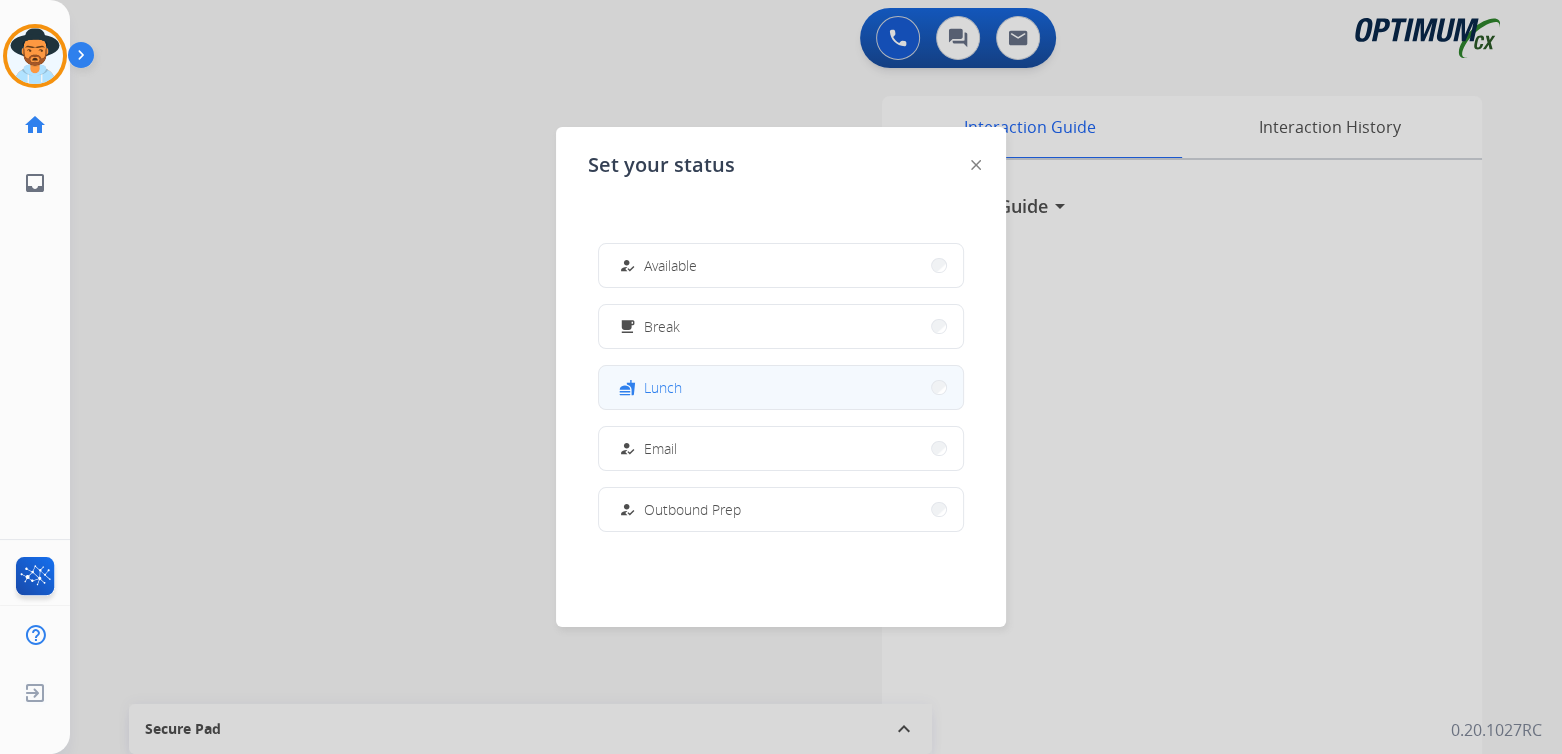 click on "fastfood Lunch" at bounding box center [781, 387] 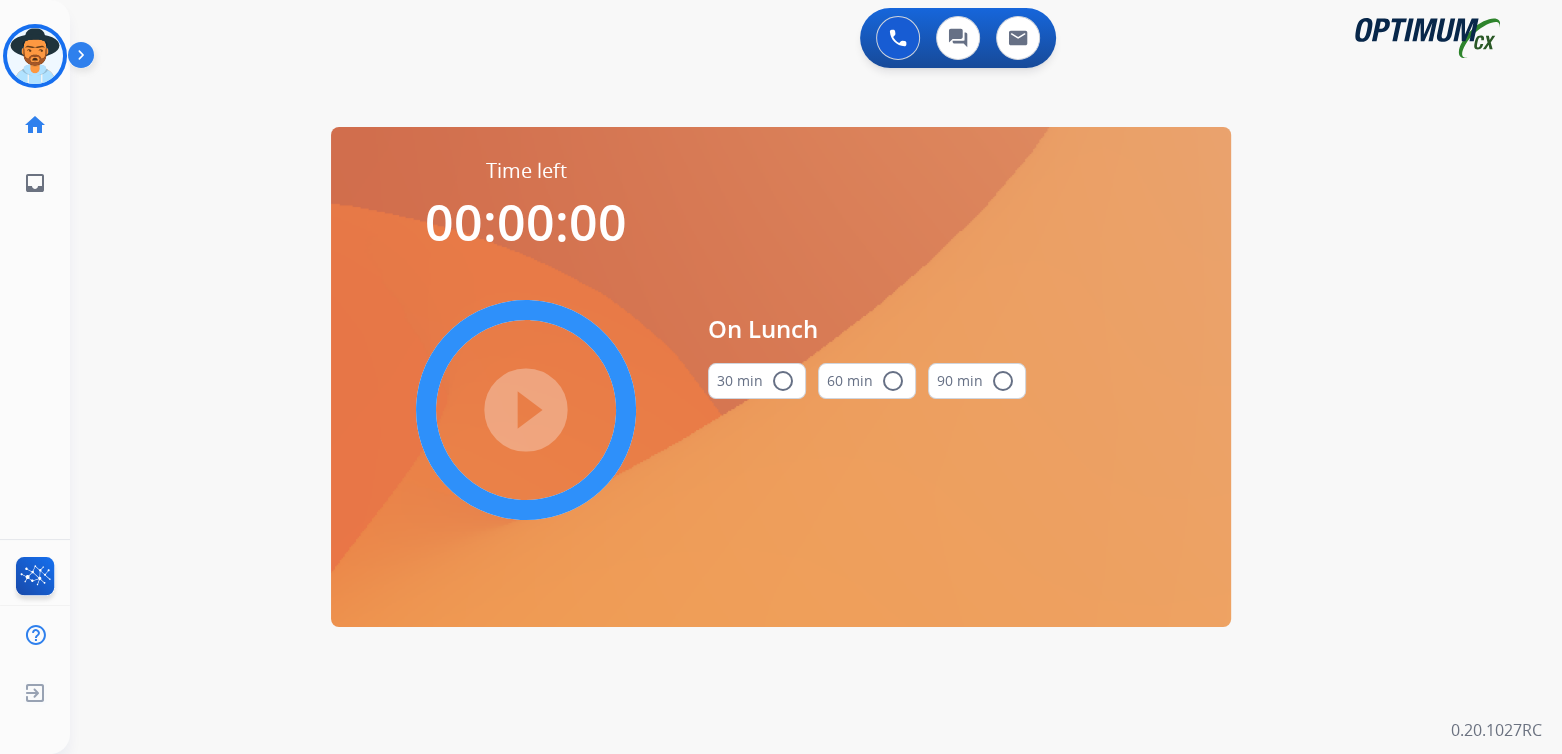 click on "radio_button_unchecked" at bounding box center (783, 381) 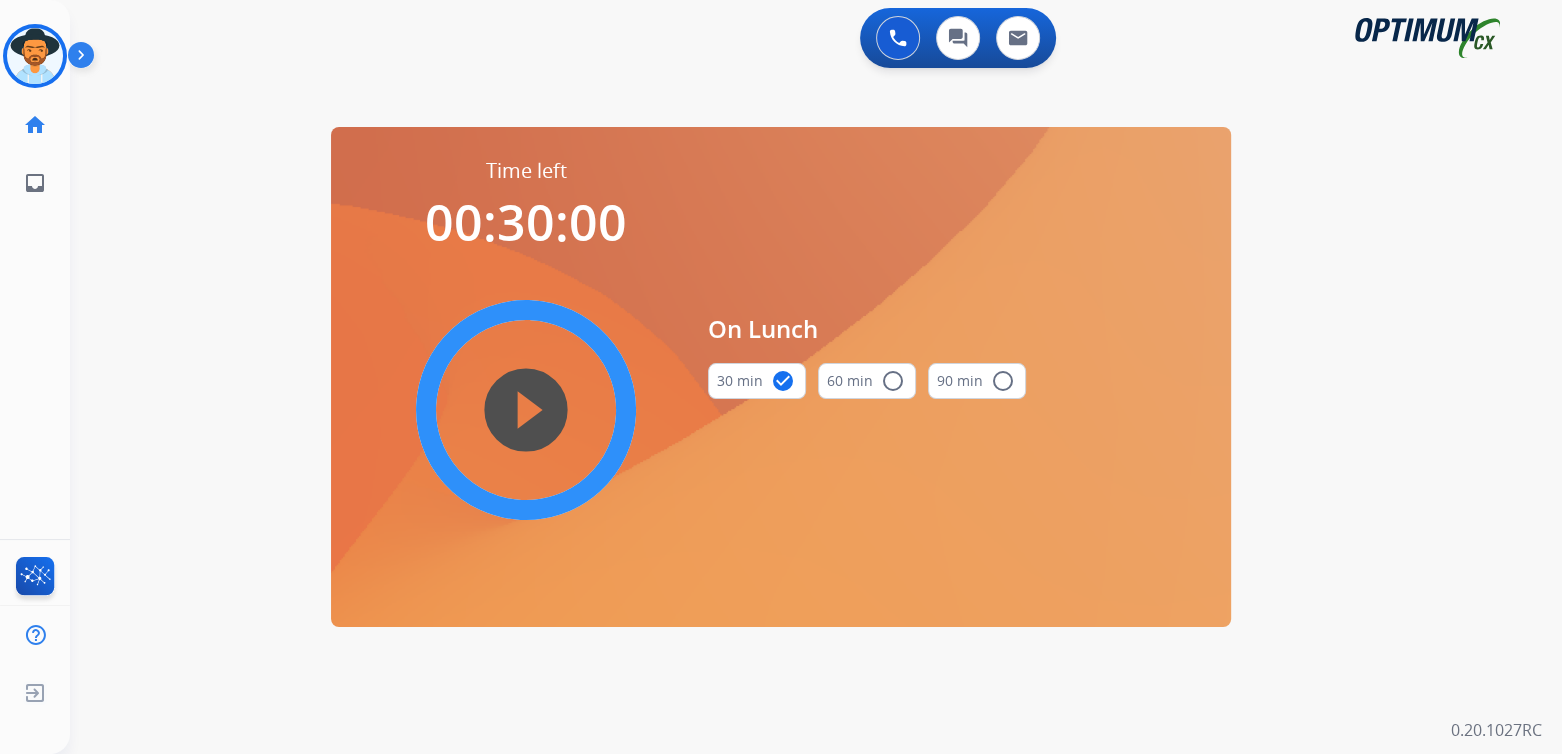 drag, startPoint x: 537, startPoint y: 412, endPoint x: 721, endPoint y: 525, distance: 215.92822 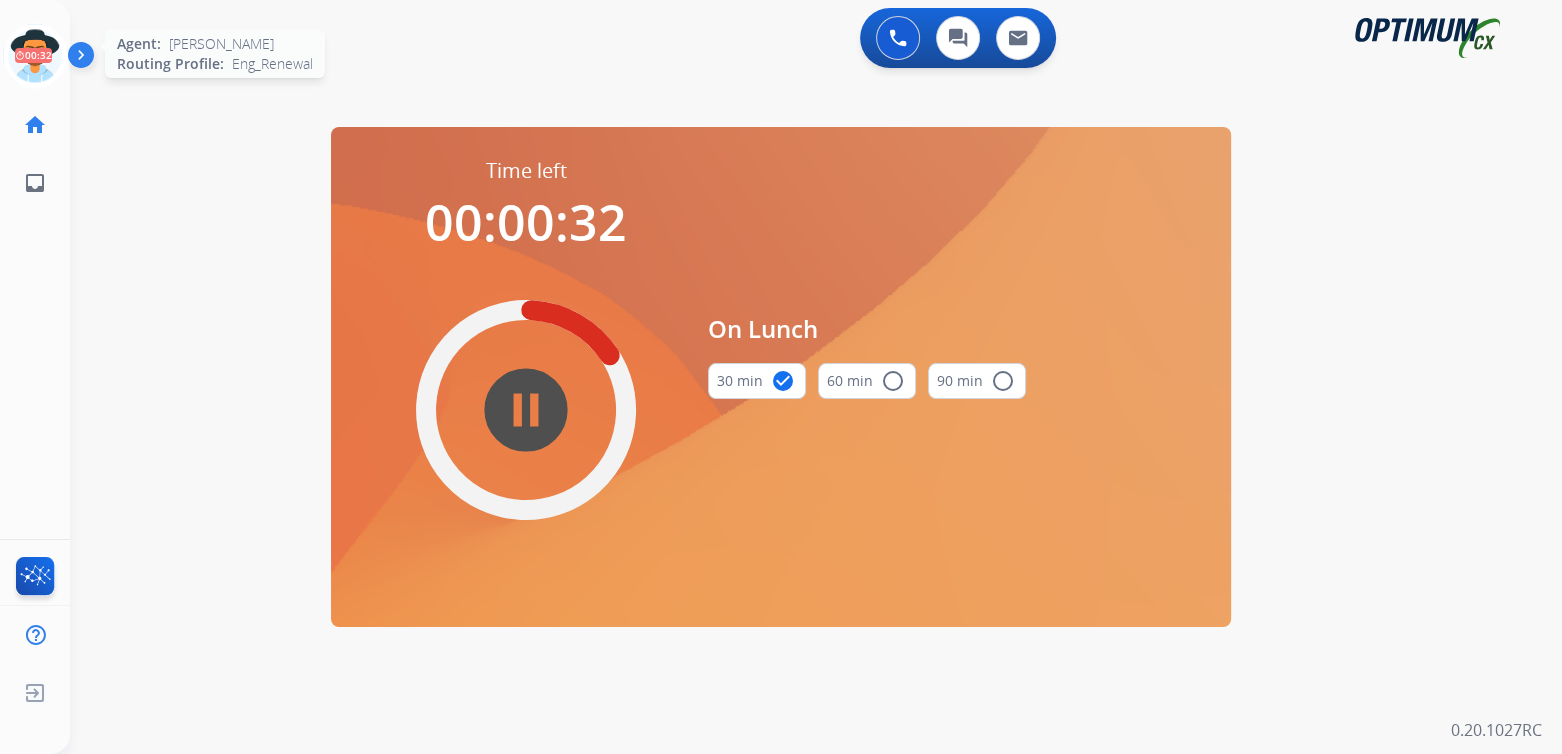 drag, startPoint x: 57, startPoint y: 49, endPoint x: 91, endPoint y: 79, distance: 45.343136 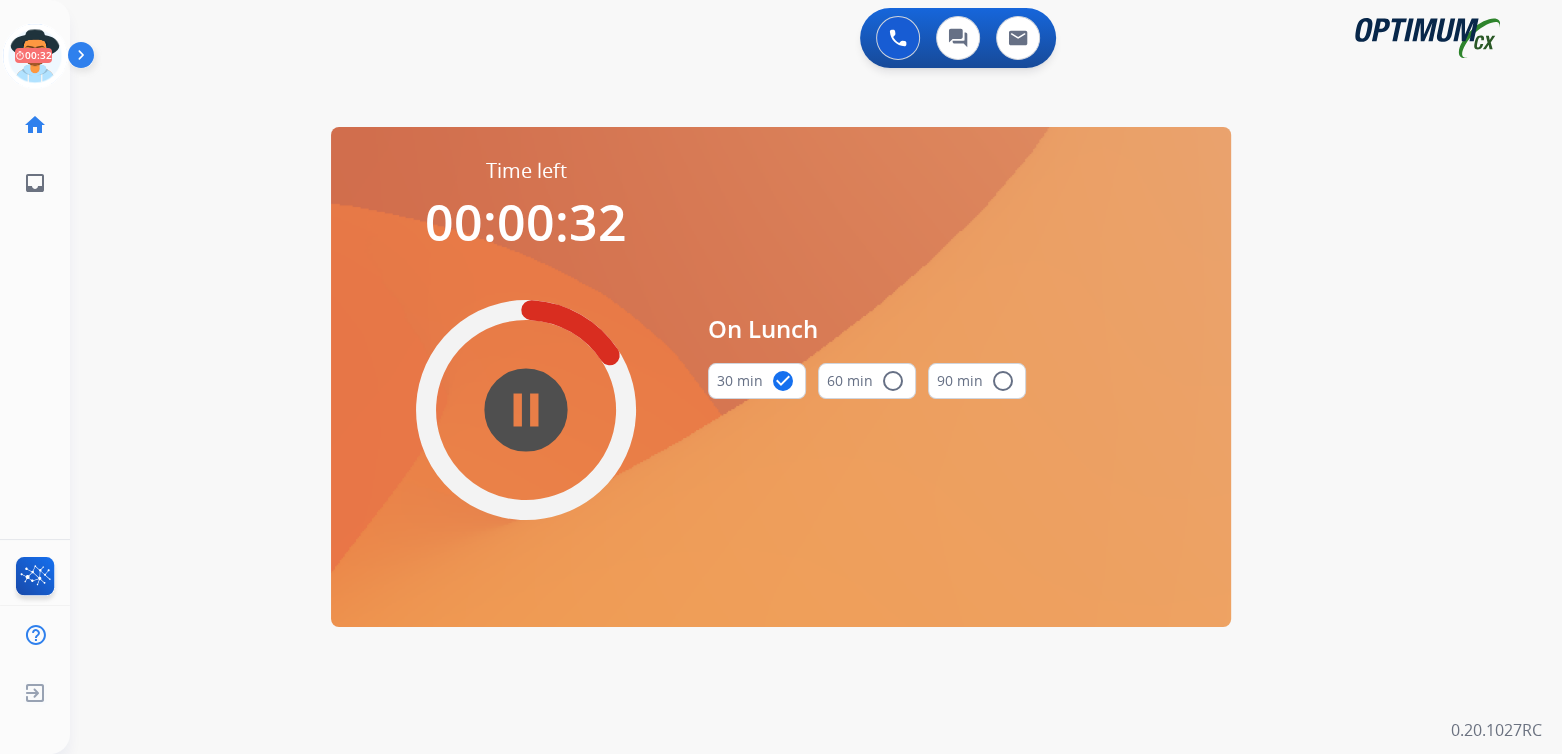 click 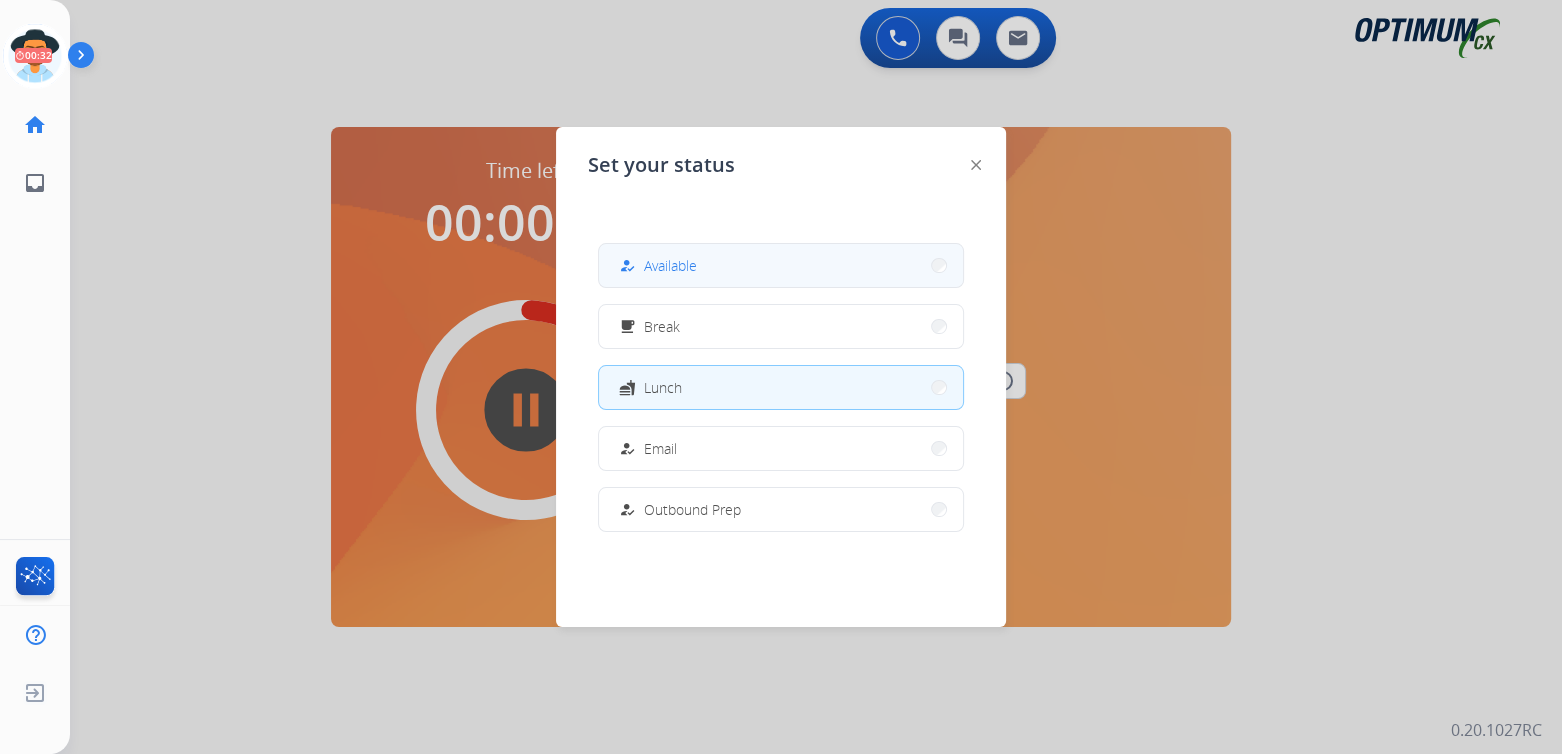 click on "how_to_reg Available" at bounding box center [781, 265] 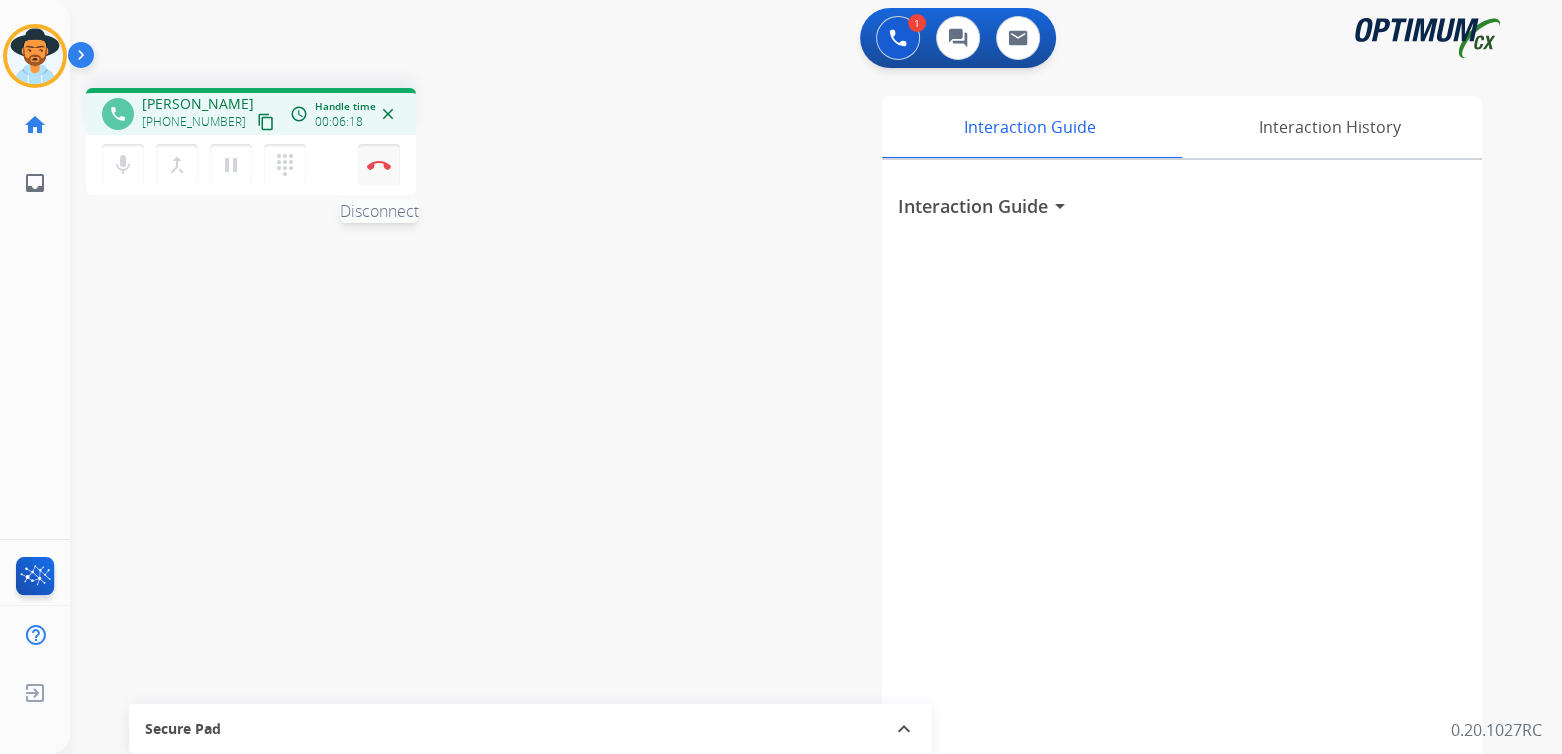 click on "Disconnect" at bounding box center (379, 165) 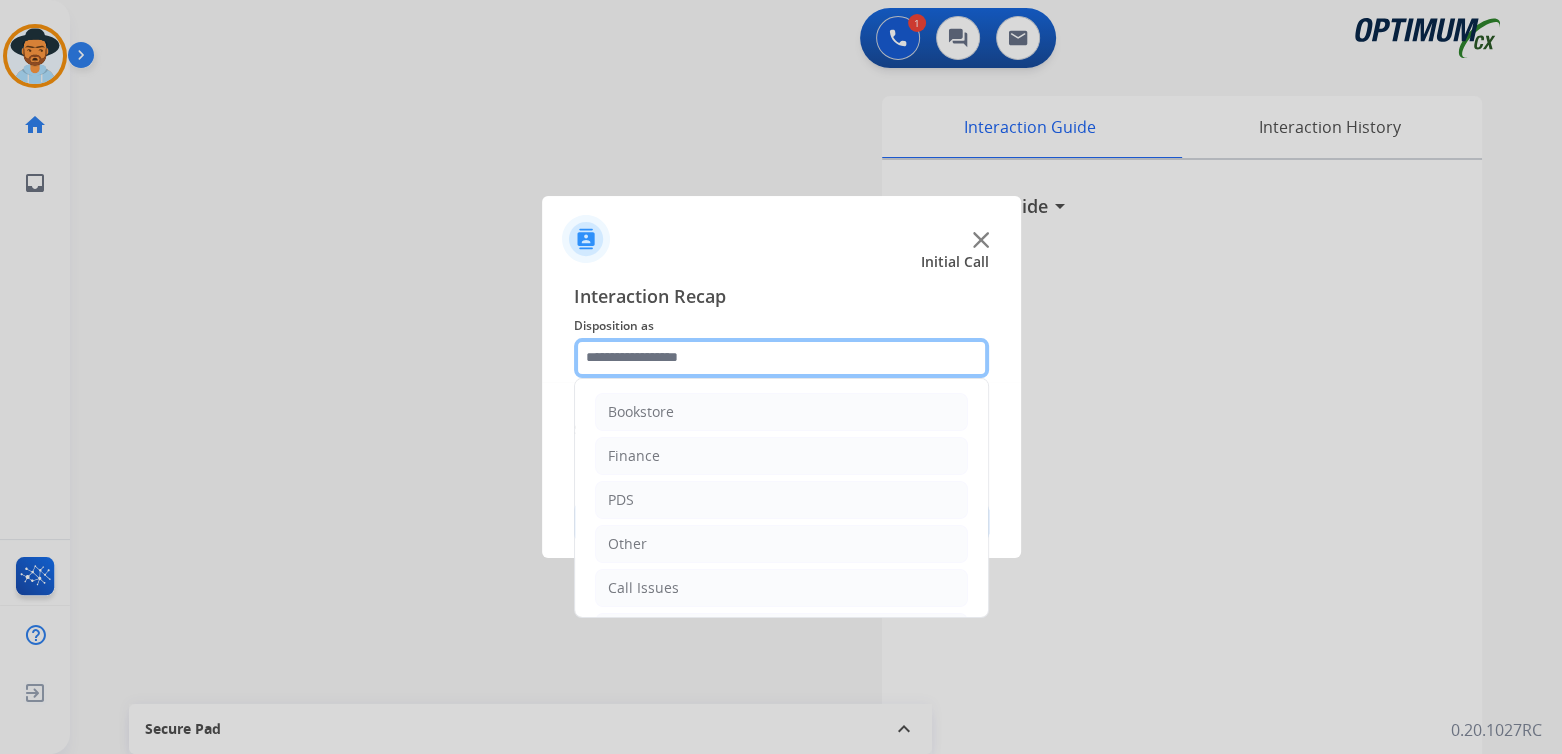 click 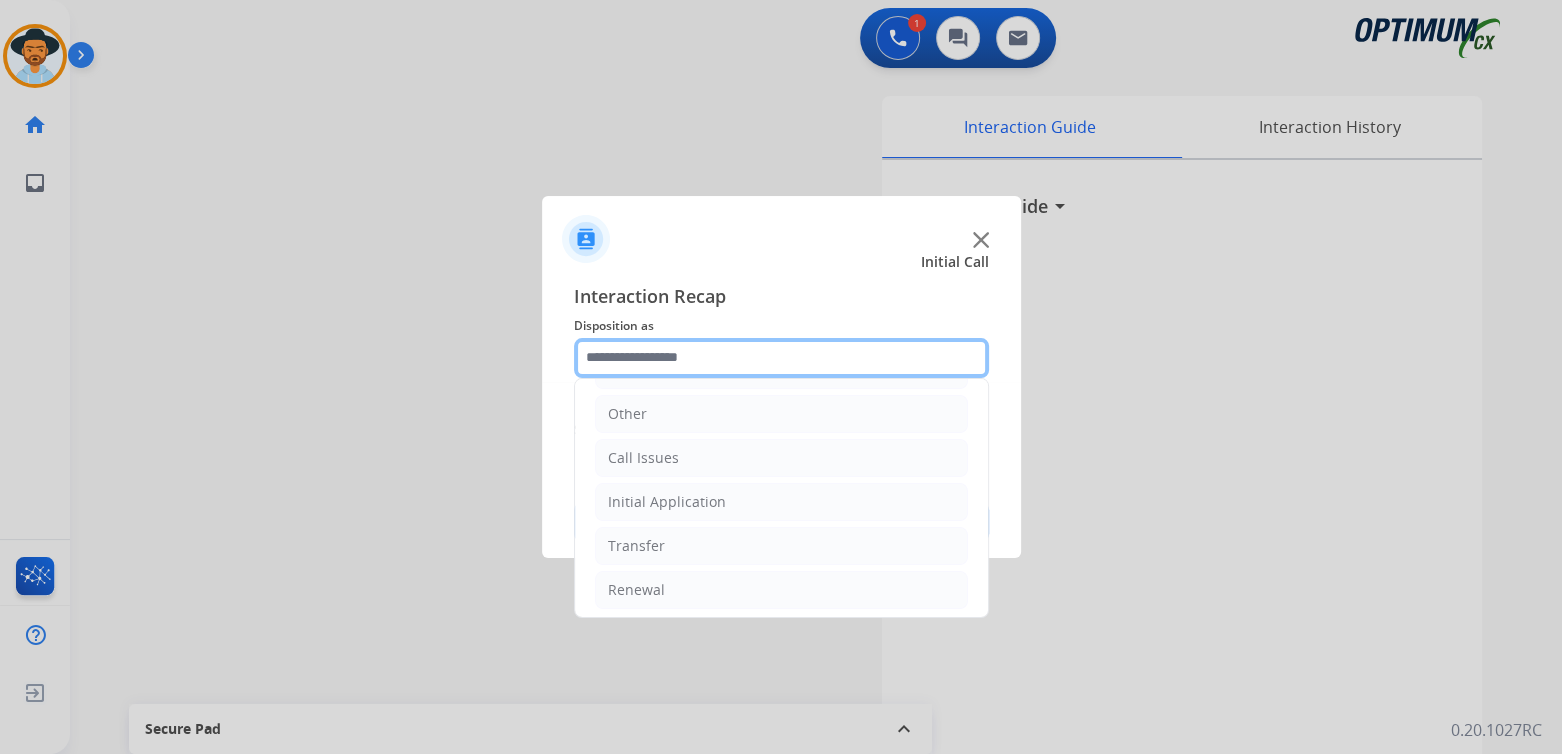 scroll, scrollTop: 132, scrollLeft: 0, axis: vertical 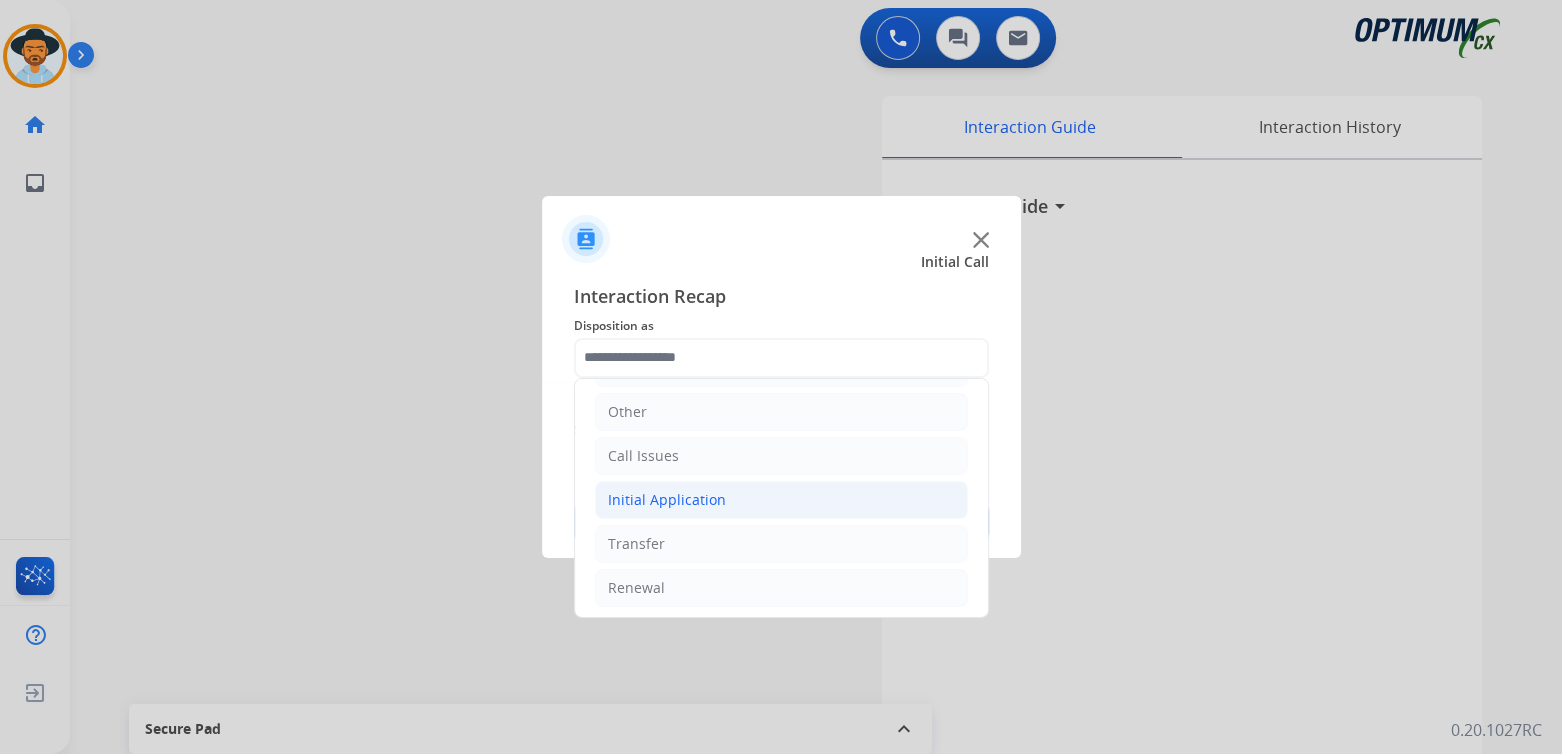 click on "Initial Application" 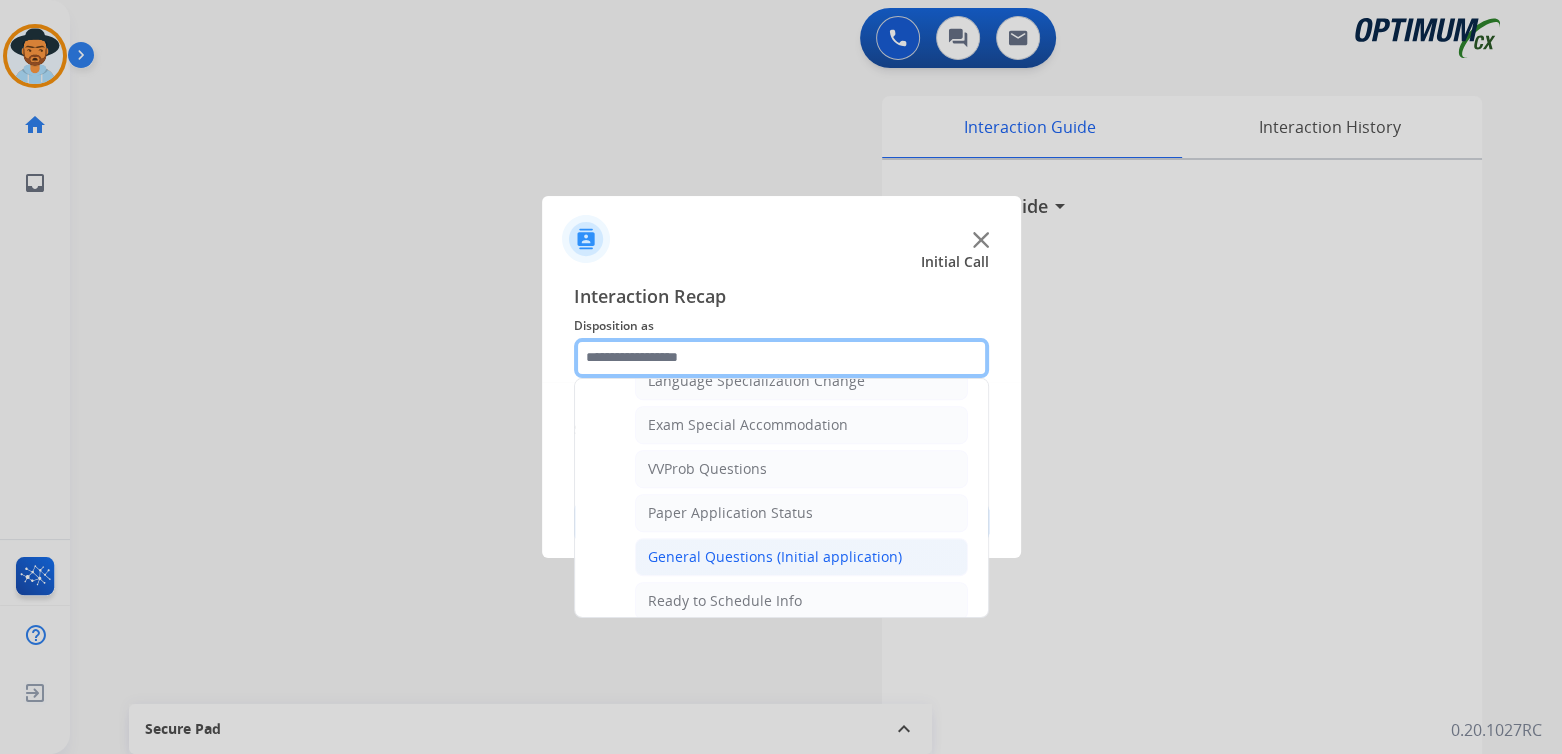 scroll, scrollTop: 1020, scrollLeft: 0, axis: vertical 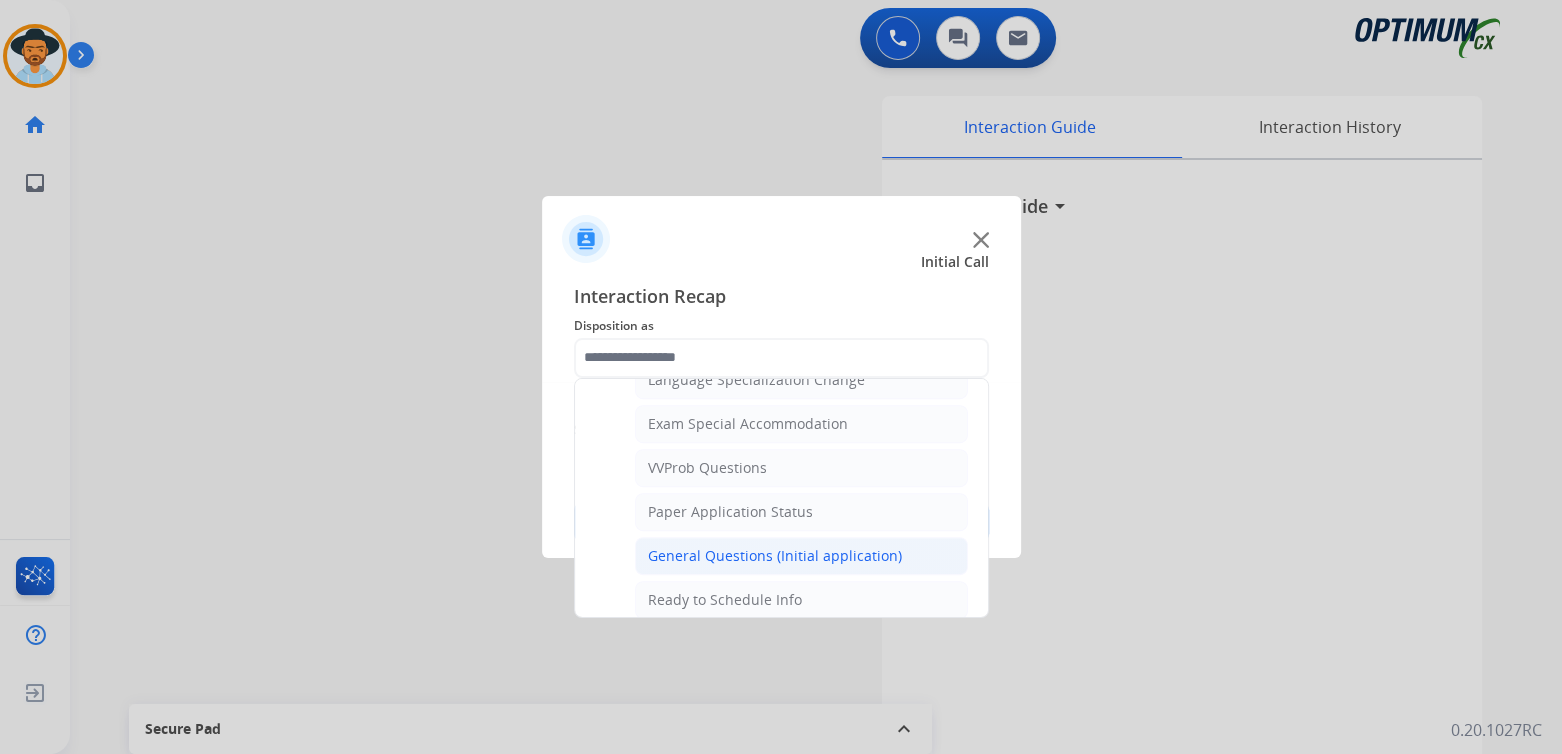 click on "General Questions (Initial application)" 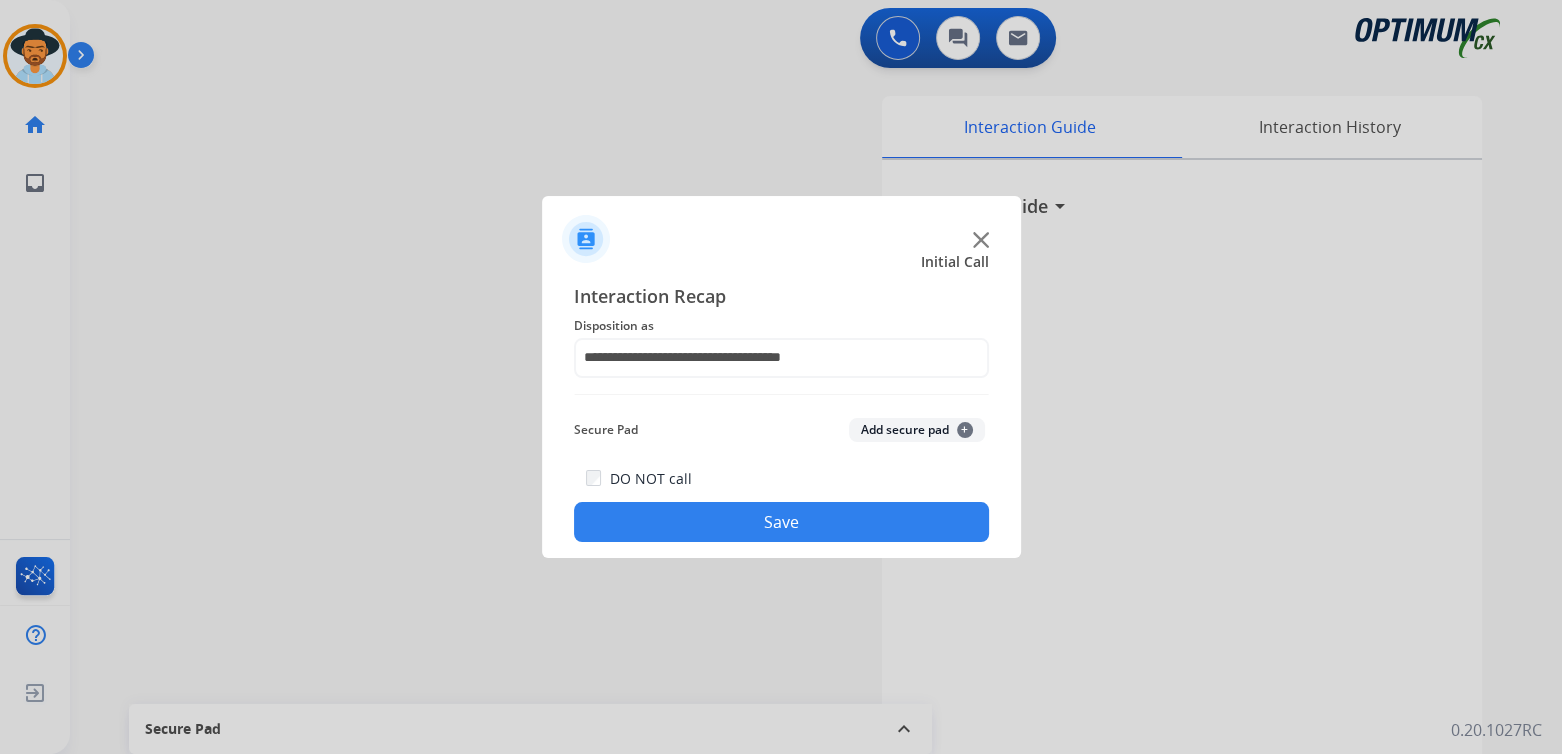 click on "Save" 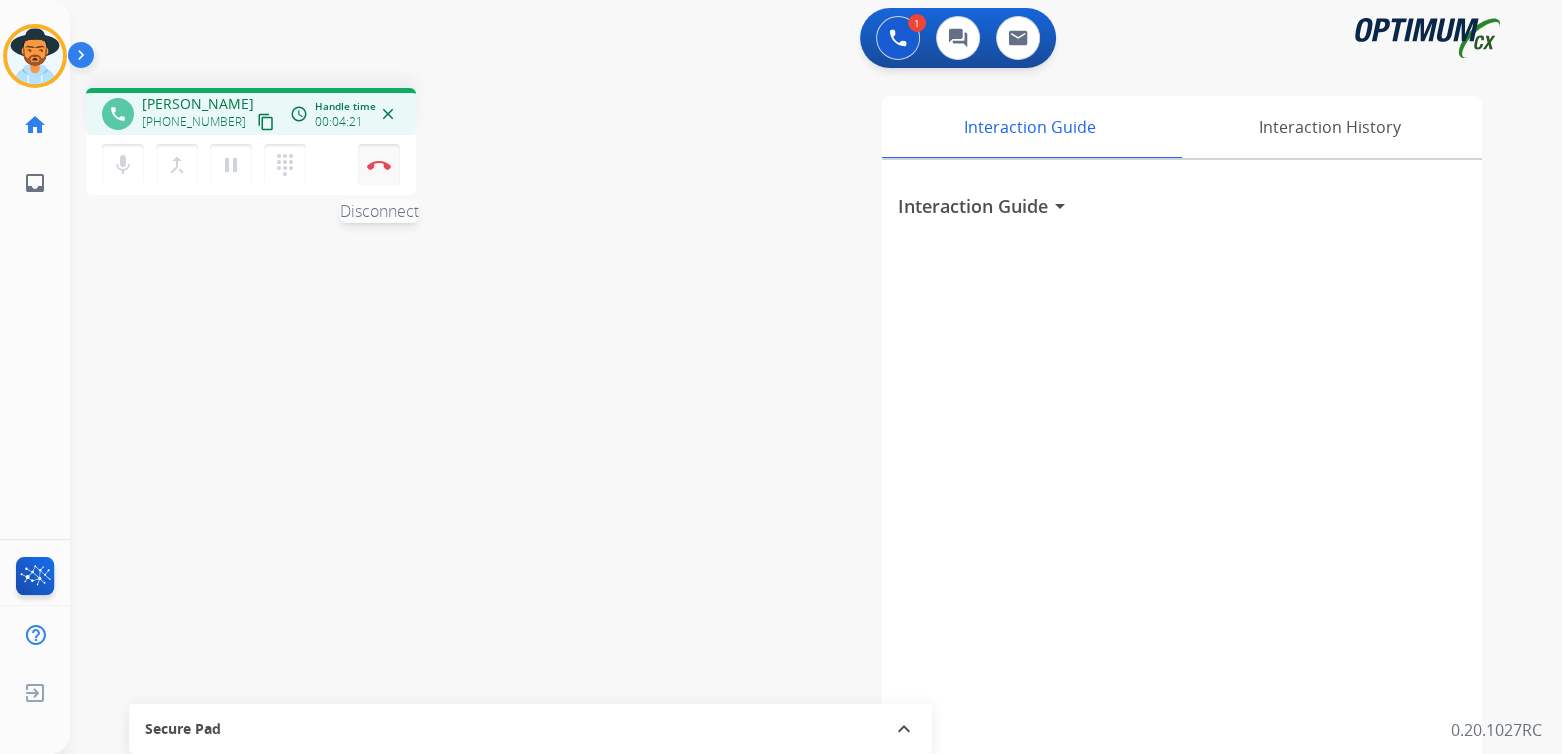 click at bounding box center [379, 165] 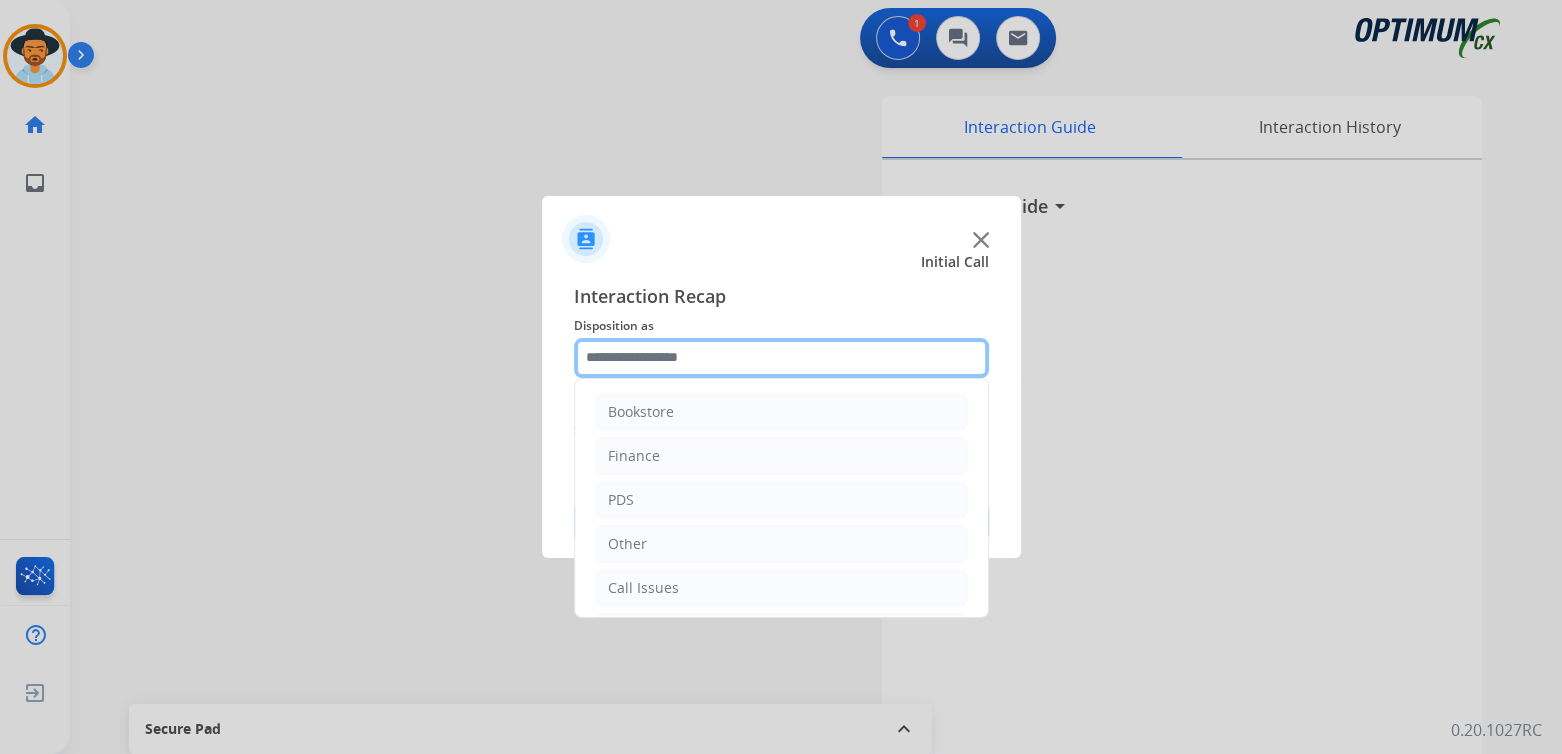 click 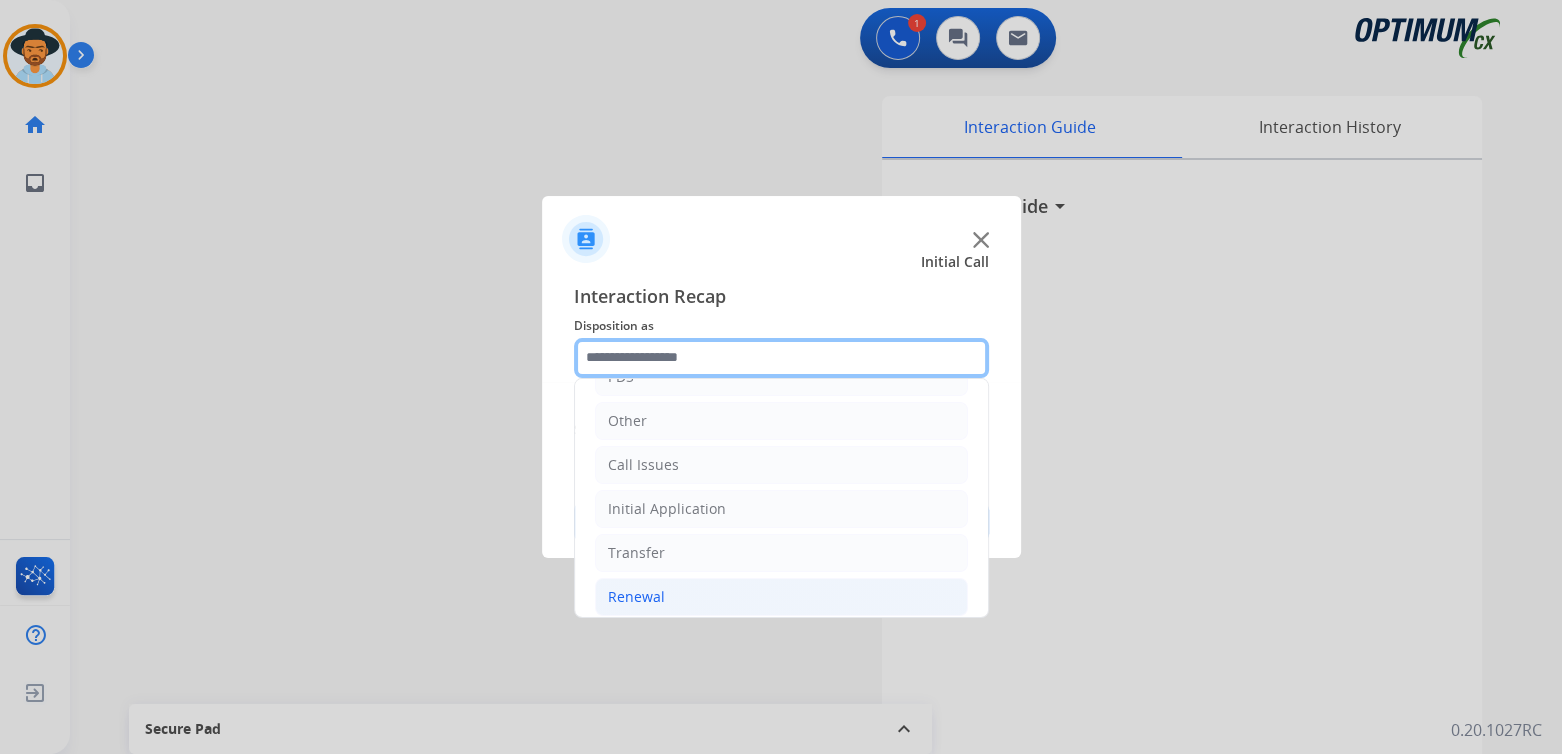 scroll, scrollTop: 132, scrollLeft: 0, axis: vertical 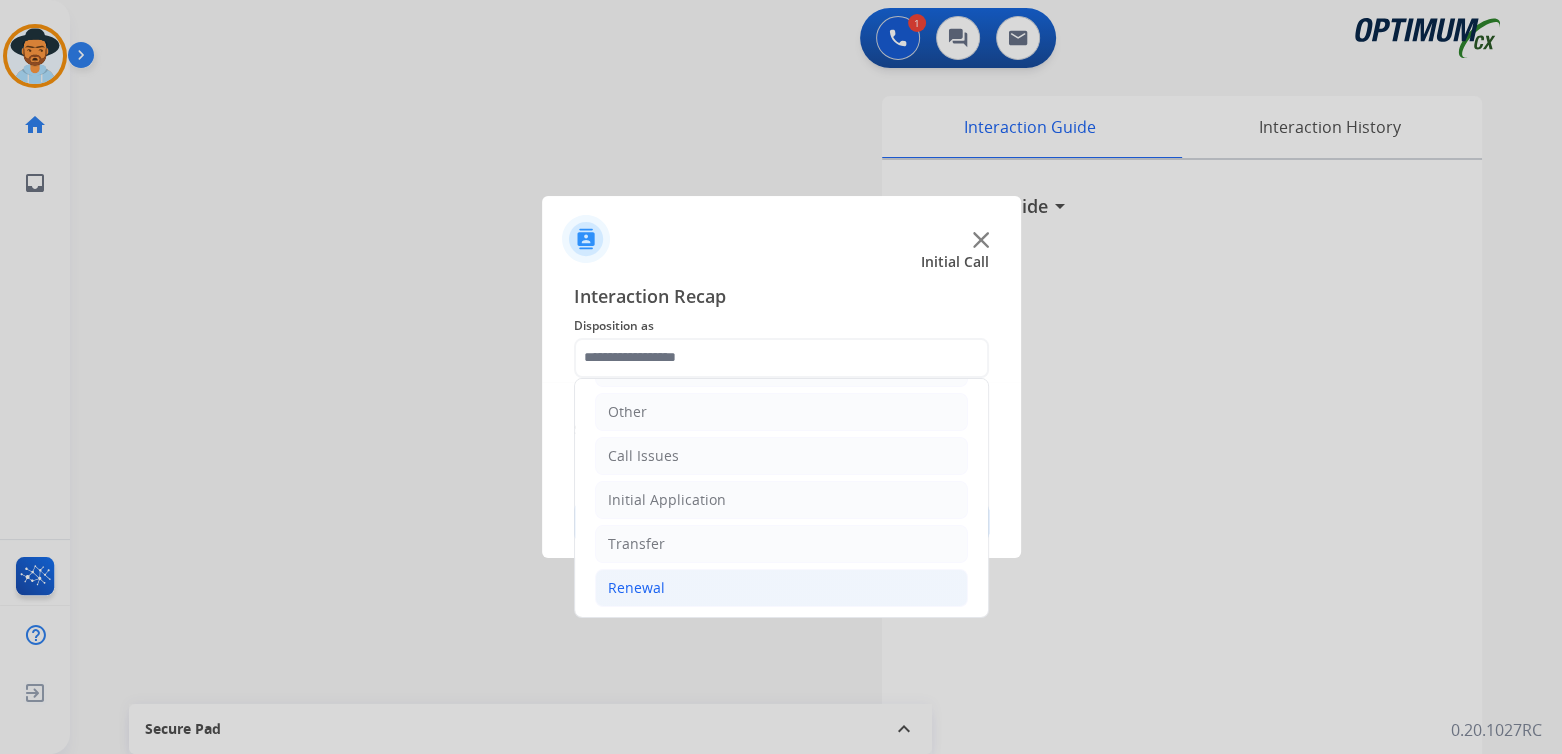 drag, startPoint x: 681, startPoint y: 589, endPoint x: 688, endPoint y: 578, distance: 13.038404 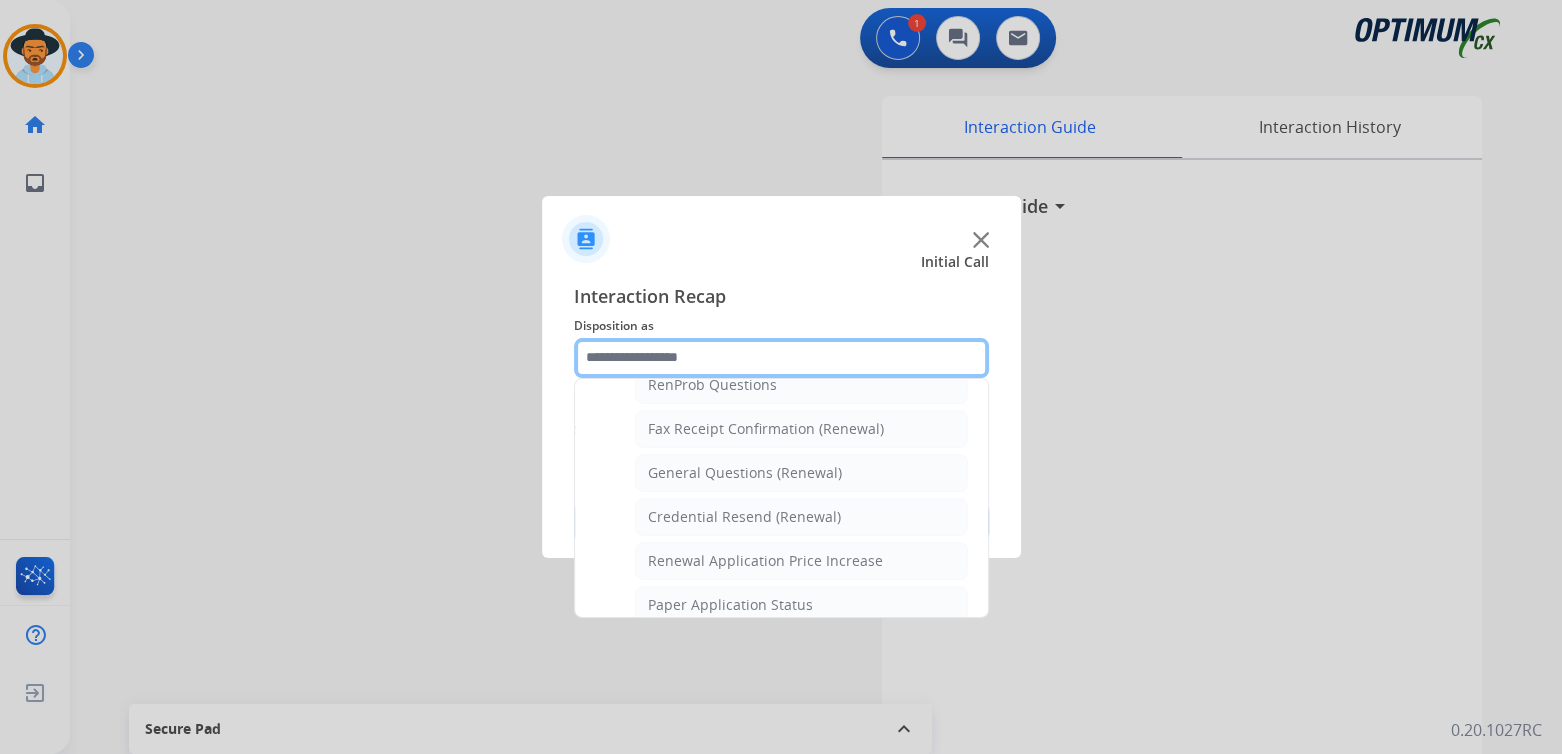 scroll, scrollTop: 532, scrollLeft: 0, axis: vertical 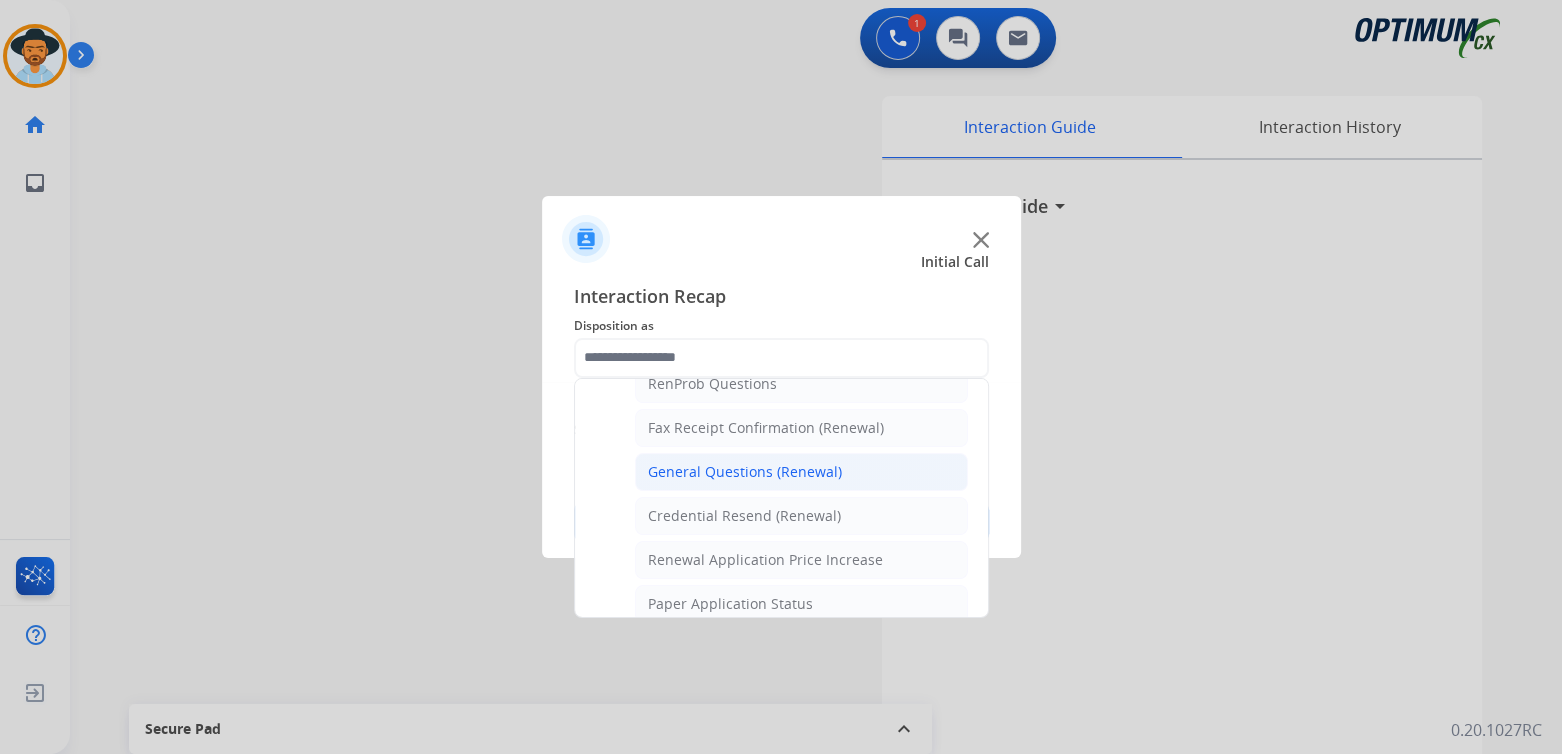 click on "General Questions (Renewal)" 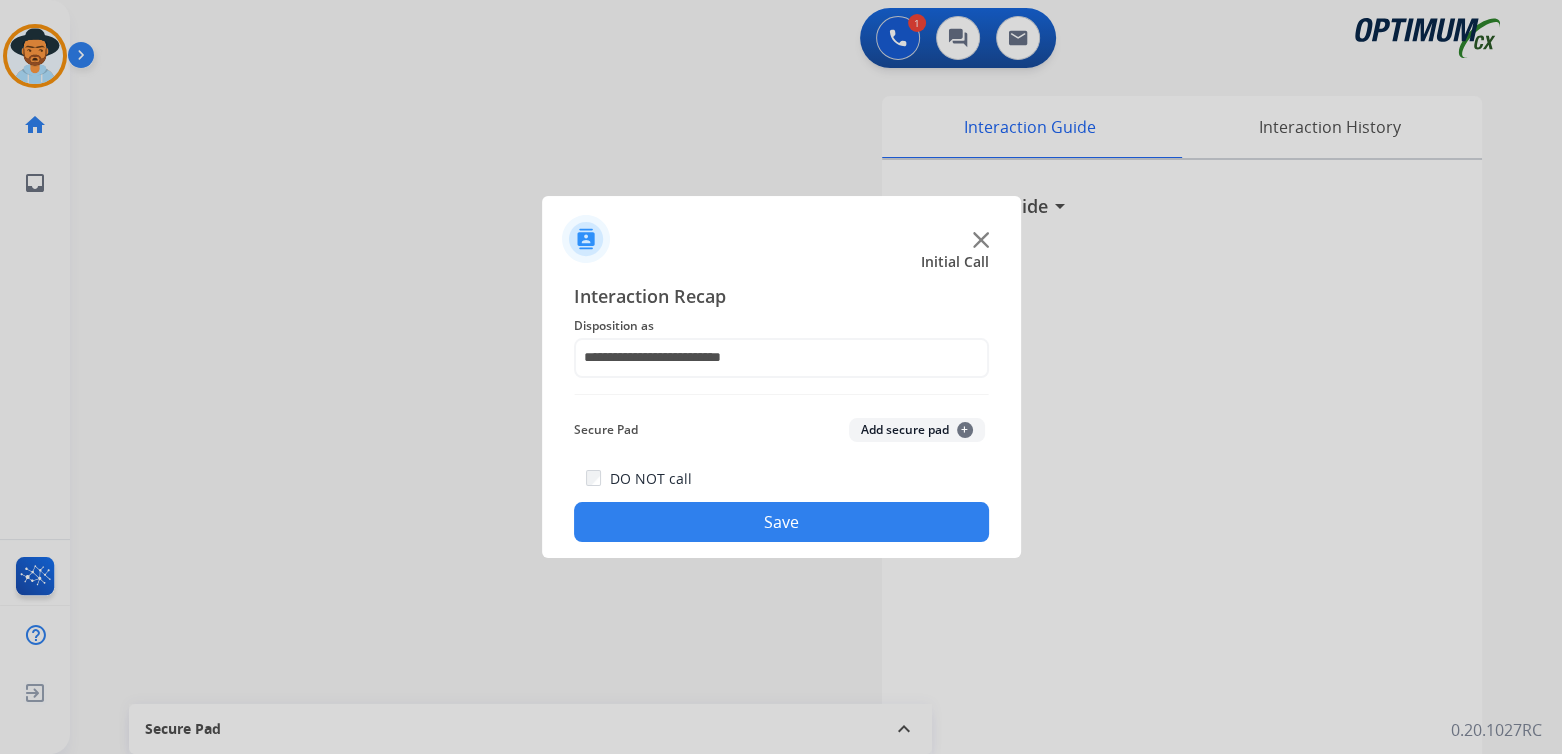 click on "Save" 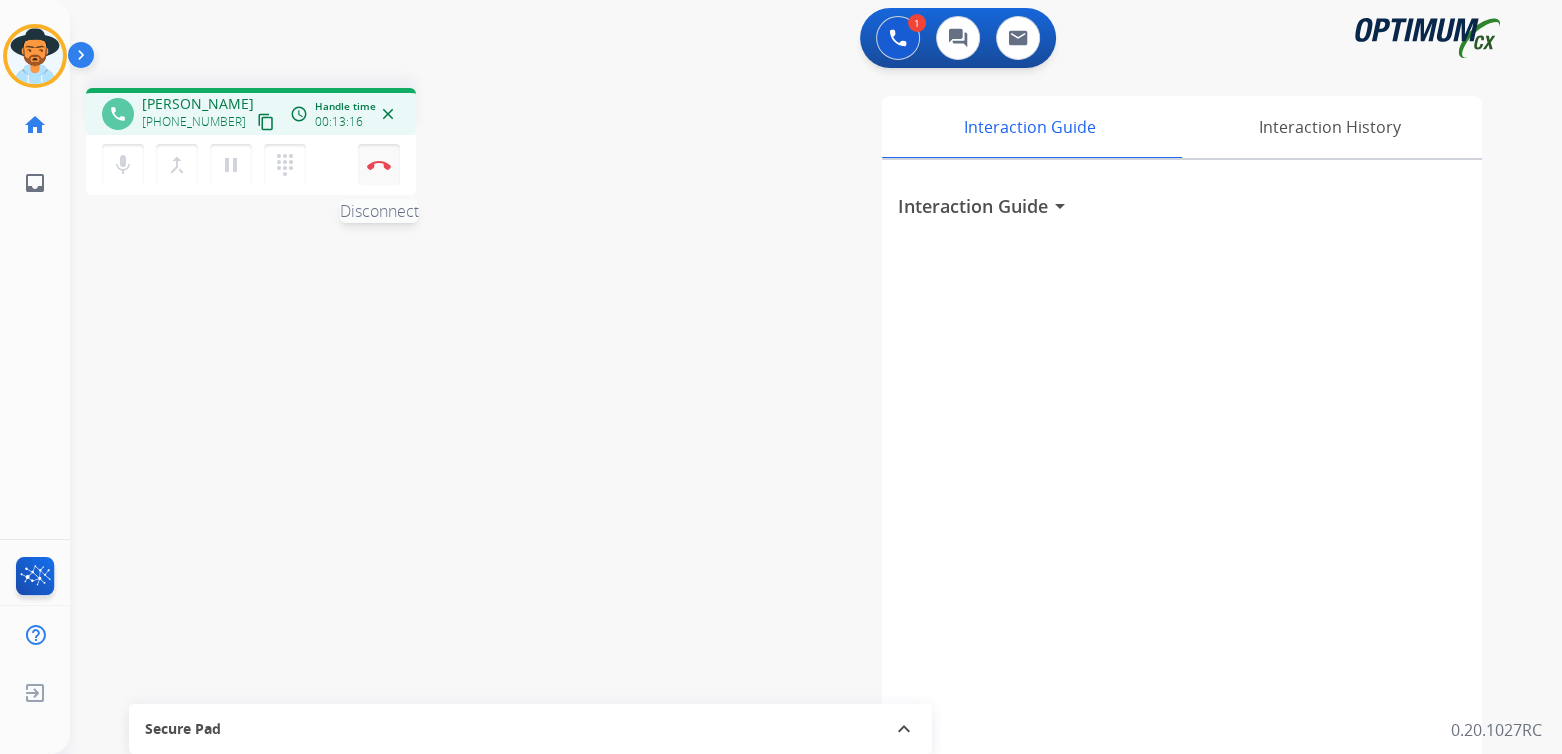 click at bounding box center (379, 165) 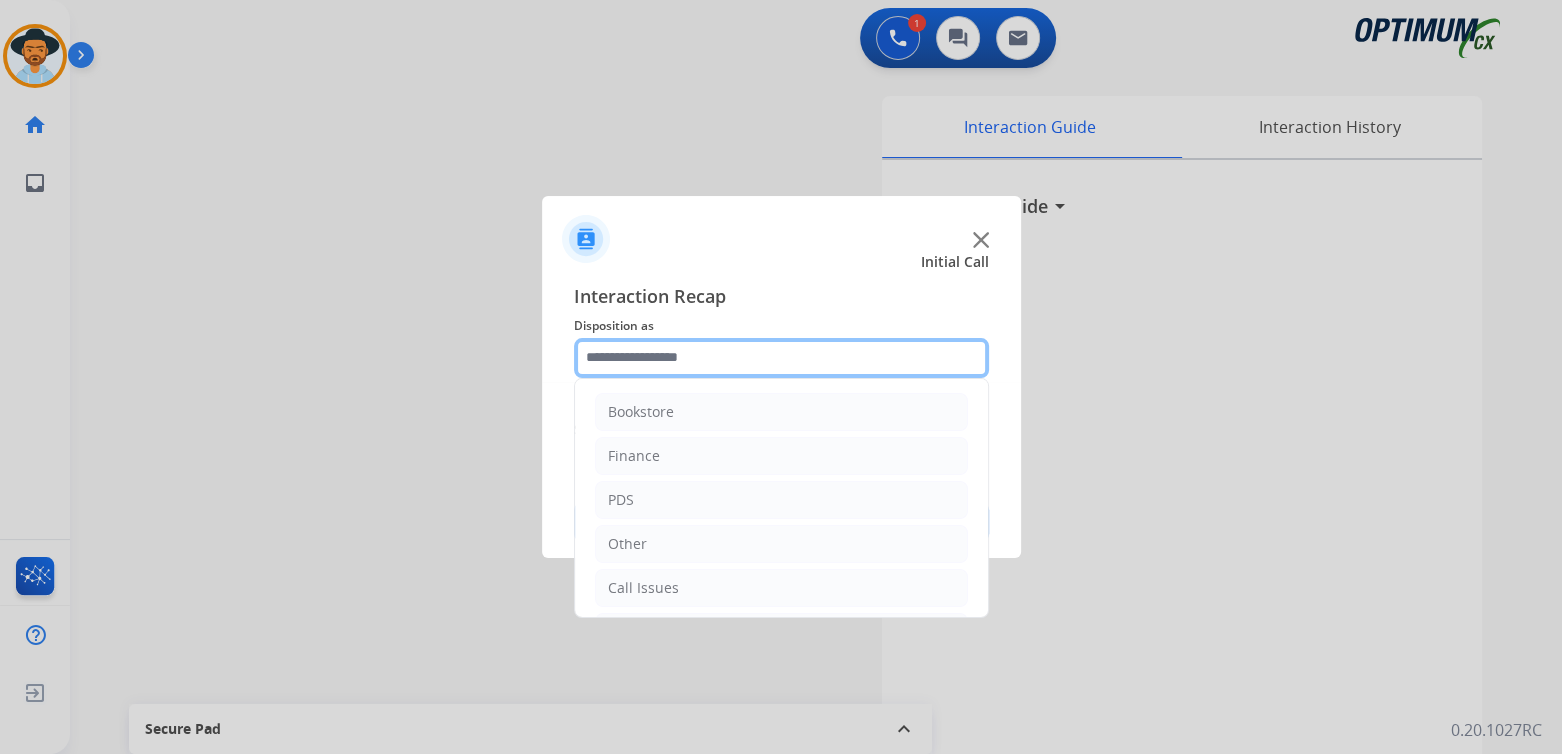 drag, startPoint x: 720, startPoint y: 342, endPoint x: 726, endPoint y: 357, distance: 16.155495 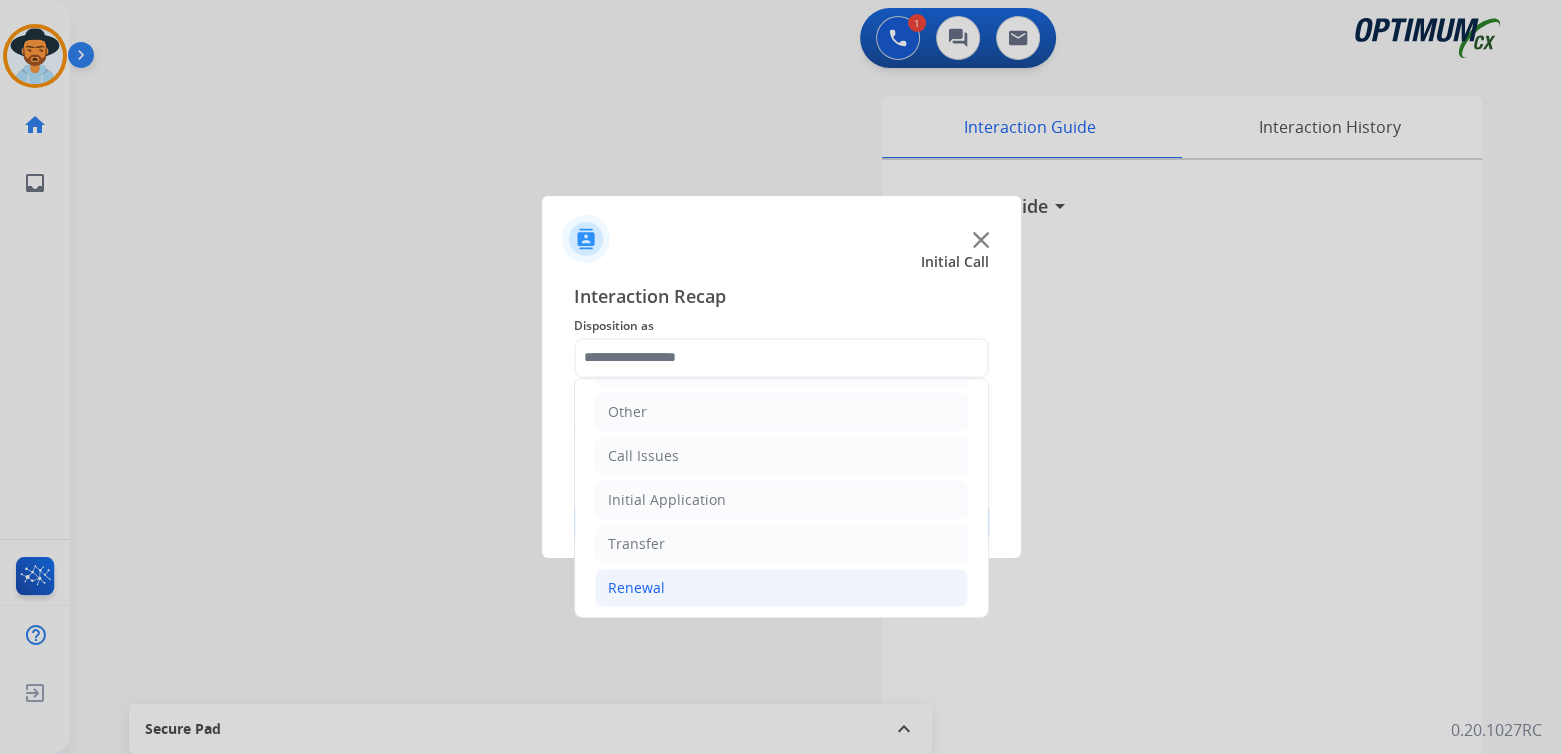click on "Renewal" 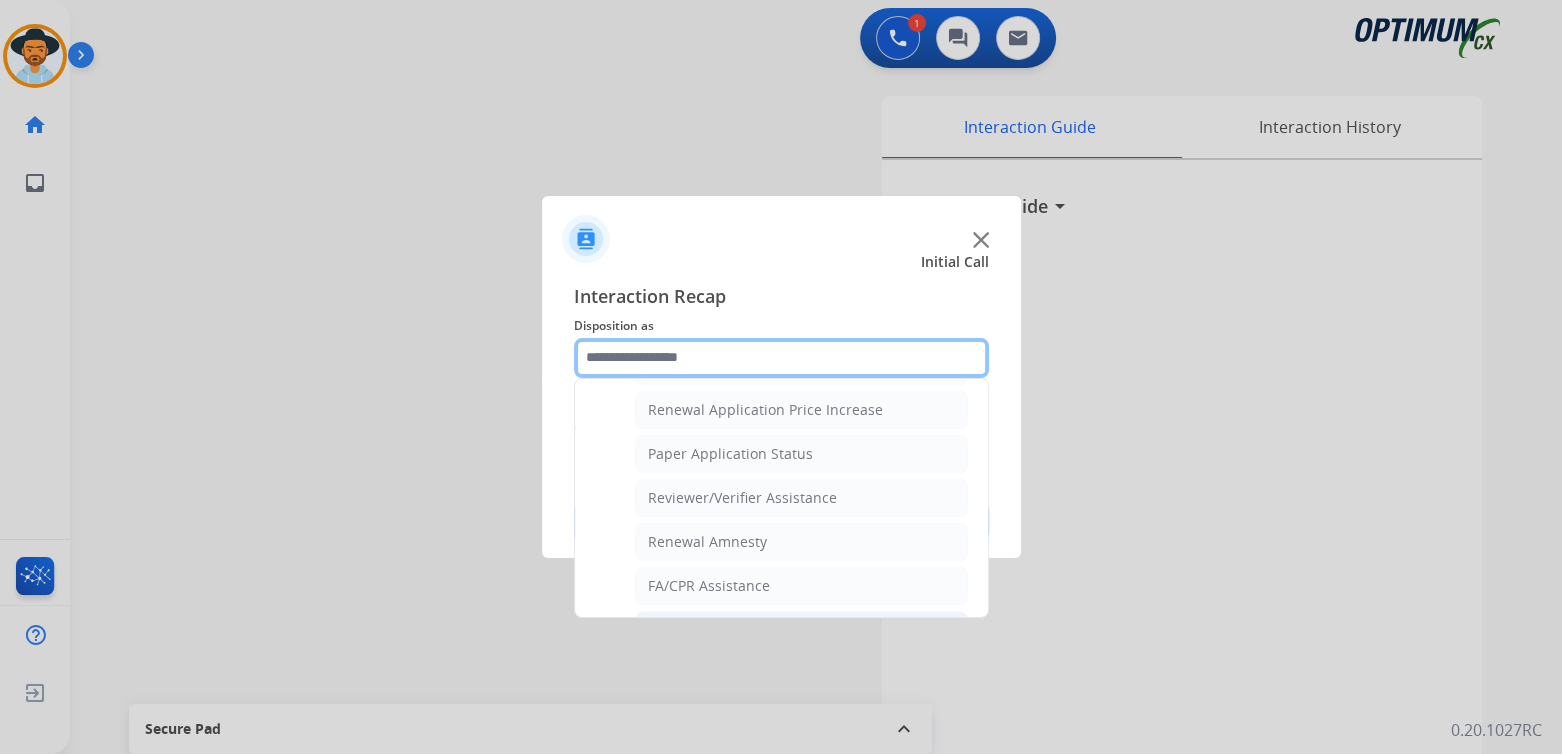 scroll, scrollTop: 681, scrollLeft: 0, axis: vertical 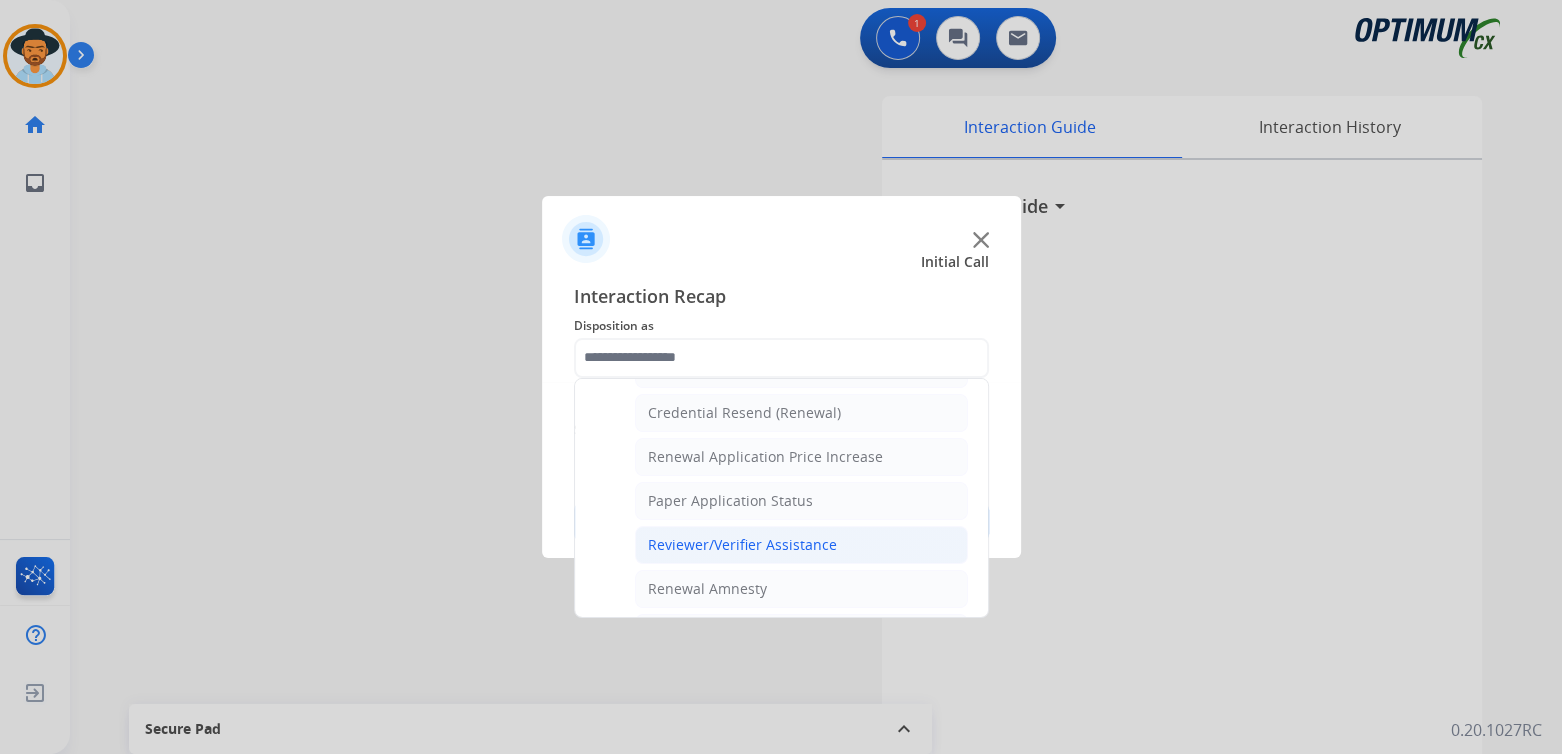 click on "Names Change Questions/Assistance (Renewal)   Extend Deadline (Renewal)   Application Status (Renewal)   RenProb Questions   Fax Receipt Confirmation (Renewal)   General Questions (Renewal)   Credential Resend (Renewal)   Renewal Application Price Increase   Paper Application Status   Reviewer/Verifier Assistance   Renewal Amnesty   FA/CPR Assistance   Reinstatement Request (3 Month Rule)   Online Walk-Through (Renewal)" 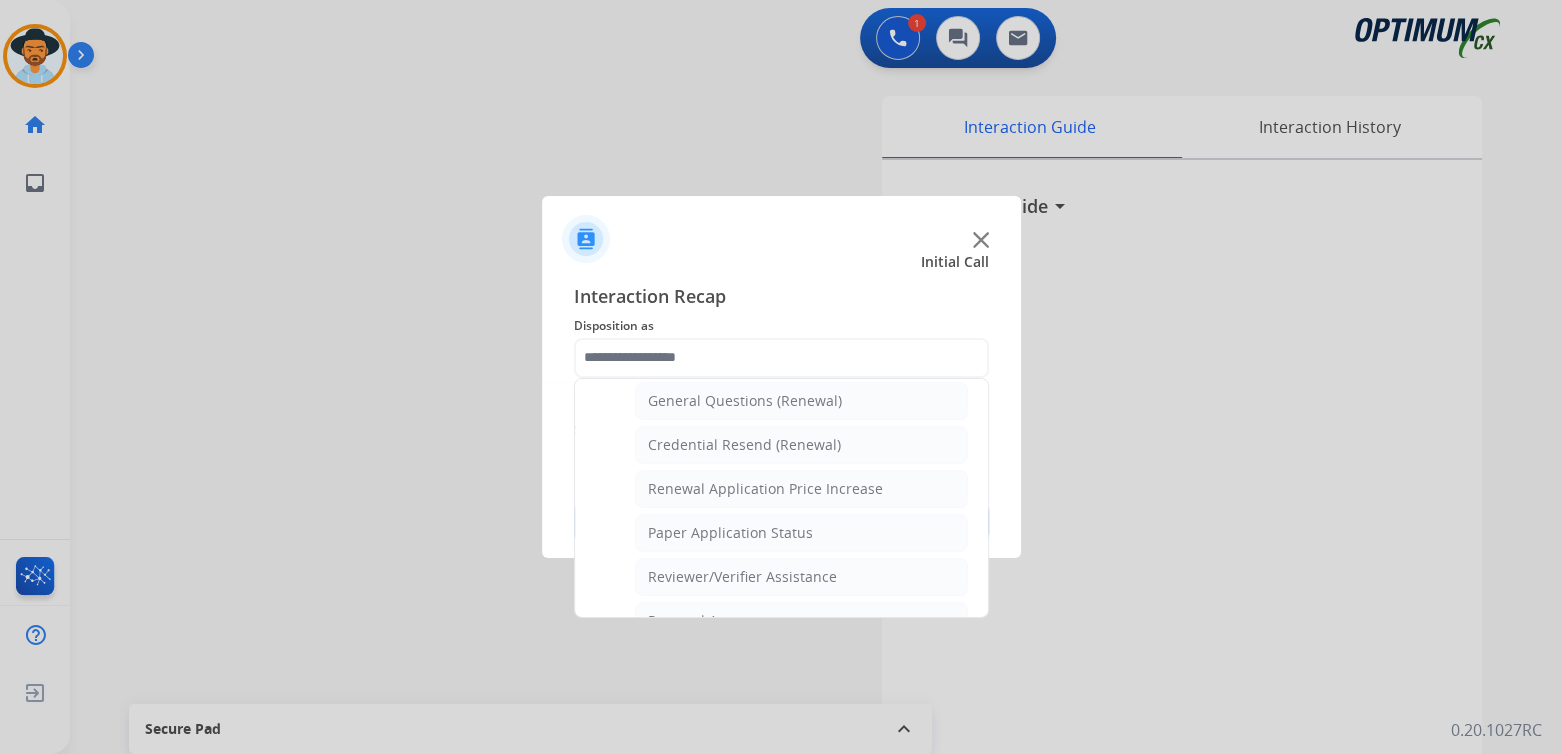 scroll, scrollTop: 0, scrollLeft: 0, axis: both 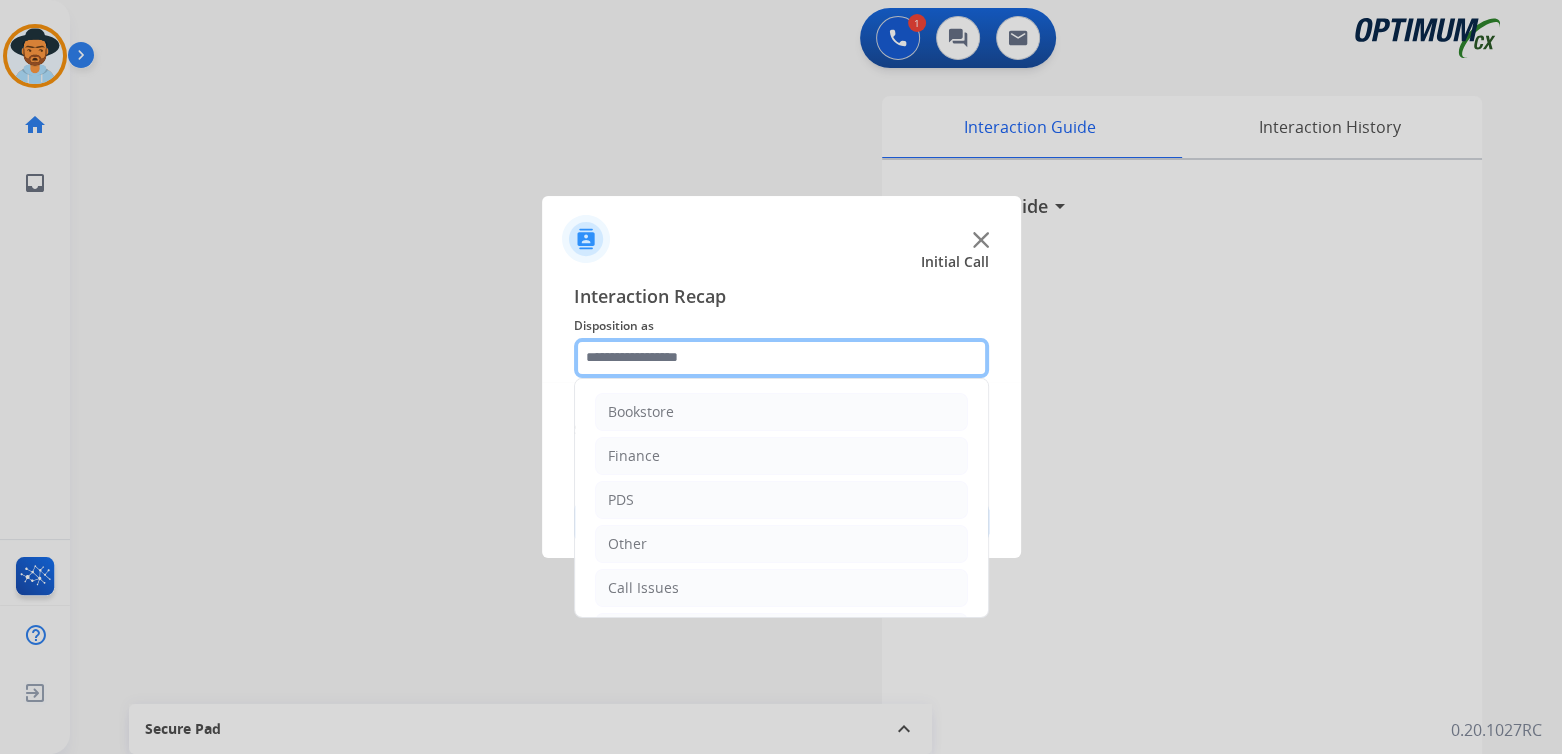 click 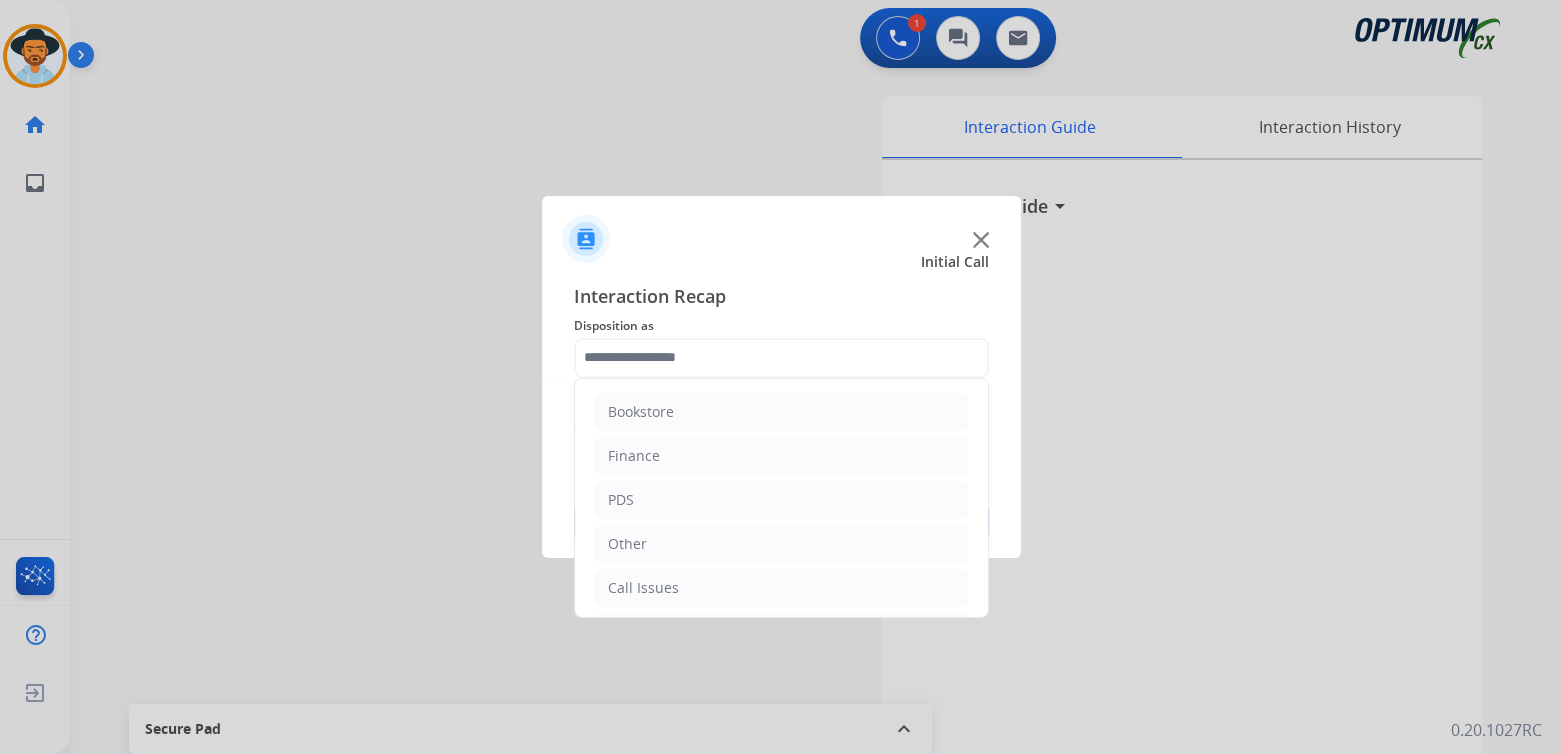 click at bounding box center (781, 377) 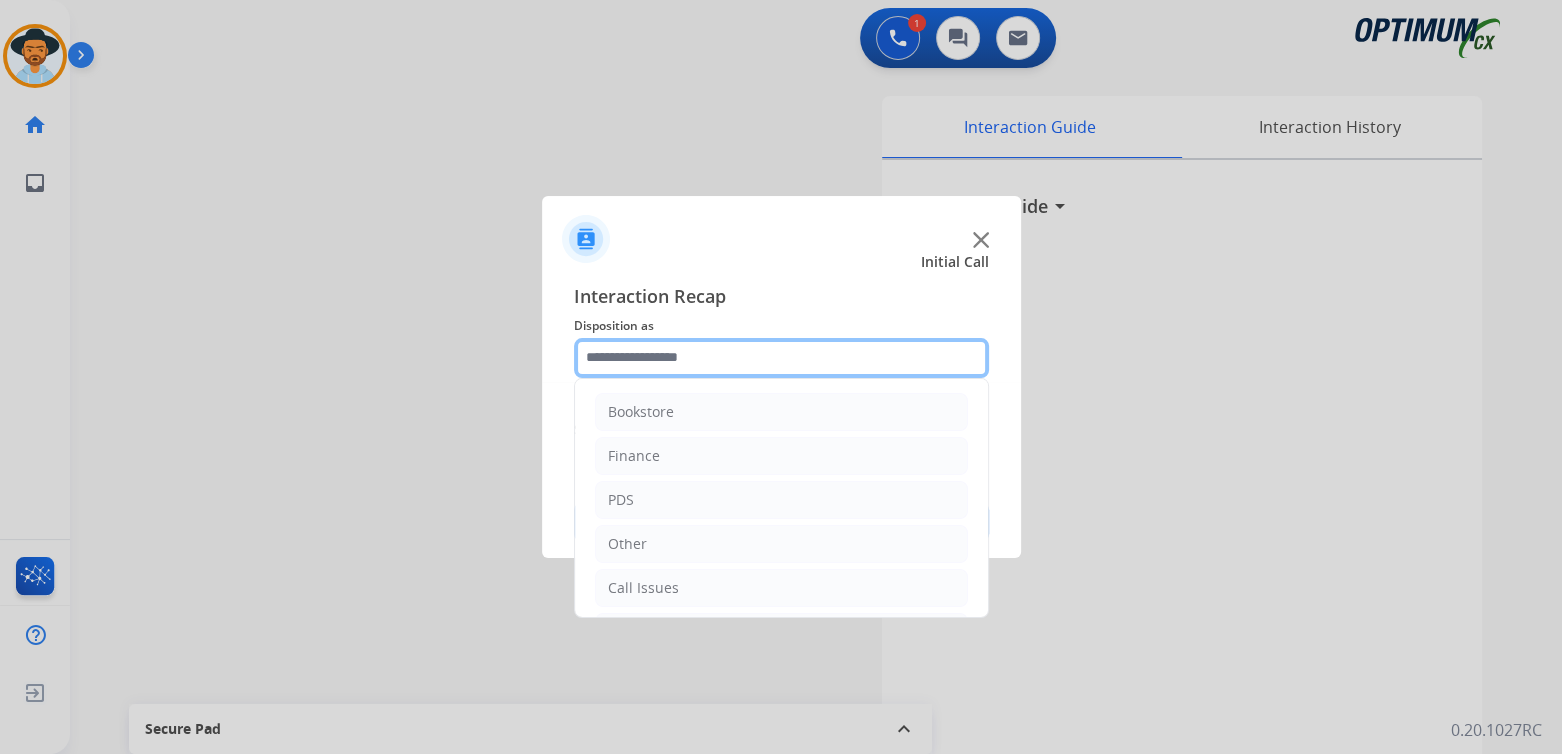 click 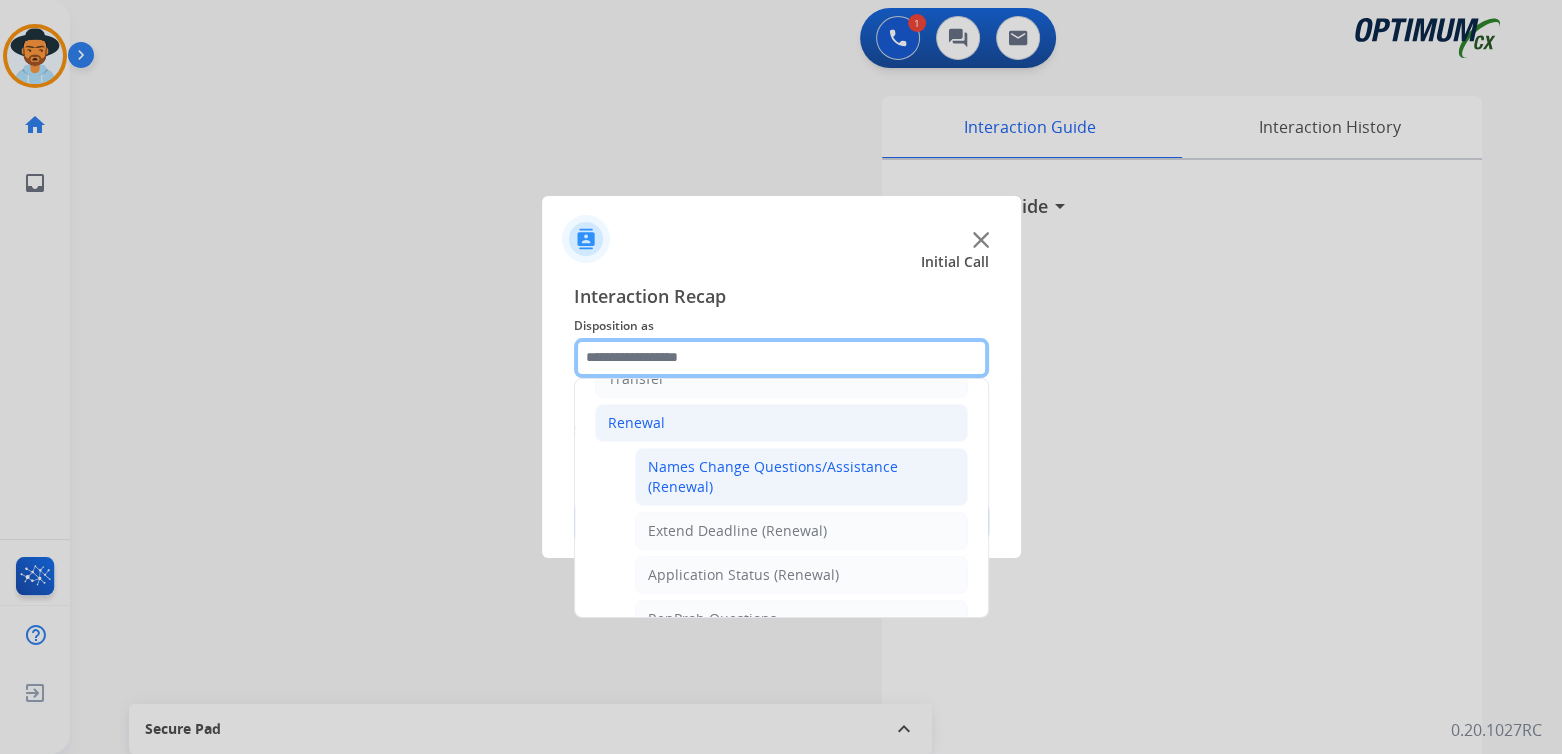 scroll, scrollTop: 299, scrollLeft: 0, axis: vertical 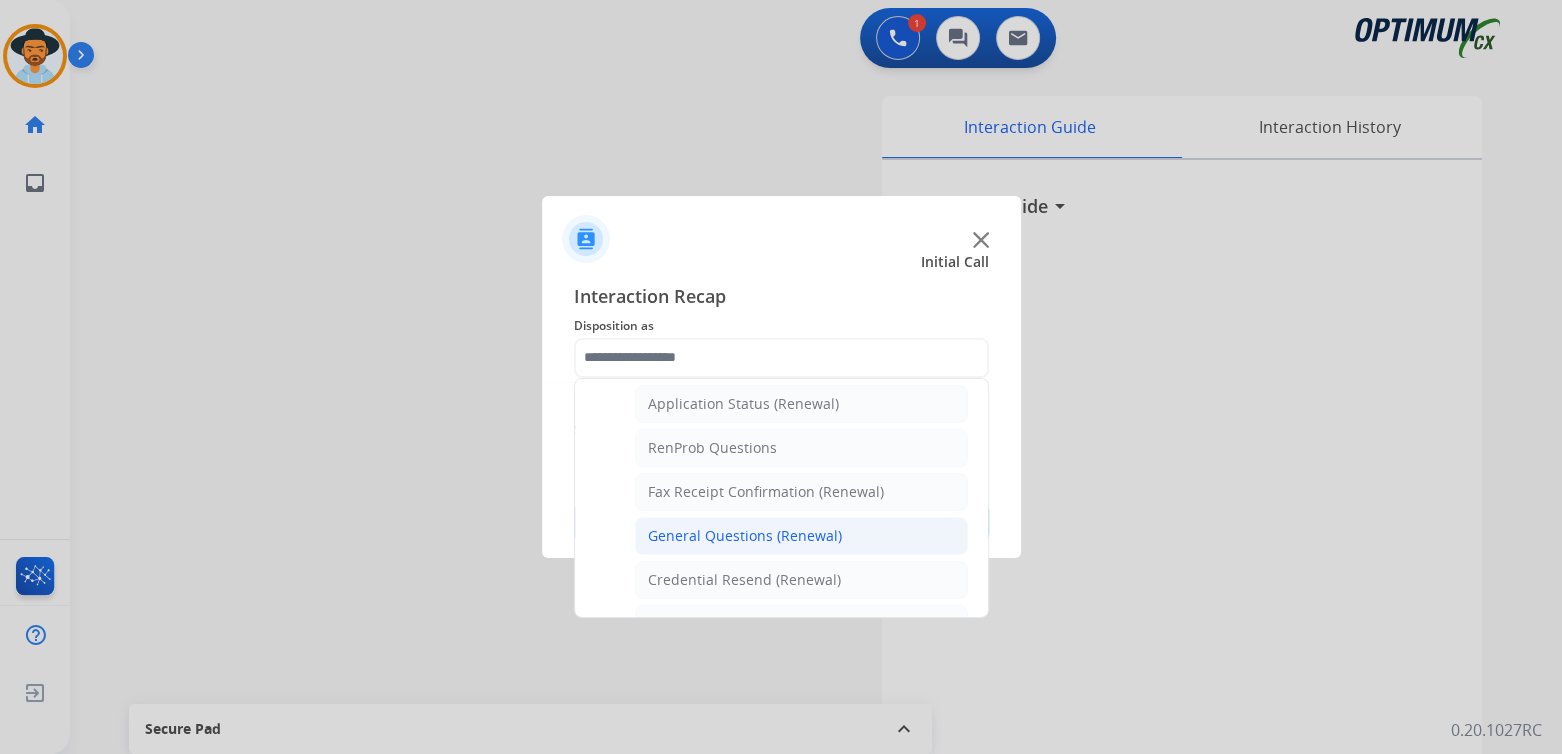 click on "General Questions (Renewal)" 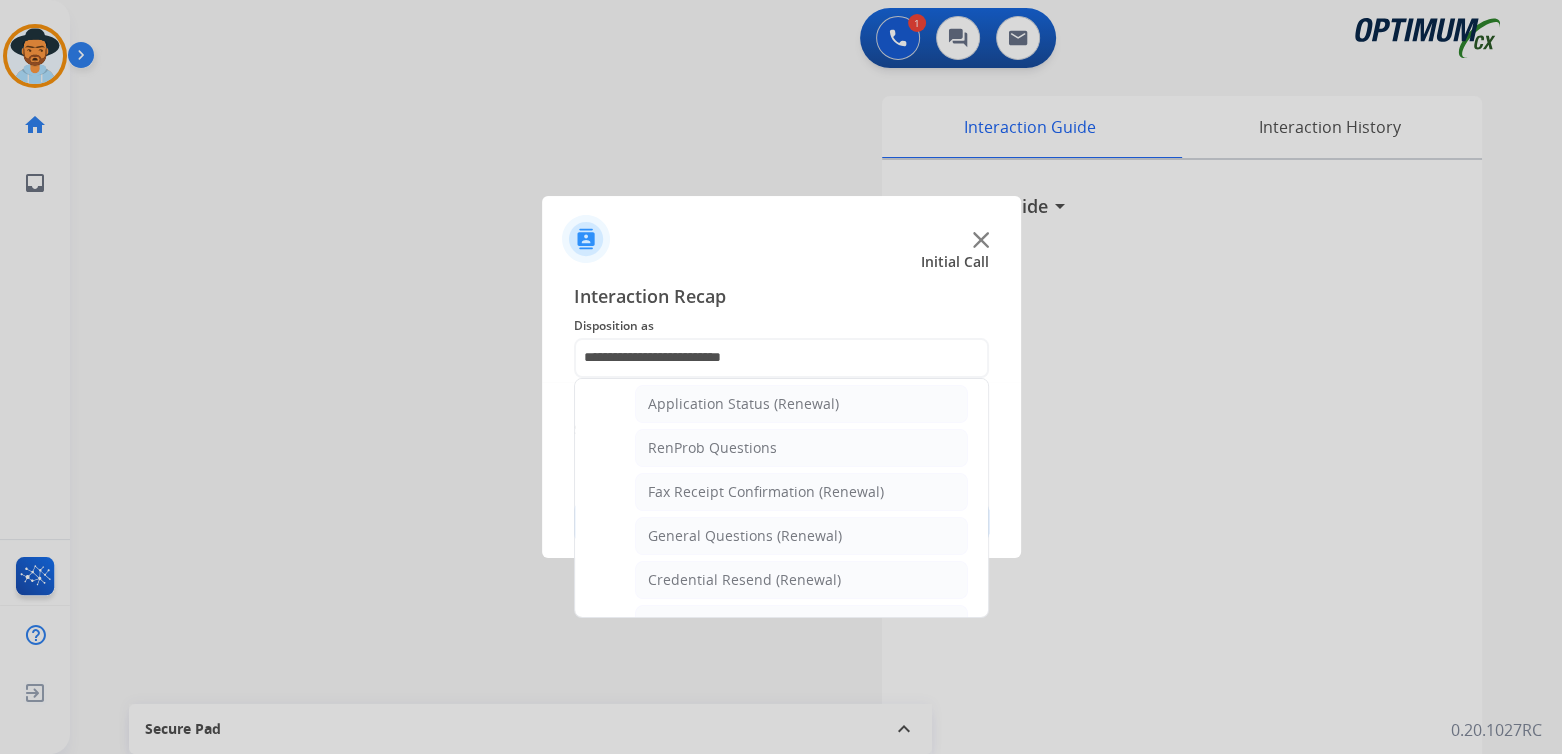 scroll, scrollTop: 0, scrollLeft: 0, axis: both 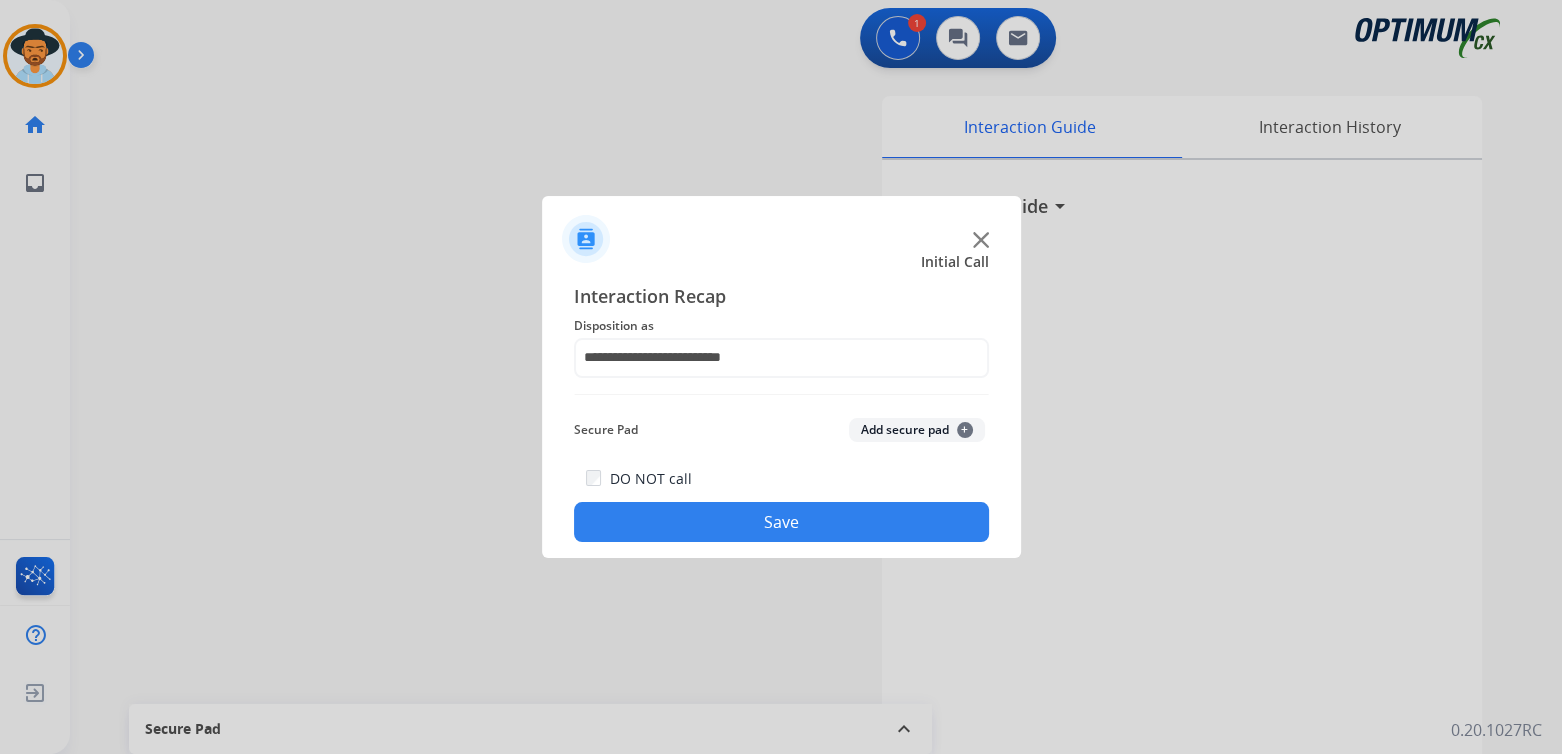 click on "Save" 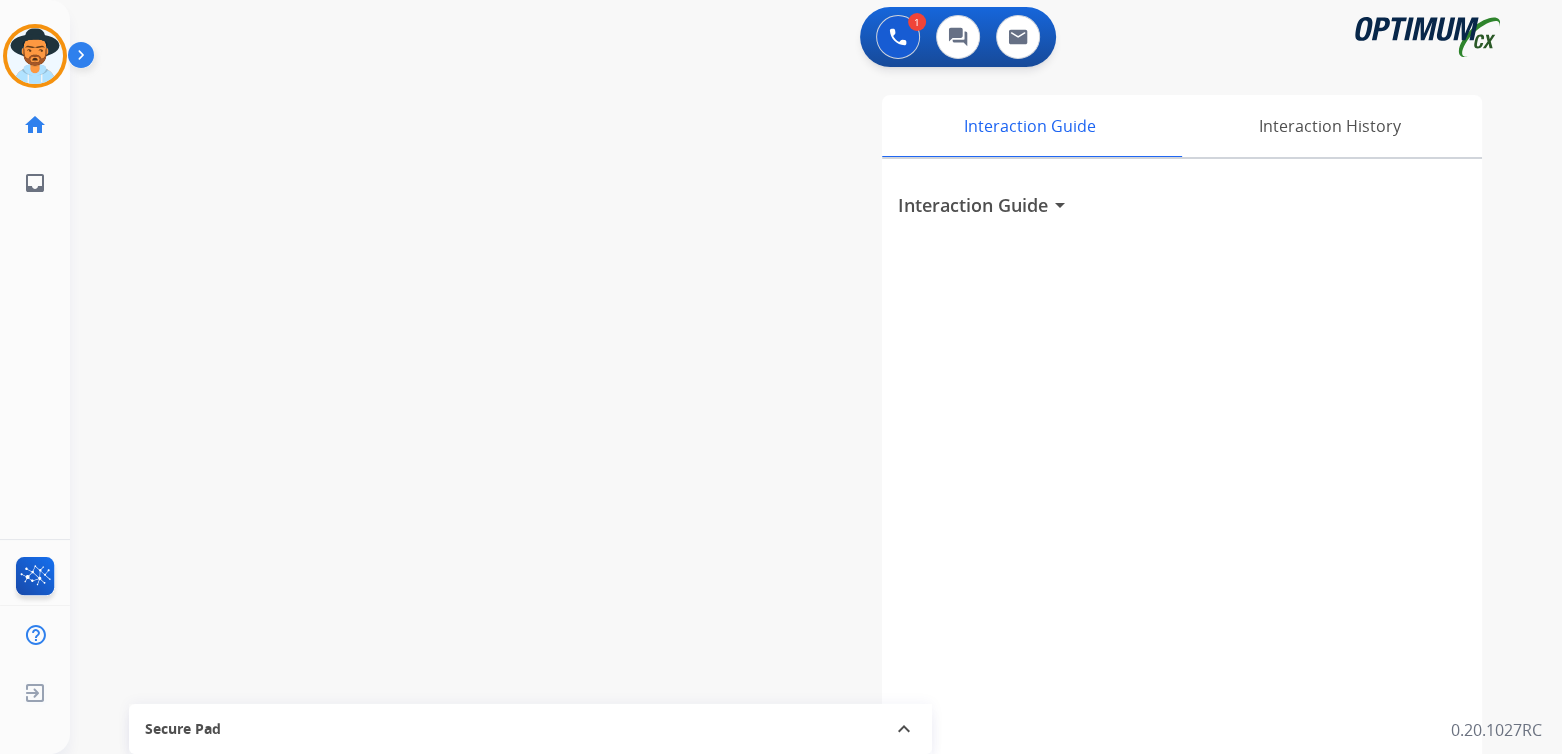scroll, scrollTop: 3, scrollLeft: 0, axis: vertical 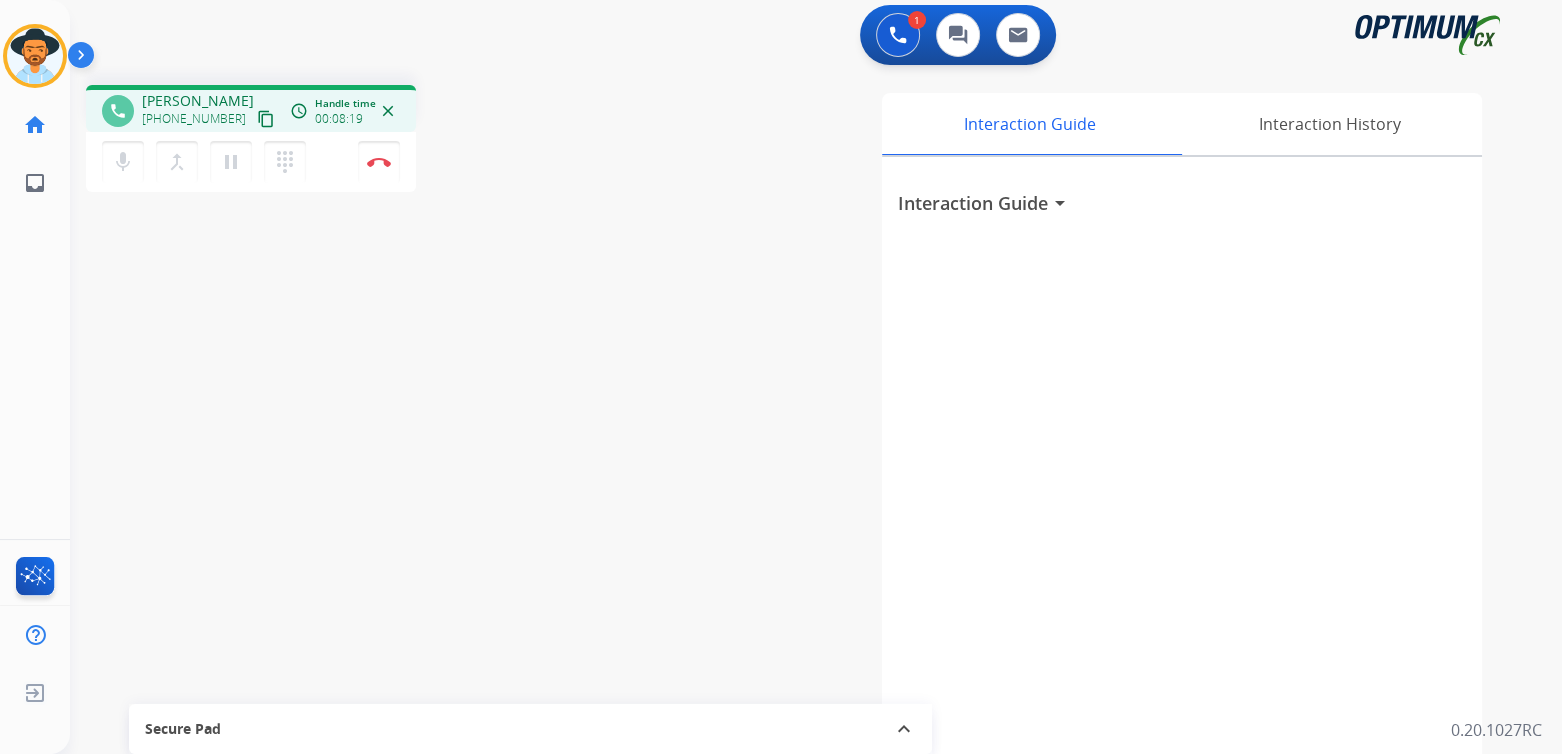 drag, startPoint x: 378, startPoint y: 162, endPoint x: 445, endPoint y: 150, distance: 68.06615 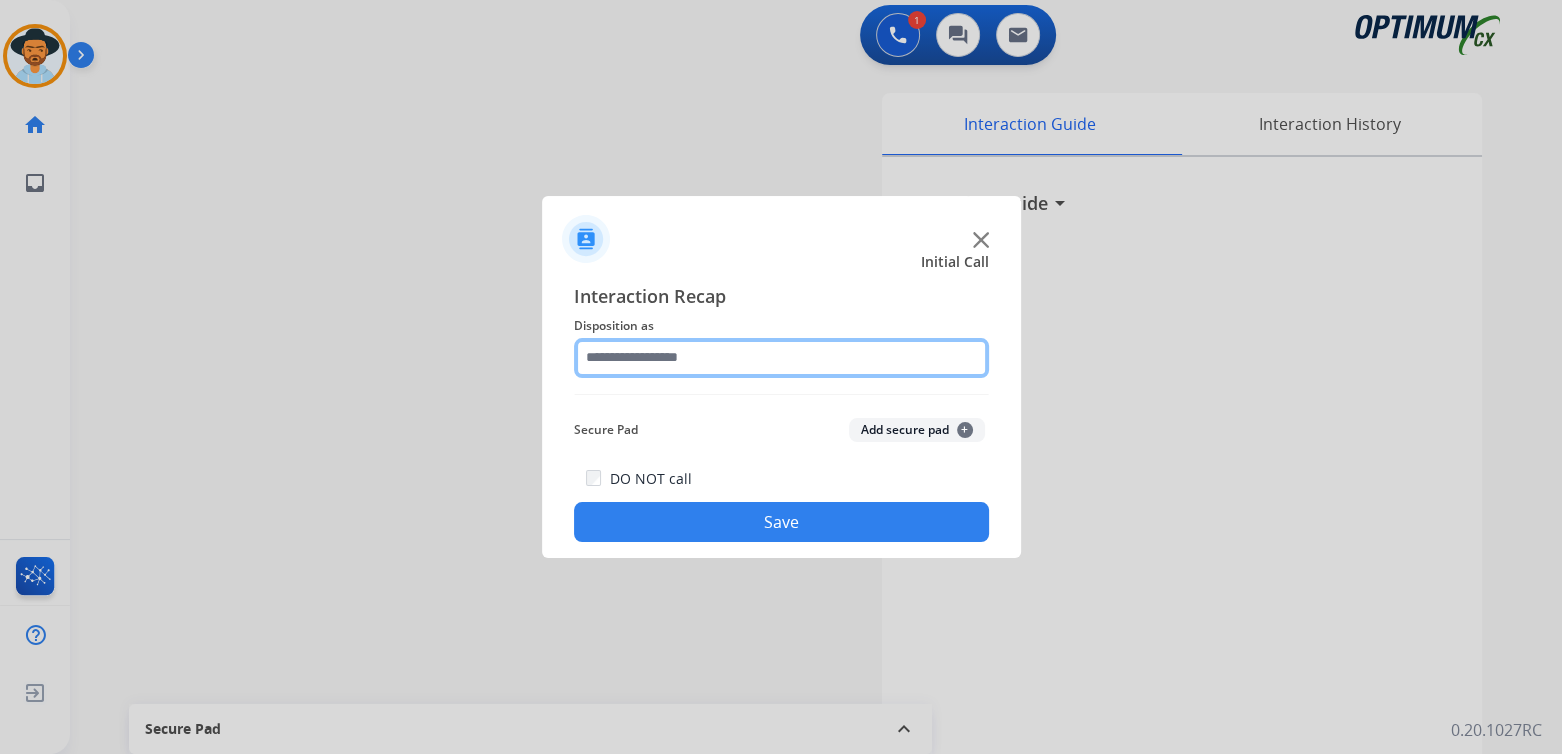 click 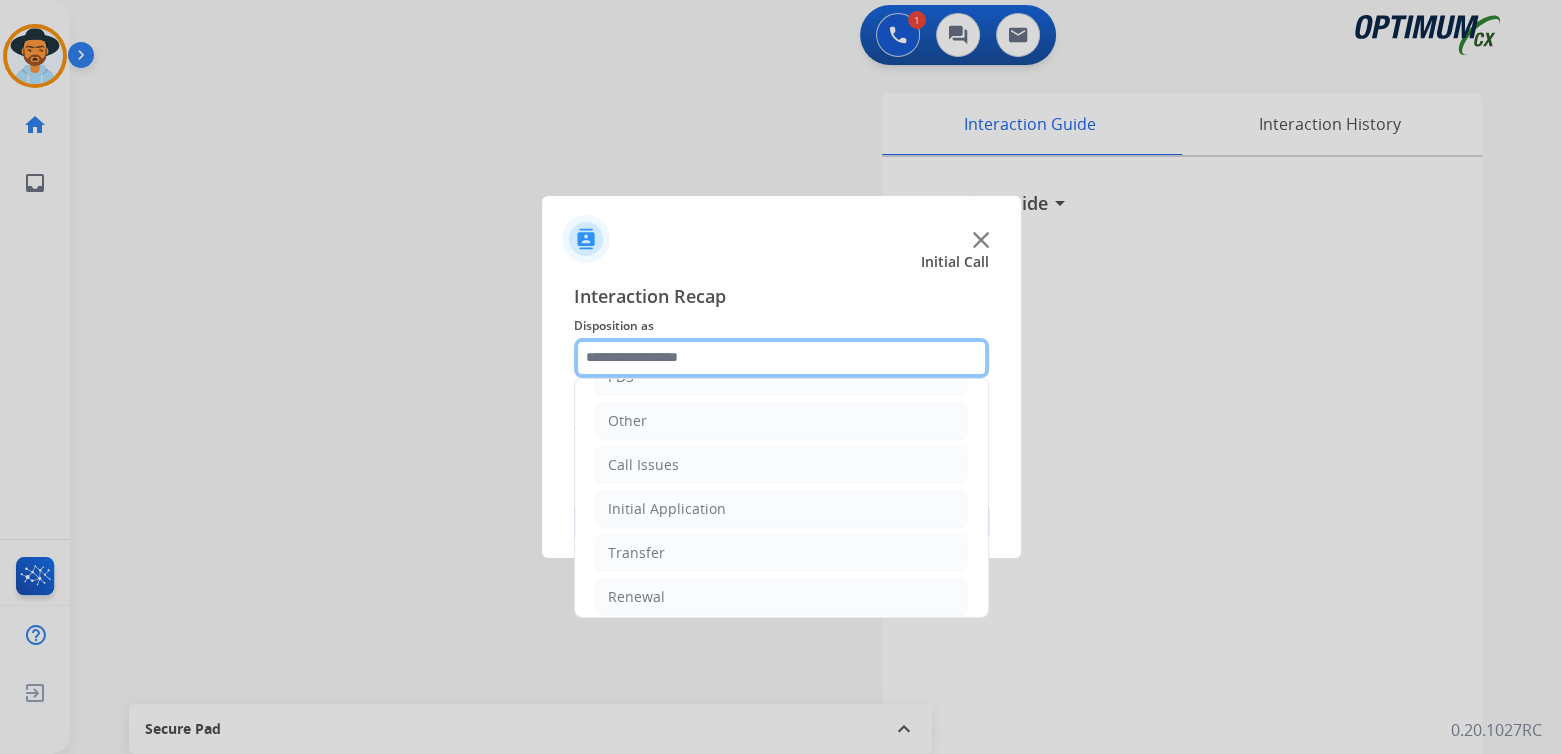 scroll, scrollTop: 132, scrollLeft: 0, axis: vertical 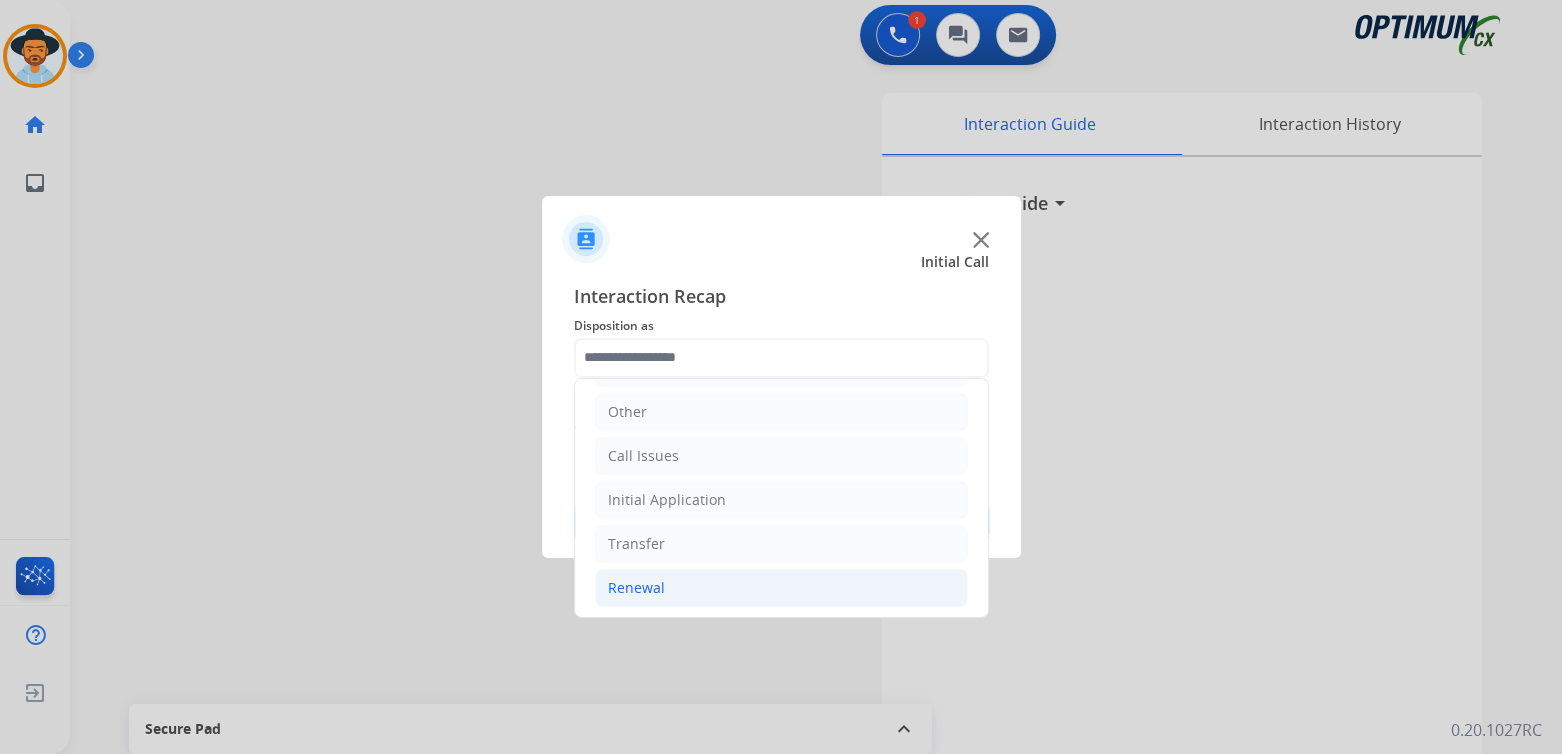 click on "Renewal" 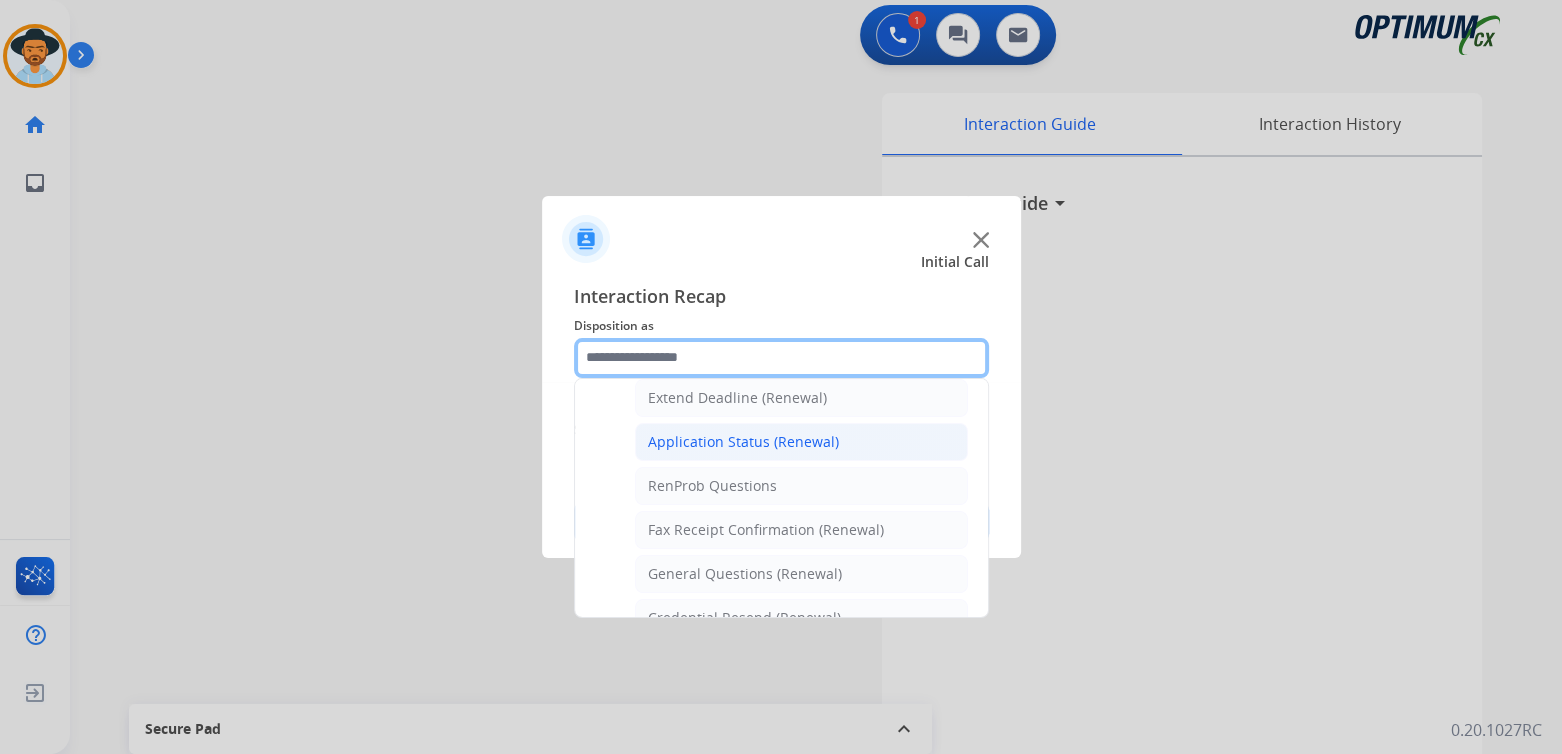 scroll, scrollTop: 431, scrollLeft: 0, axis: vertical 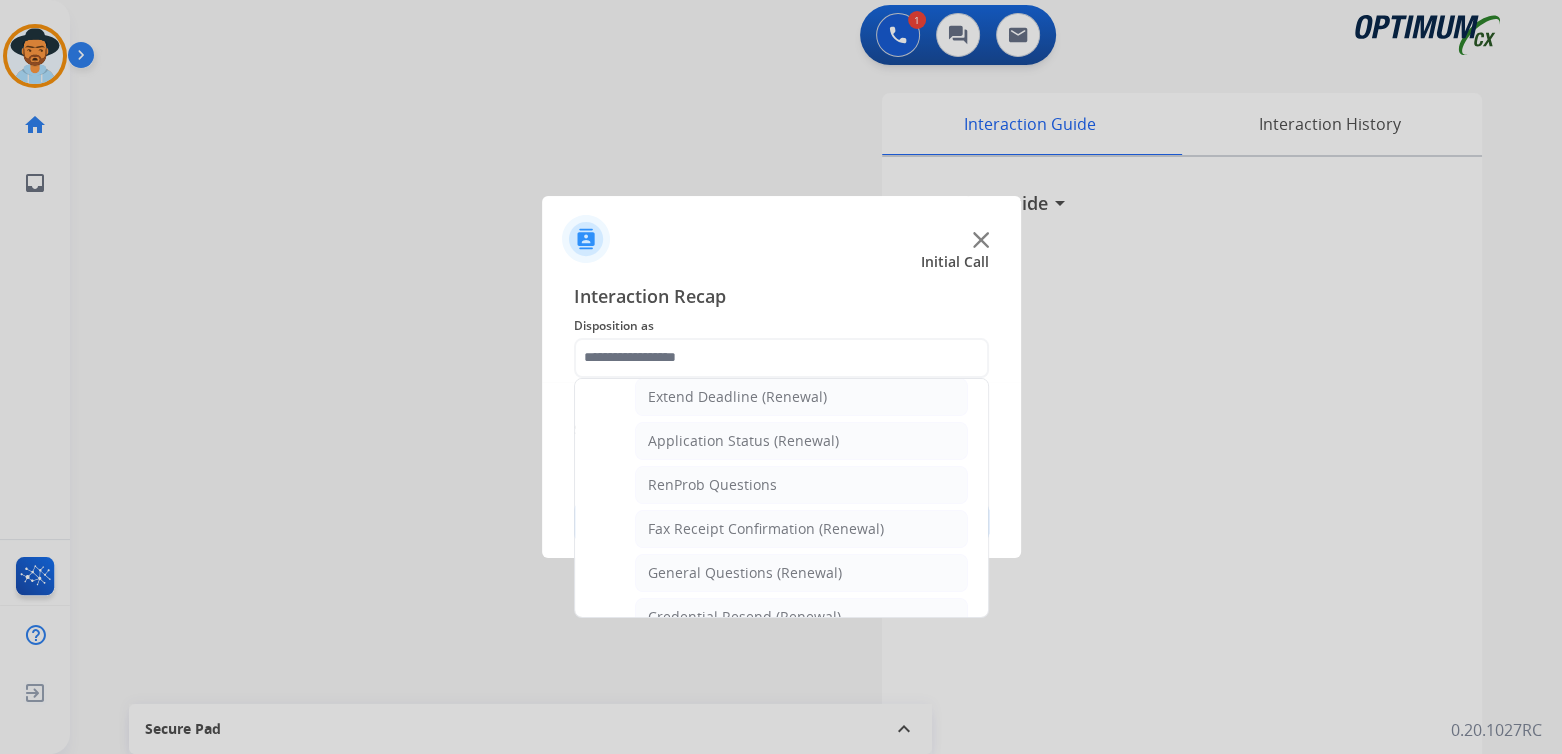click on "General Questions (Renewal)" 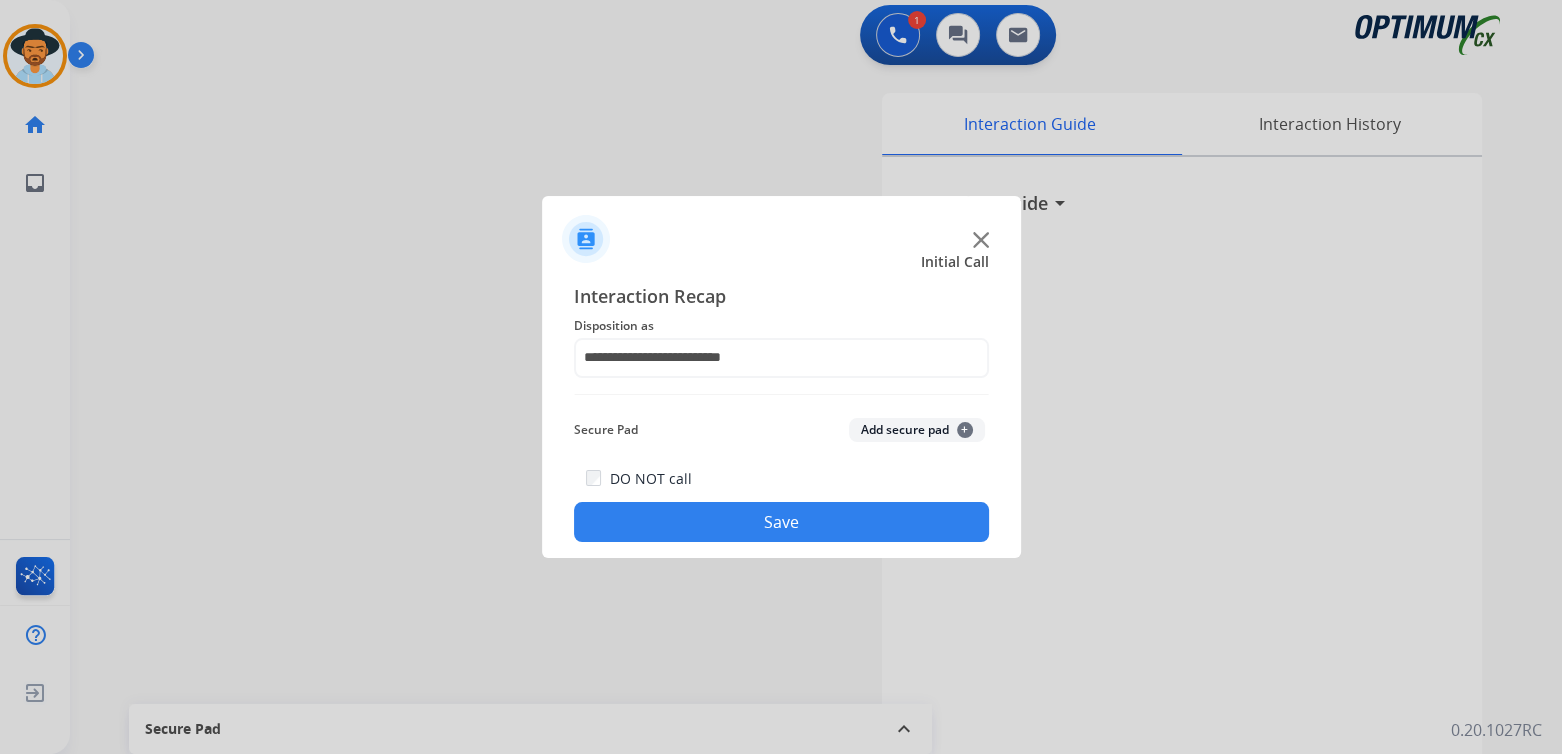click on "Save" 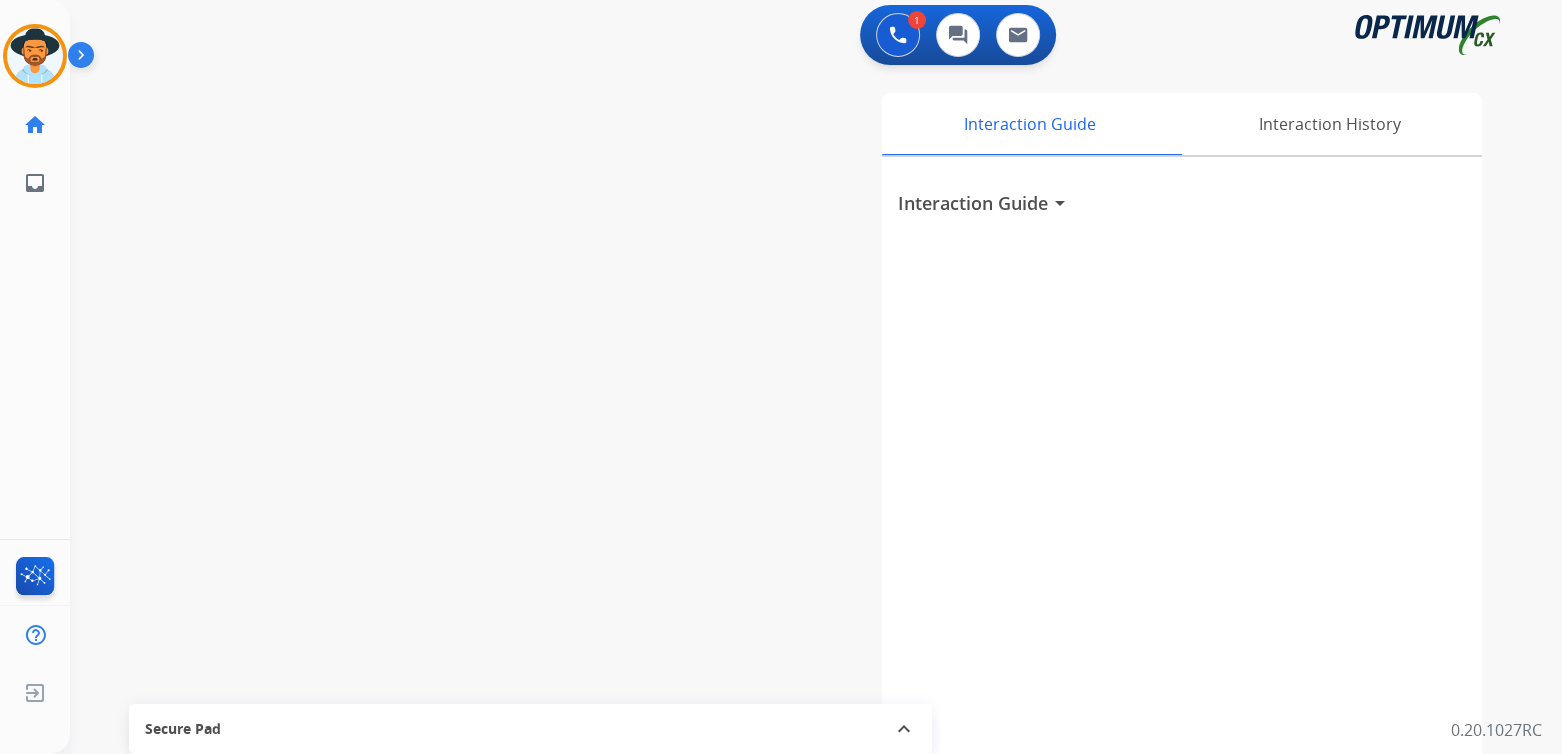 click on "Interaction Guide arrow_drop_down" at bounding box center [1182, 195] 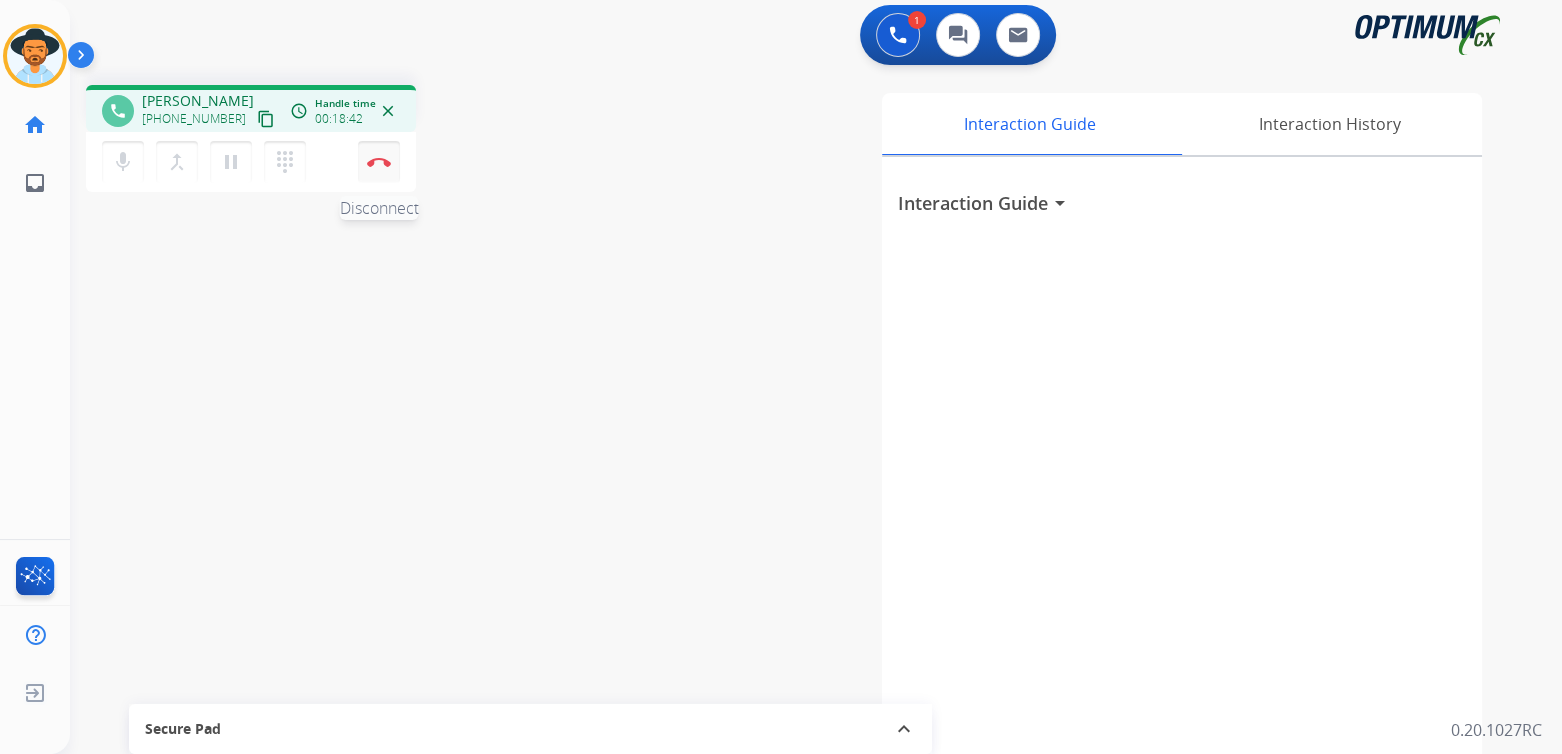 click on "Disconnect" at bounding box center [379, 162] 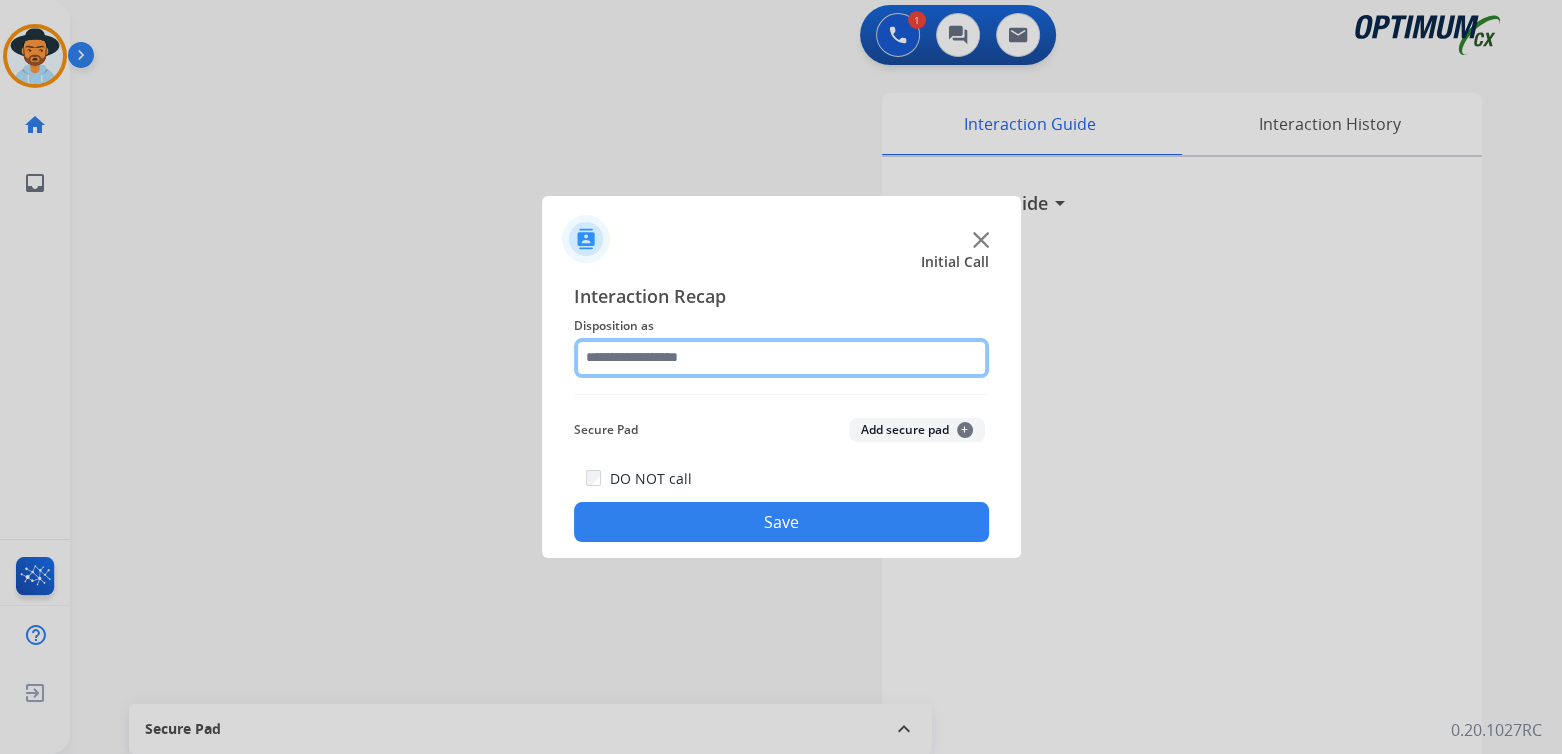 click 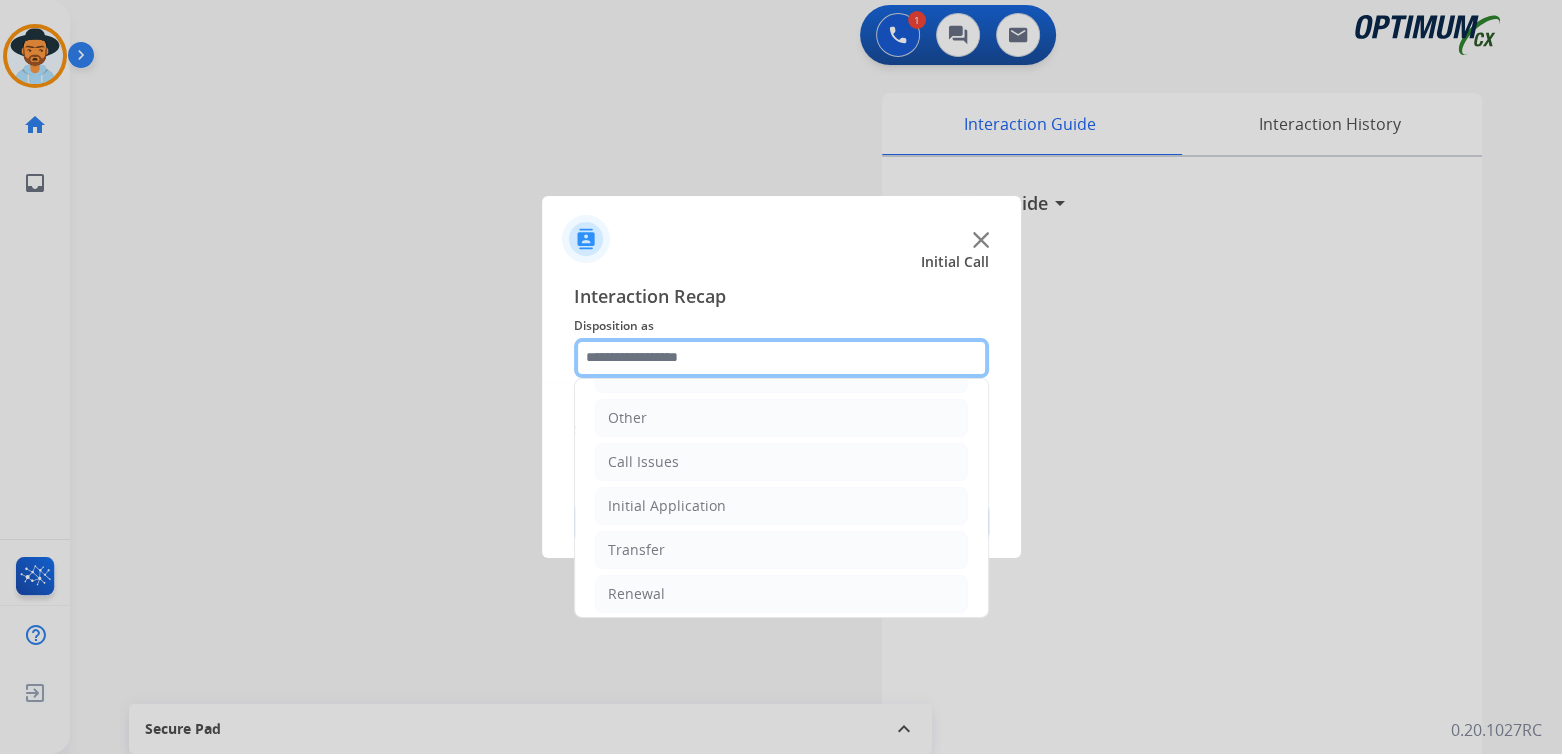 scroll, scrollTop: 132, scrollLeft: 0, axis: vertical 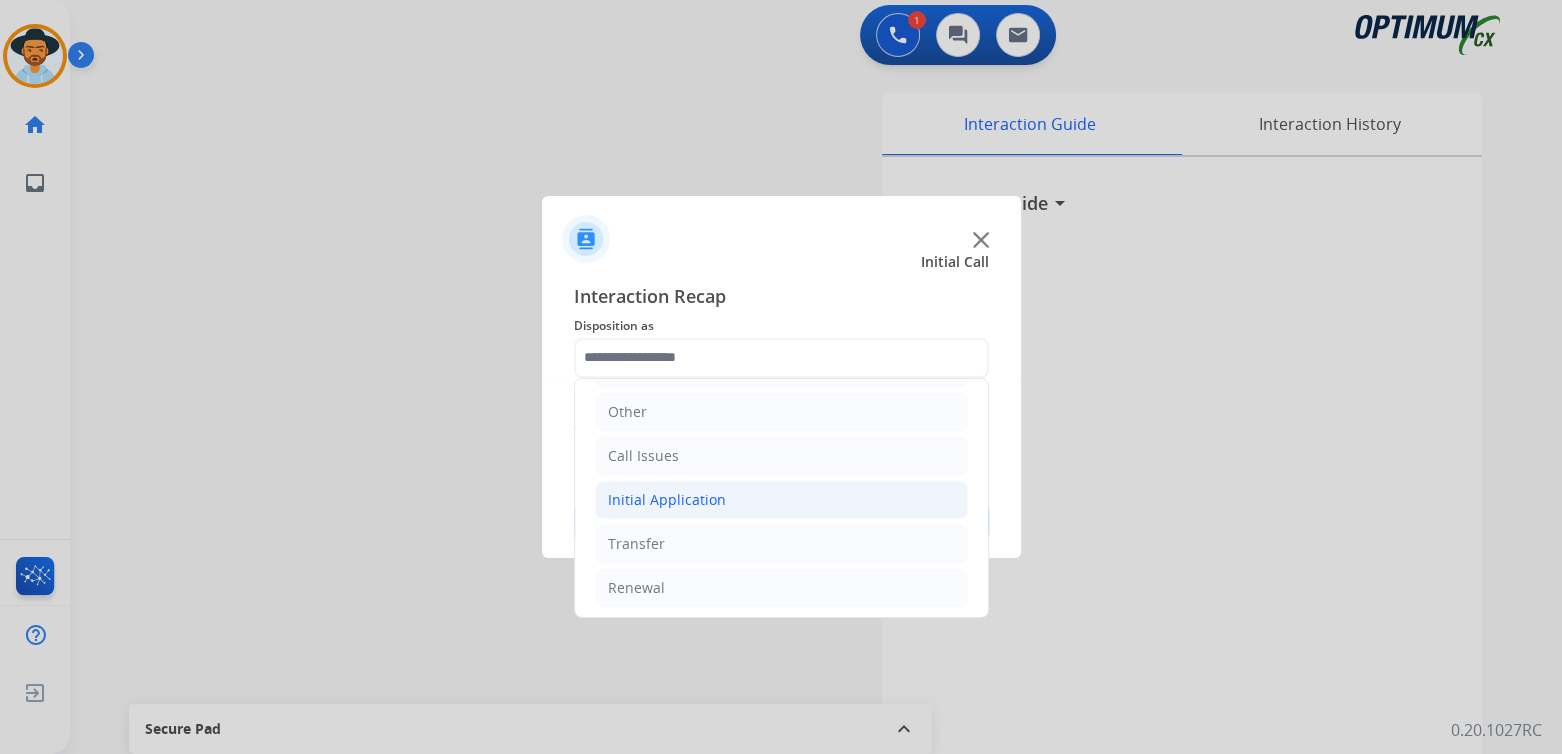 click on "Initial Application" 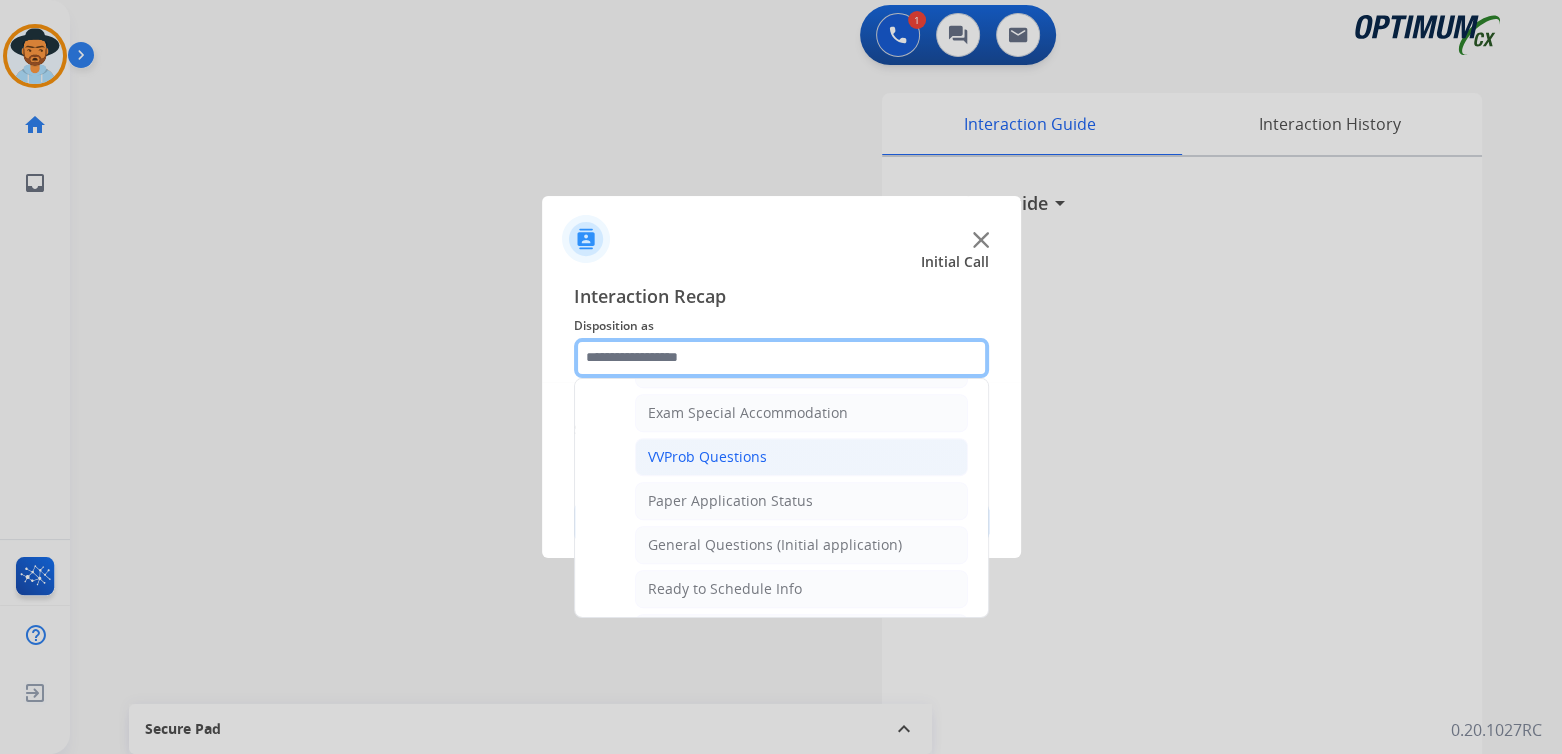 scroll, scrollTop: 1032, scrollLeft: 0, axis: vertical 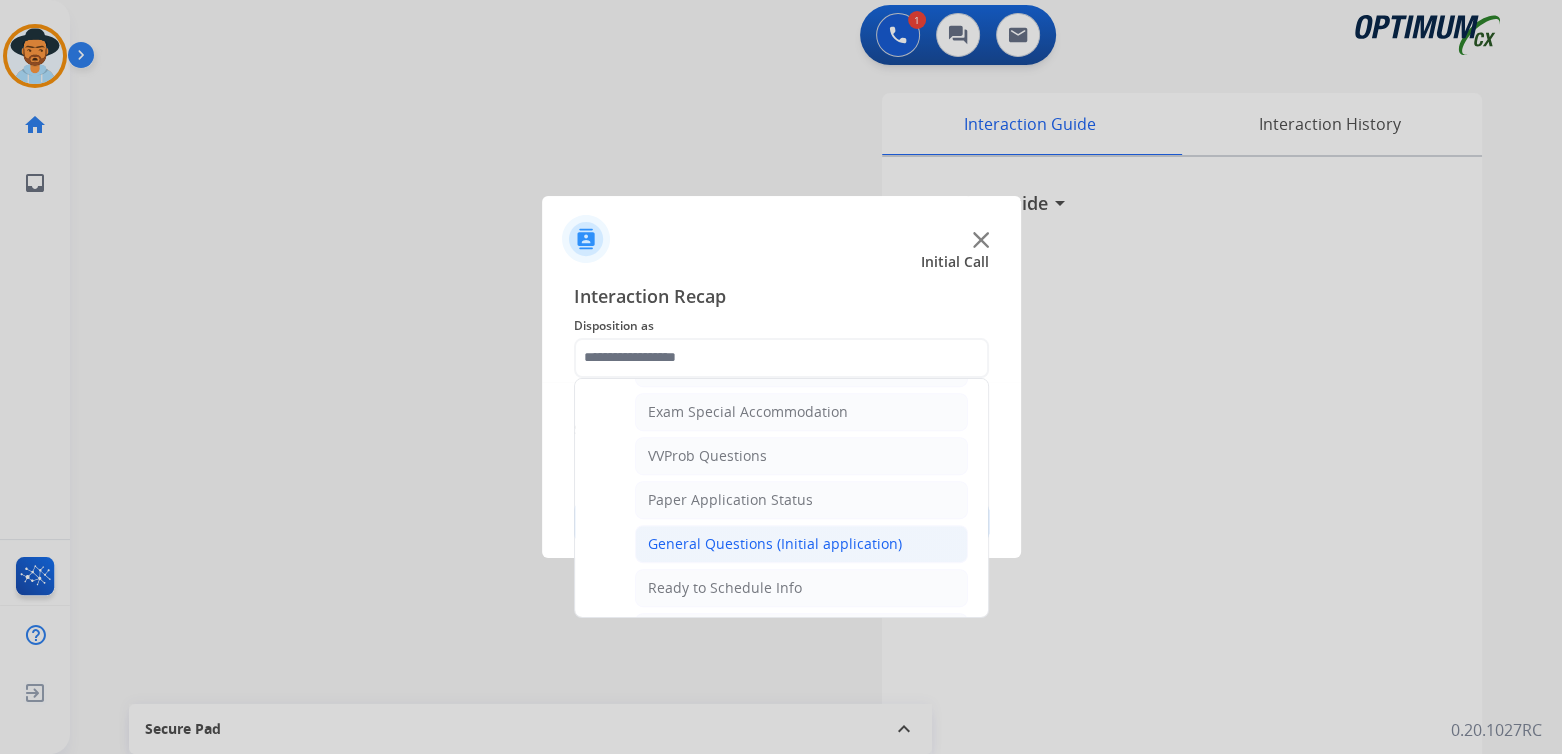 click on "General Questions (Initial application)" 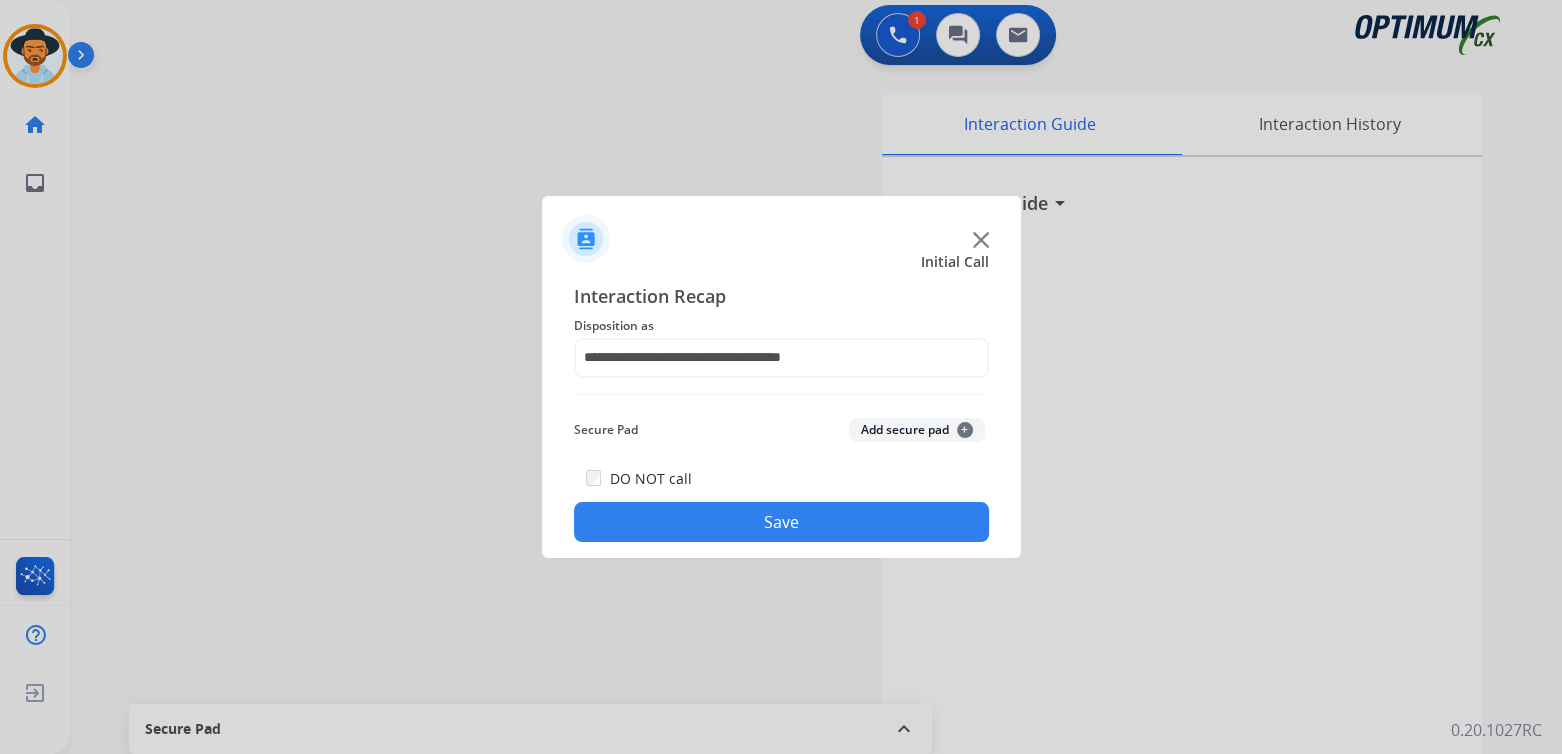 click on "Save" 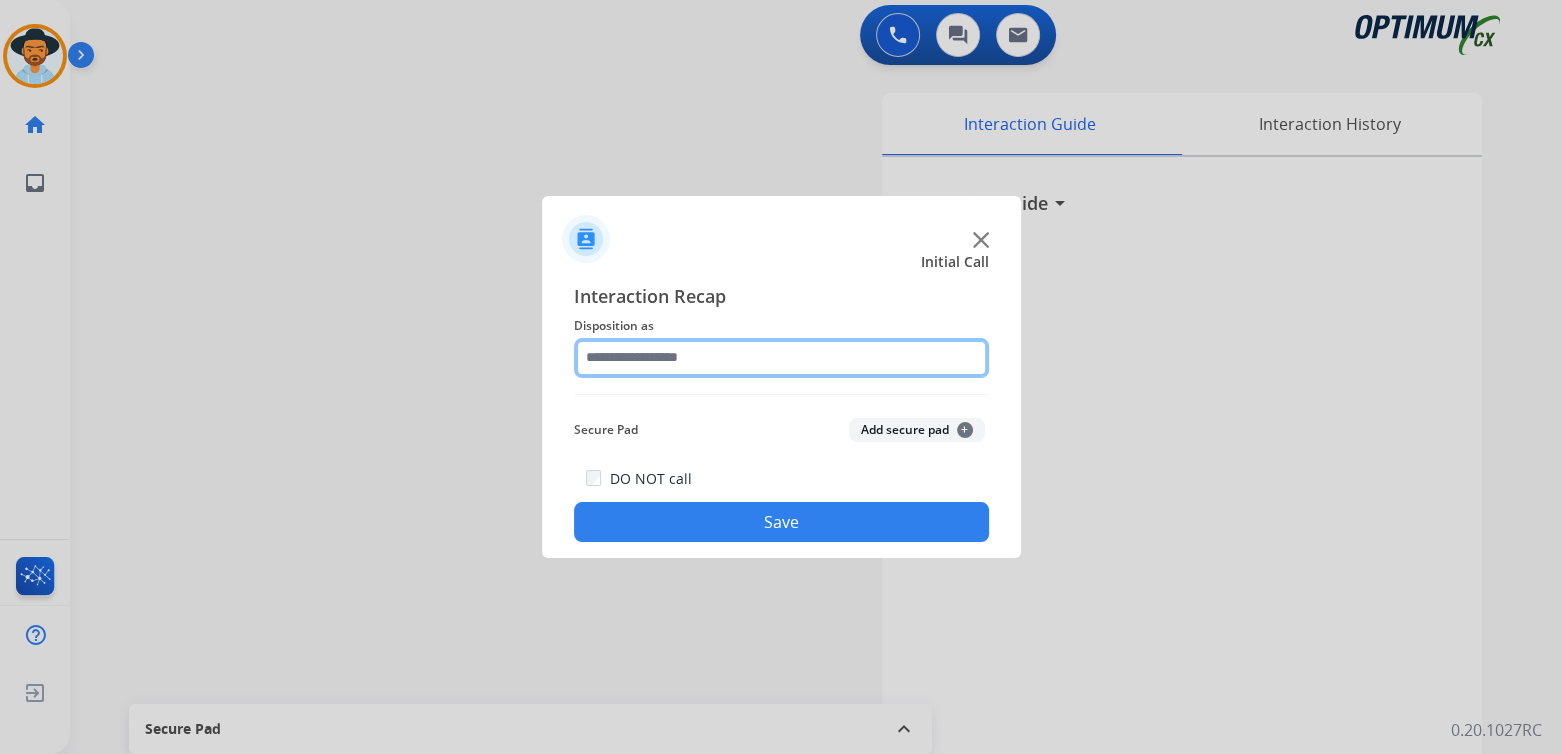 click 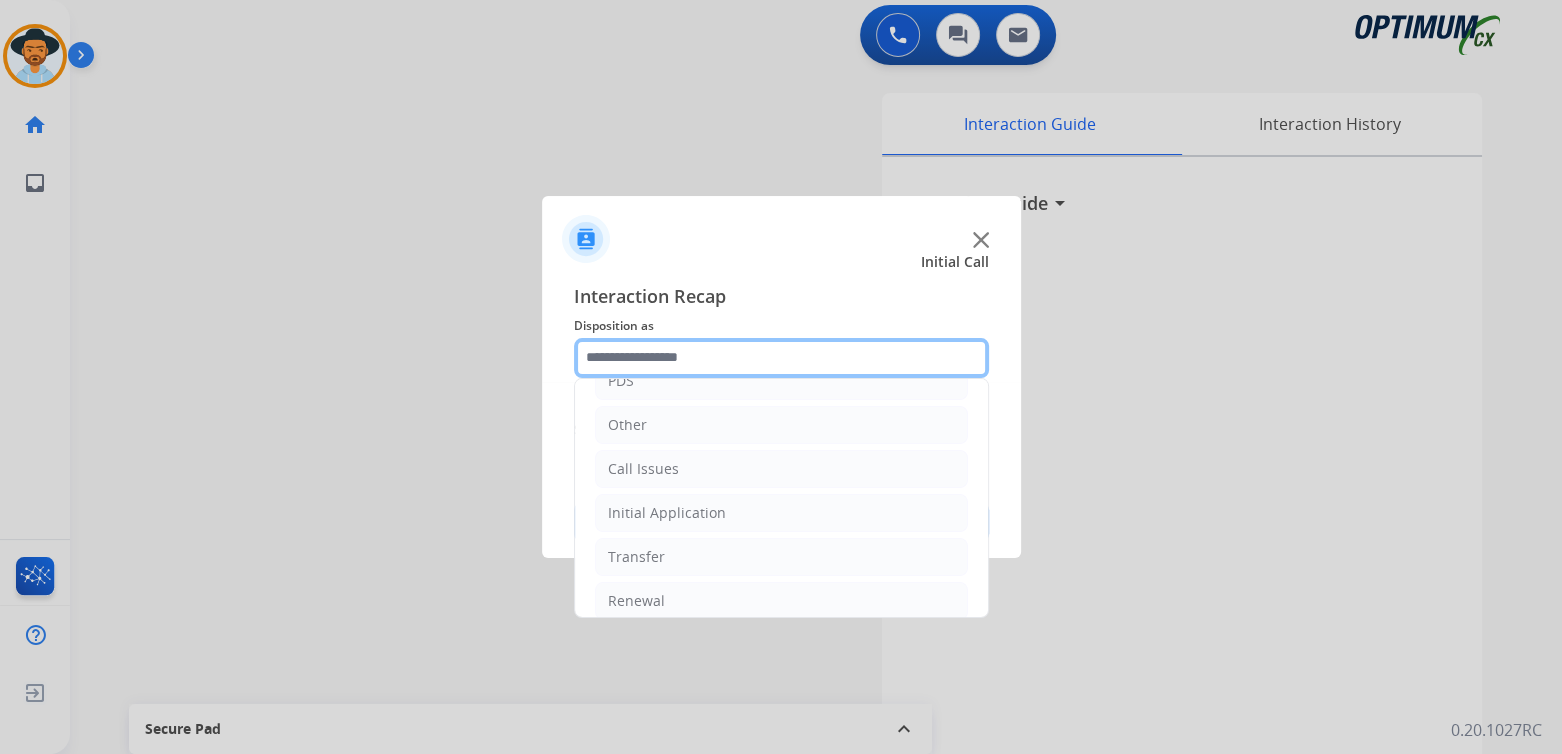 scroll, scrollTop: 132, scrollLeft: 0, axis: vertical 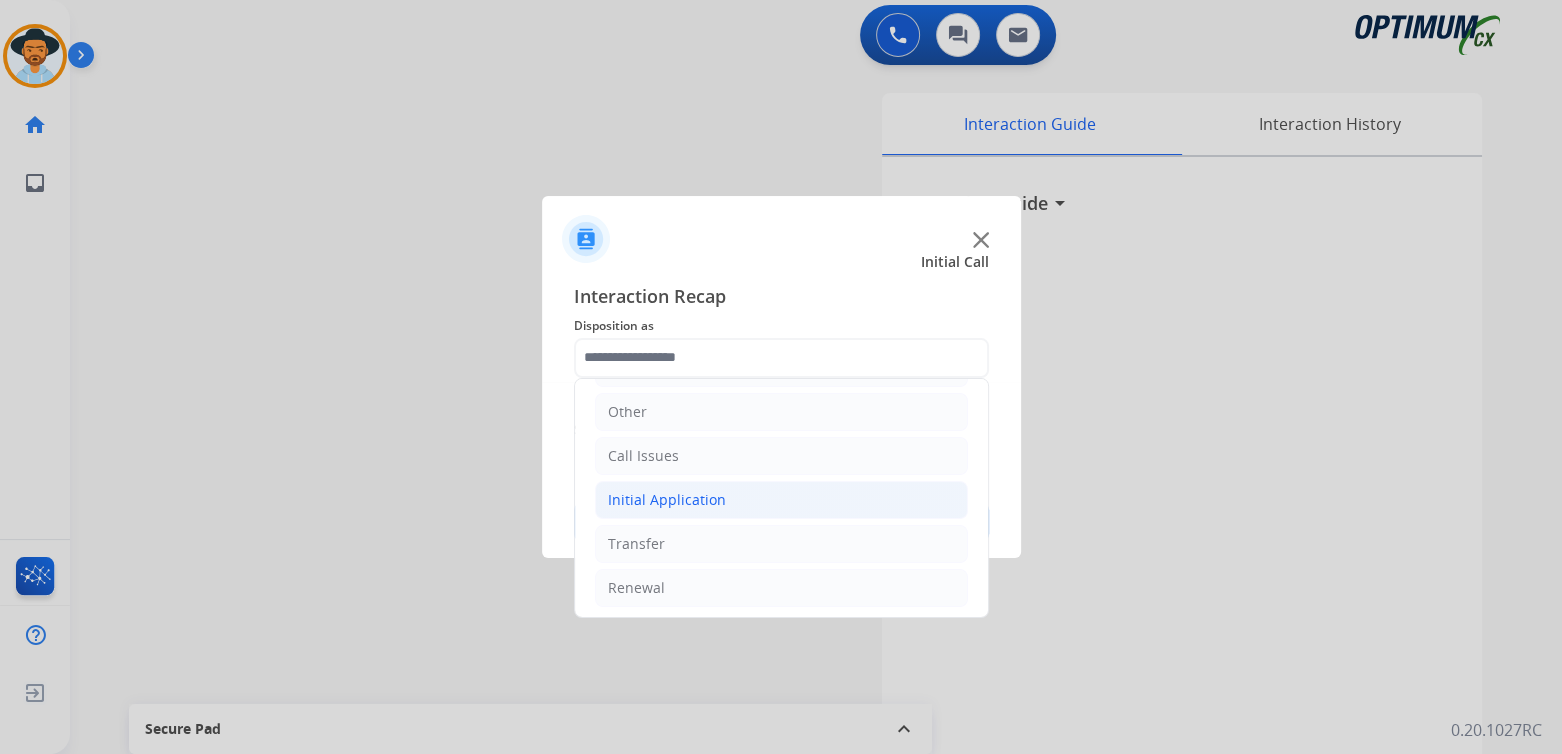 click on "Initial Application" 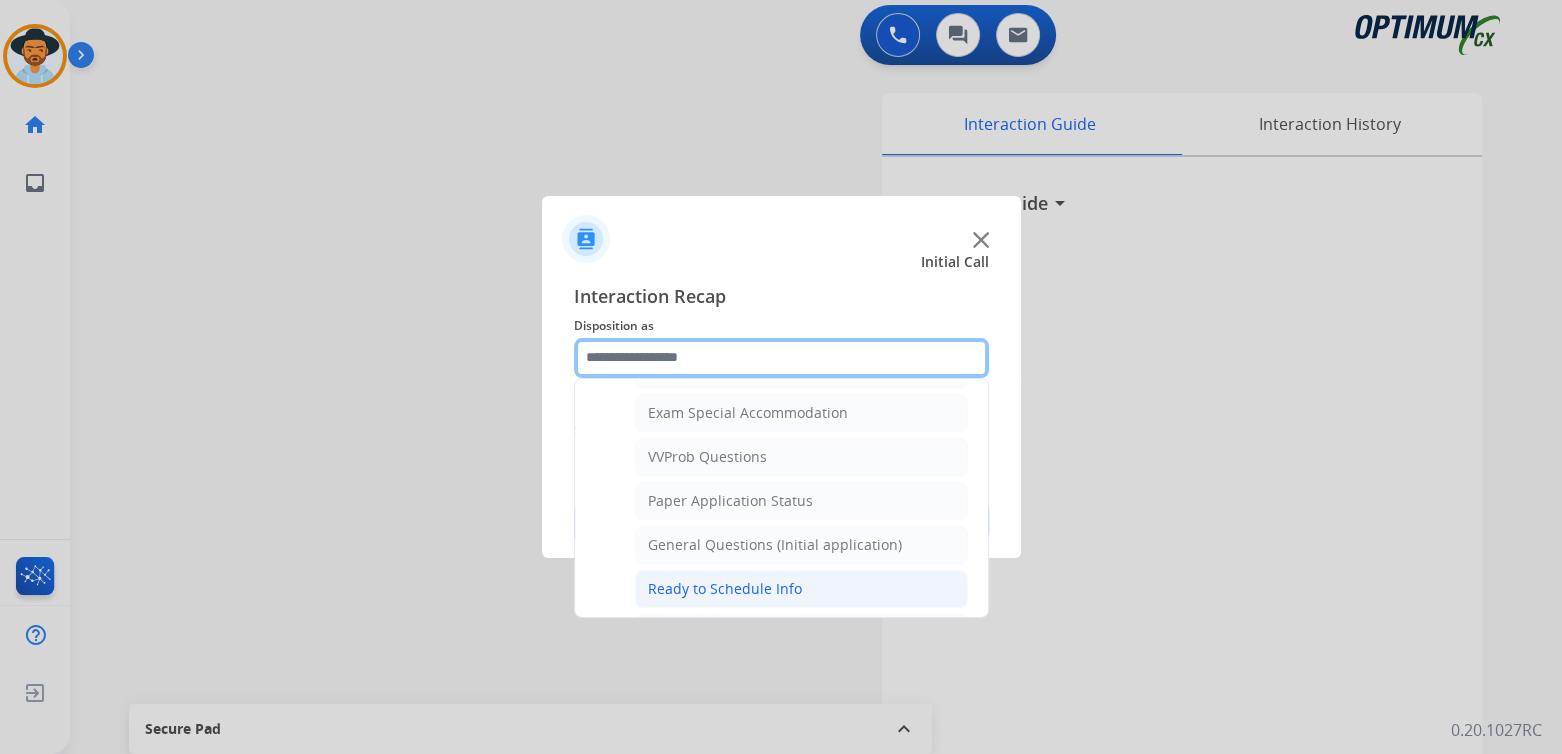 scroll, scrollTop: 1032, scrollLeft: 0, axis: vertical 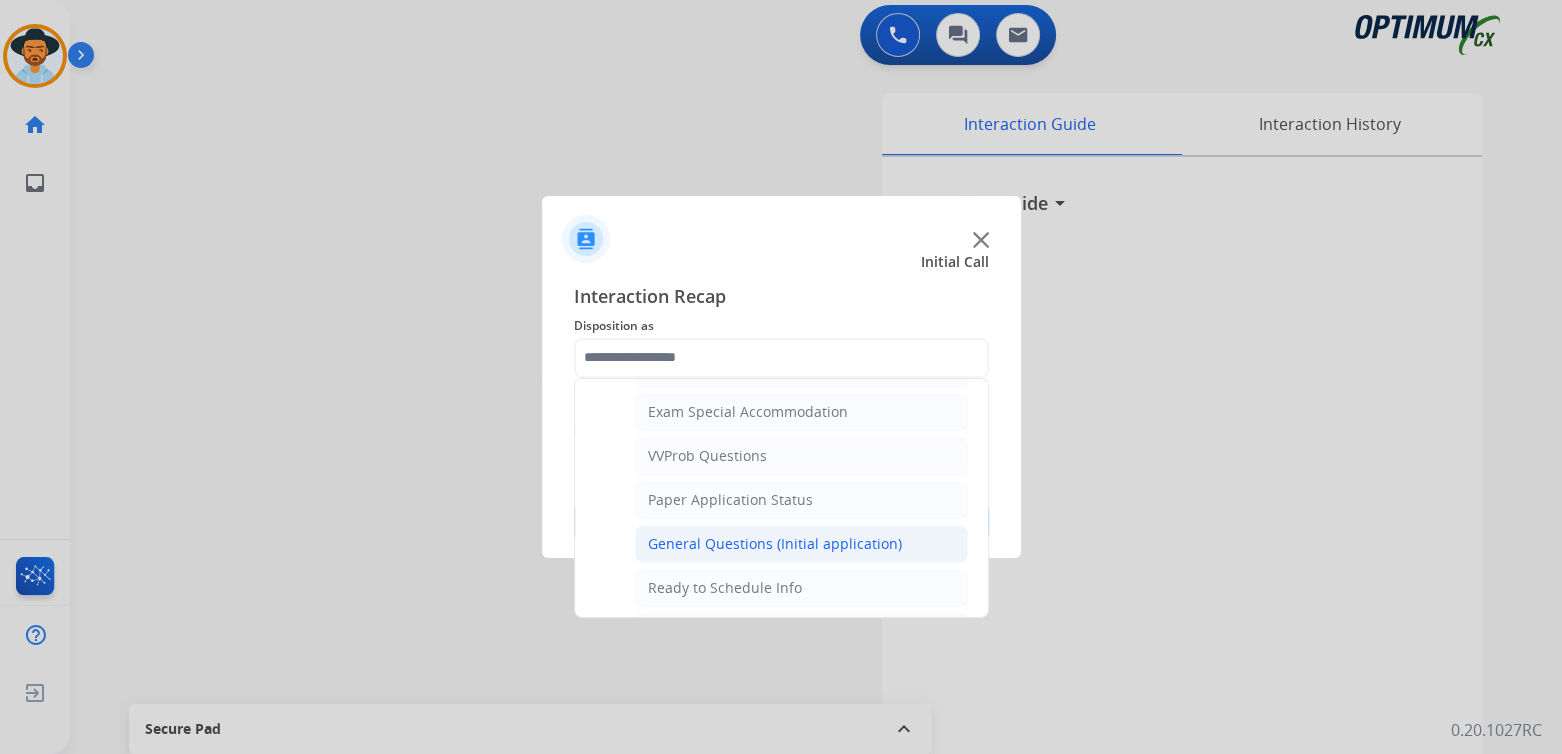 click on "General Questions (Initial application)" 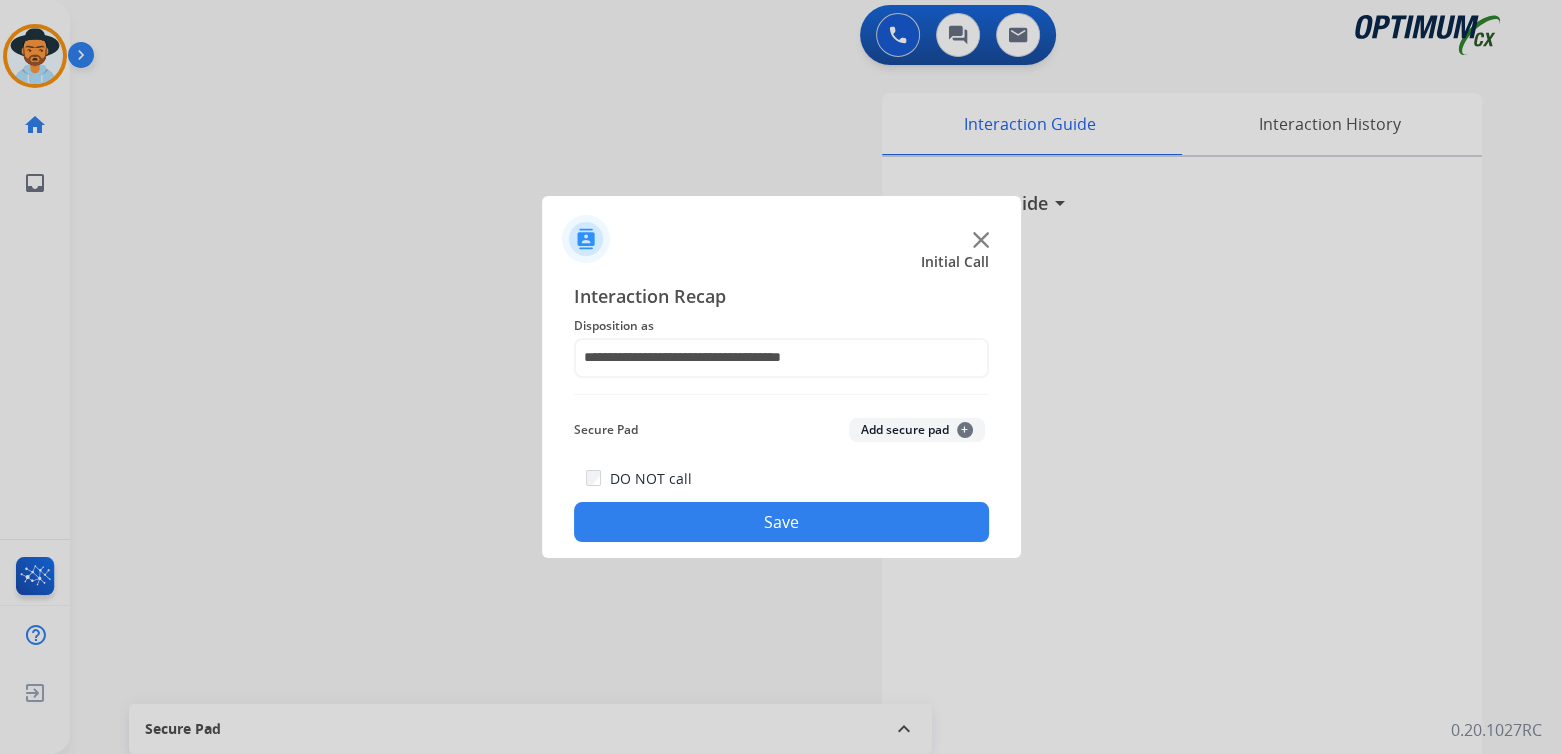 click on "Save" 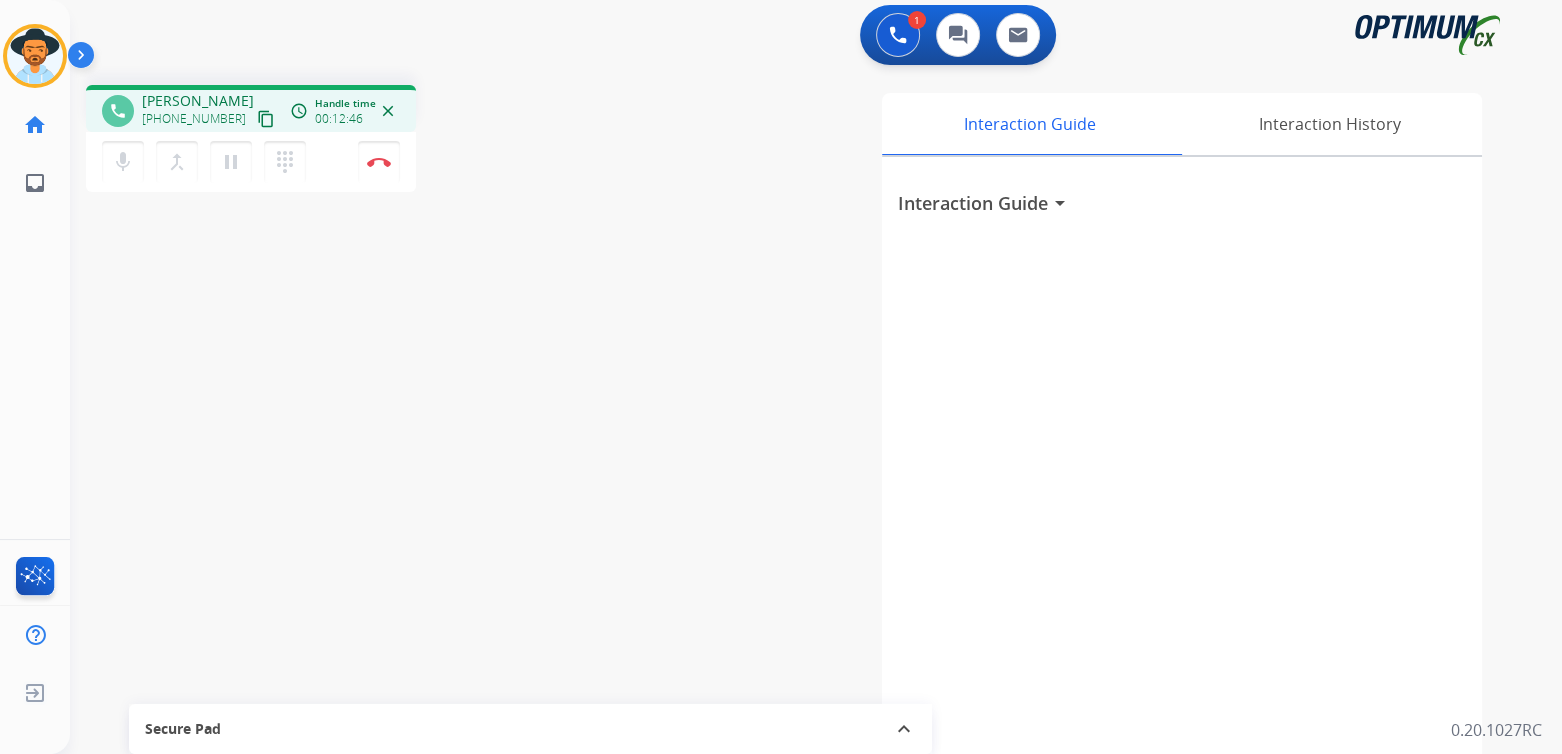 scroll, scrollTop: 1, scrollLeft: 0, axis: vertical 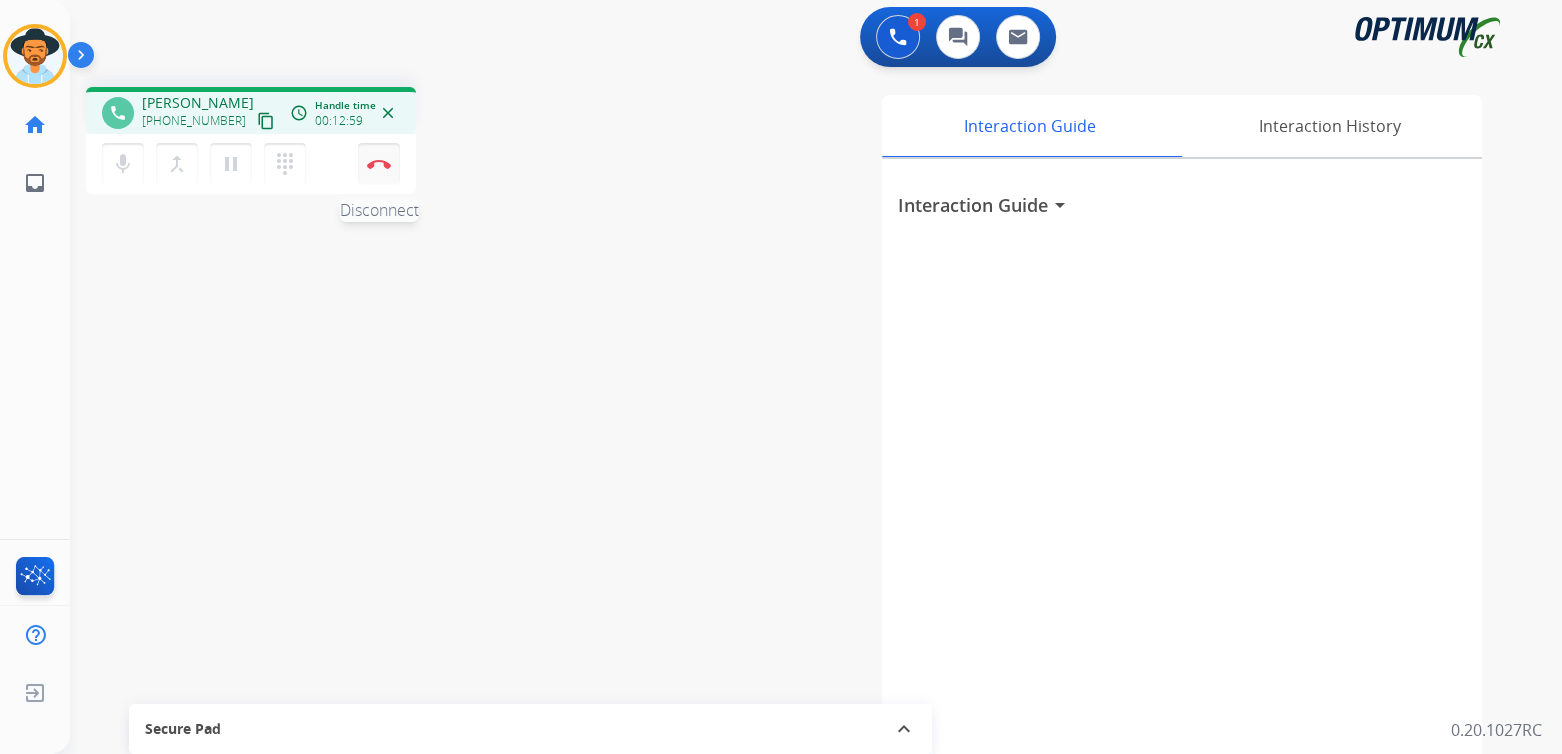 click on "Disconnect" at bounding box center (379, 164) 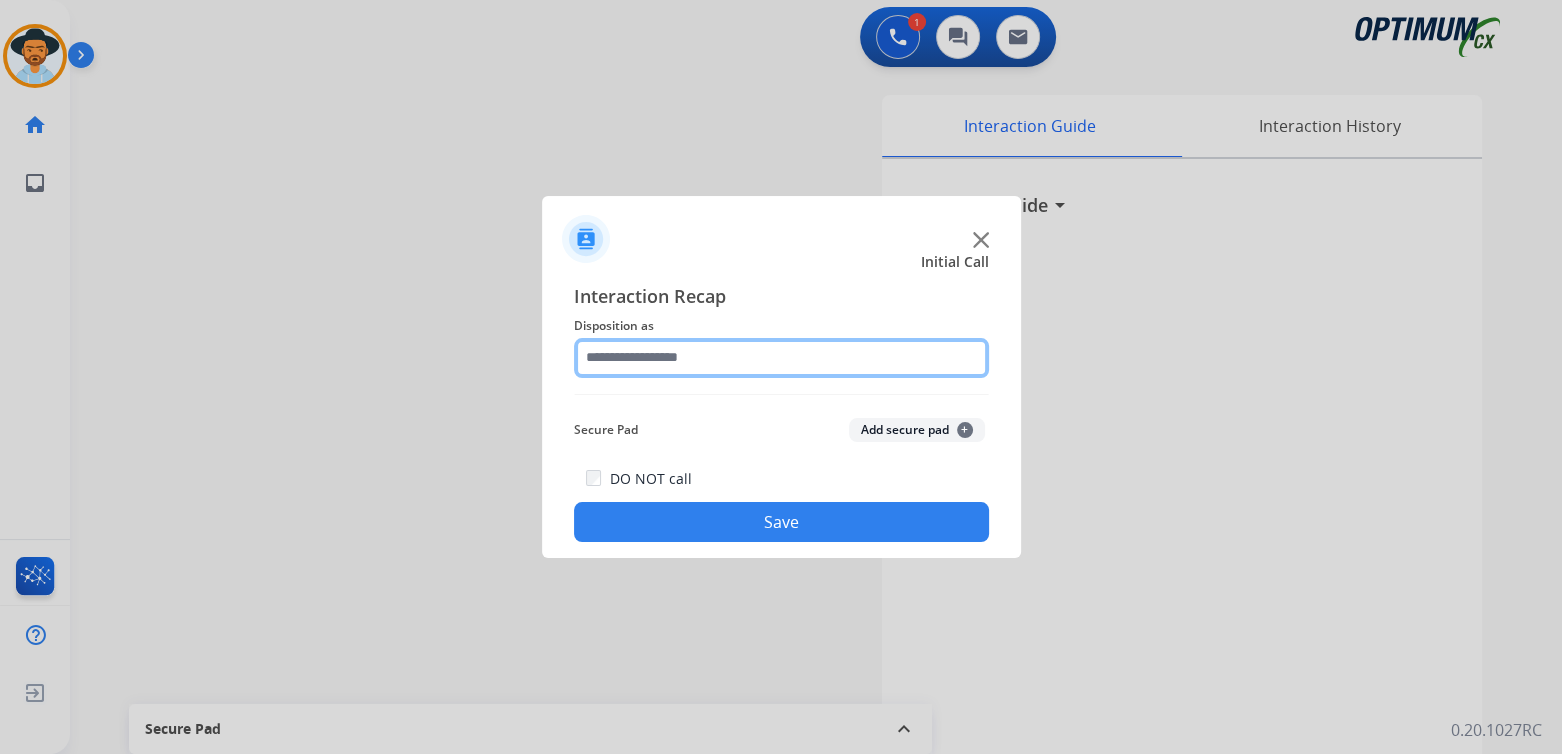 click 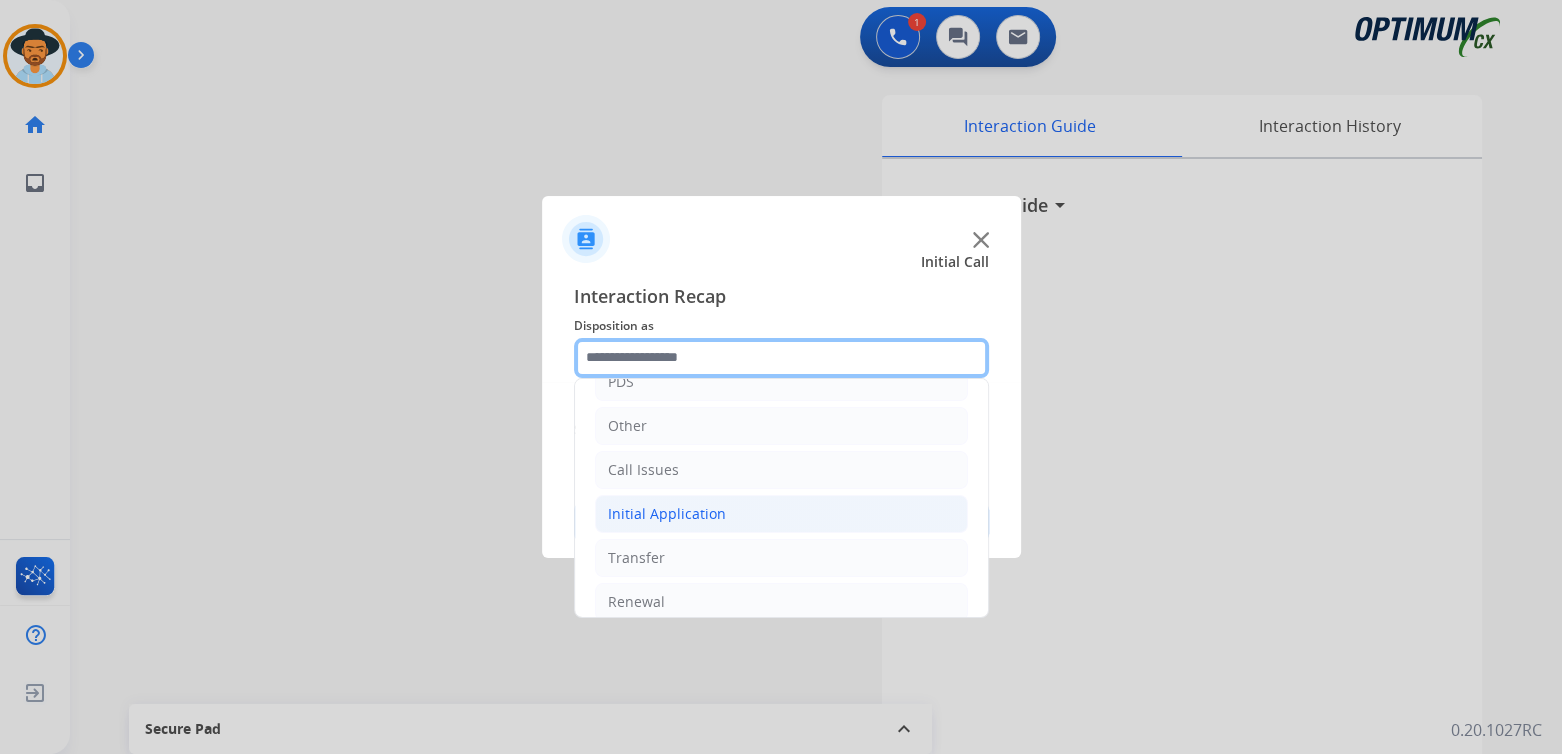 scroll, scrollTop: 132, scrollLeft: 0, axis: vertical 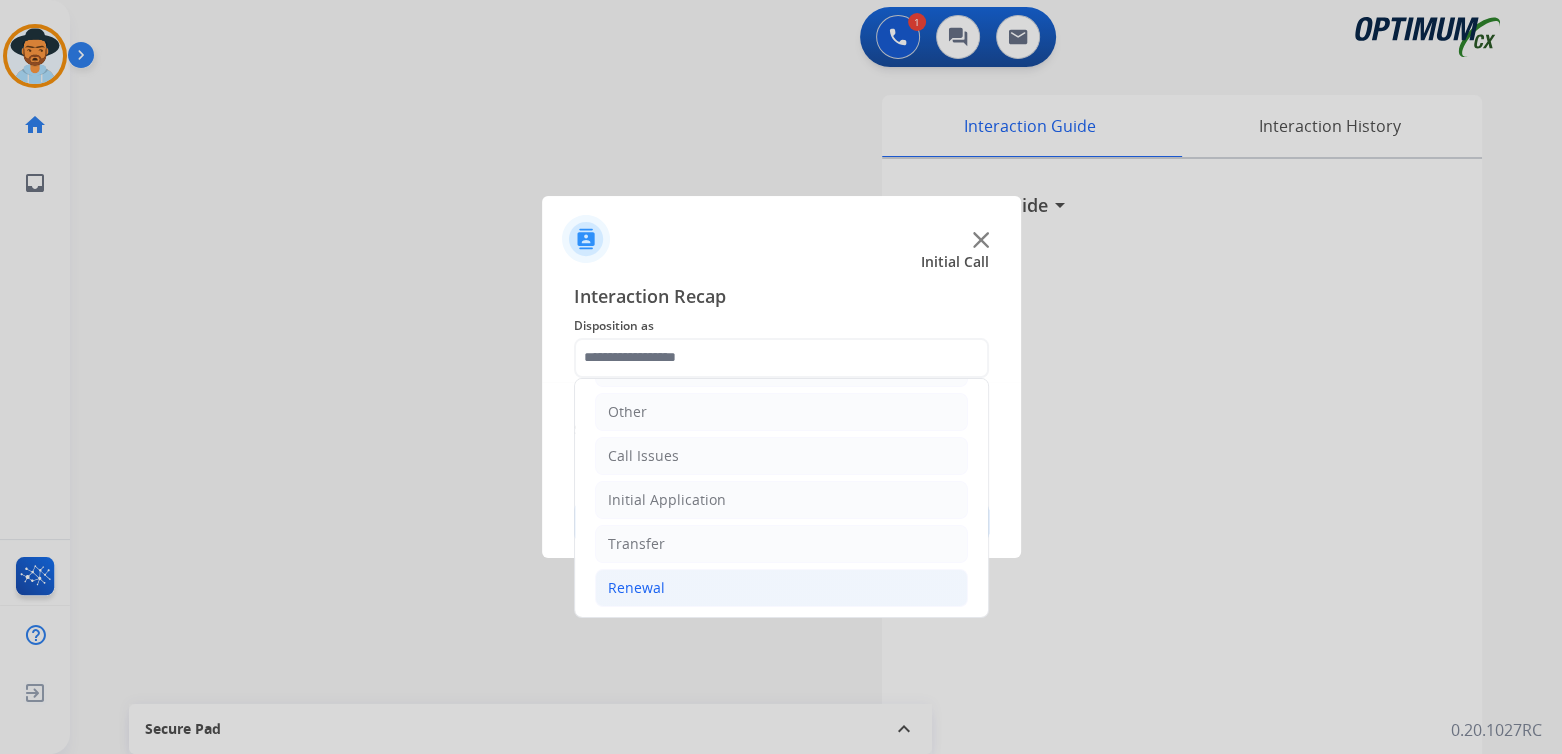 click on "Renewal" 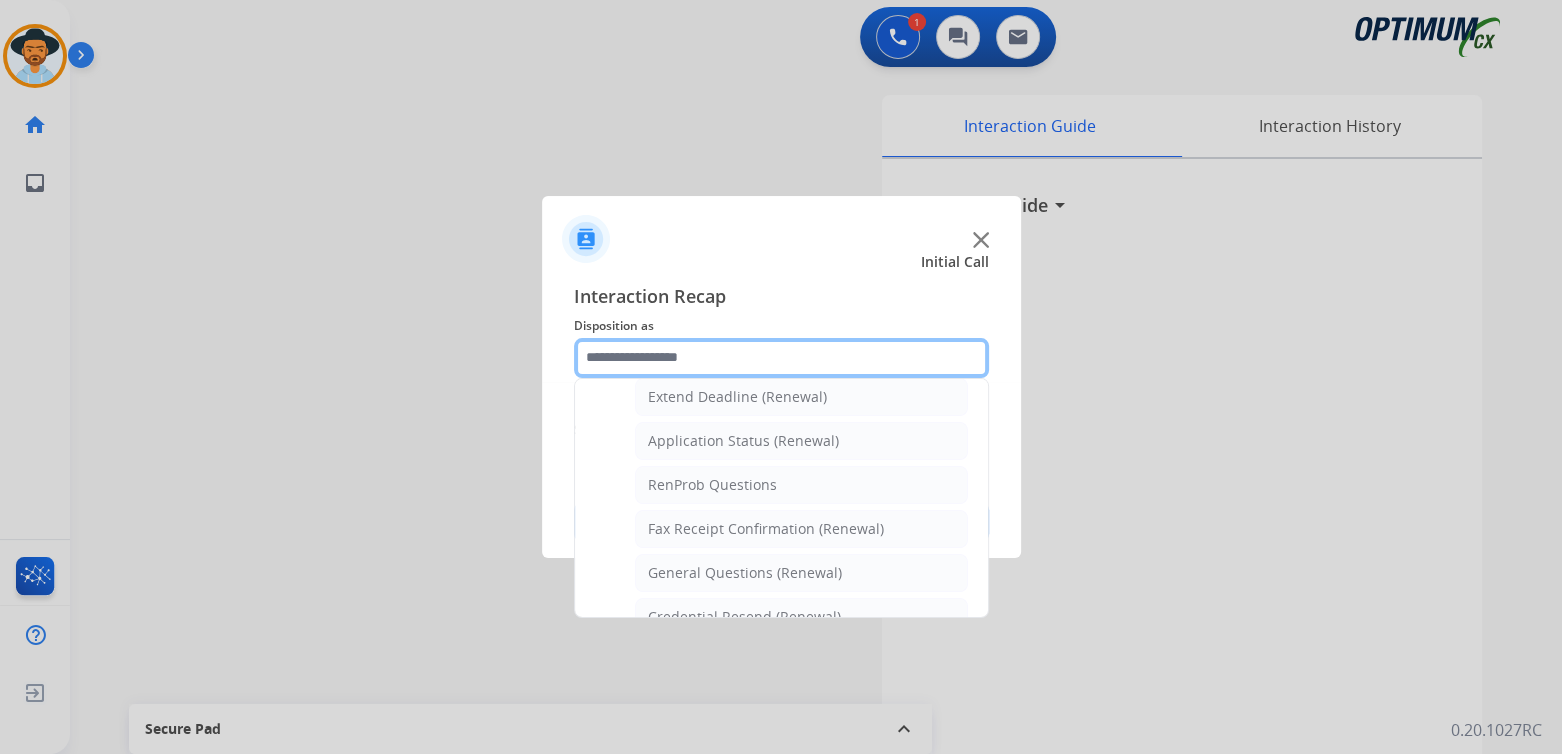 scroll, scrollTop: 432, scrollLeft: 0, axis: vertical 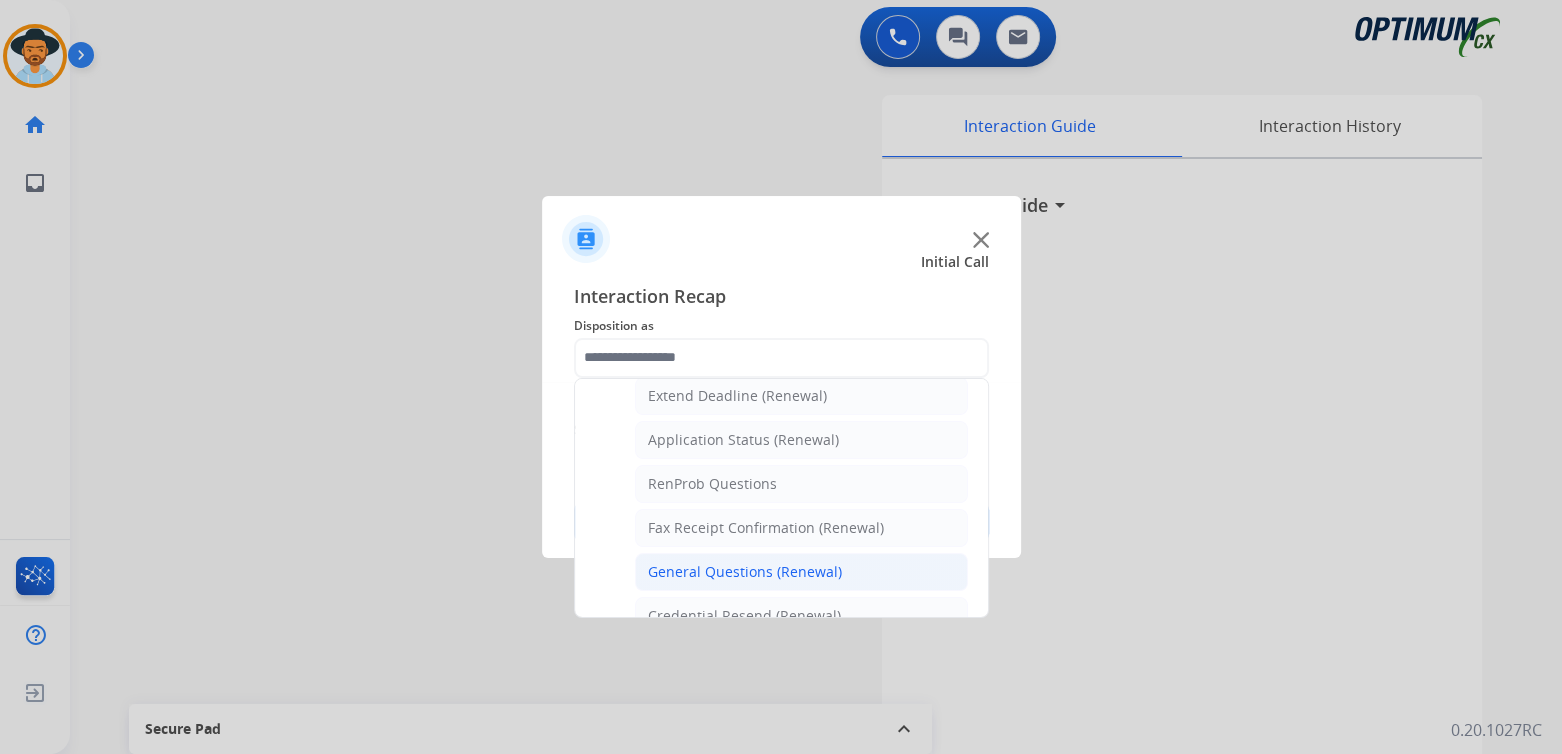 click on "General Questions (Renewal)" 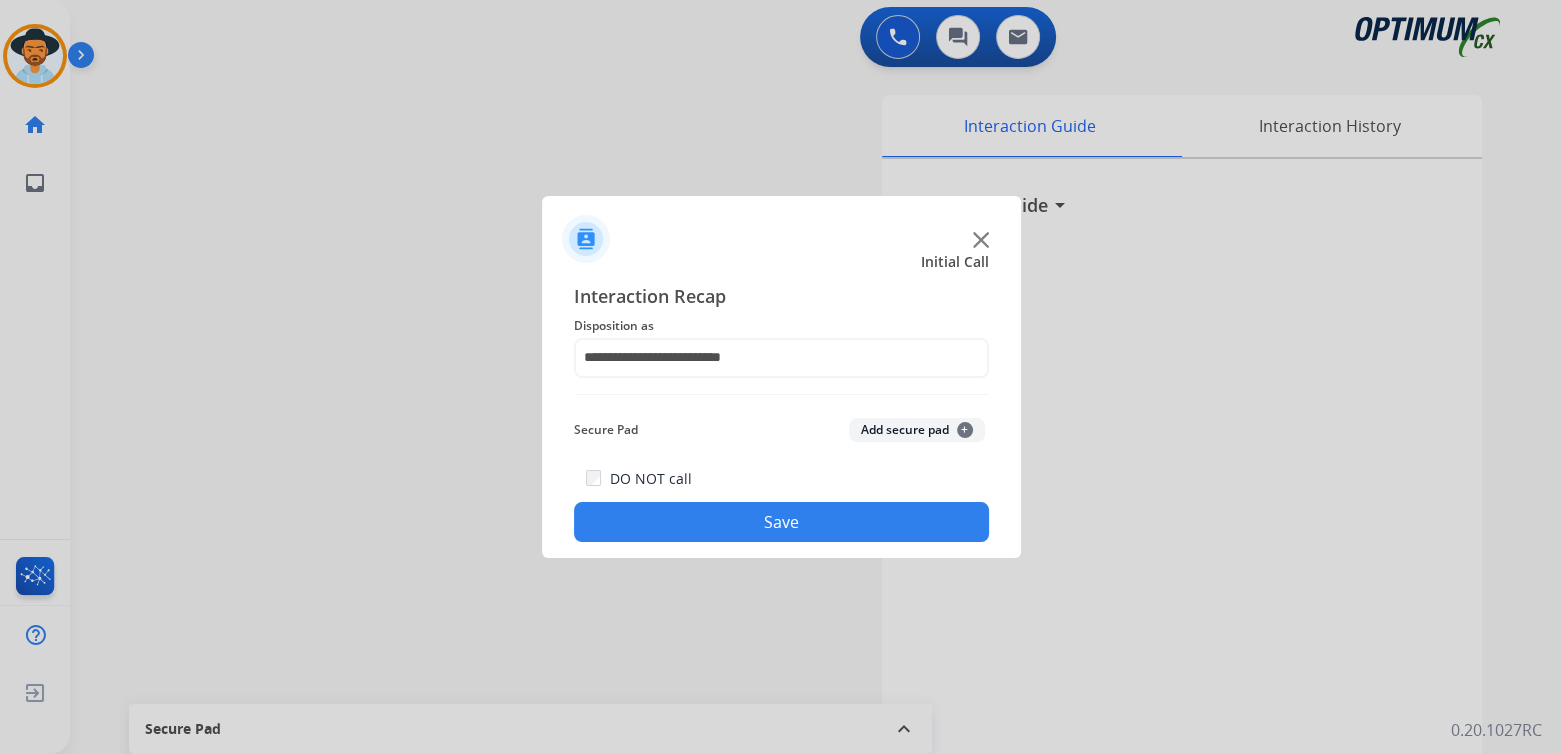 click on "Save" 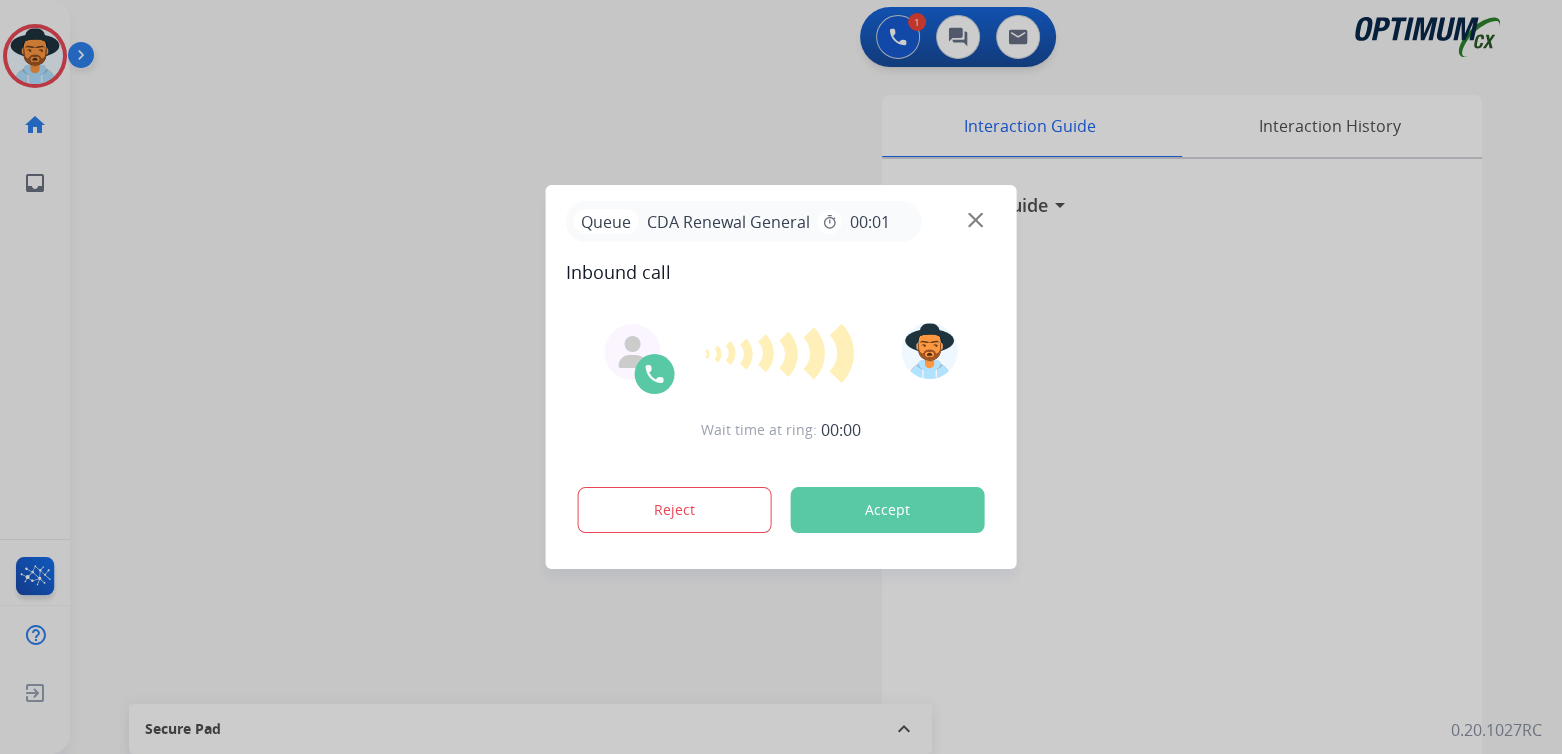 drag, startPoint x: 634, startPoint y: 508, endPoint x: 564, endPoint y: 460, distance: 84.87638 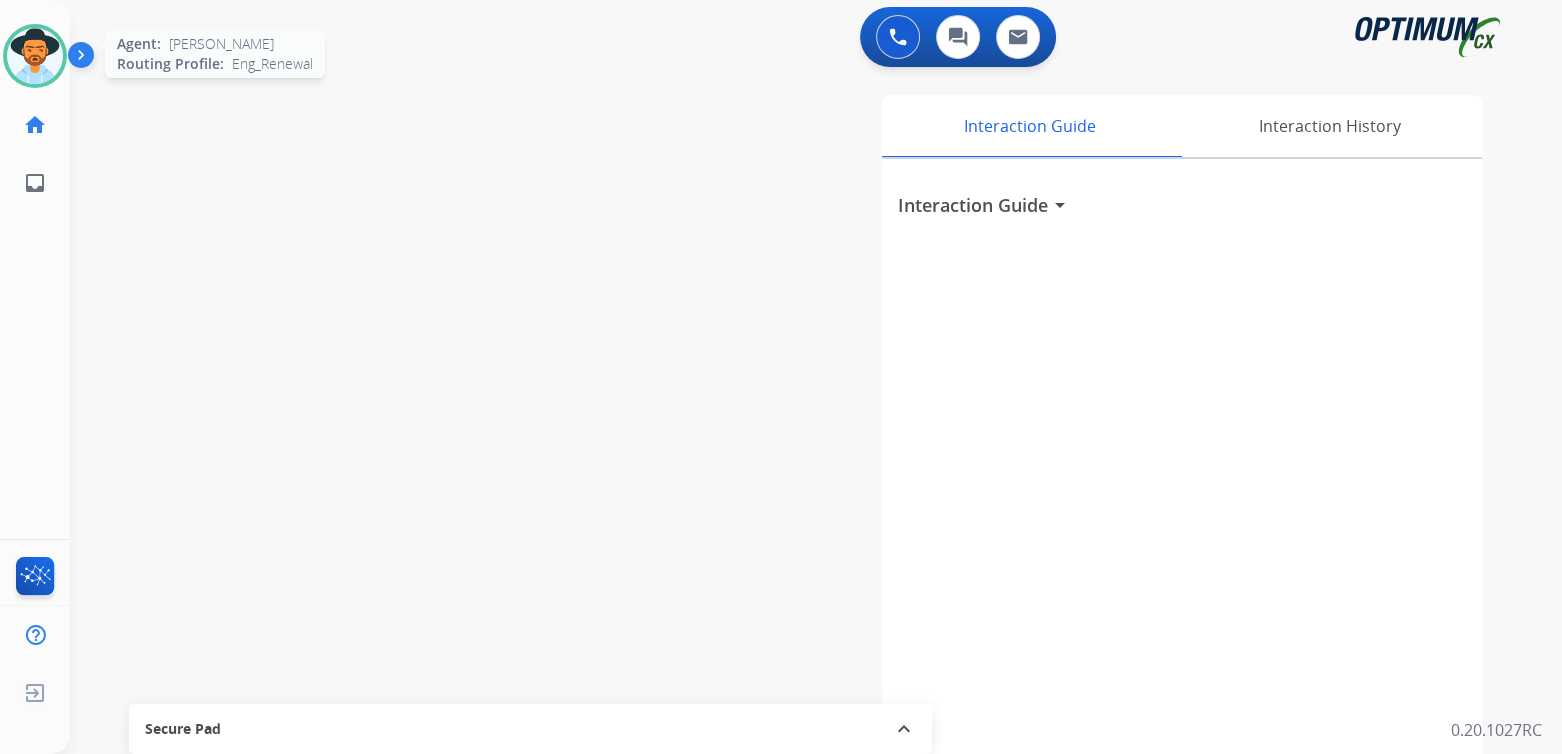 click at bounding box center [35, 56] 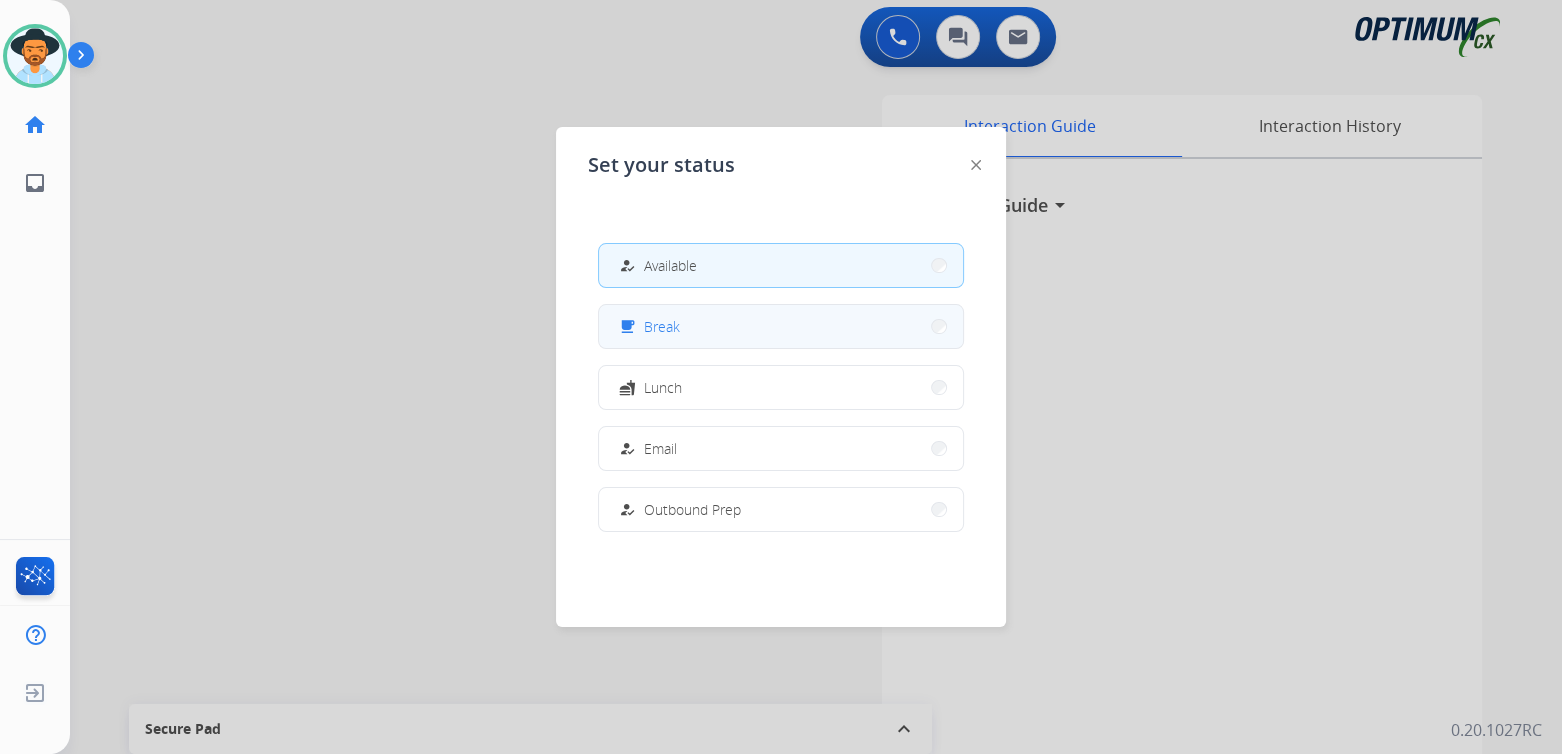click on "free_breakfast Break" at bounding box center (781, 326) 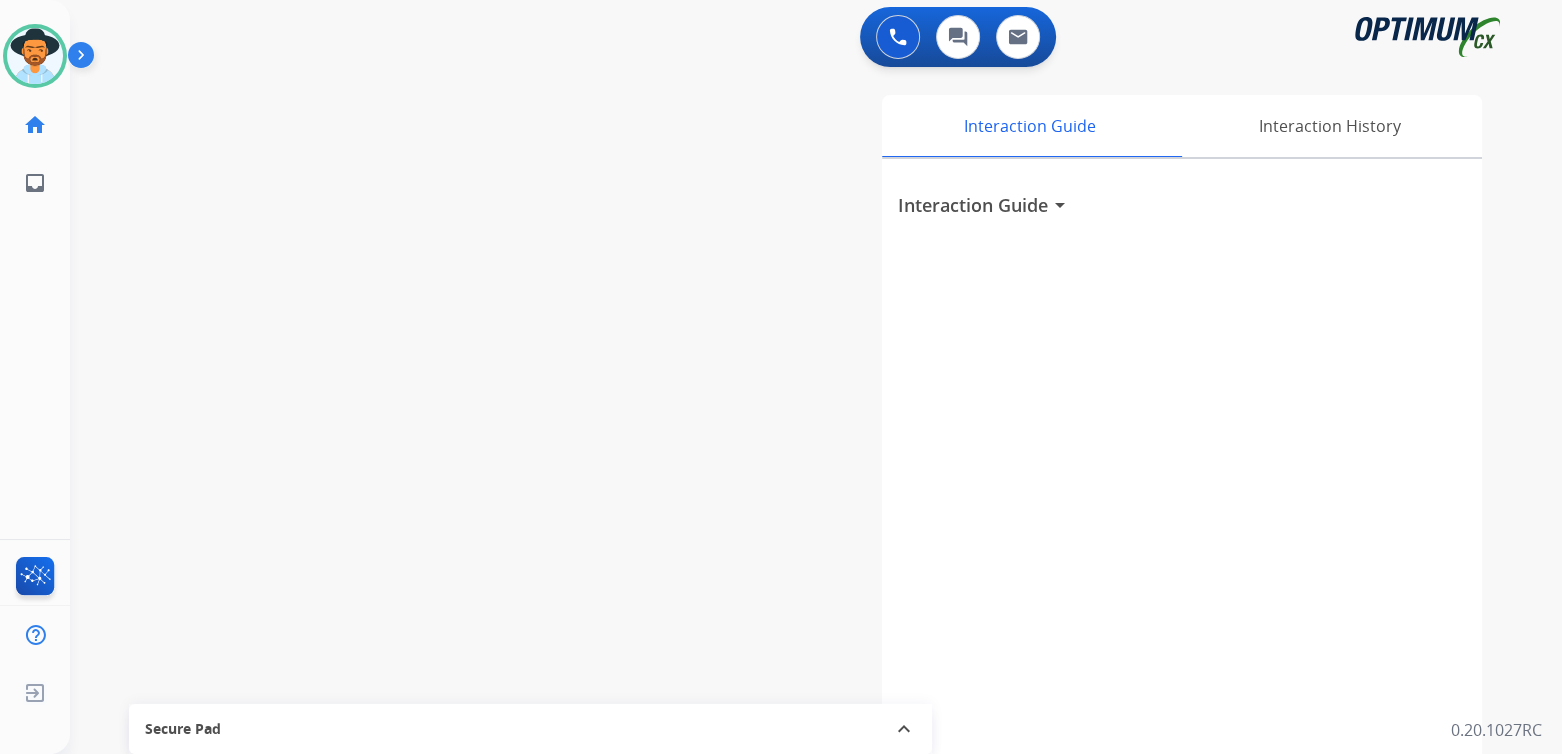 scroll, scrollTop: 0, scrollLeft: 0, axis: both 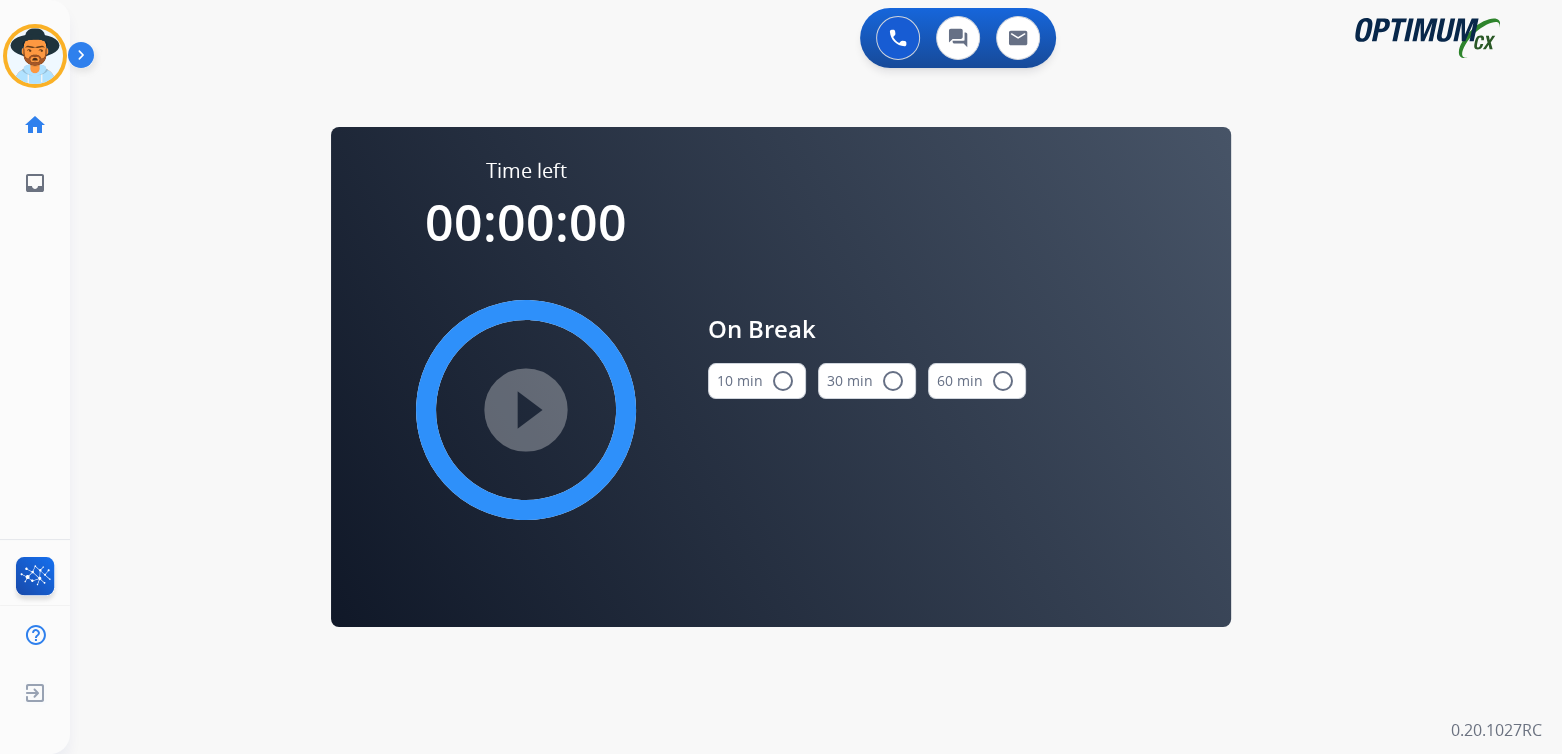 drag, startPoint x: 779, startPoint y: 382, endPoint x: 587, endPoint y: 413, distance: 194.4865 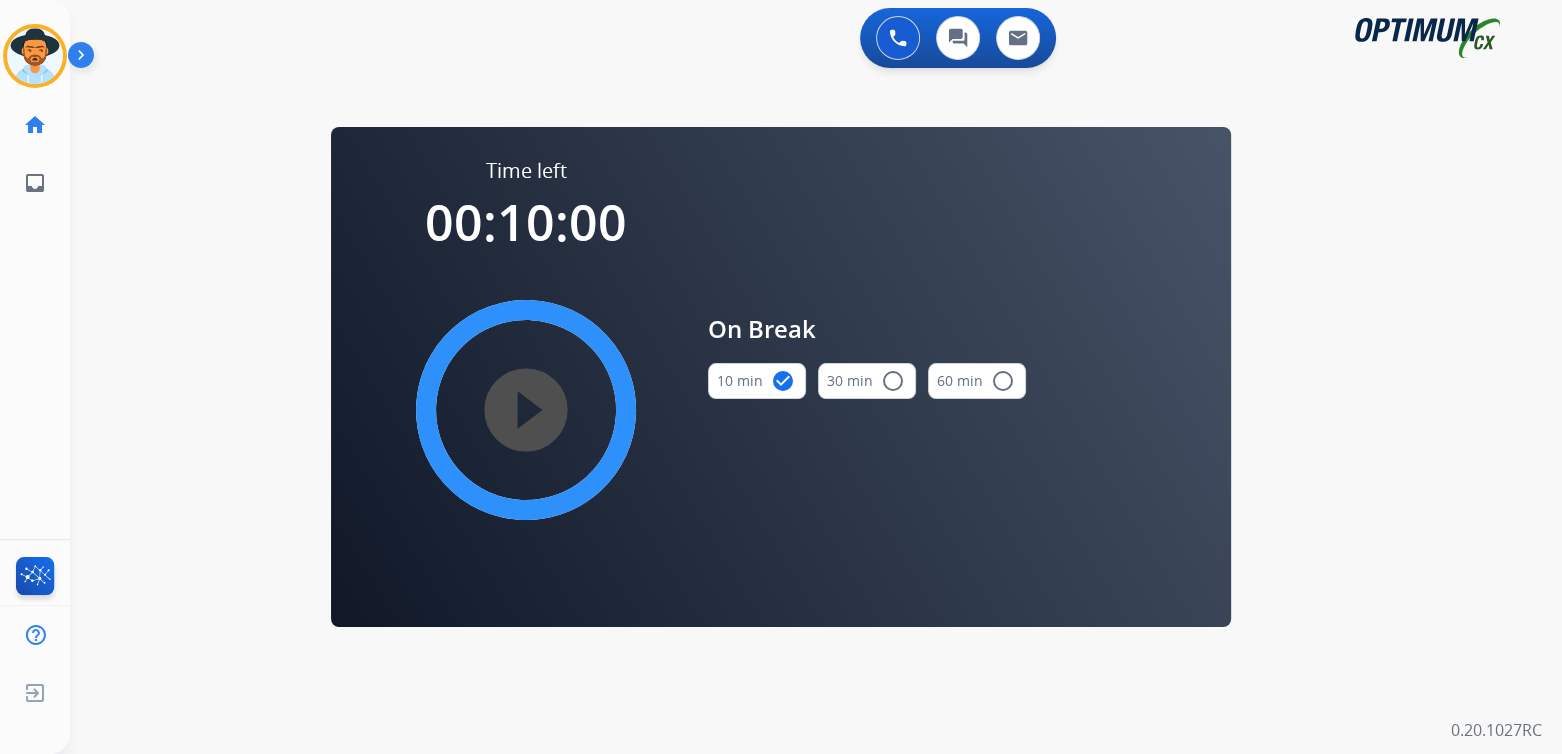 click on "play_circle_filled" at bounding box center [526, 410] 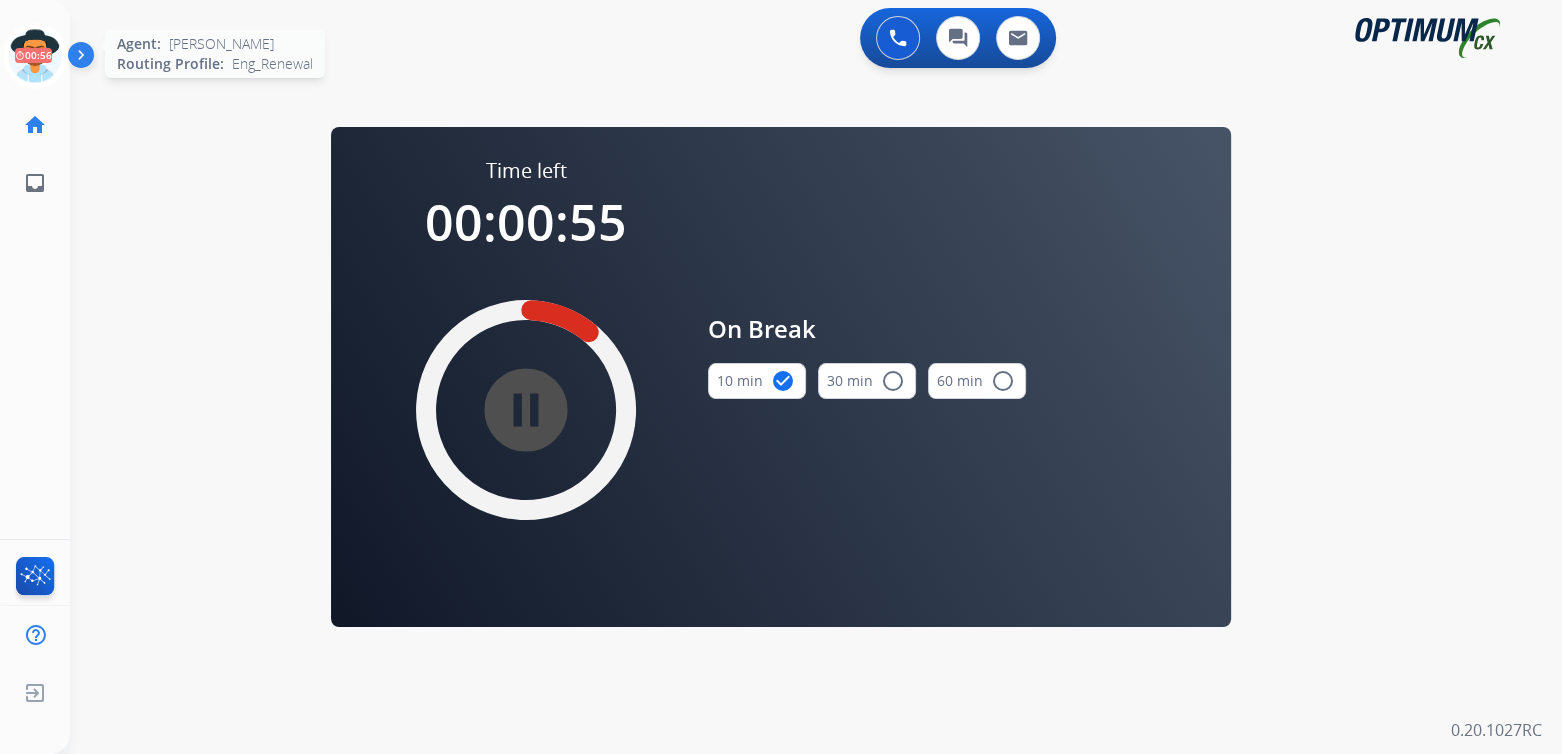 drag, startPoint x: 43, startPoint y: 58, endPoint x: 291, endPoint y: 39, distance: 248.72676 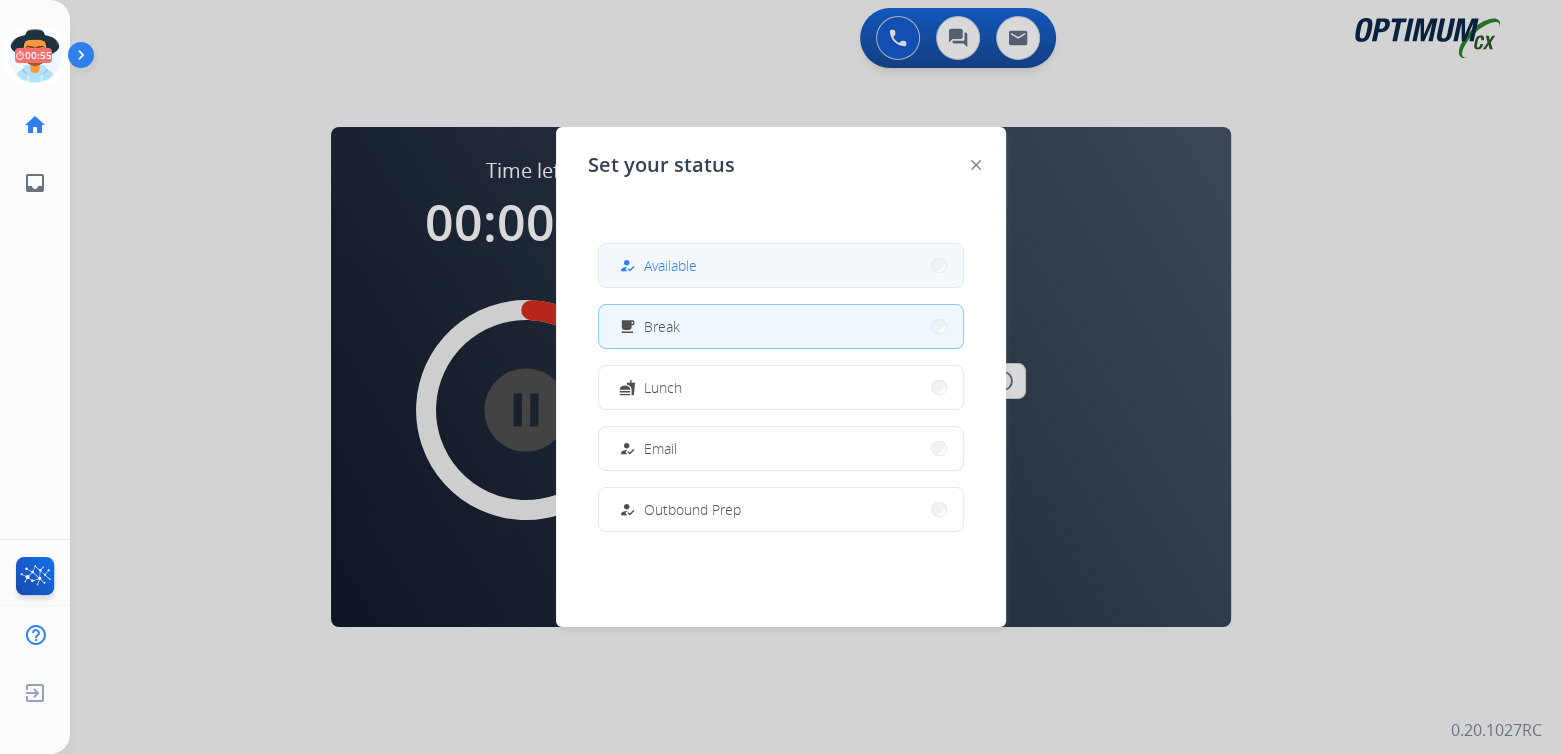 click on "how_to_reg Available" at bounding box center (781, 265) 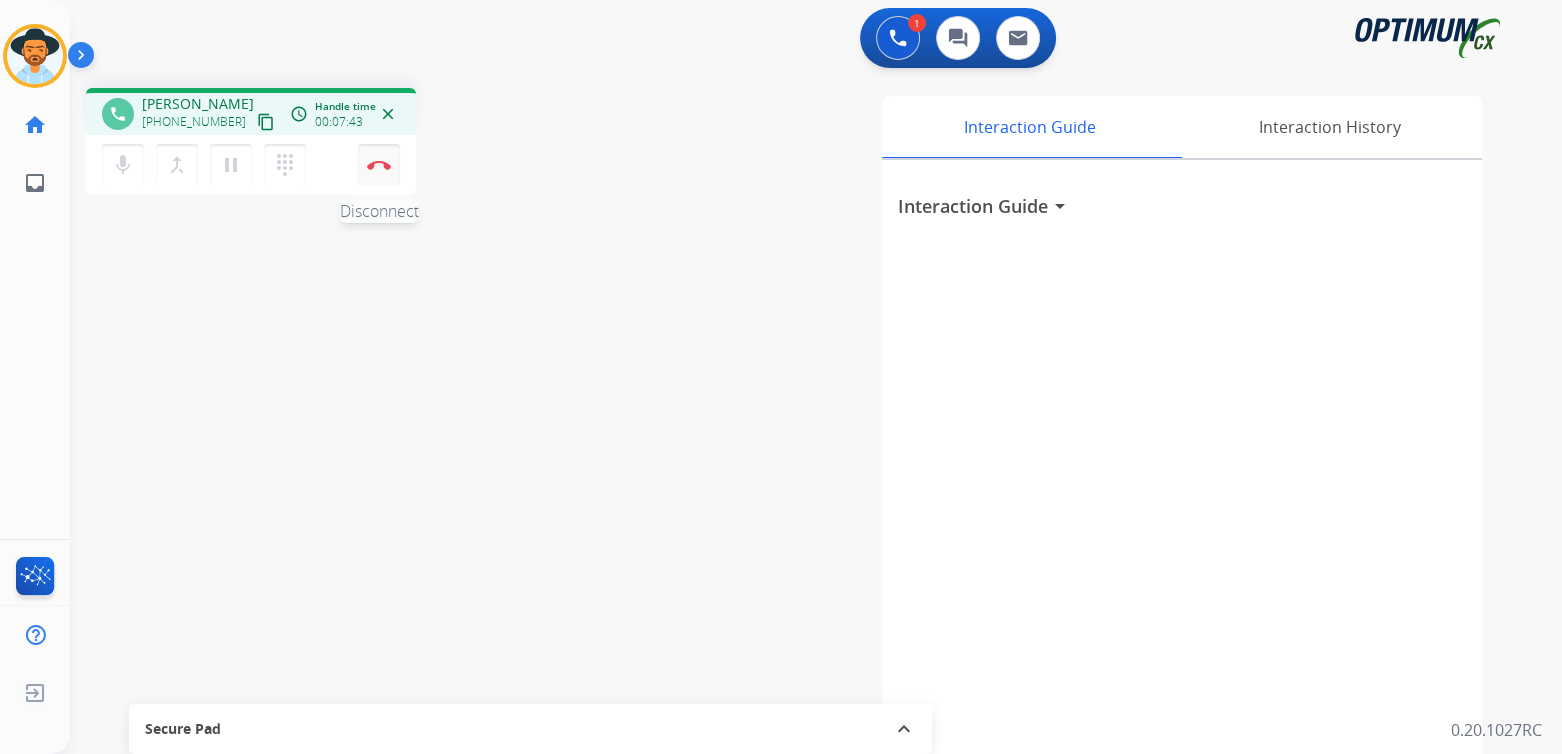 drag, startPoint x: 381, startPoint y: 165, endPoint x: 393, endPoint y: 167, distance: 12.165525 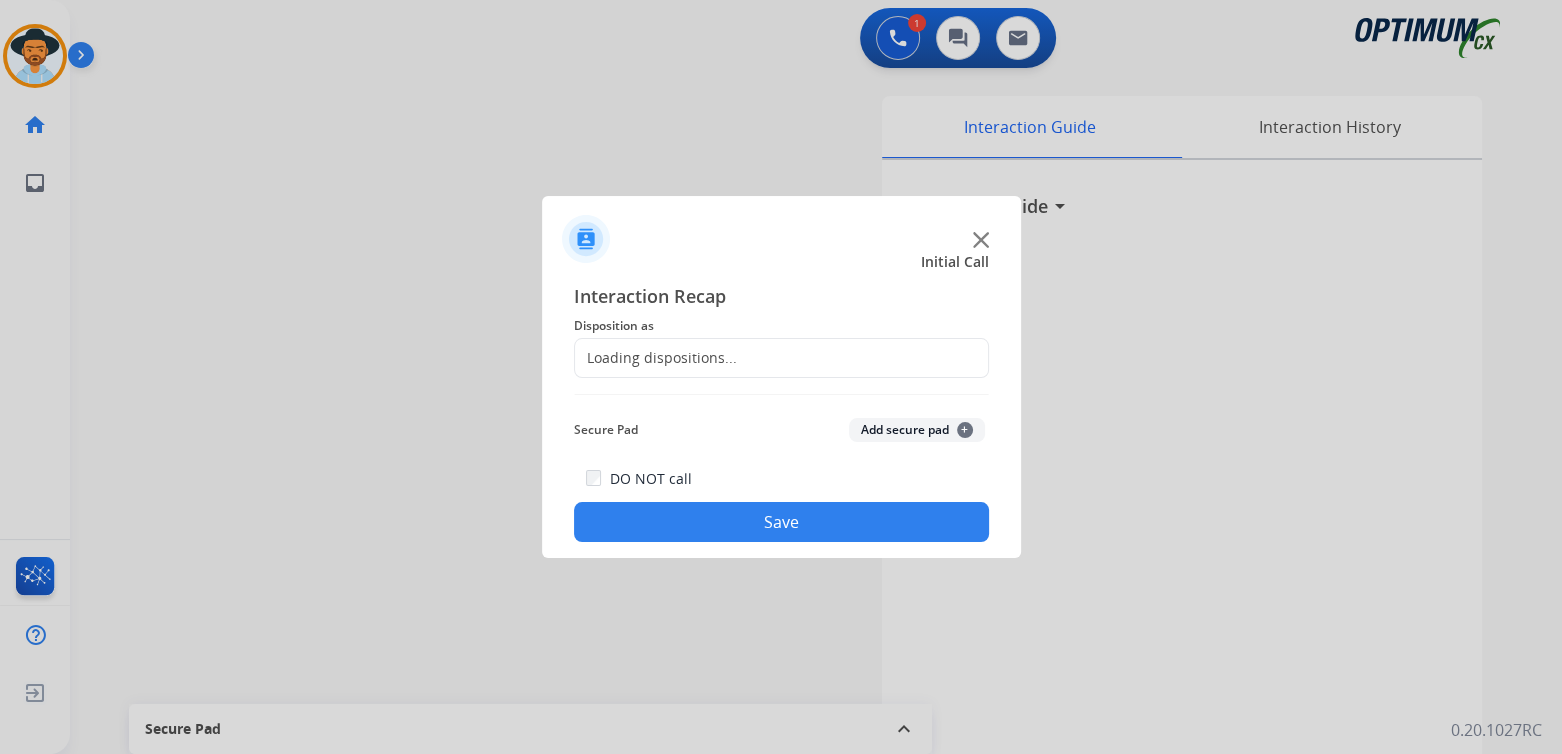 click on "Loading dispositions..." 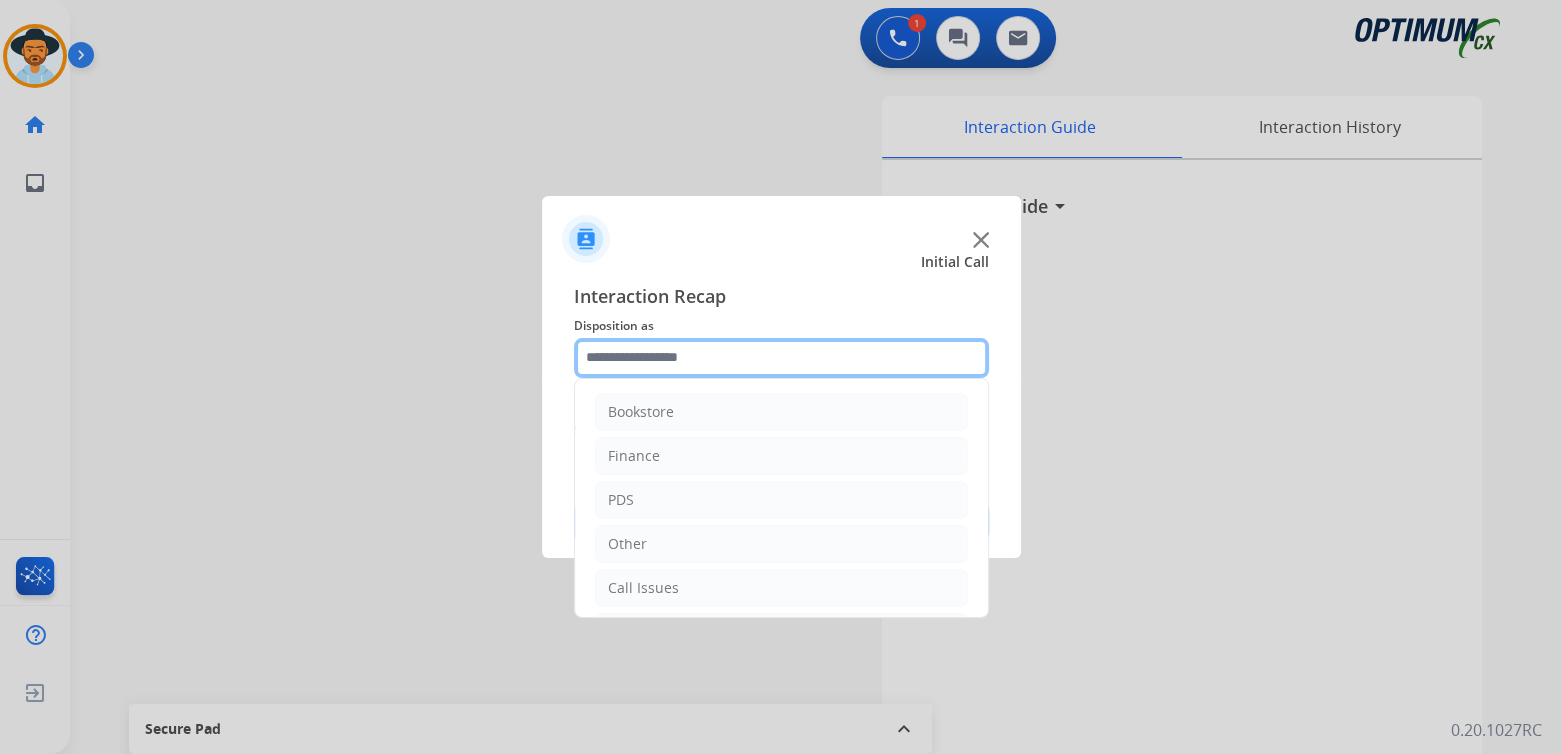 click 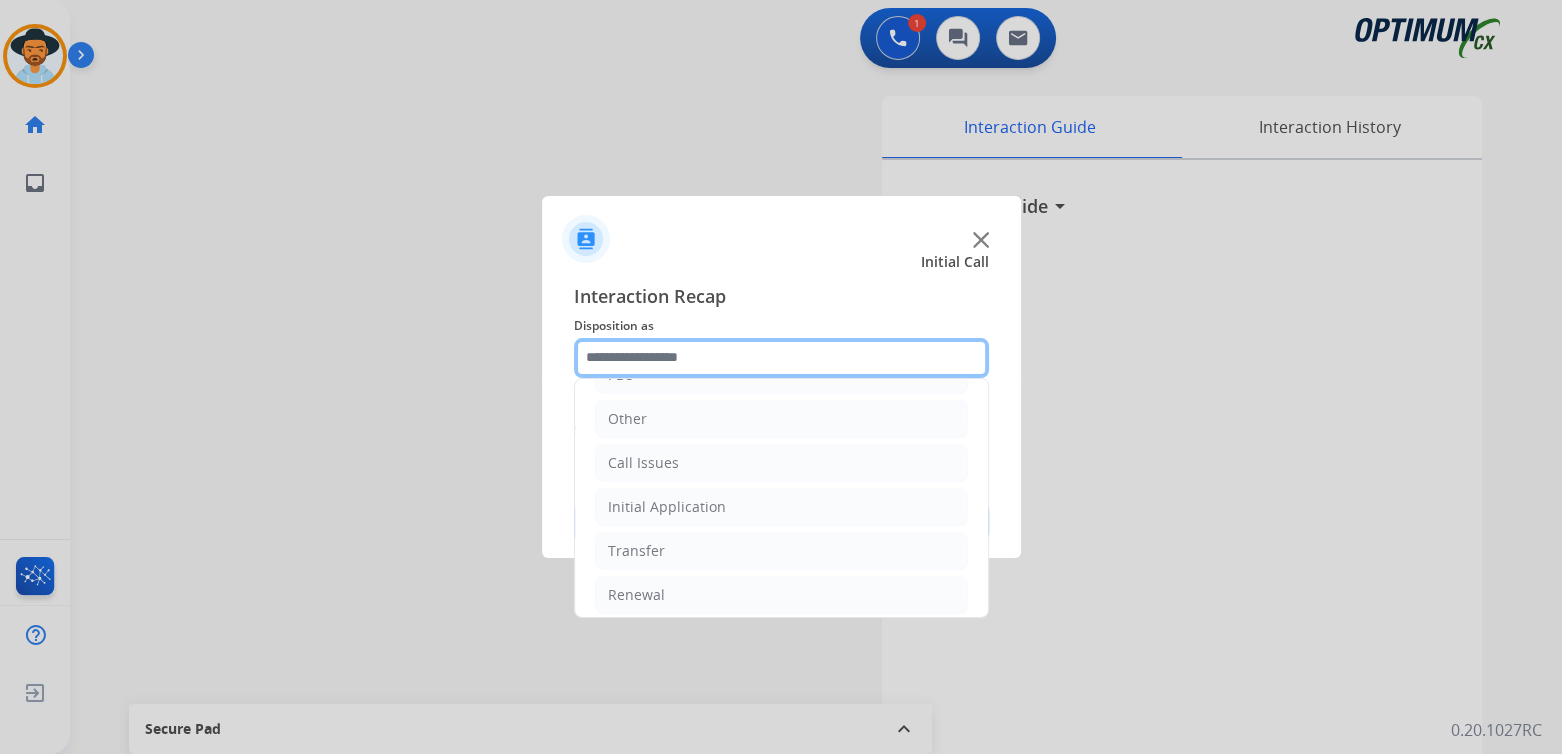 scroll, scrollTop: 132, scrollLeft: 0, axis: vertical 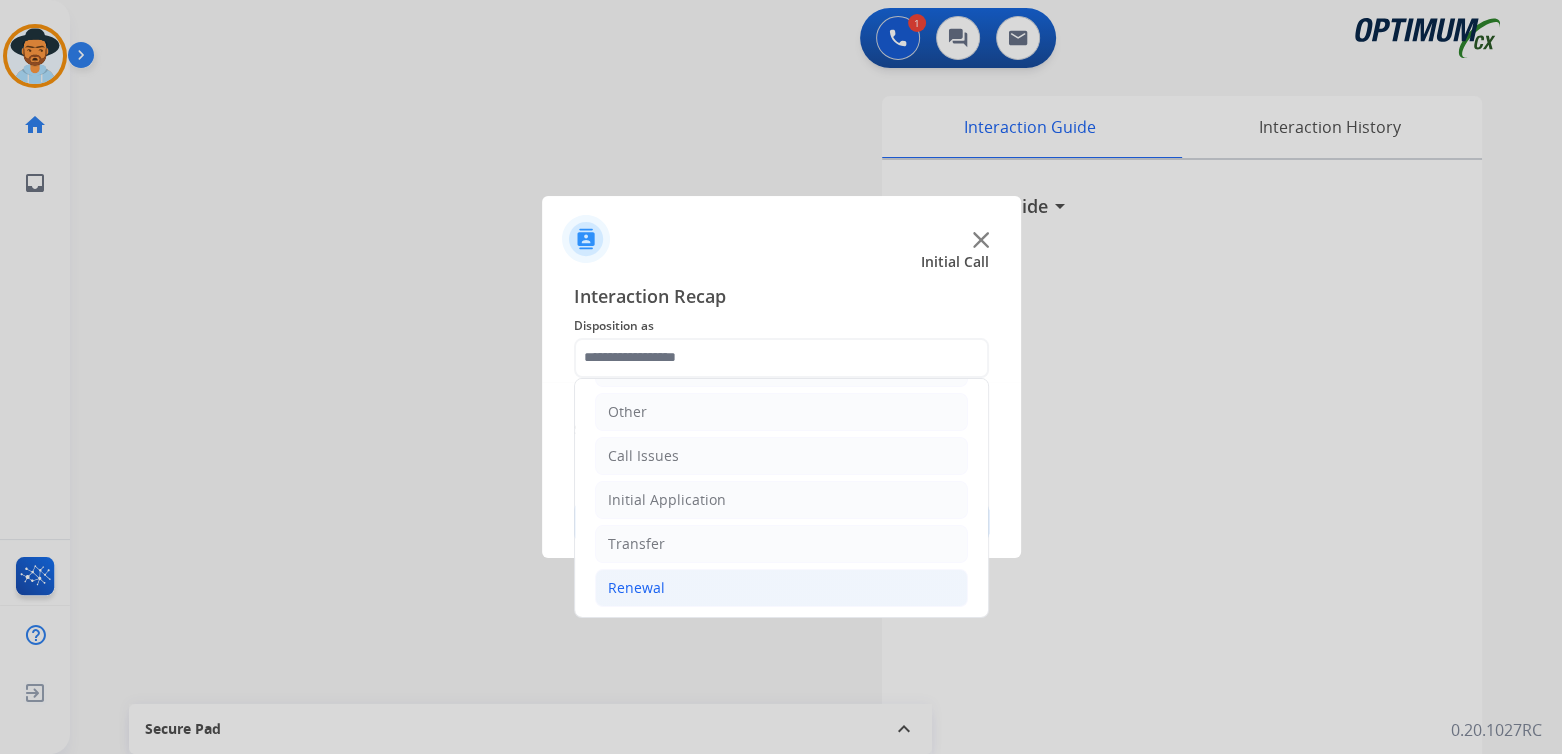 click on "Renewal" 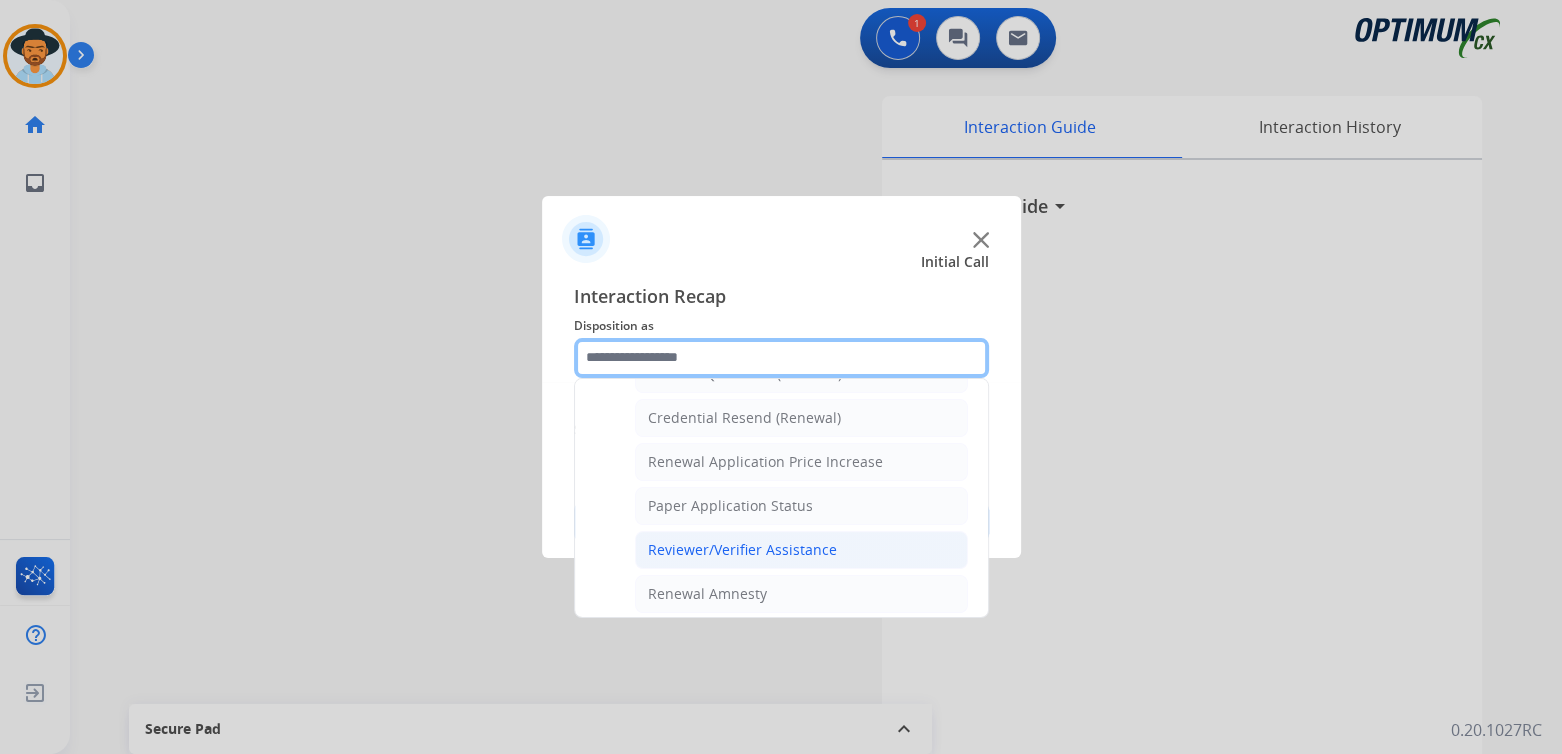 scroll, scrollTop: 631, scrollLeft: 0, axis: vertical 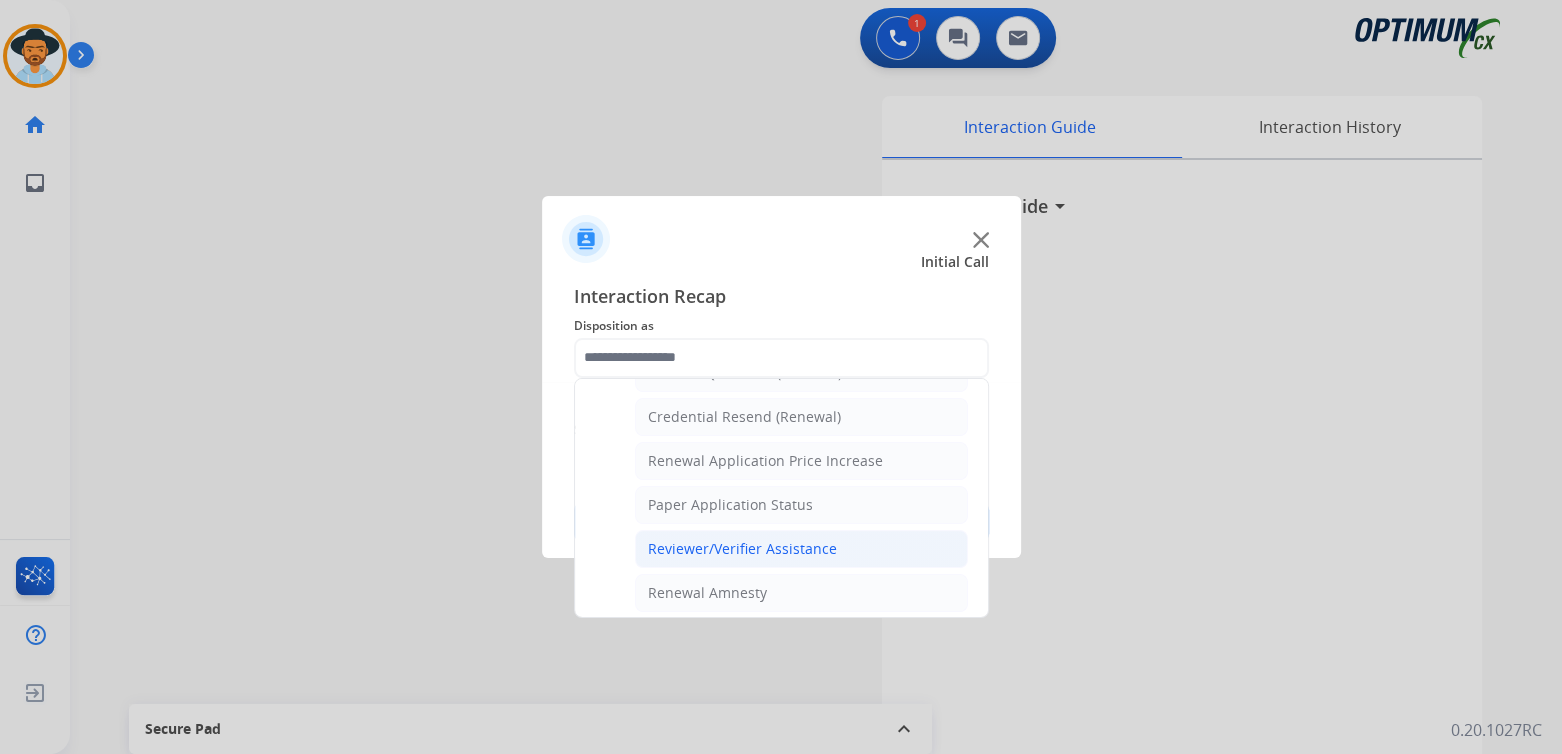 click on "Reviewer/Verifier Assistance" 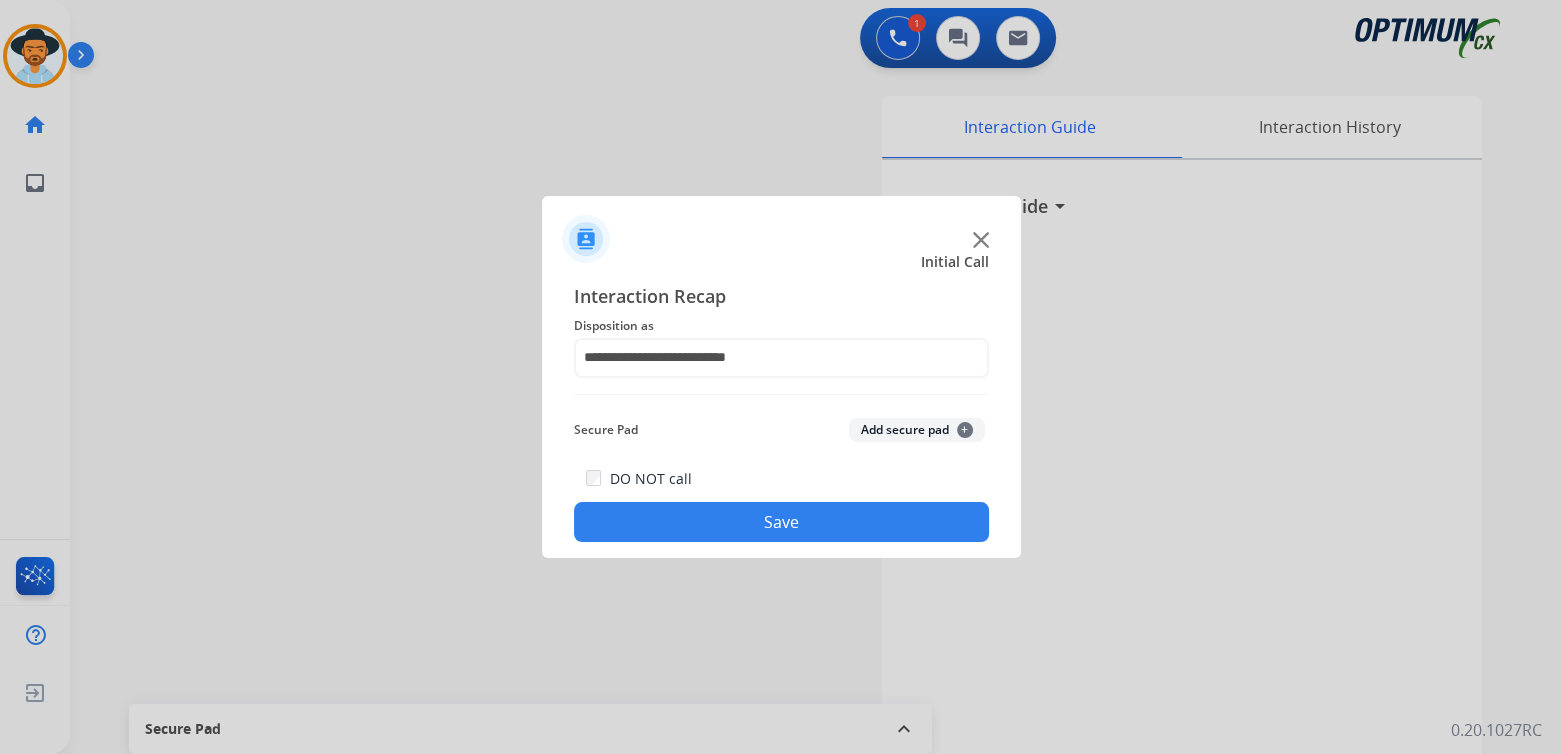 click on "Save" 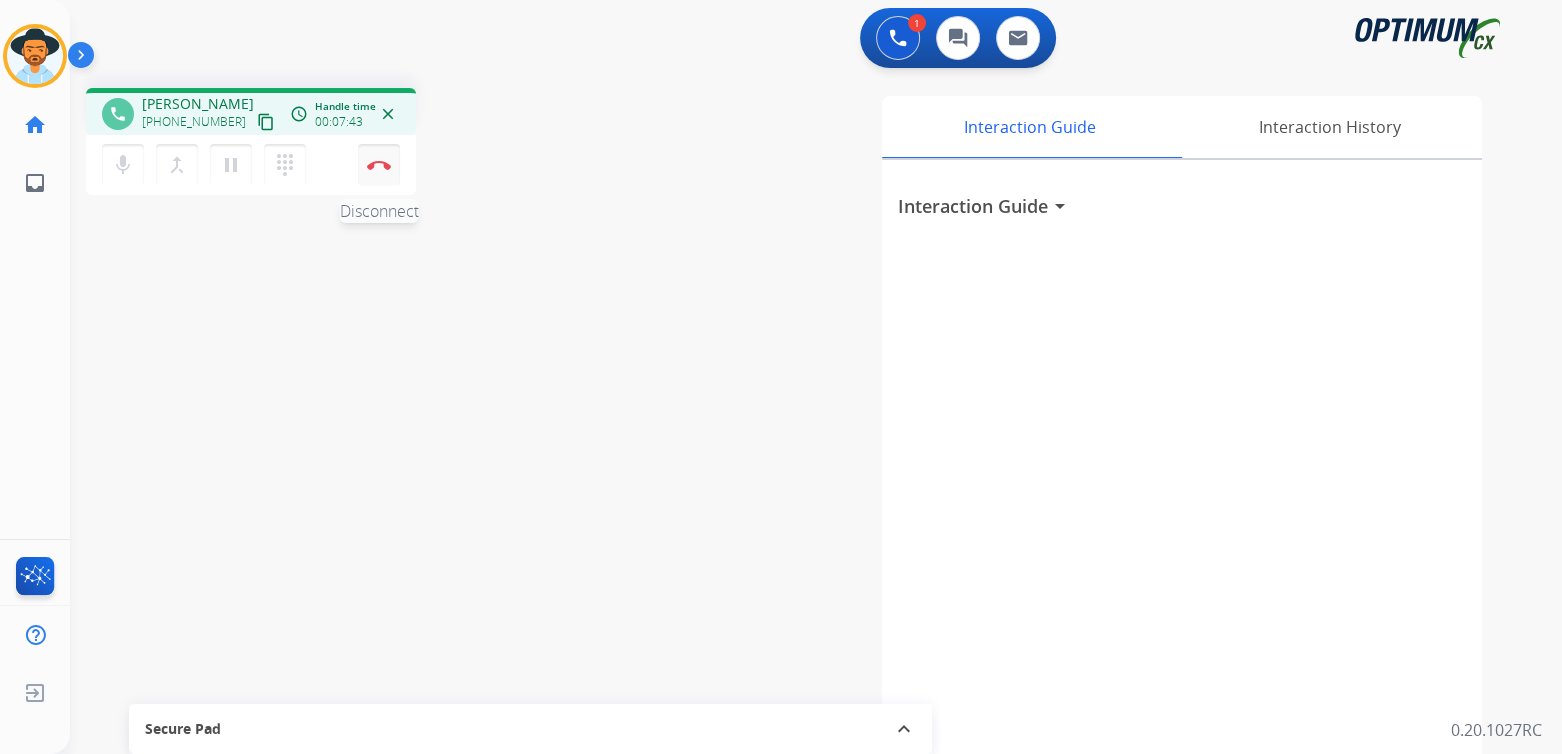 click at bounding box center [379, 165] 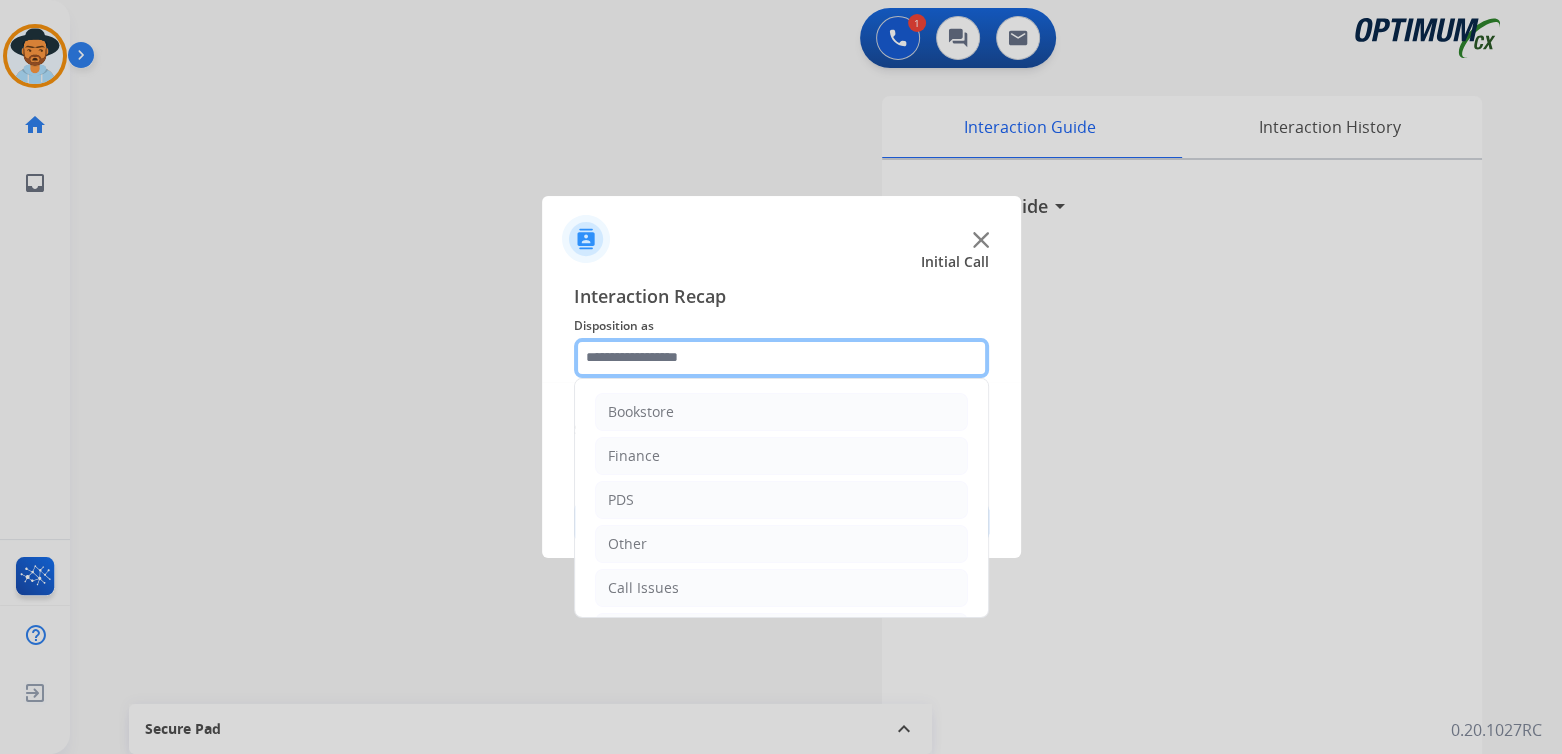 click 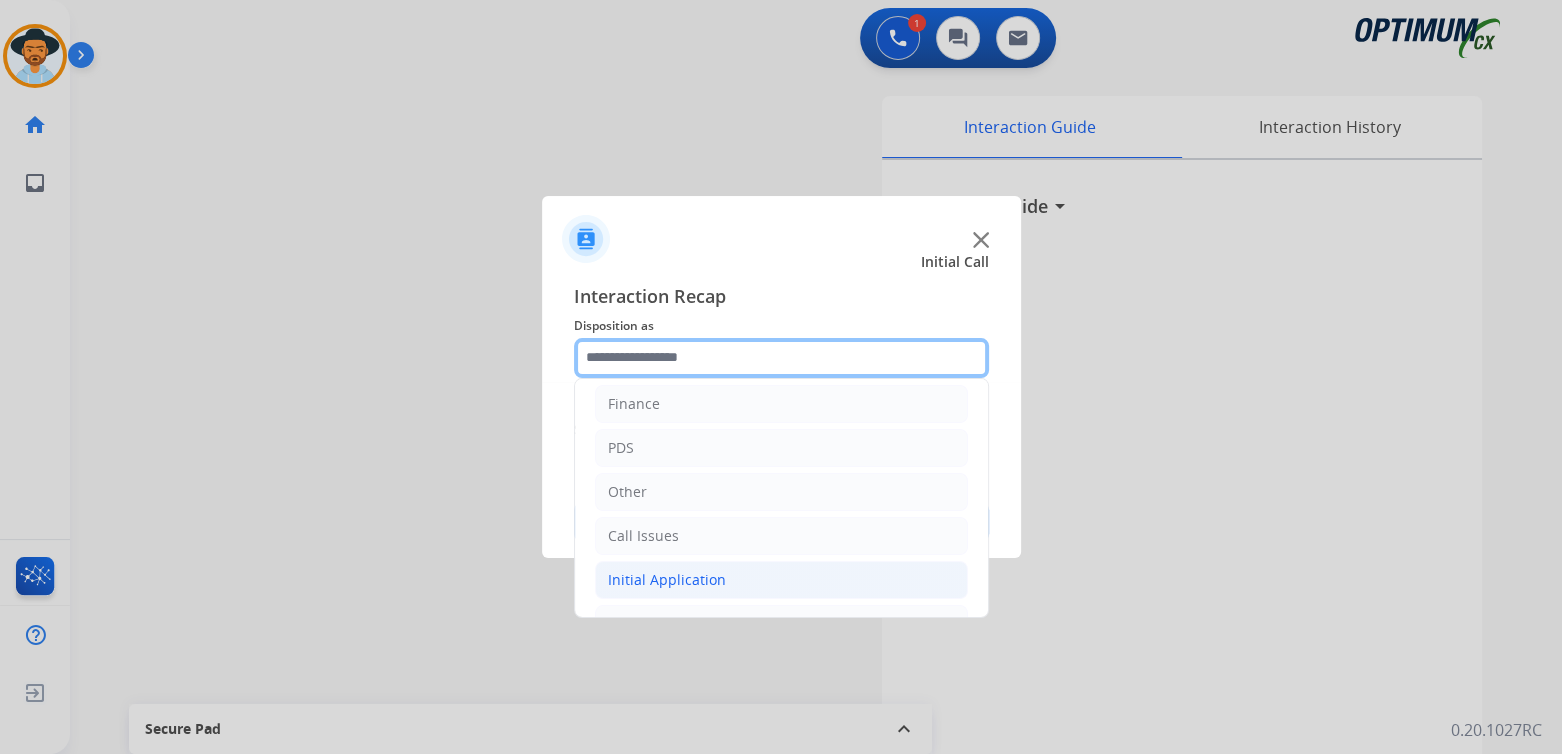 scroll, scrollTop: 132, scrollLeft: 0, axis: vertical 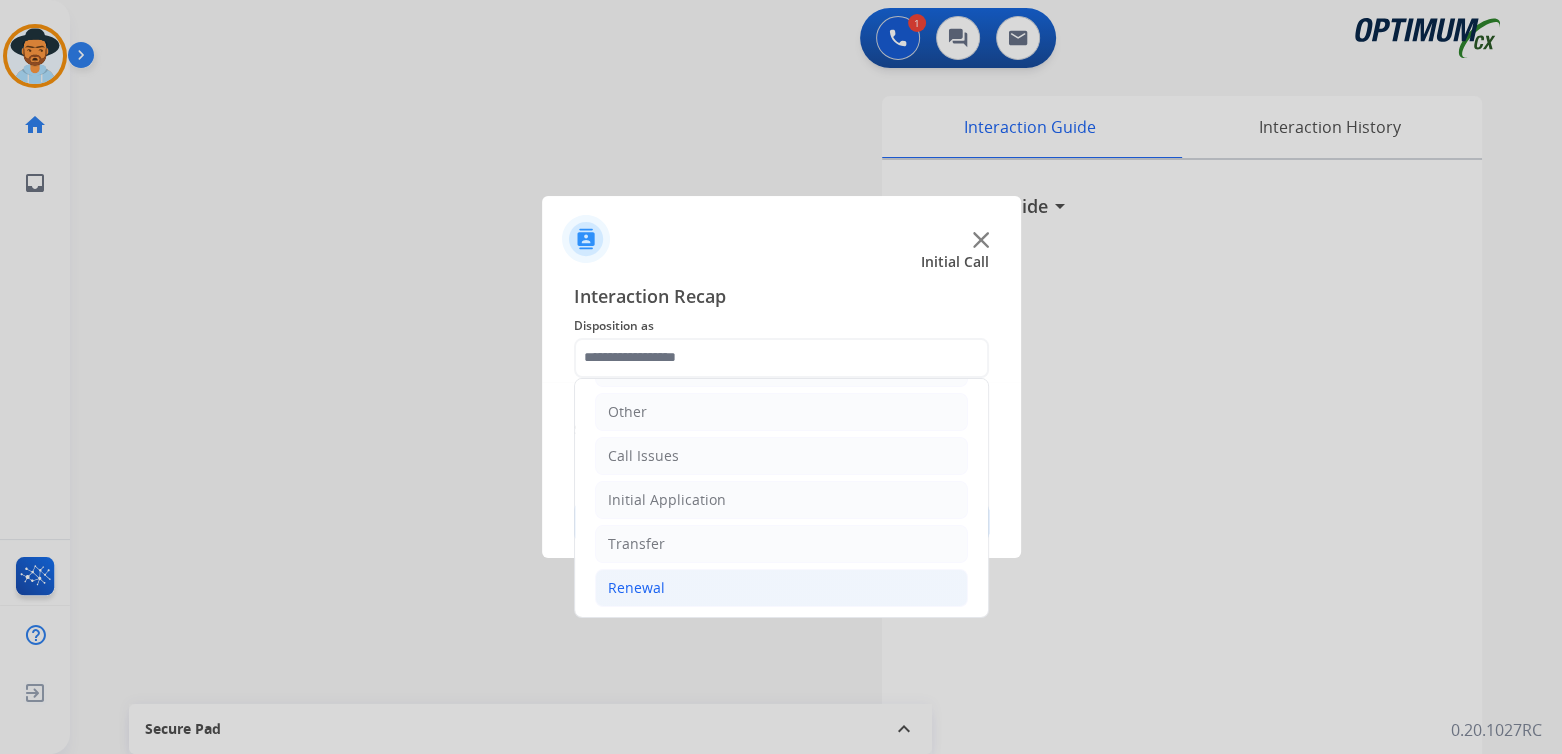 click on "Renewal" 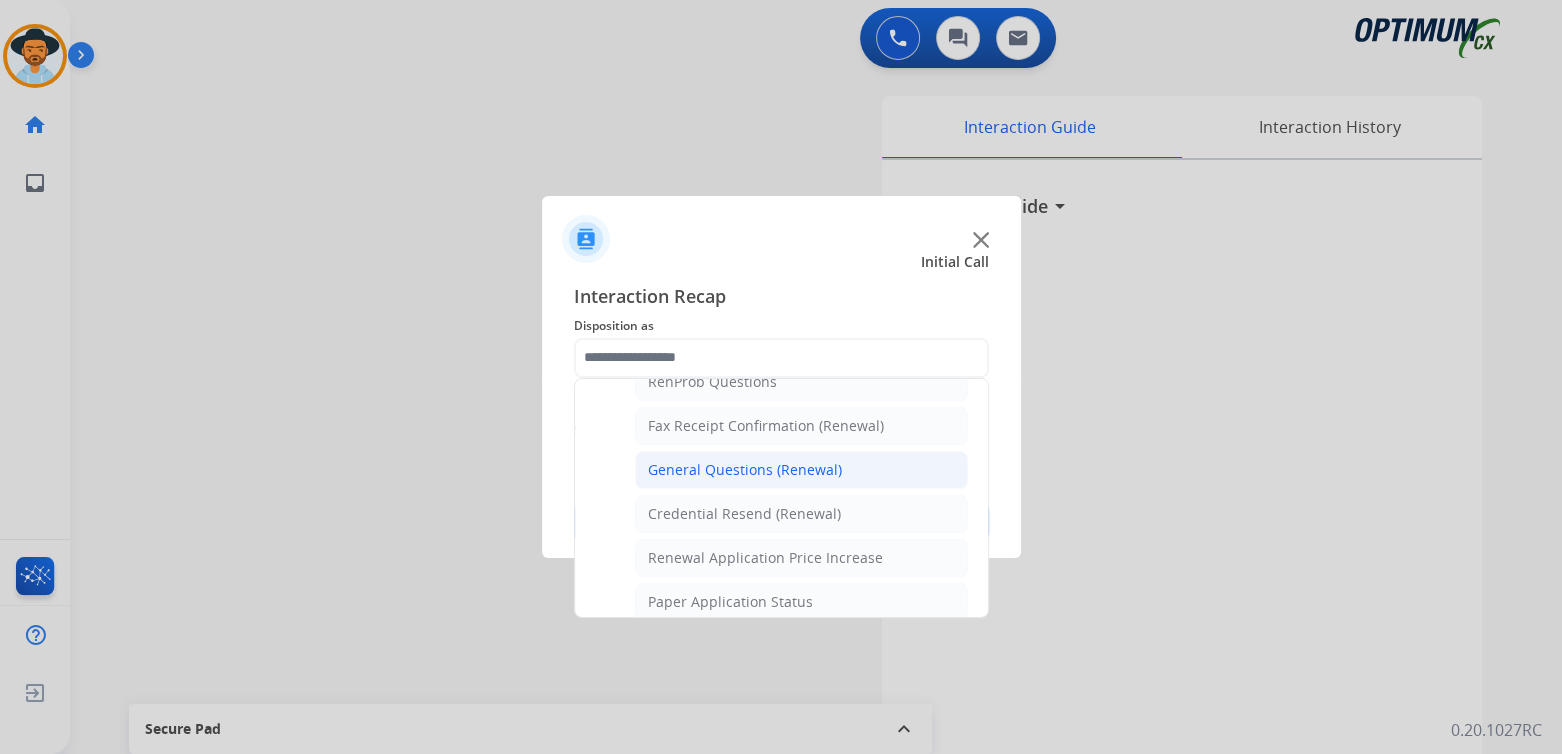 scroll, scrollTop: 533, scrollLeft: 0, axis: vertical 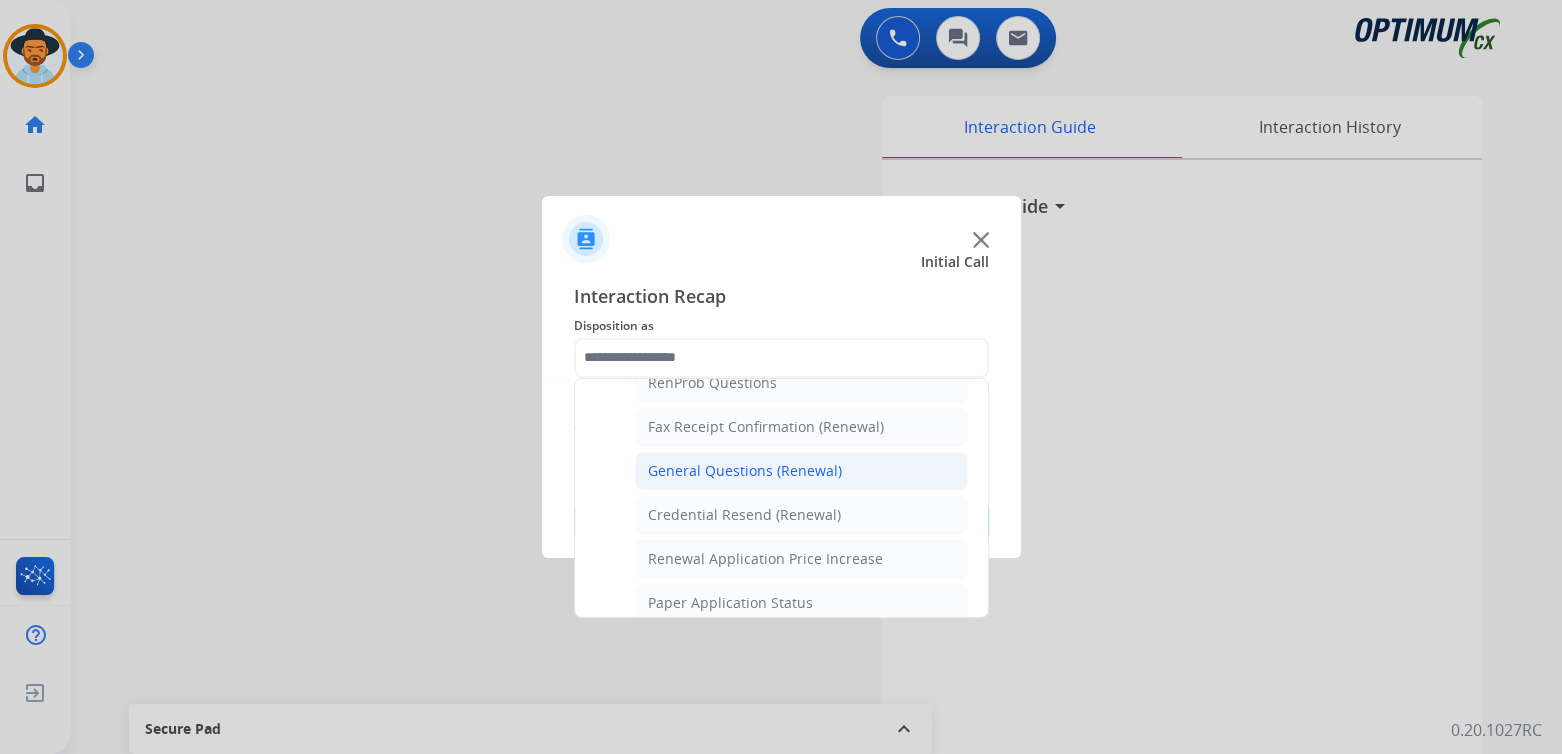 click on "General Questions (Renewal)" 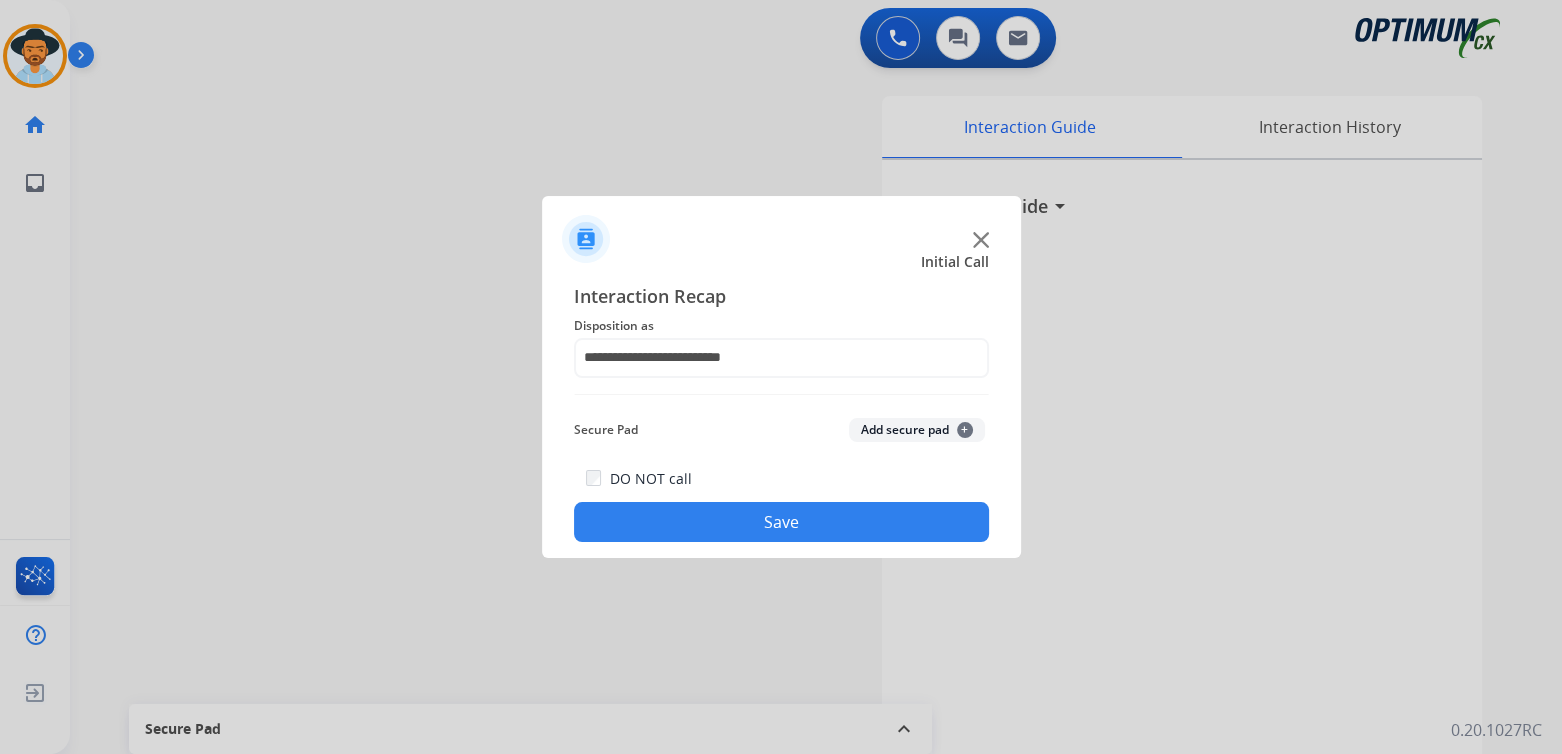 click on "Save" 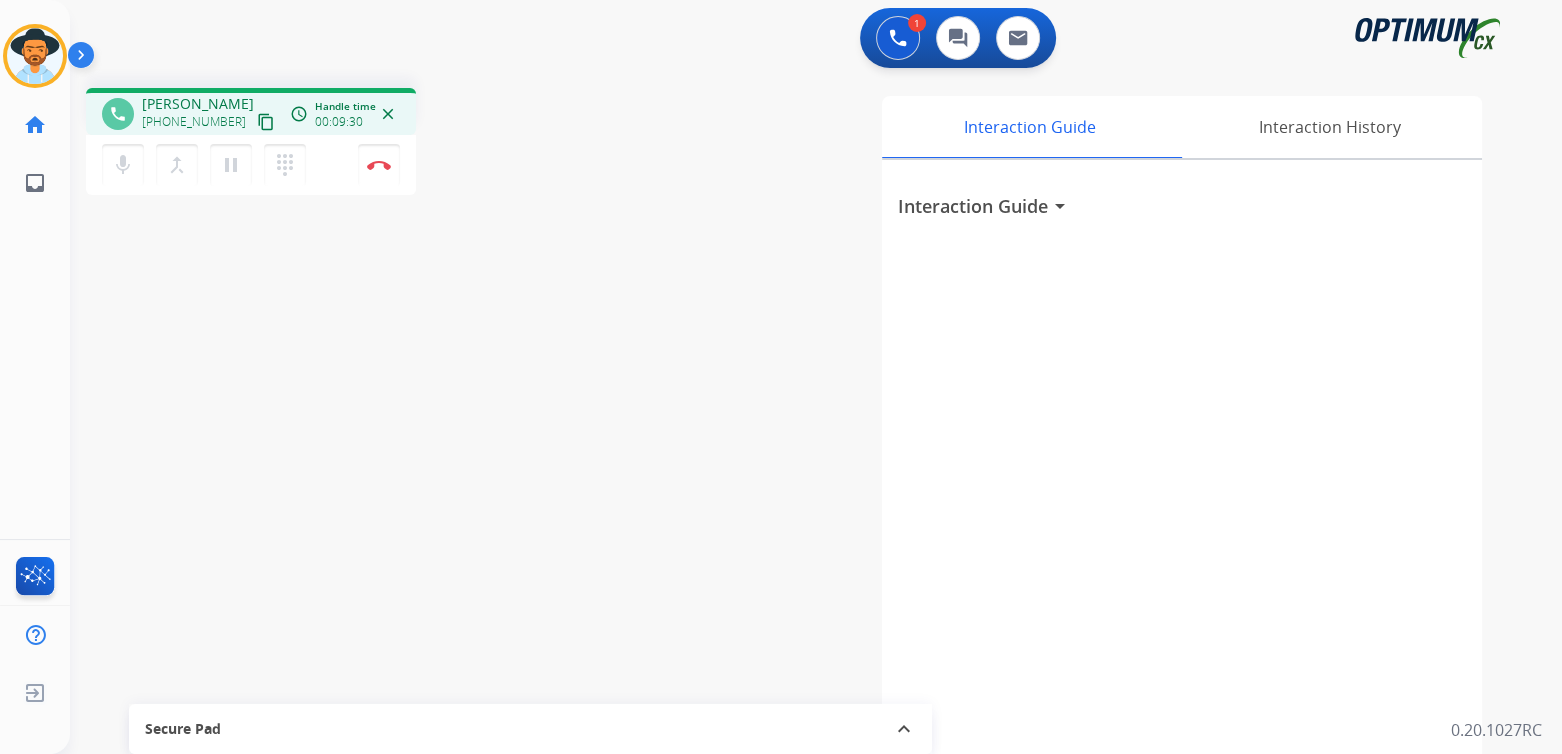 drag, startPoint x: 378, startPoint y: 165, endPoint x: 463, endPoint y: 165, distance: 85 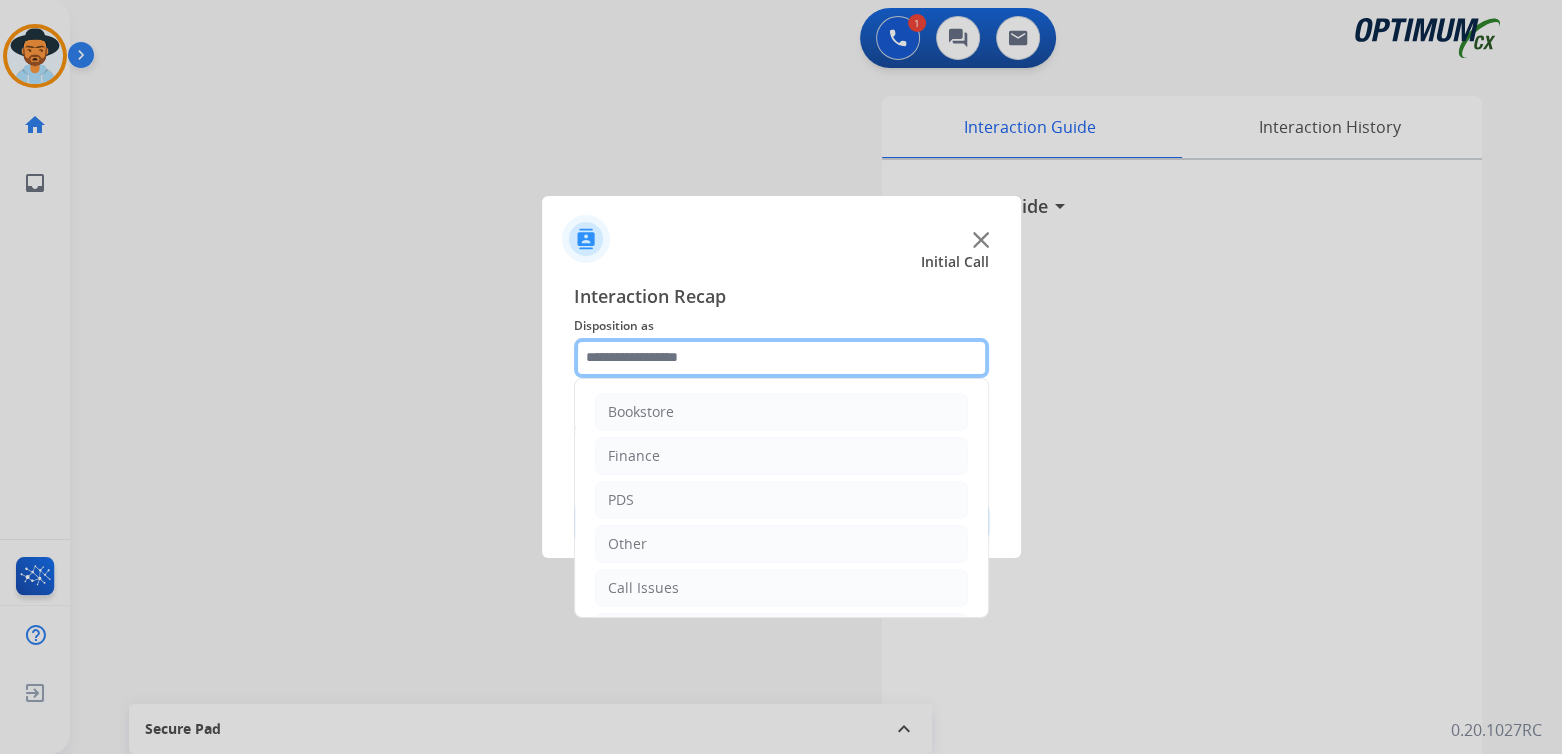 click 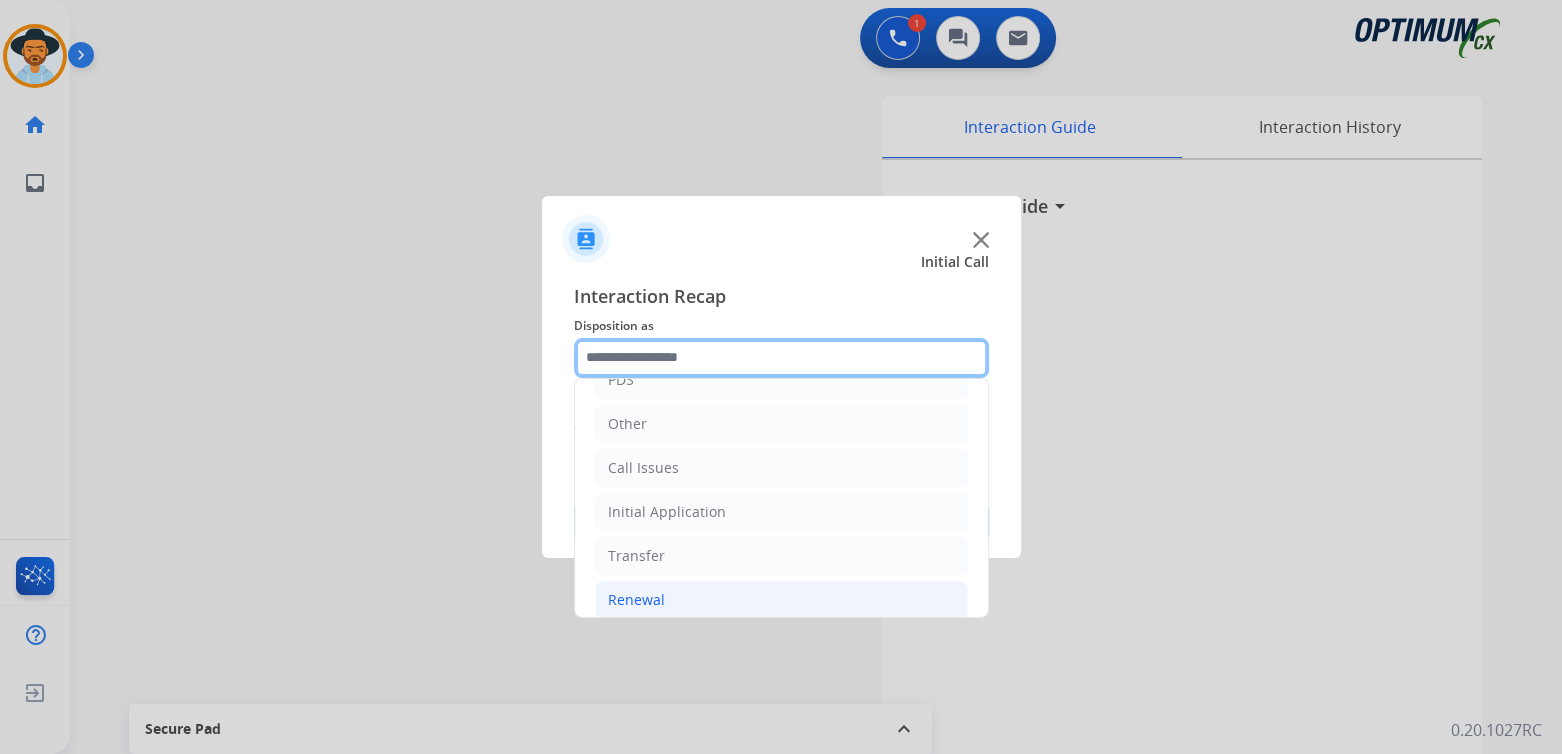 scroll, scrollTop: 132, scrollLeft: 0, axis: vertical 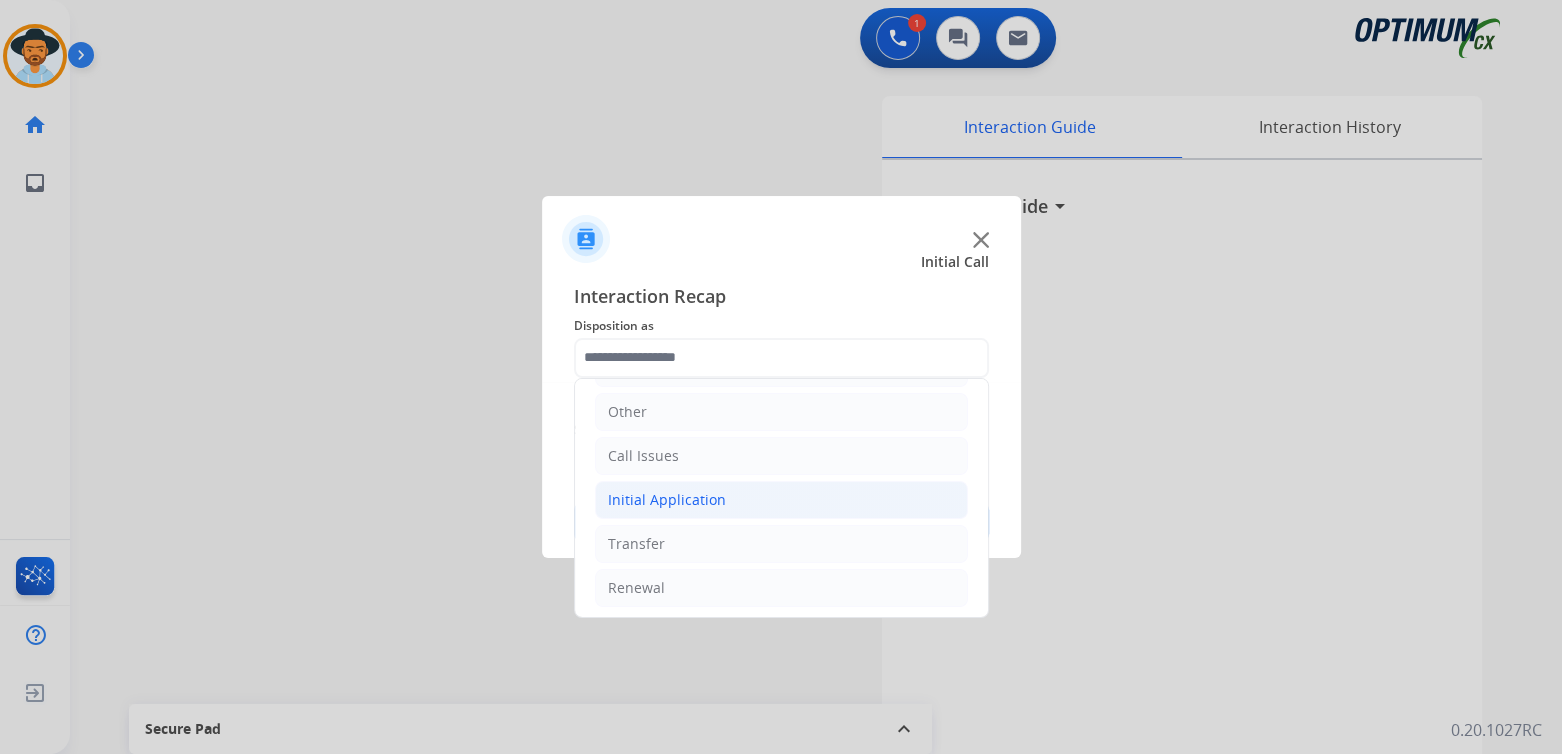 click on "Initial Application" 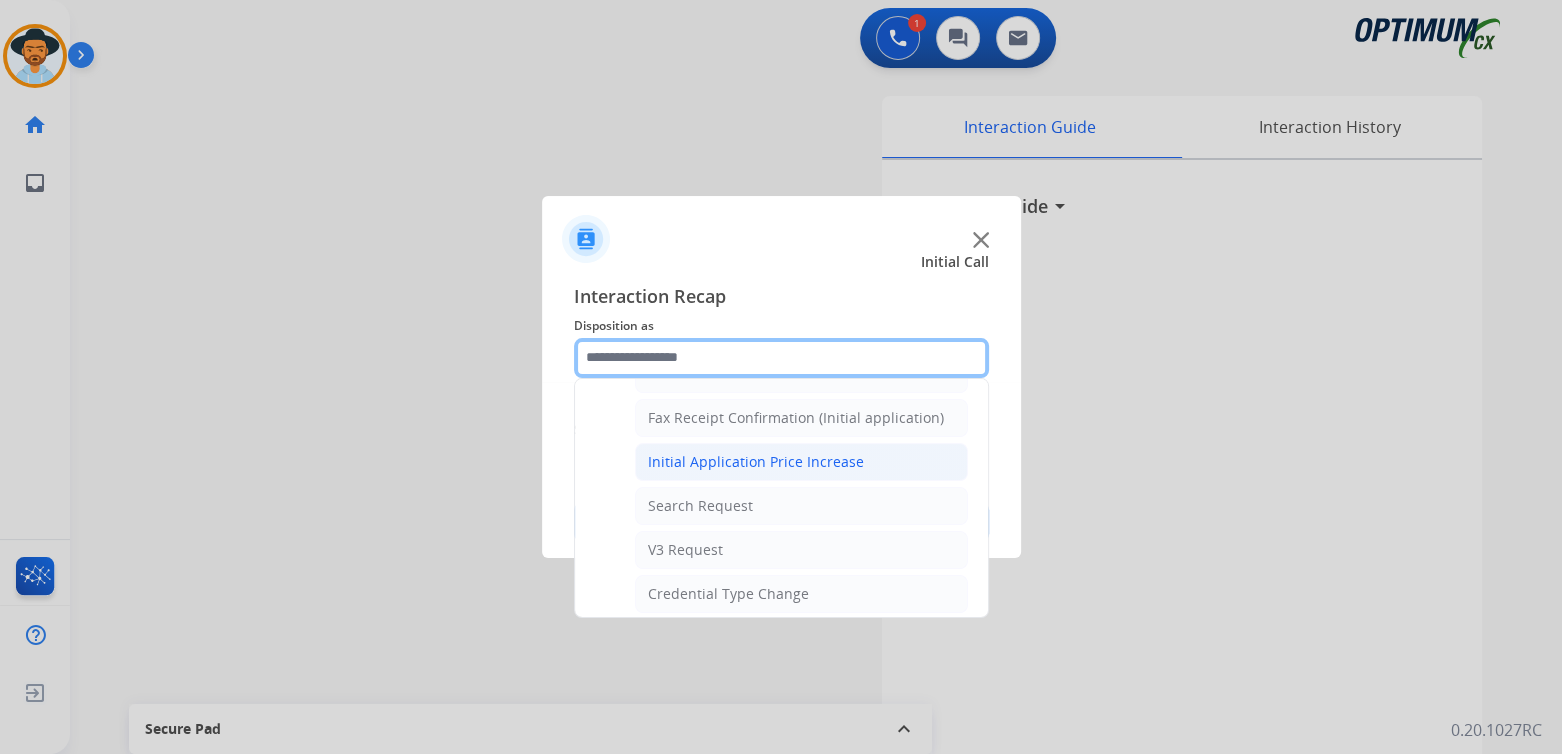 scroll, scrollTop: 631, scrollLeft: 0, axis: vertical 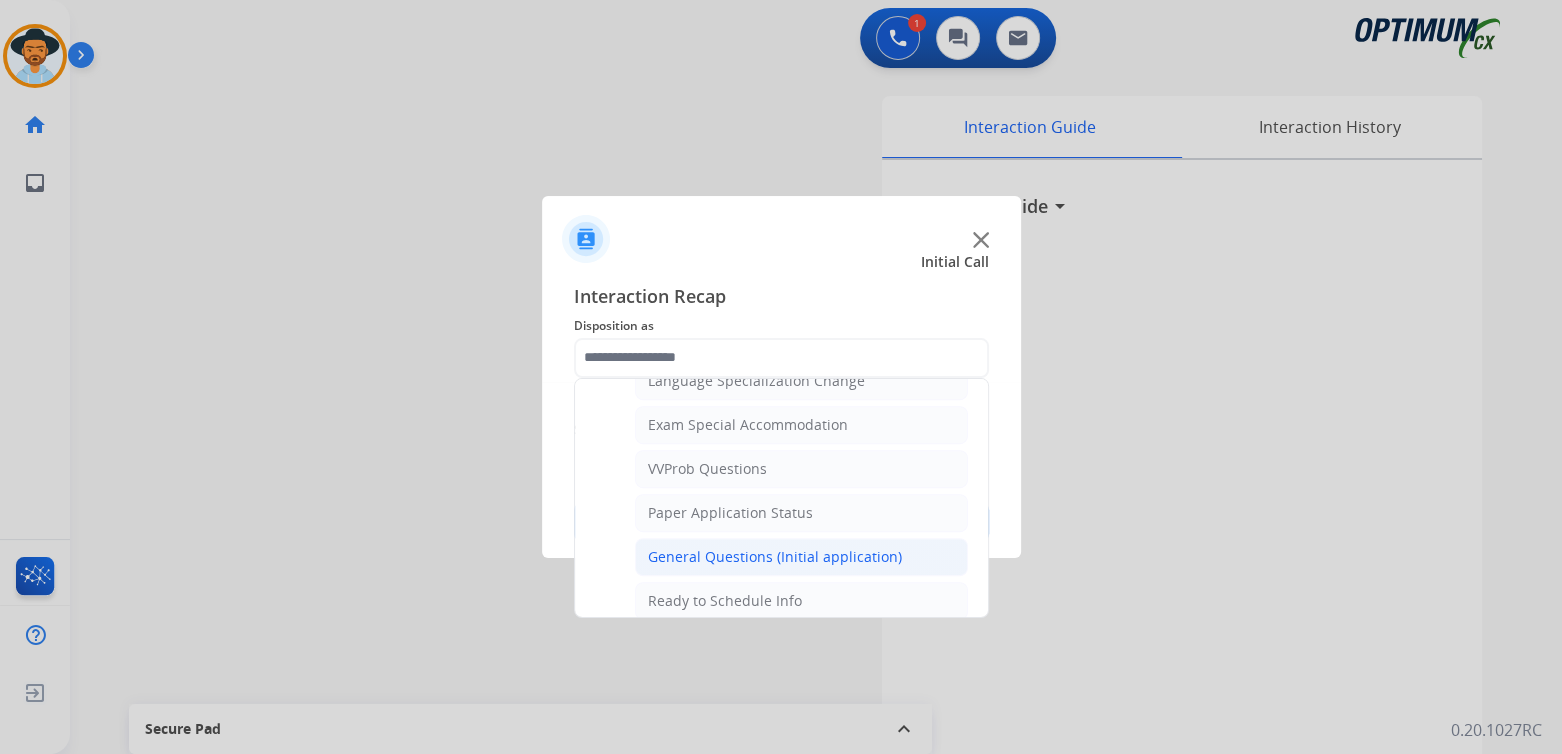 click on "General Questions (Initial application)" 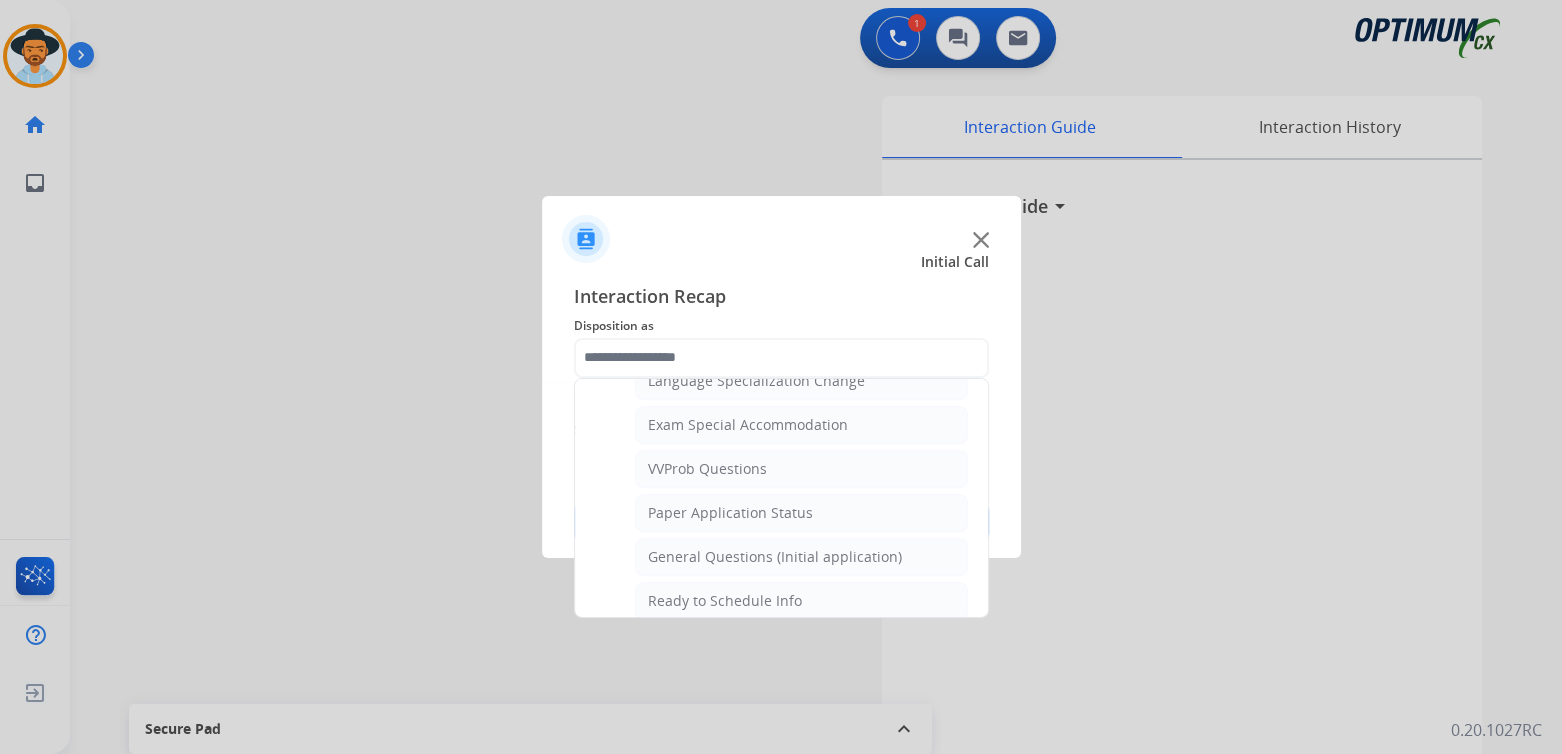 type on "**********" 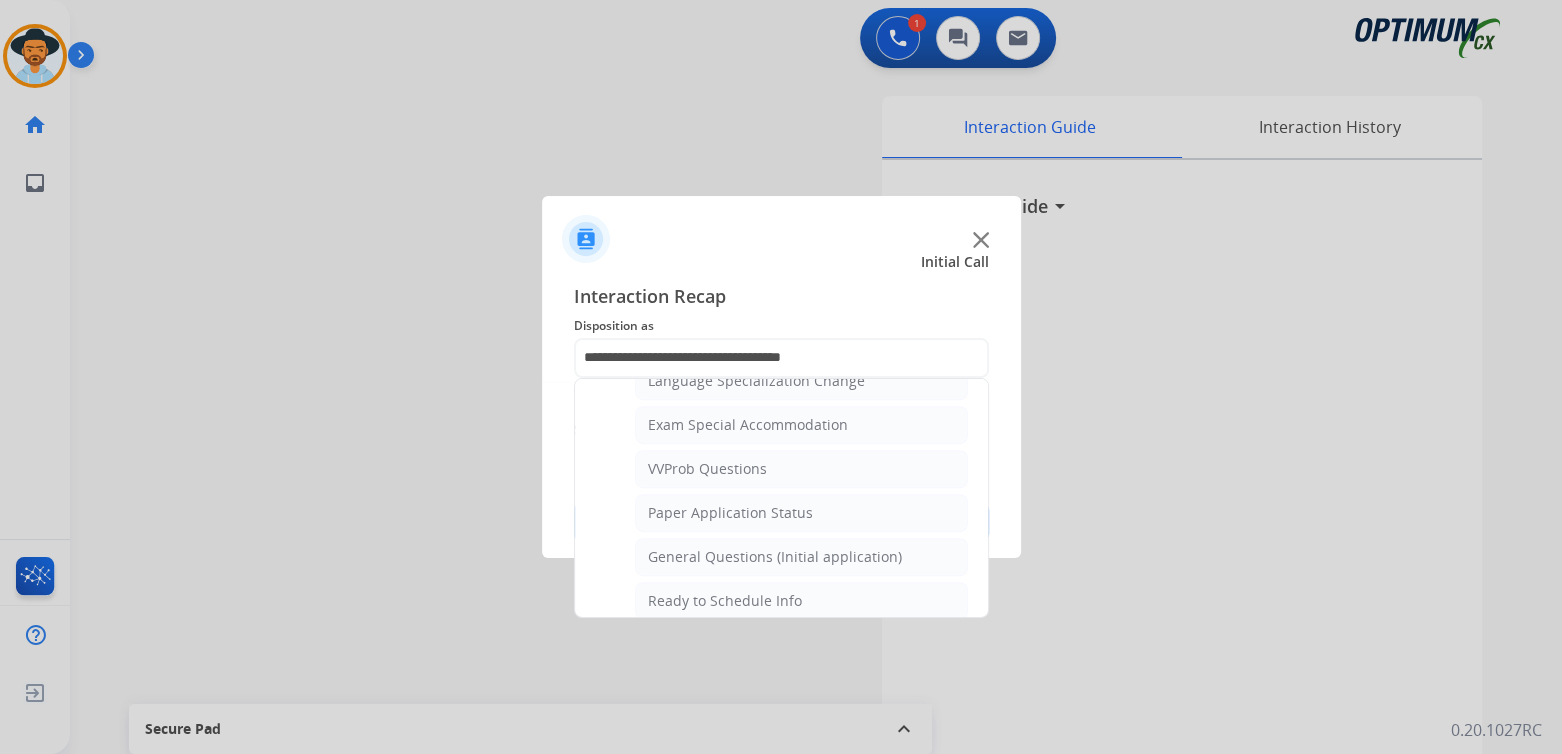 scroll, scrollTop: 0, scrollLeft: 0, axis: both 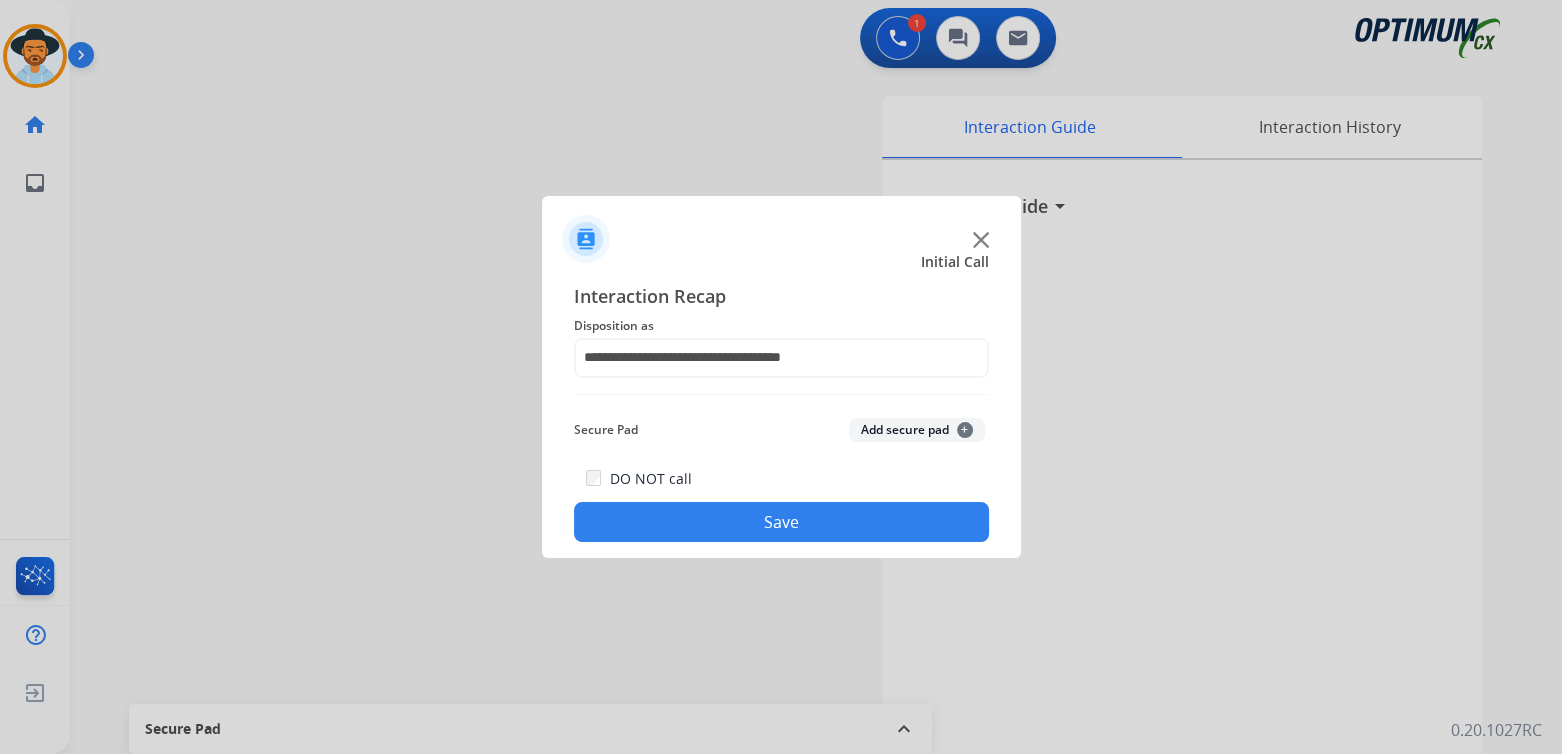 click on "Save" 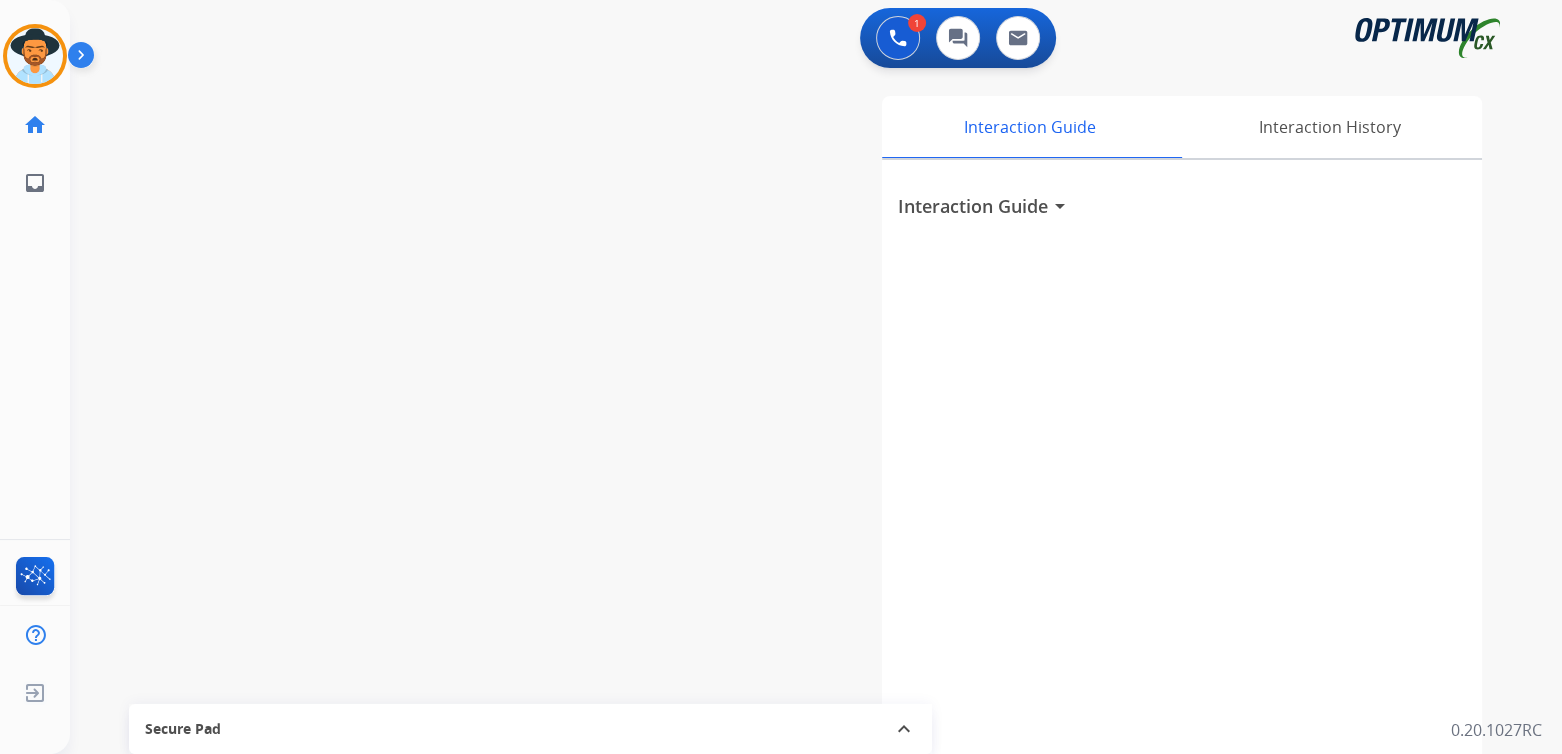 scroll, scrollTop: 1, scrollLeft: 0, axis: vertical 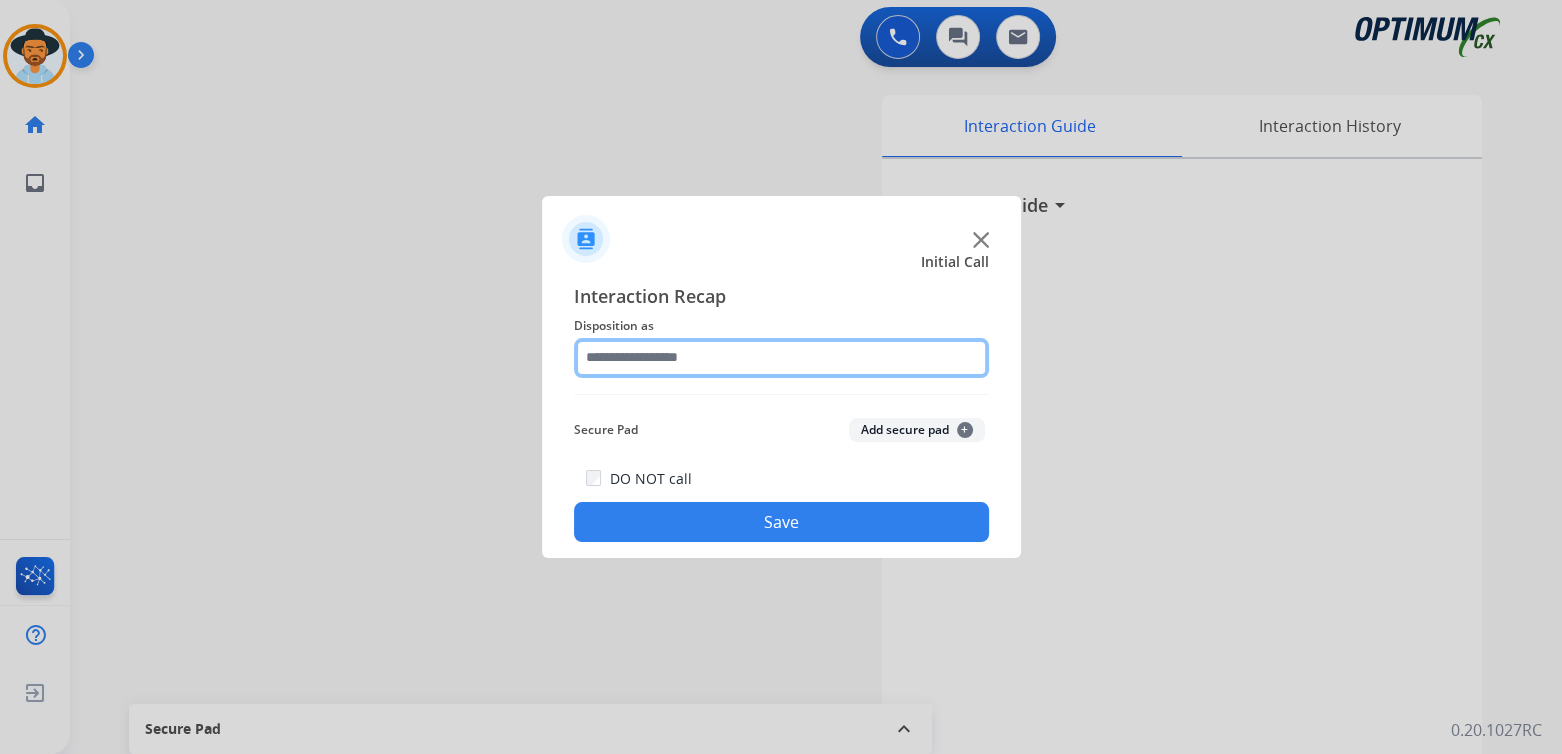 click 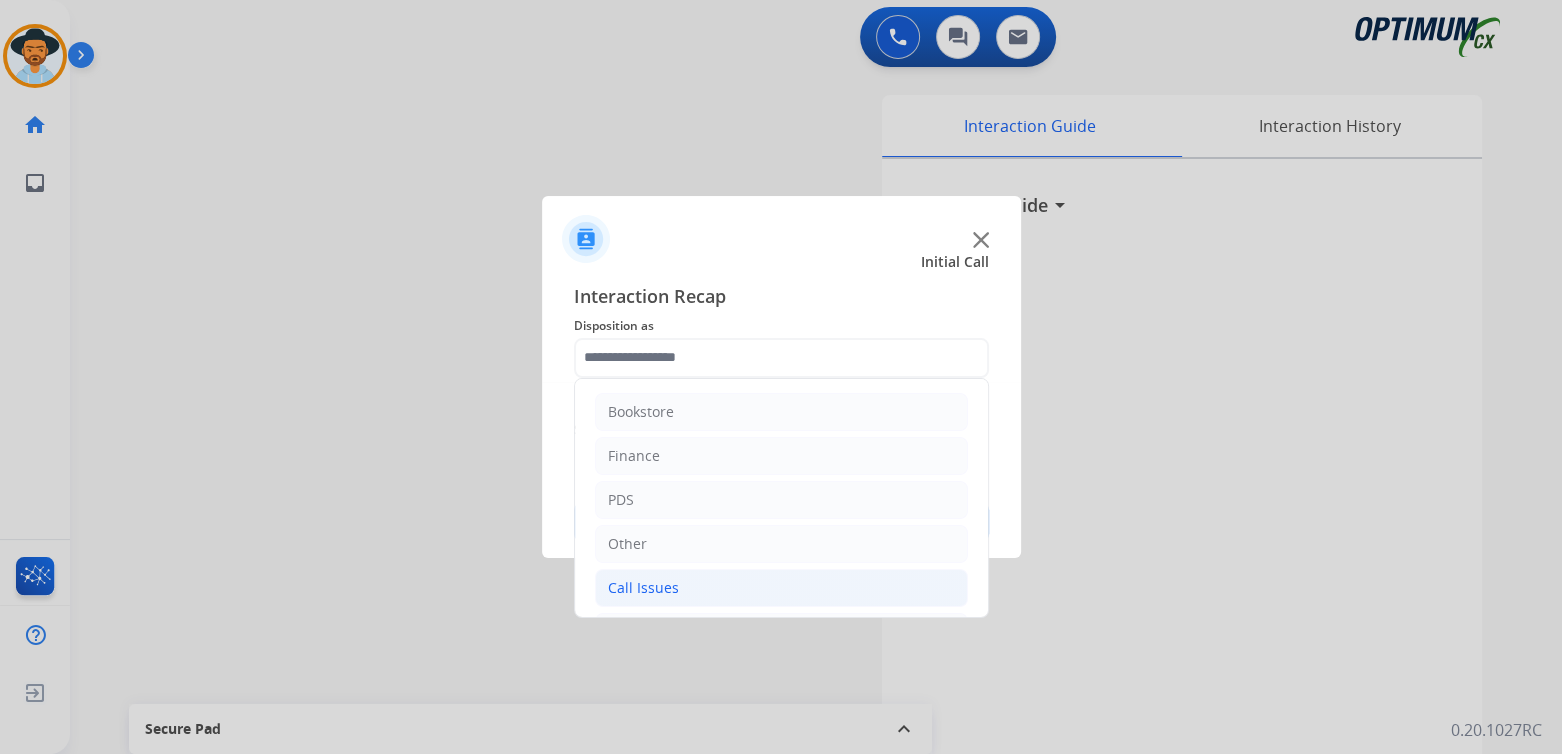 click on "Call Issues" 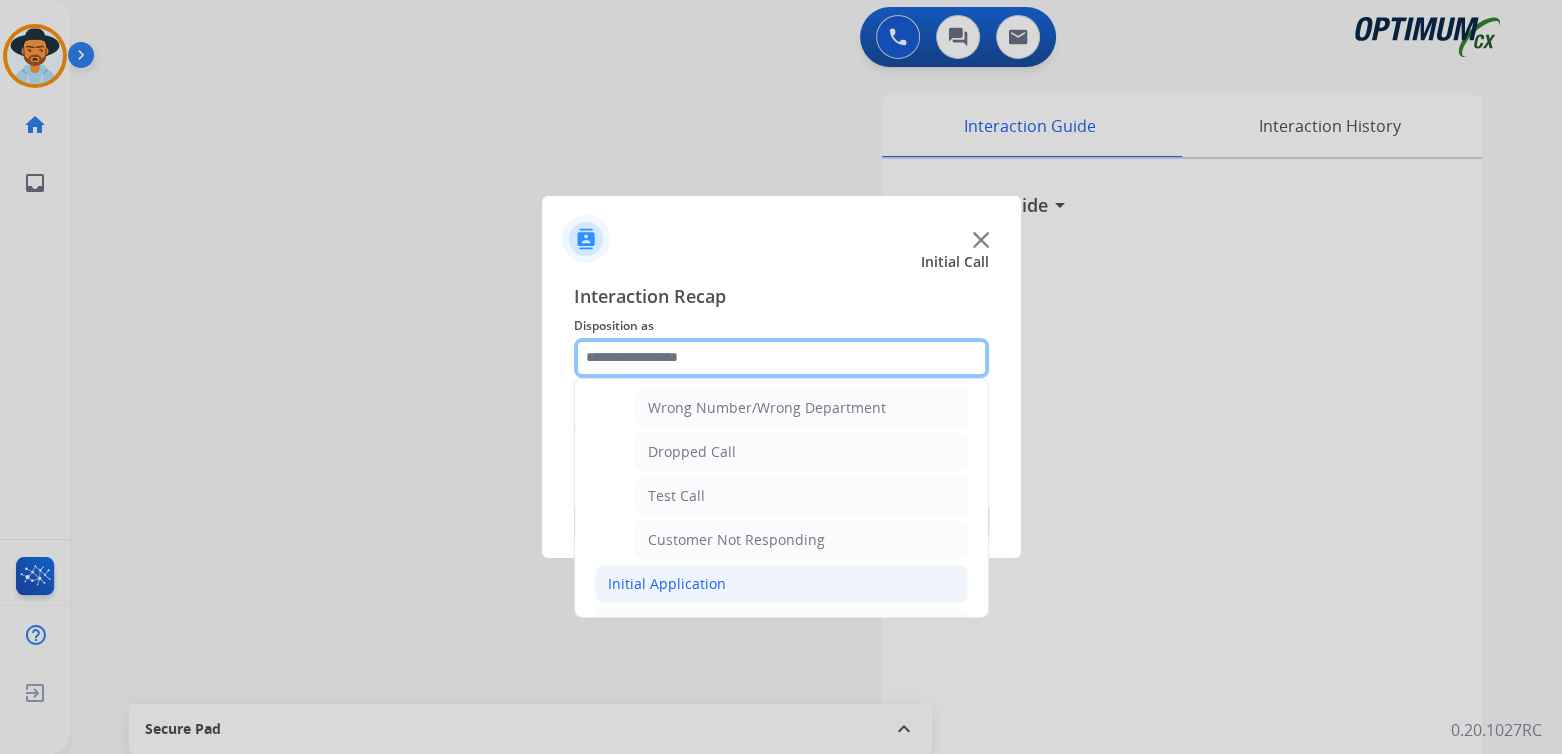 scroll, scrollTop: 350, scrollLeft: 0, axis: vertical 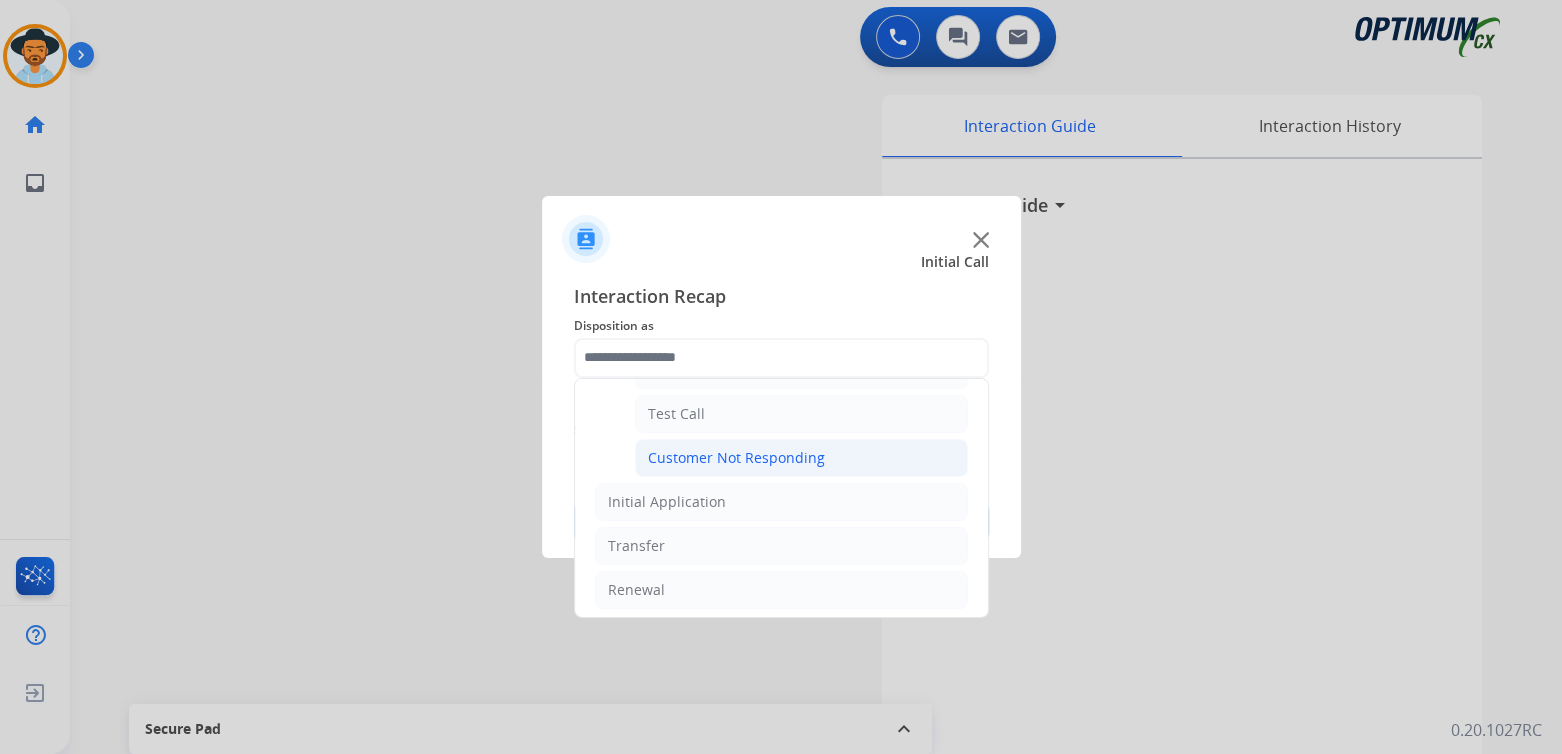 click on "Customer Not Responding" 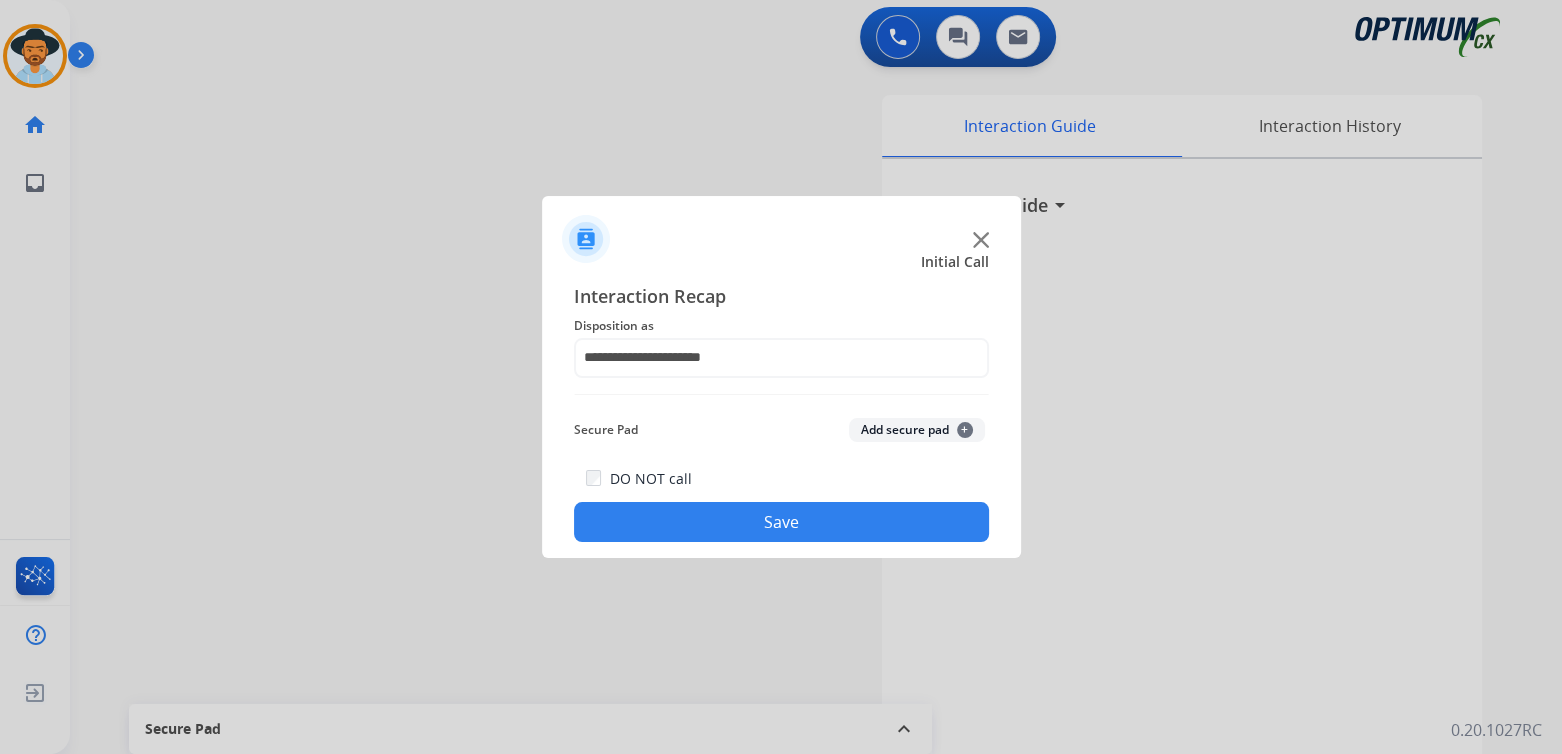 click on "Save" 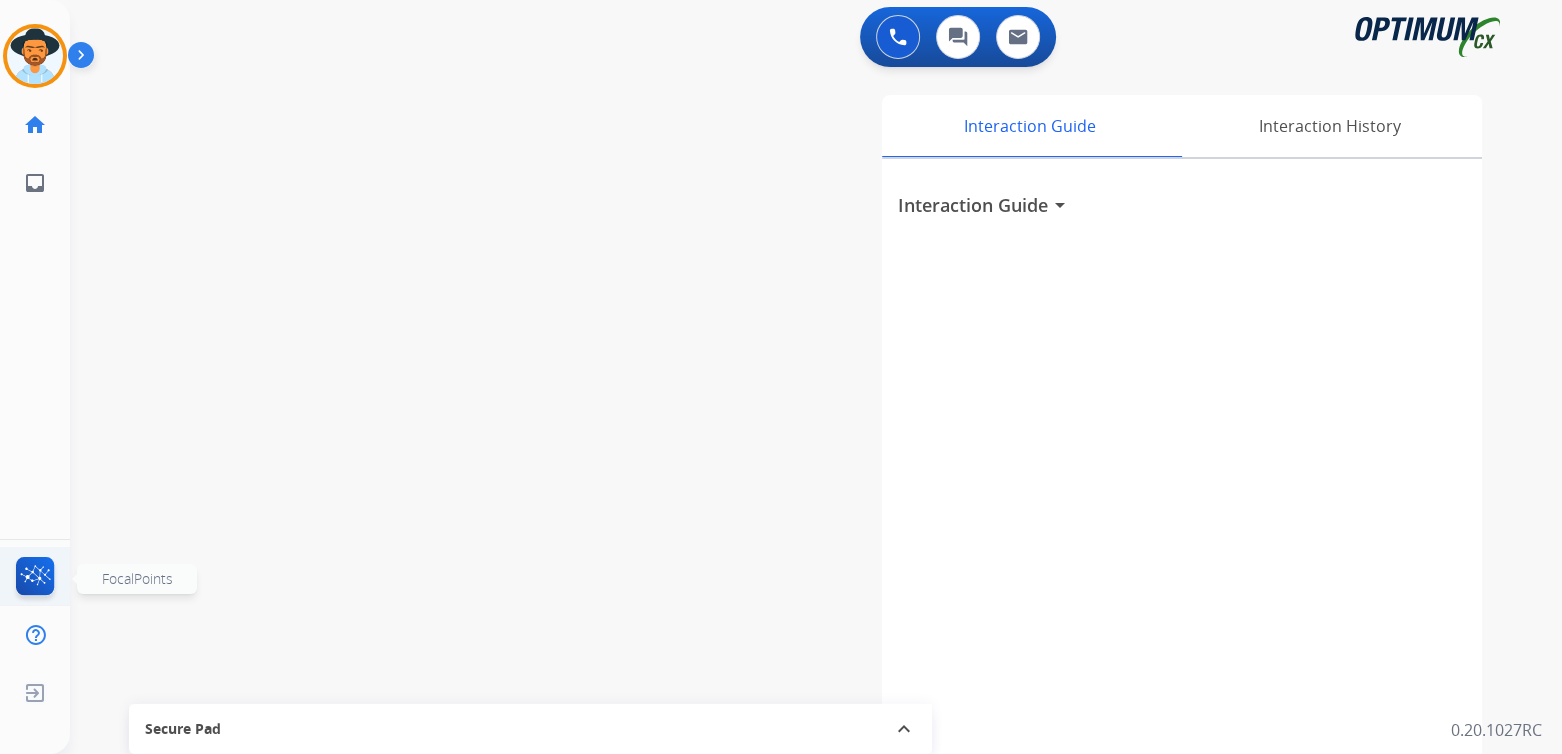 click 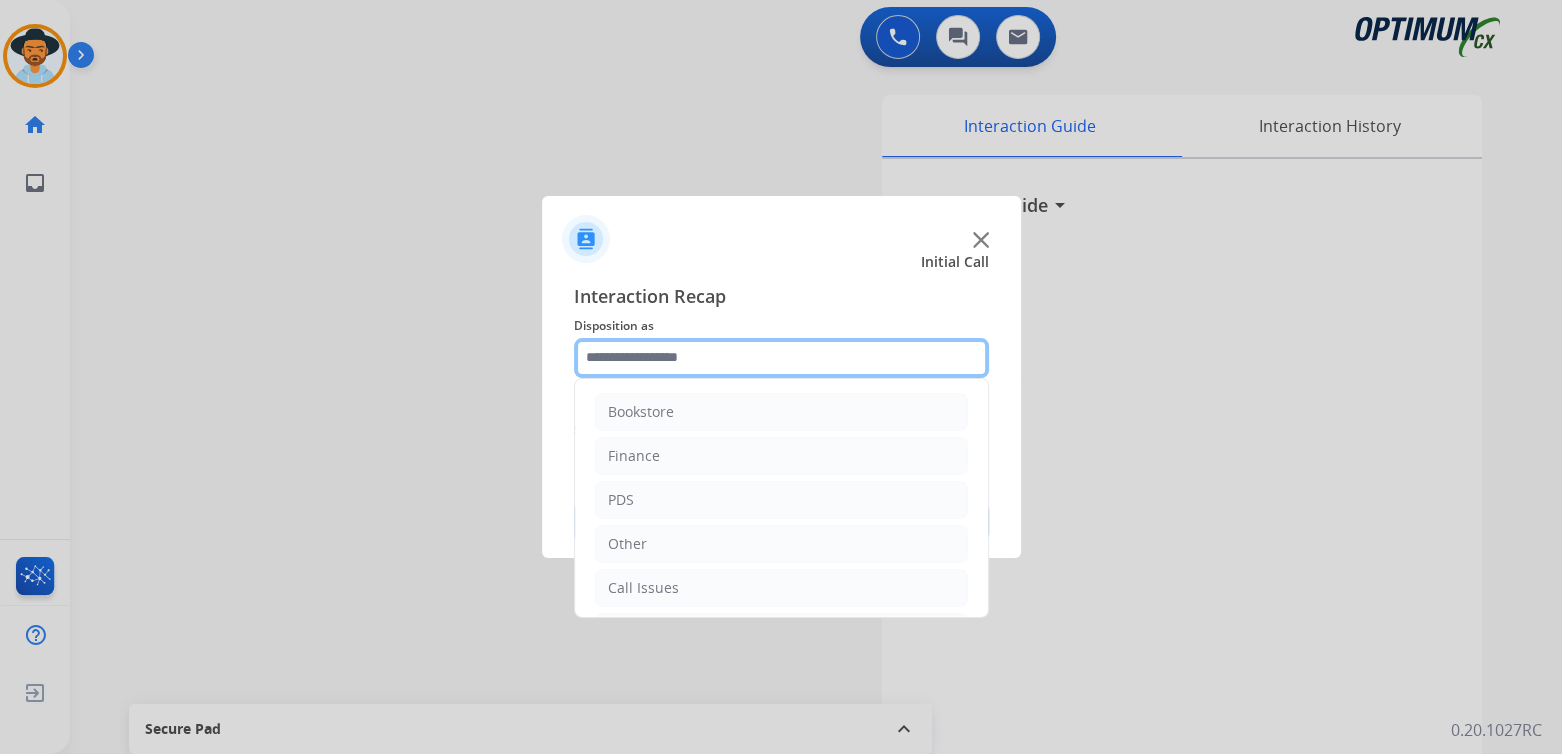 click 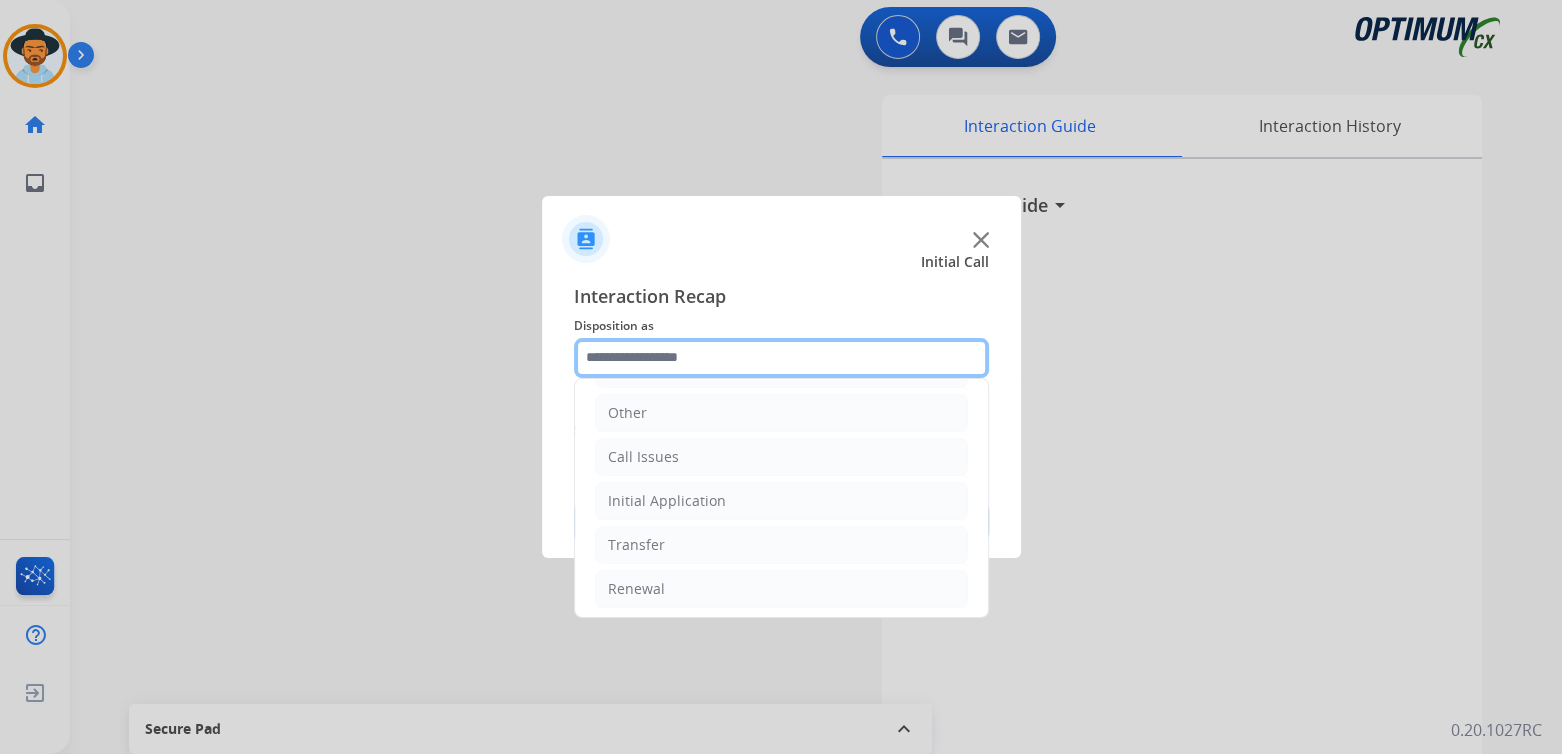 scroll, scrollTop: 132, scrollLeft: 0, axis: vertical 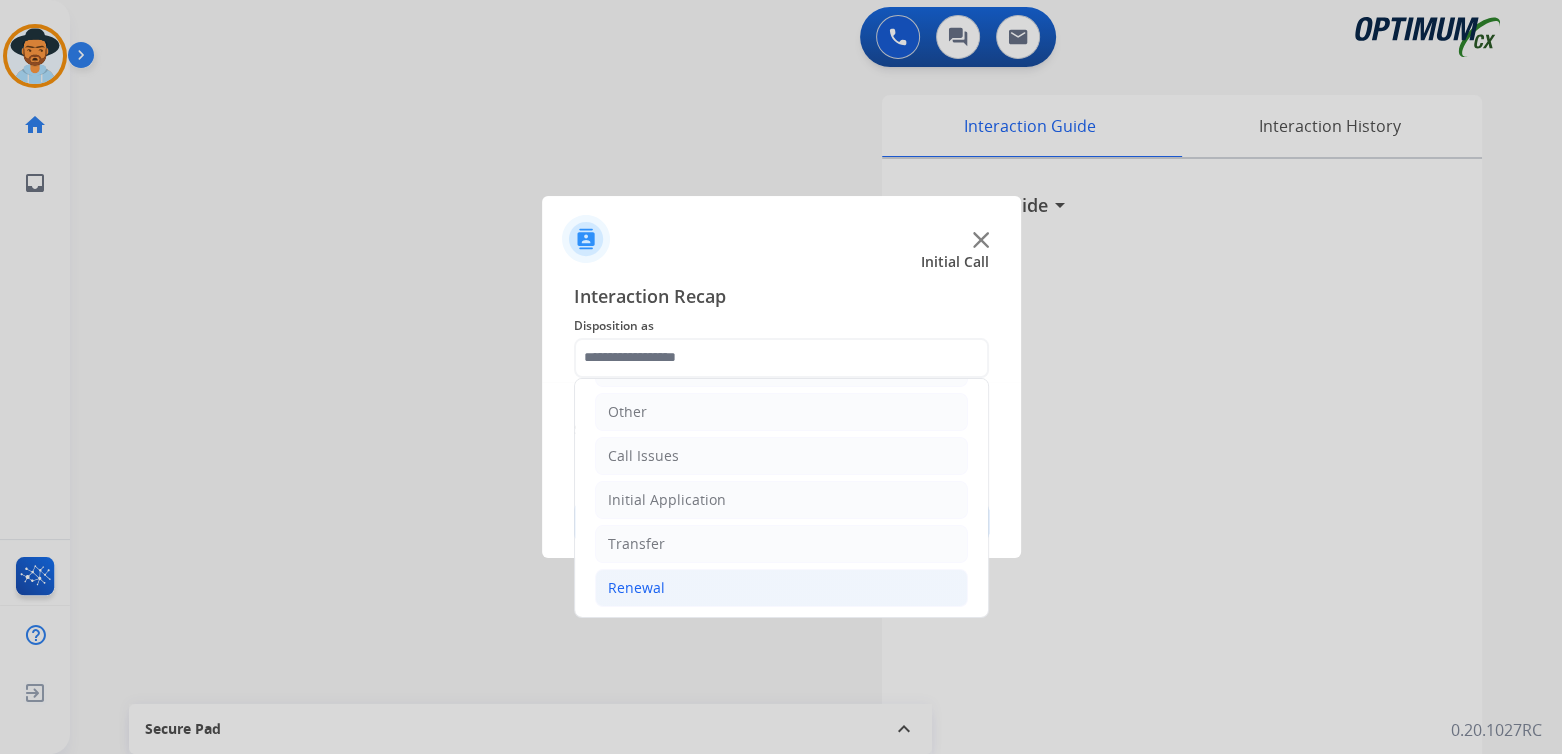 click on "Renewal" 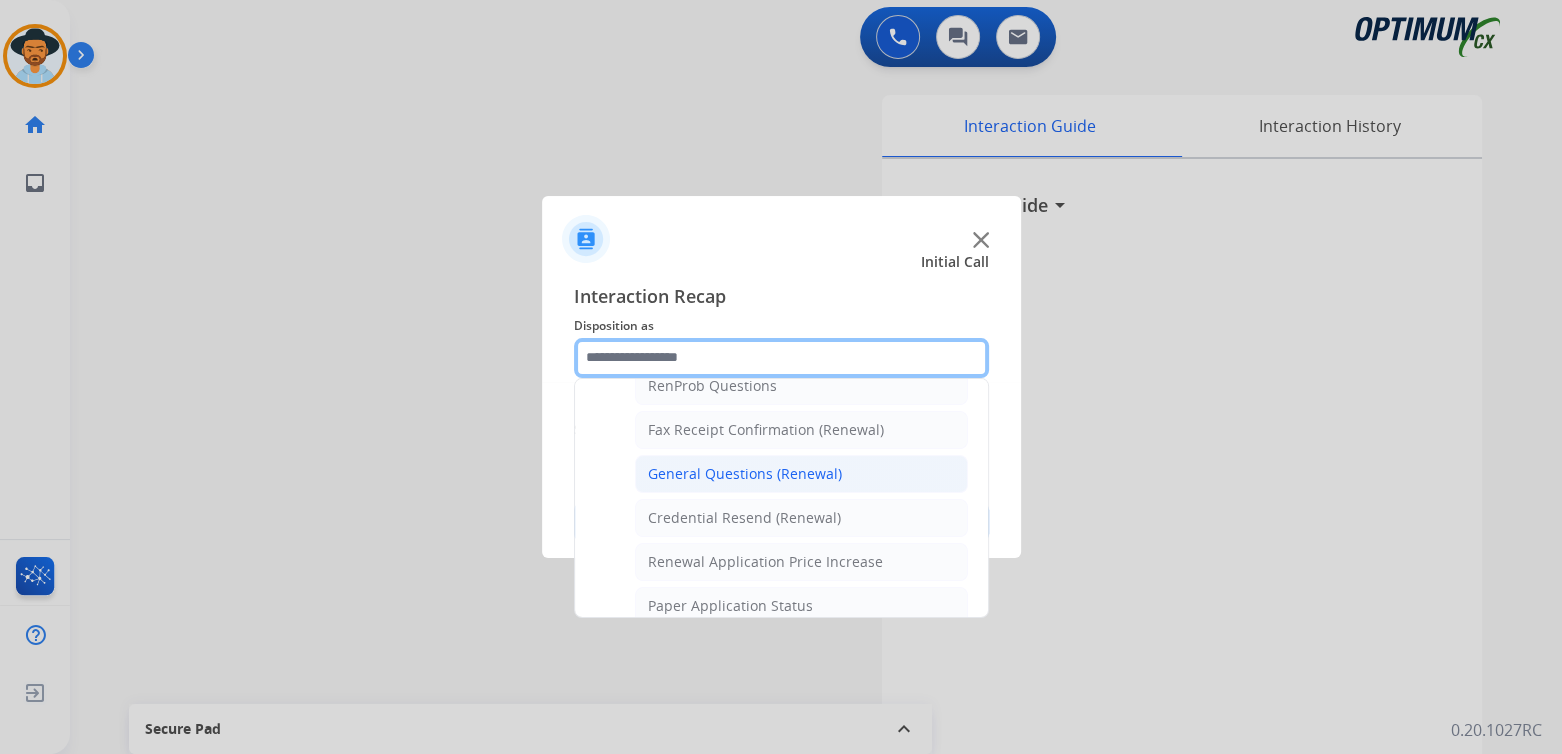 scroll, scrollTop: 531, scrollLeft: 0, axis: vertical 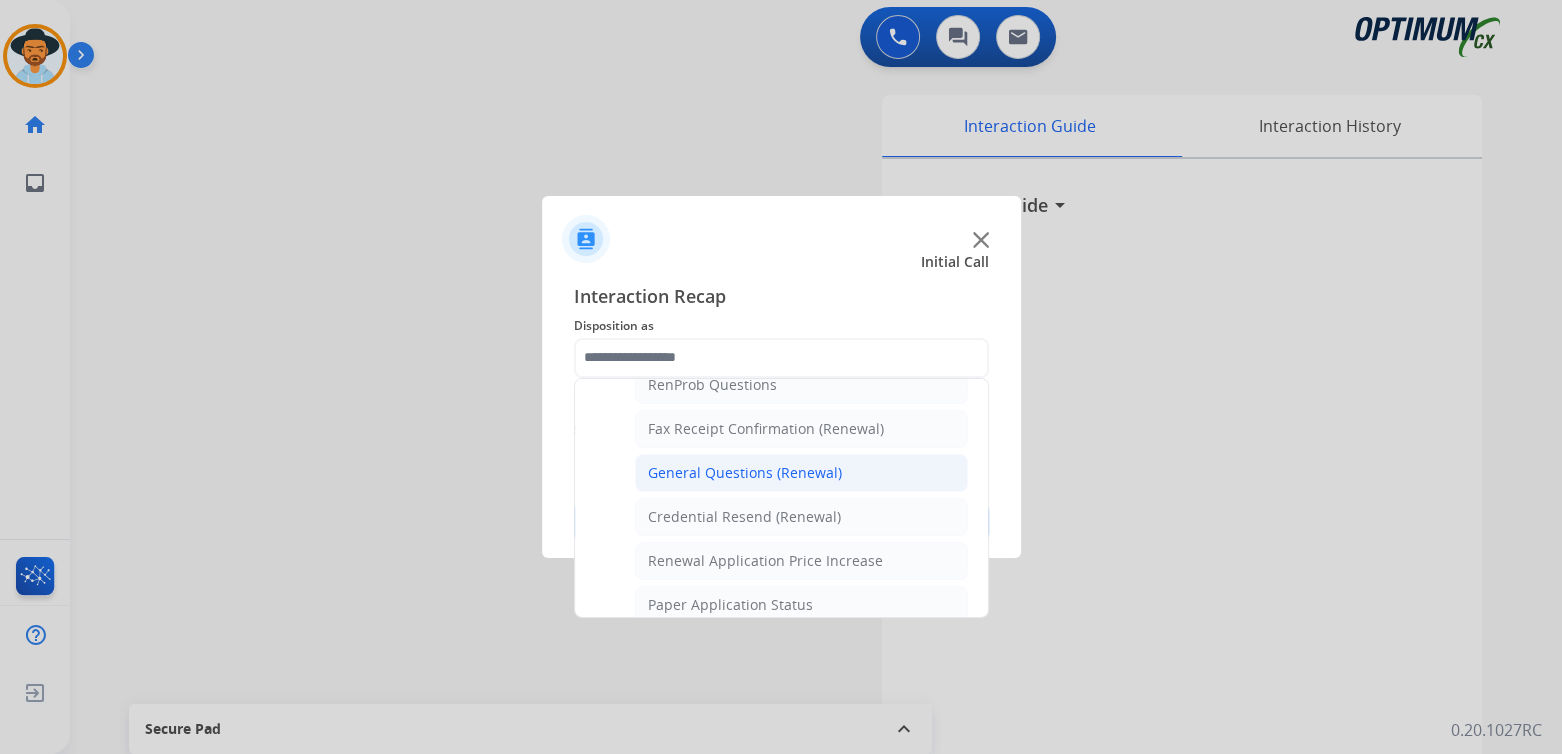 click on "General Questions (Renewal)" 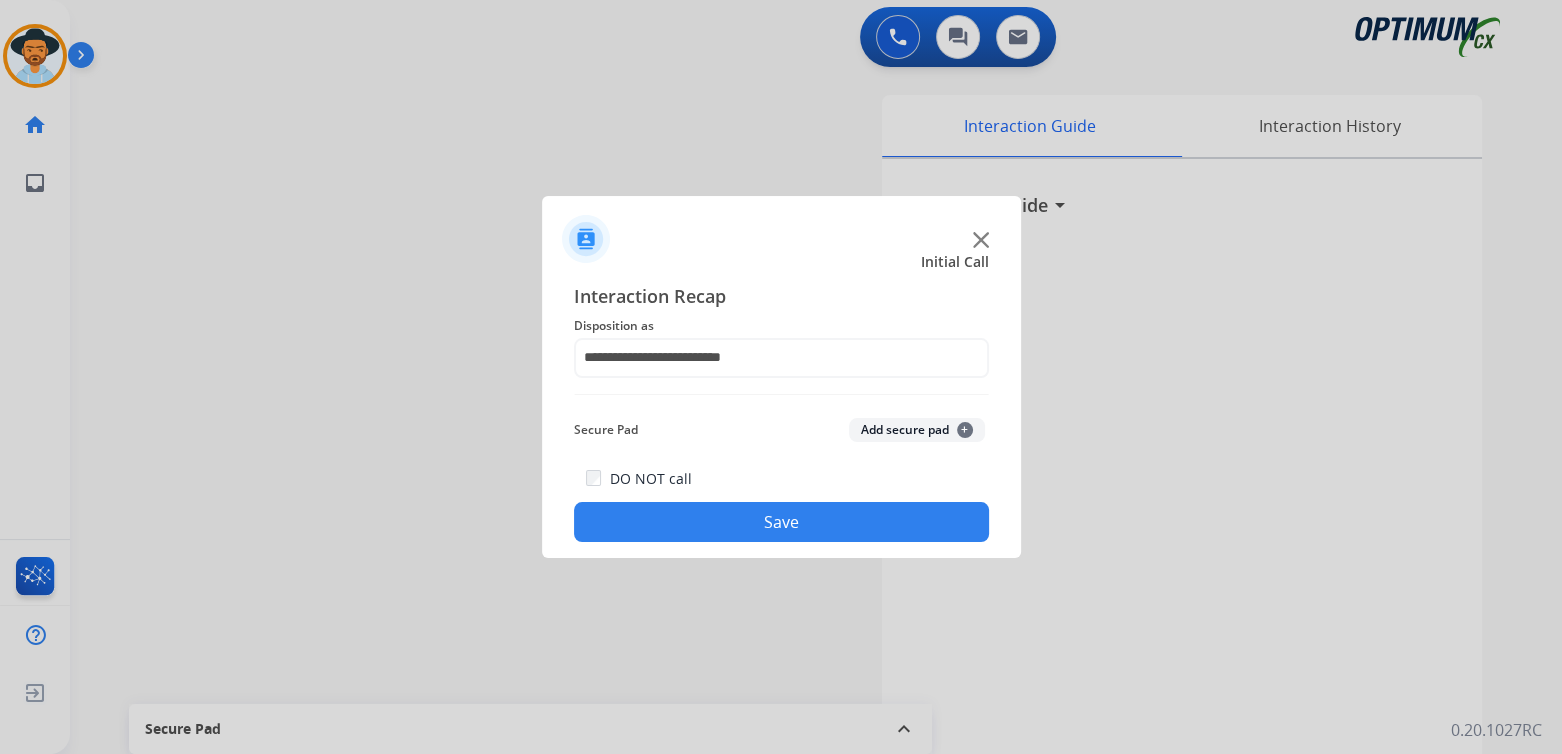 click on "Save" 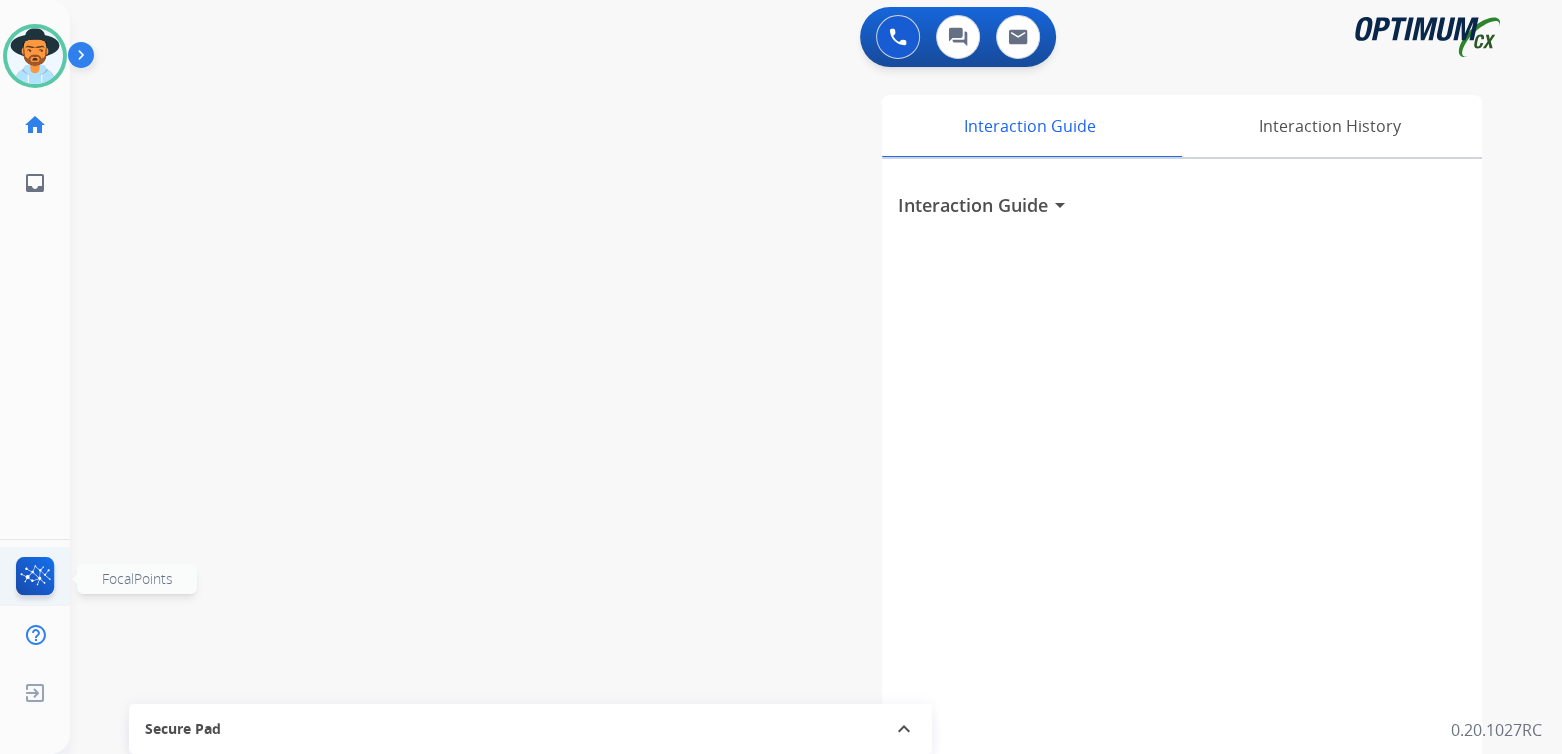 click 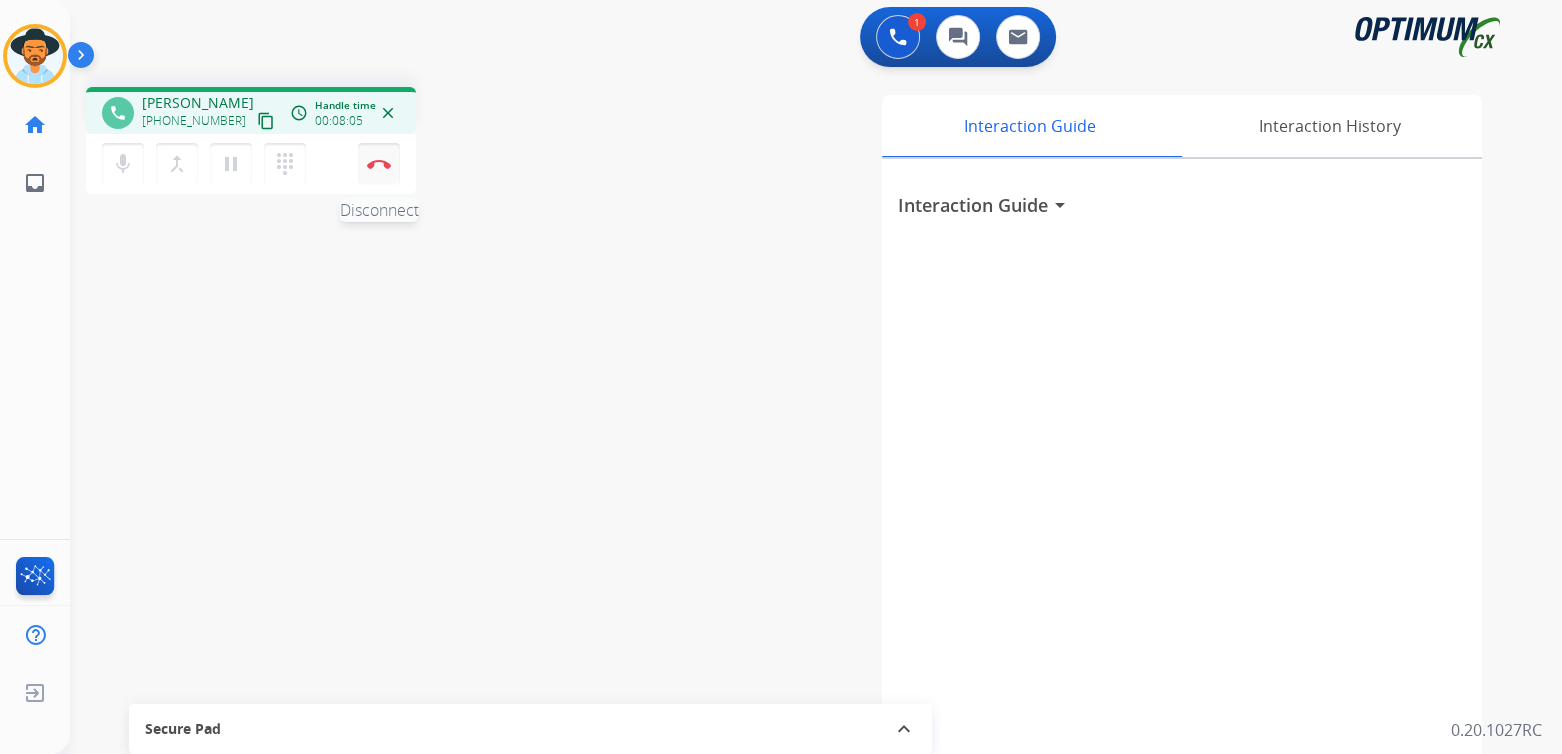 drag, startPoint x: 382, startPoint y: 163, endPoint x: 395, endPoint y: 171, distance: 15.264338 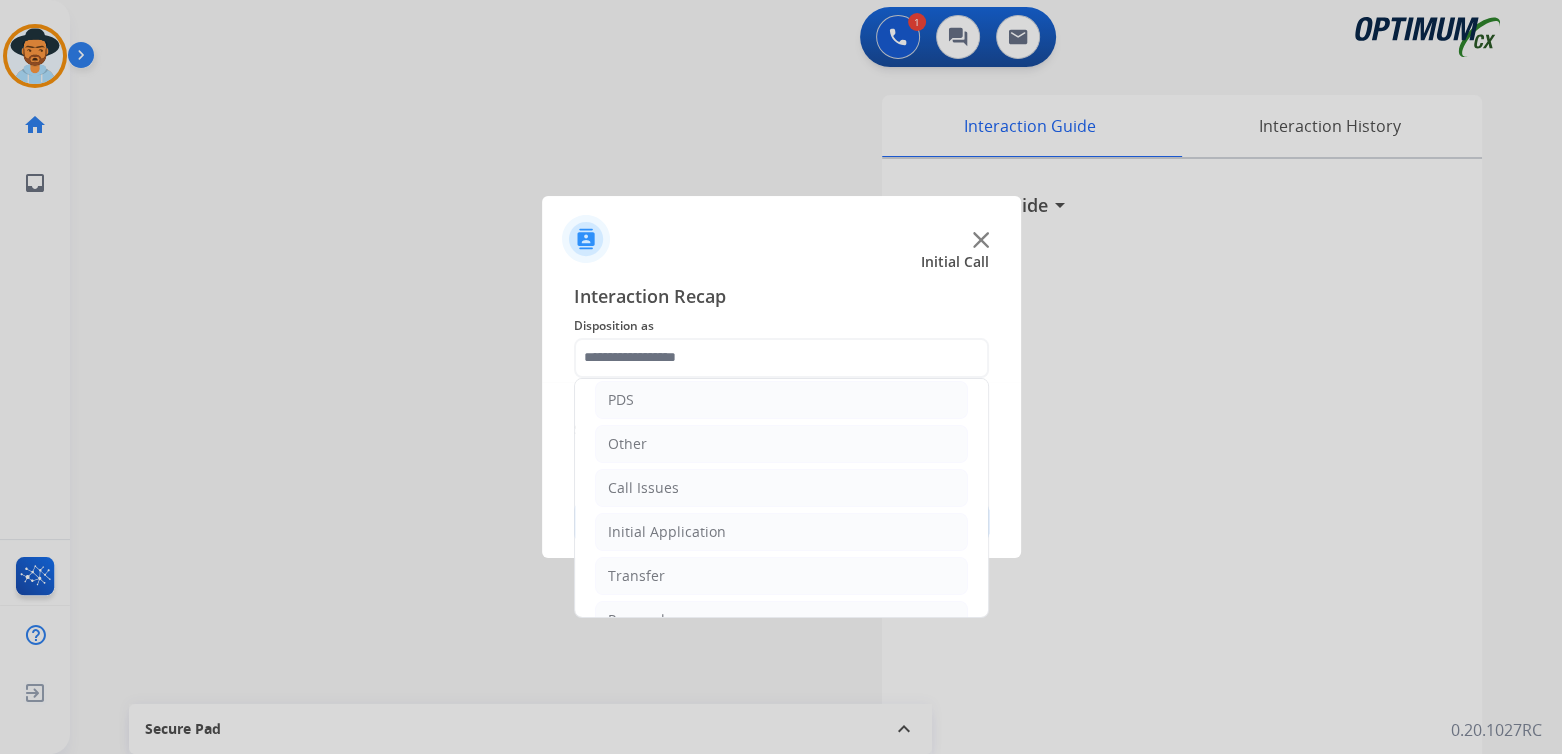 scroll, scrollTop: 132, scrollLeft: 0, axis: vertical 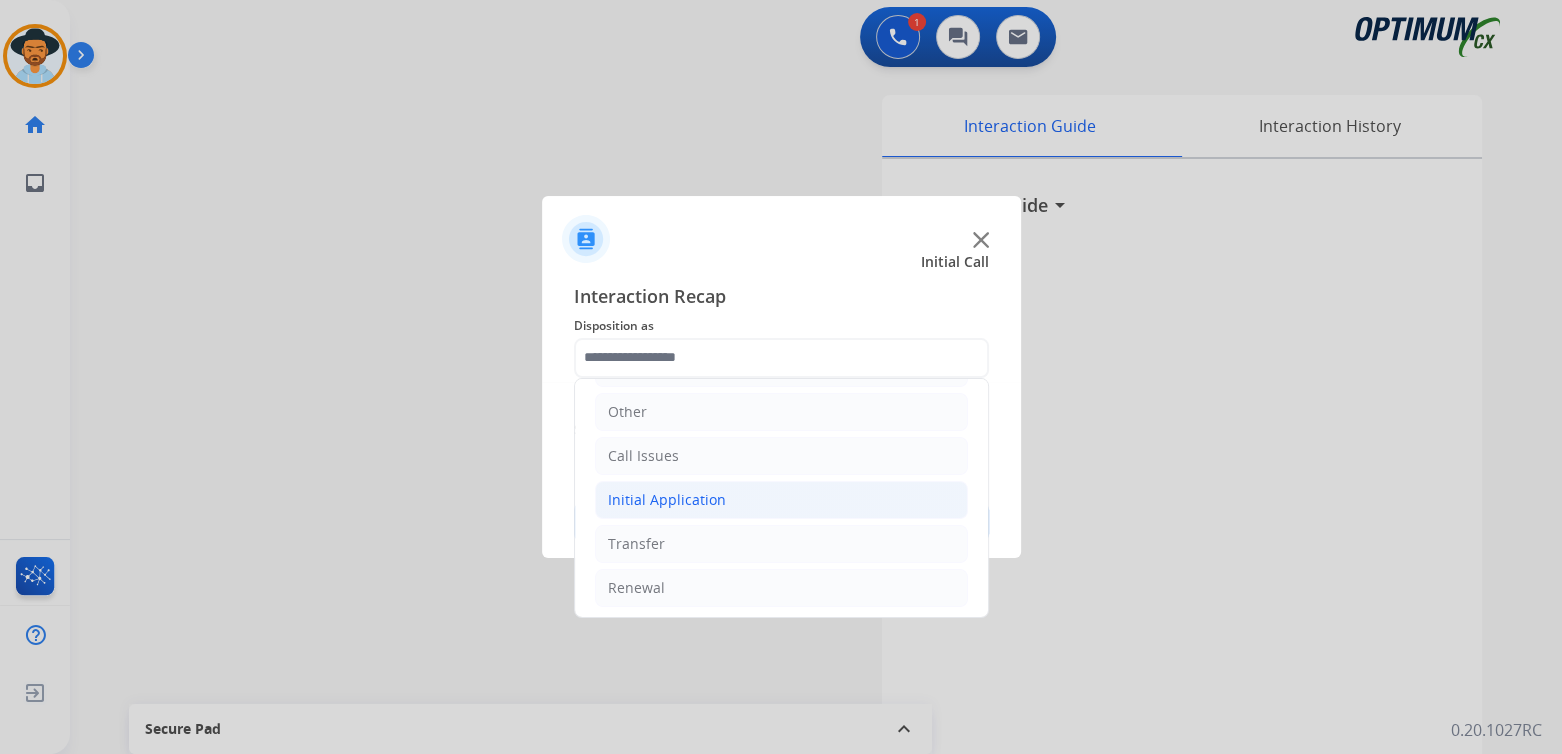 click on "Initial Application" 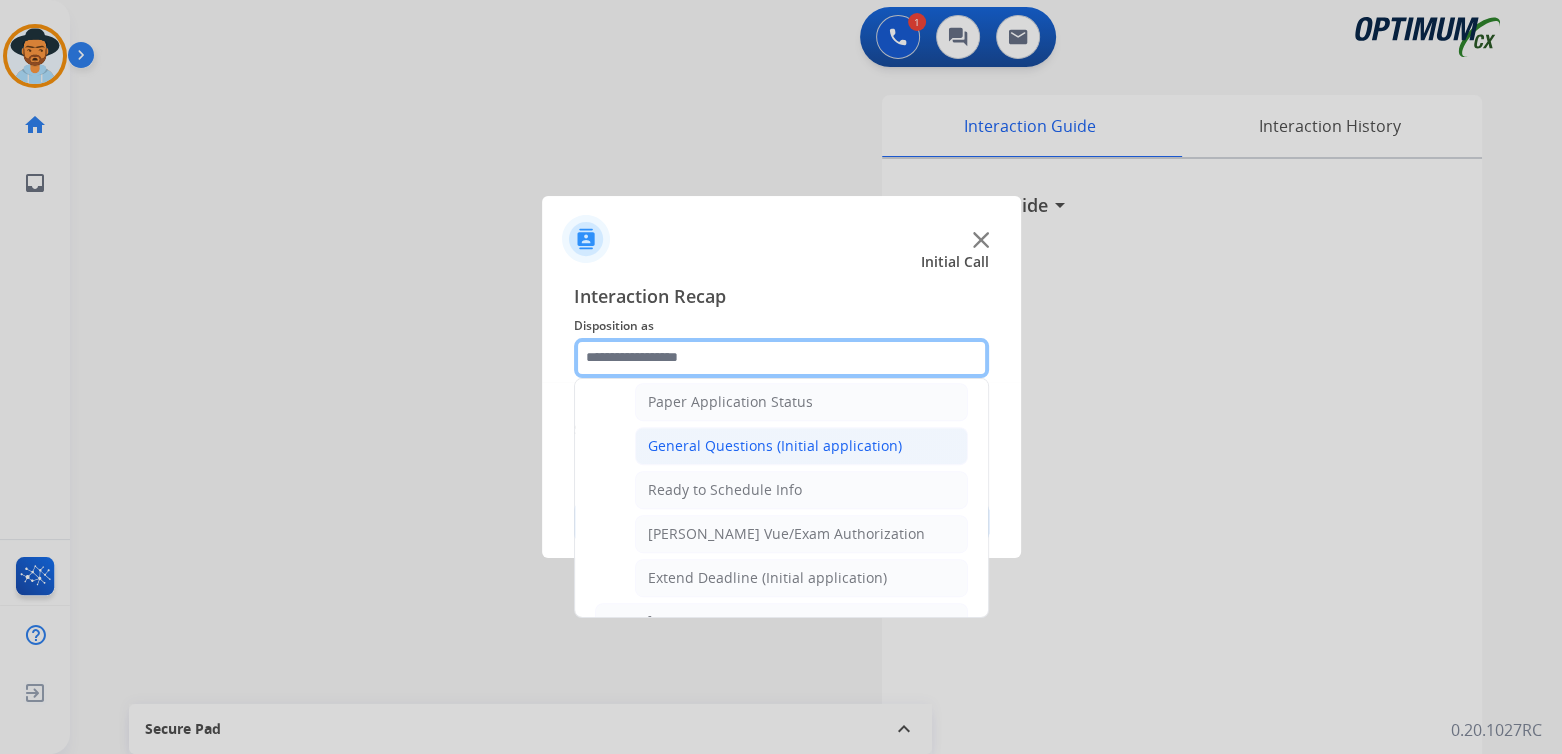 scroll, scrollTop: 1131, scrollLeft: 0, axis: vertical 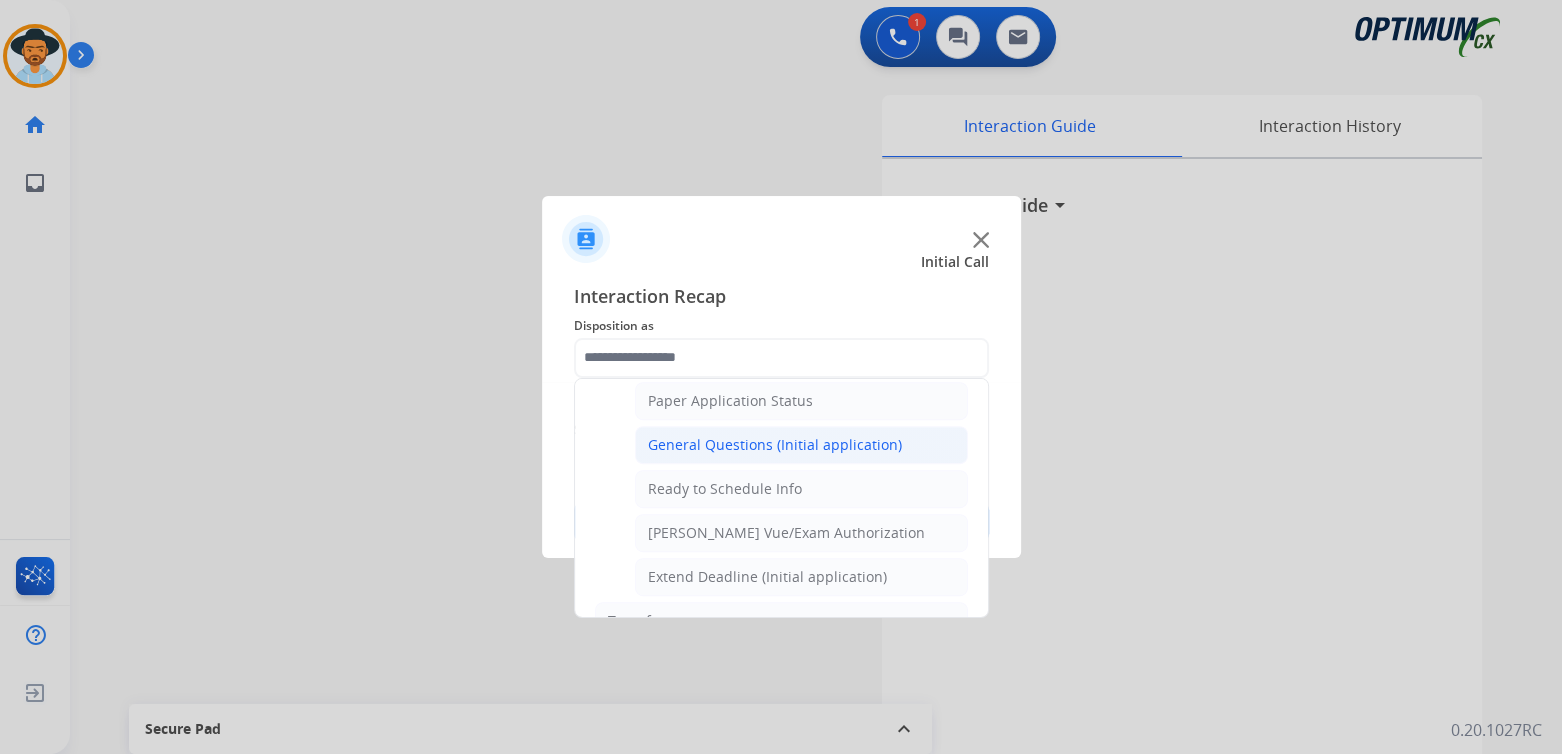 click on "General Questions (Initial application)" 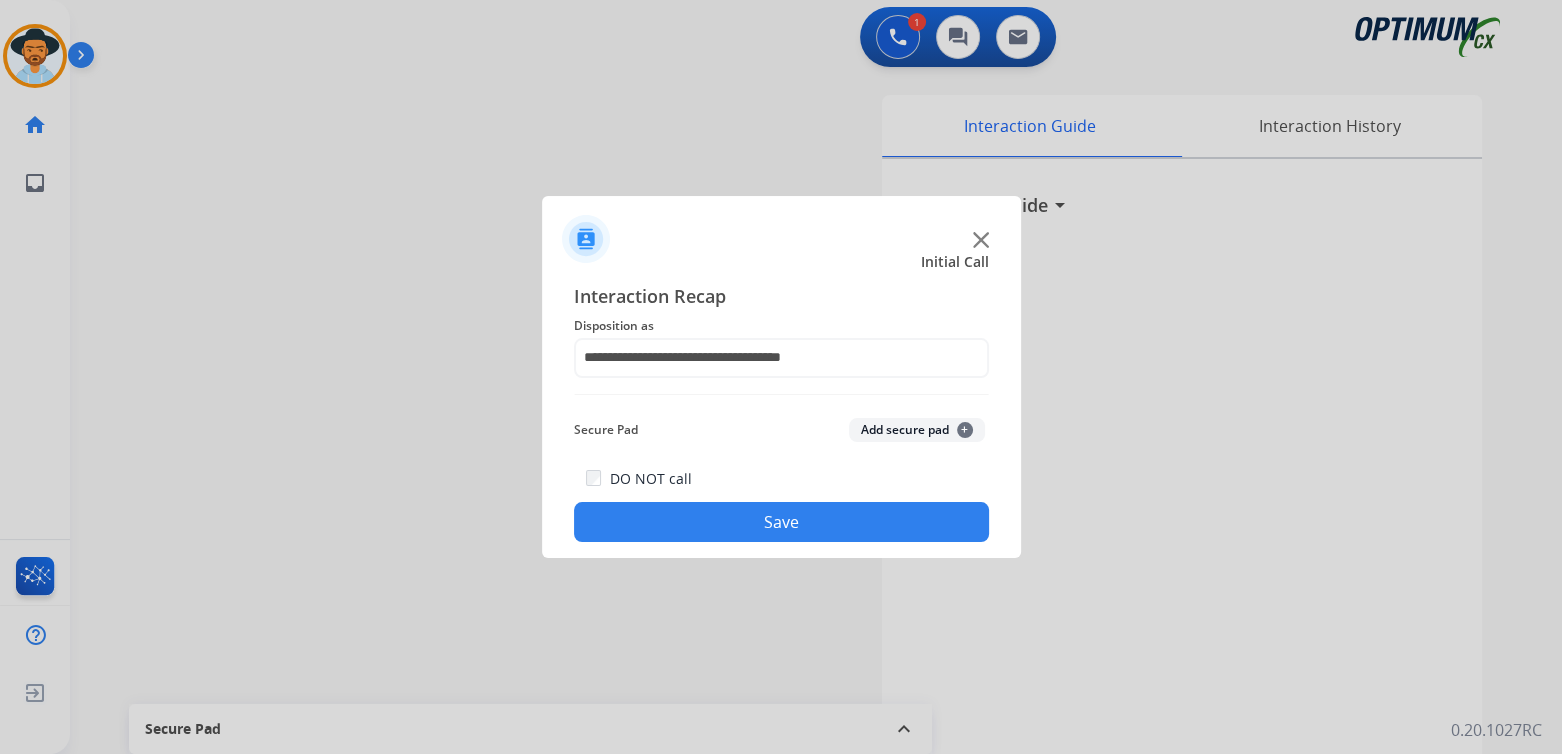 click on "Save" 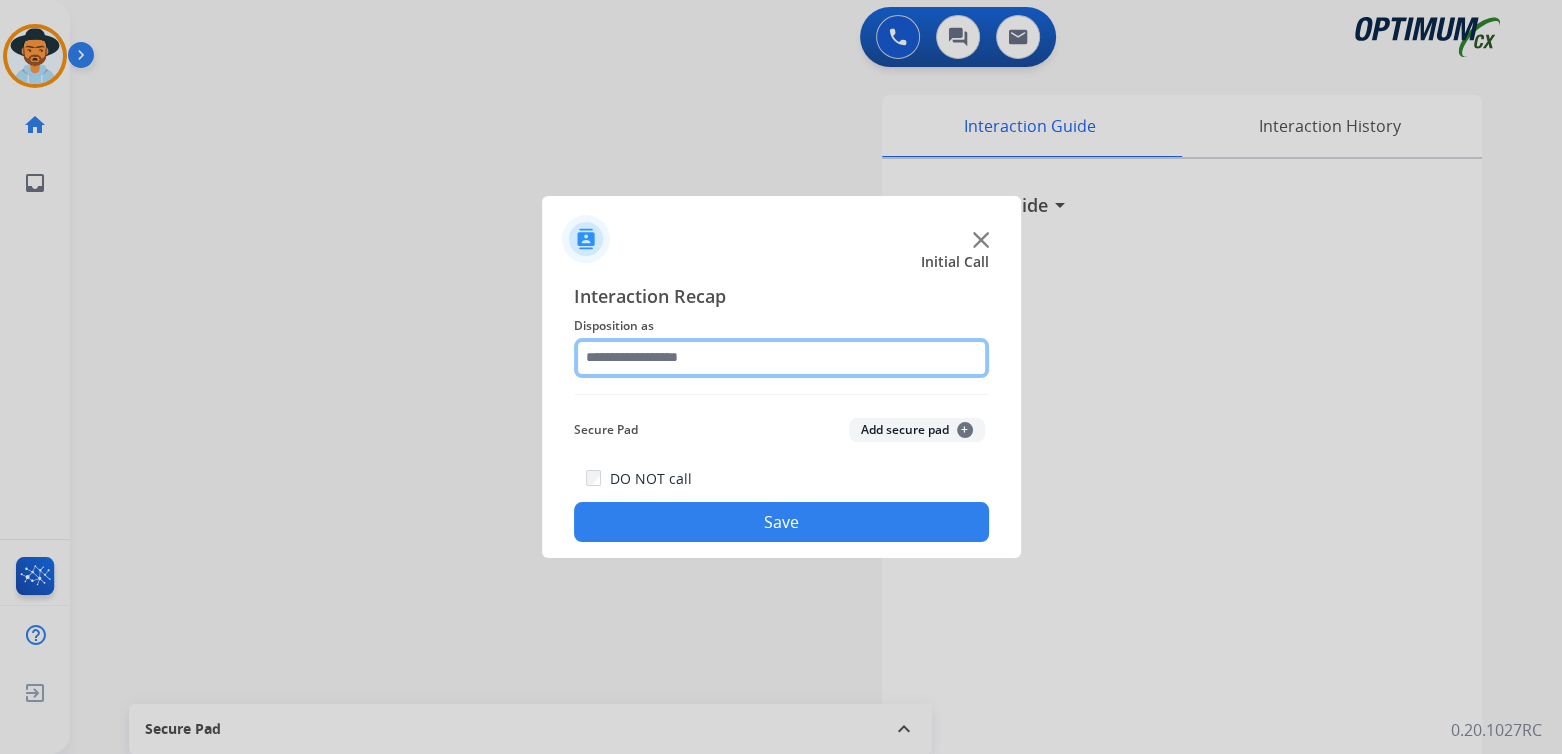 click 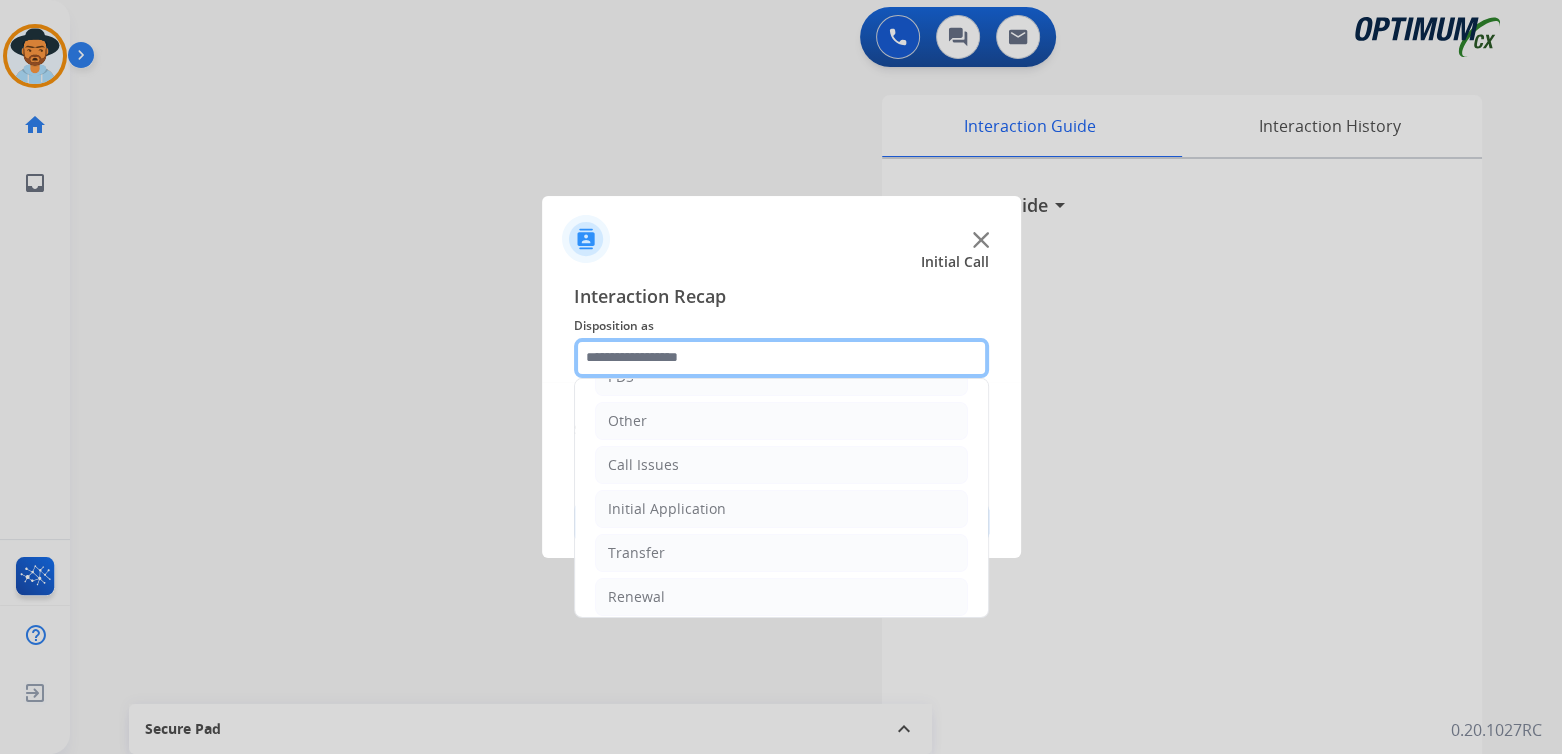 scroll, scrollTop: 132, scrollLeft: 0, axis: vertical 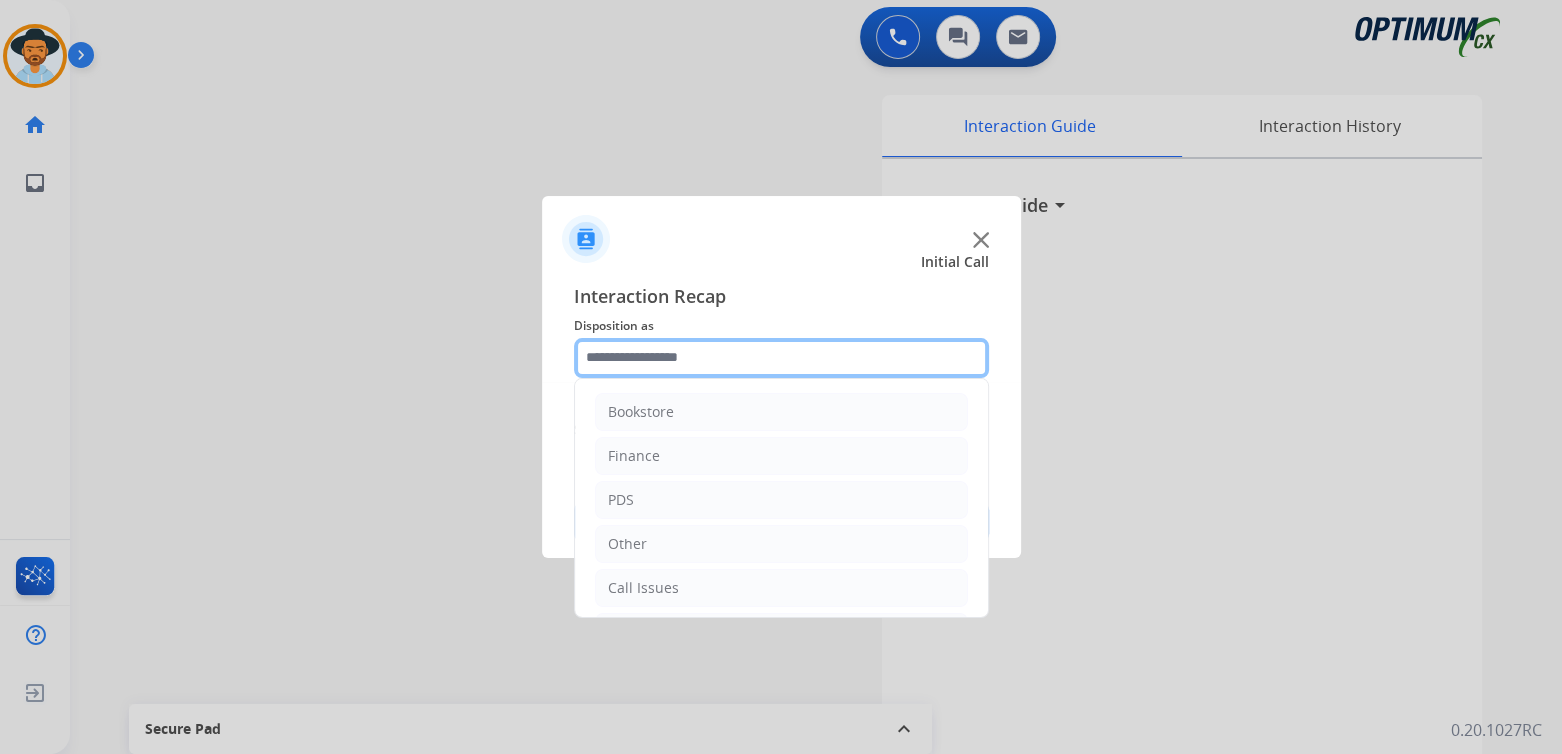 click 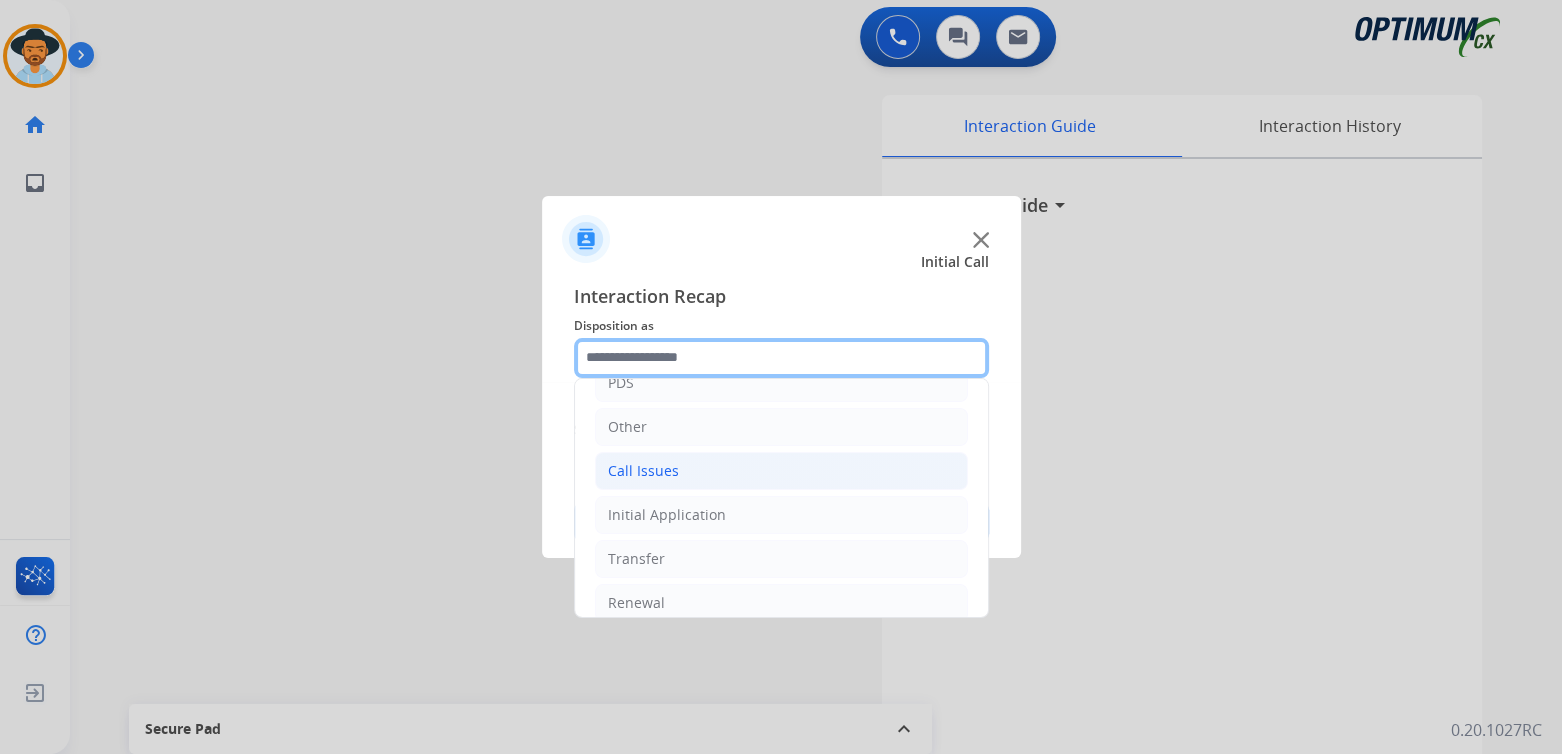 scroll, scrollTop: 132, scrollLeft: 0, axis: vertical 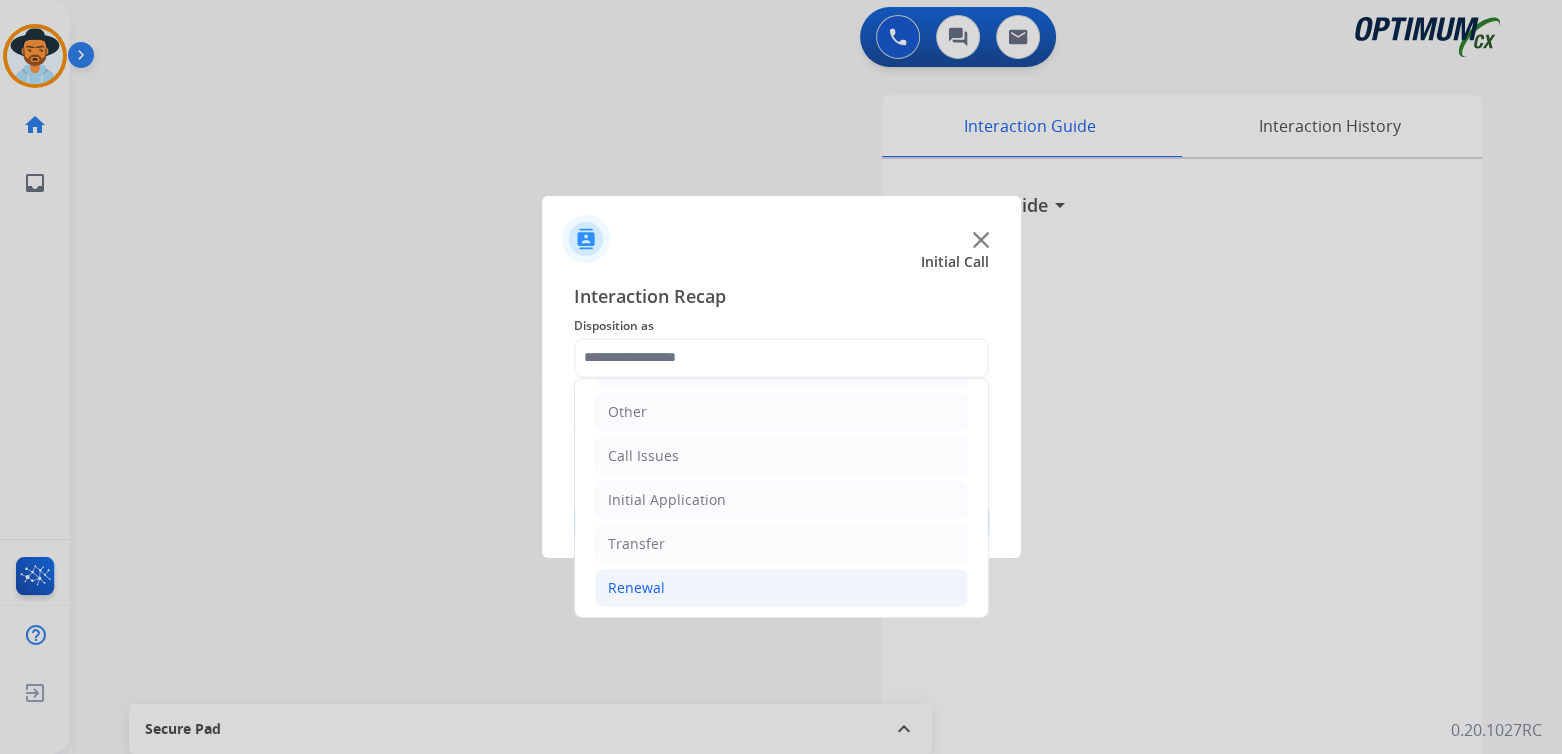 click on "Renewal" 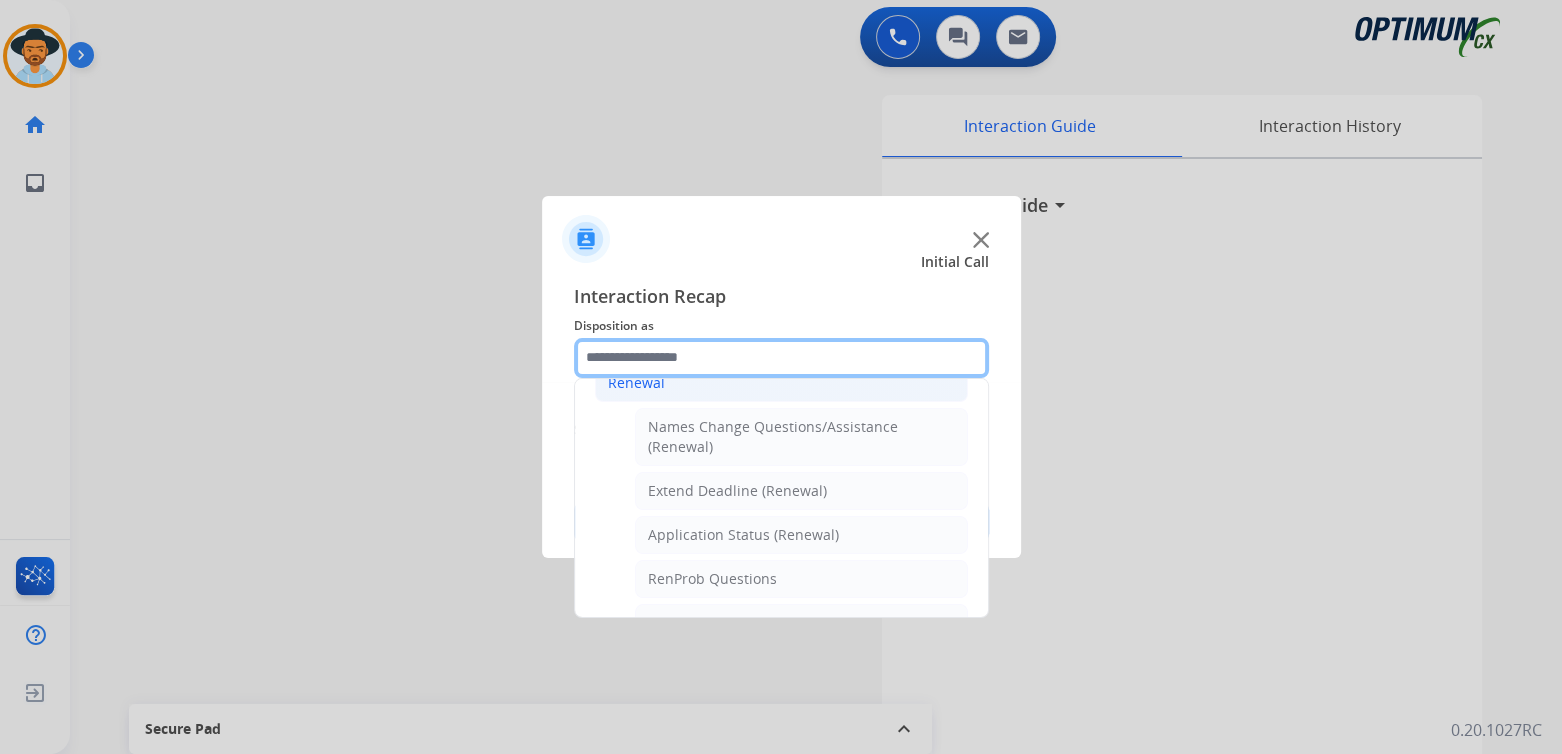 scroll, scrollTop: 338, scrollLeft: 0, axis: vertical 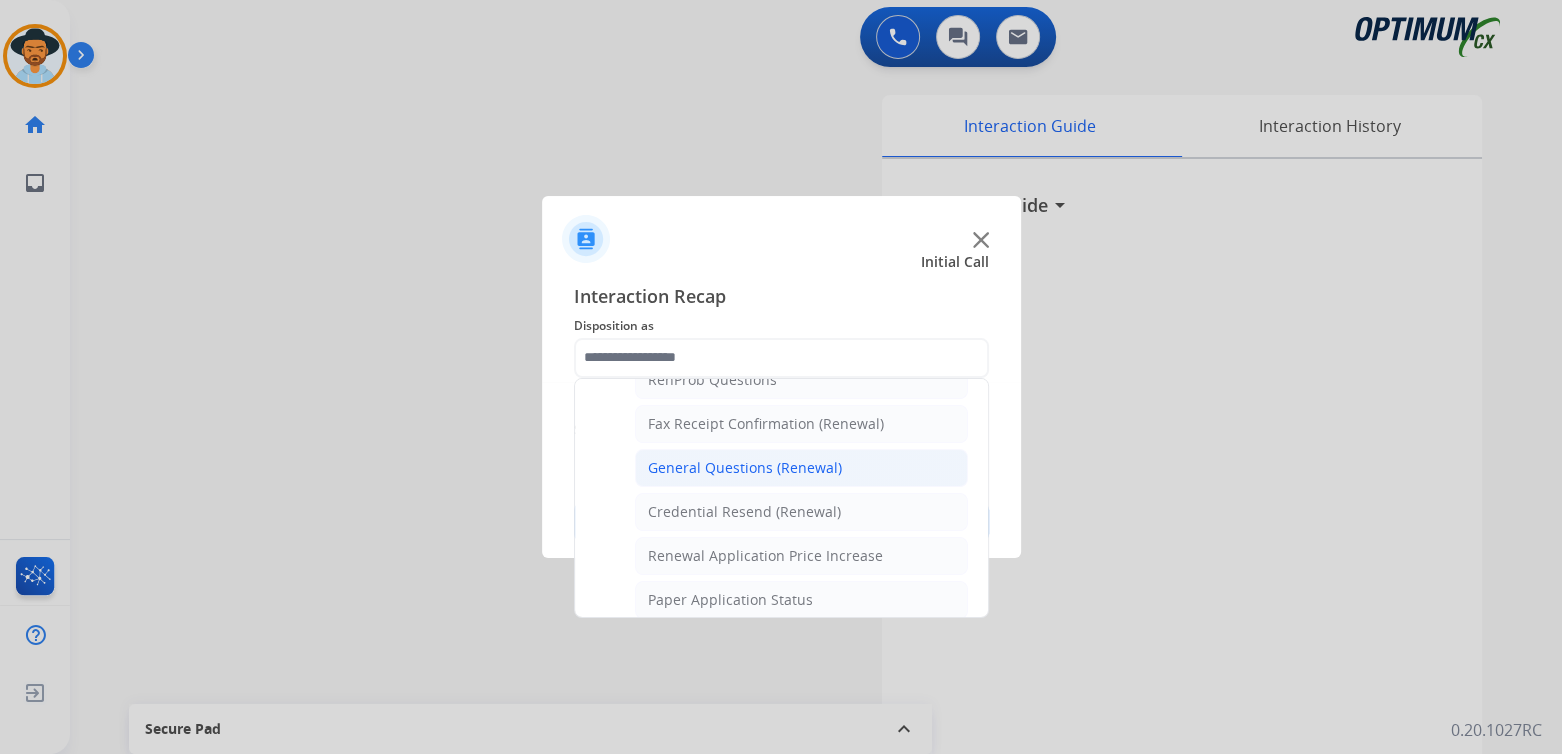 click on "General Questions (Renewal)" 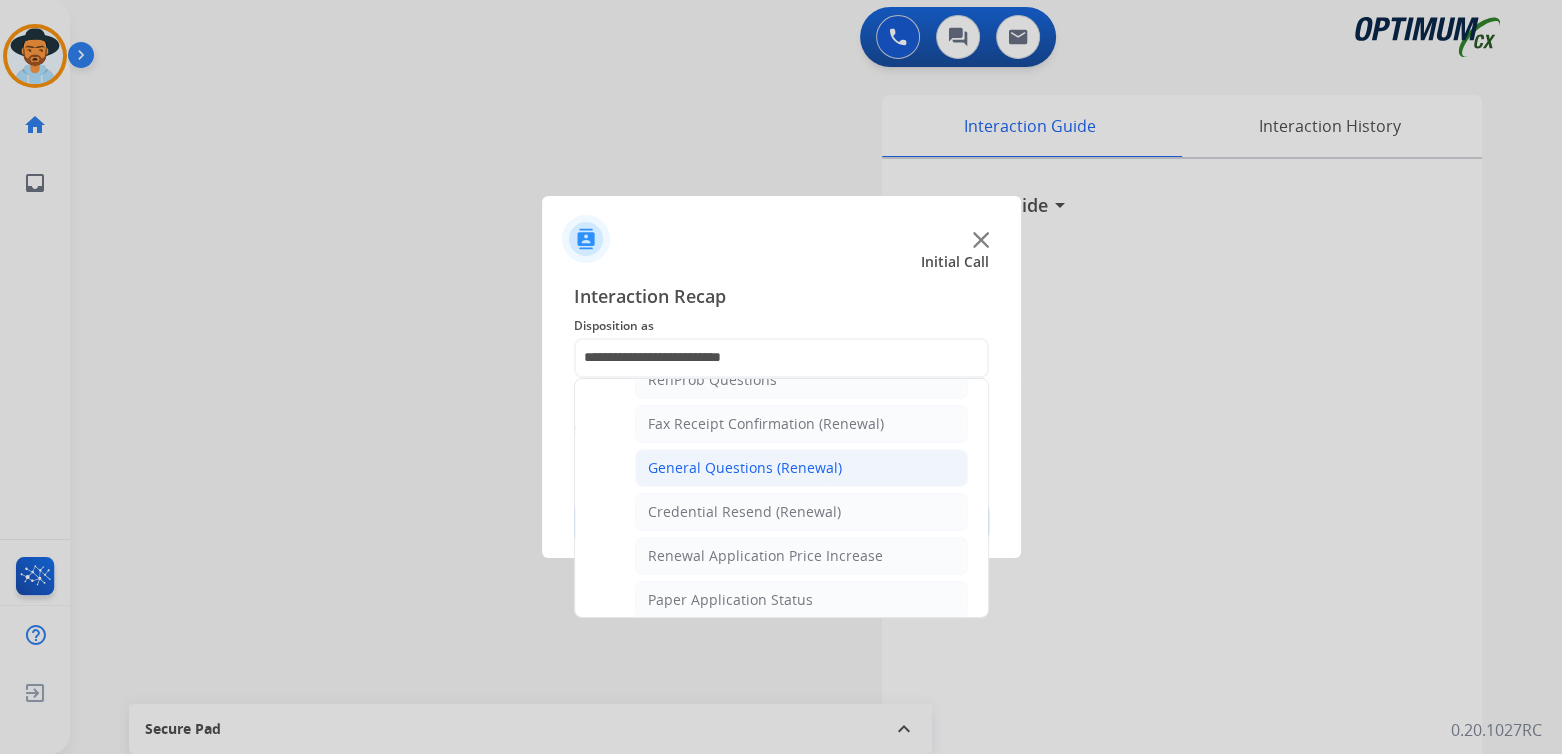scroll, scrollTop: 0, scrollLeft: 0, axis: both 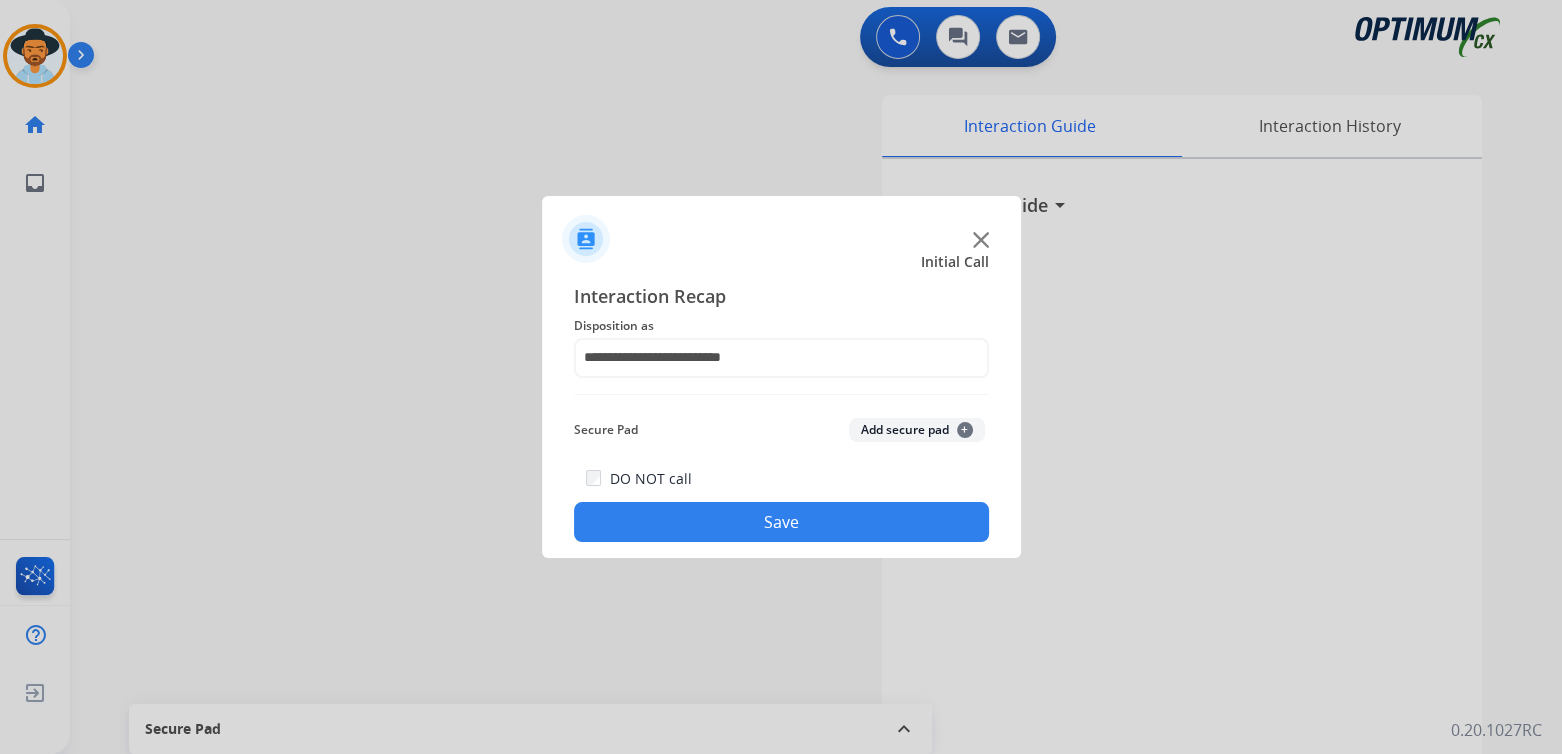 click on "Save" 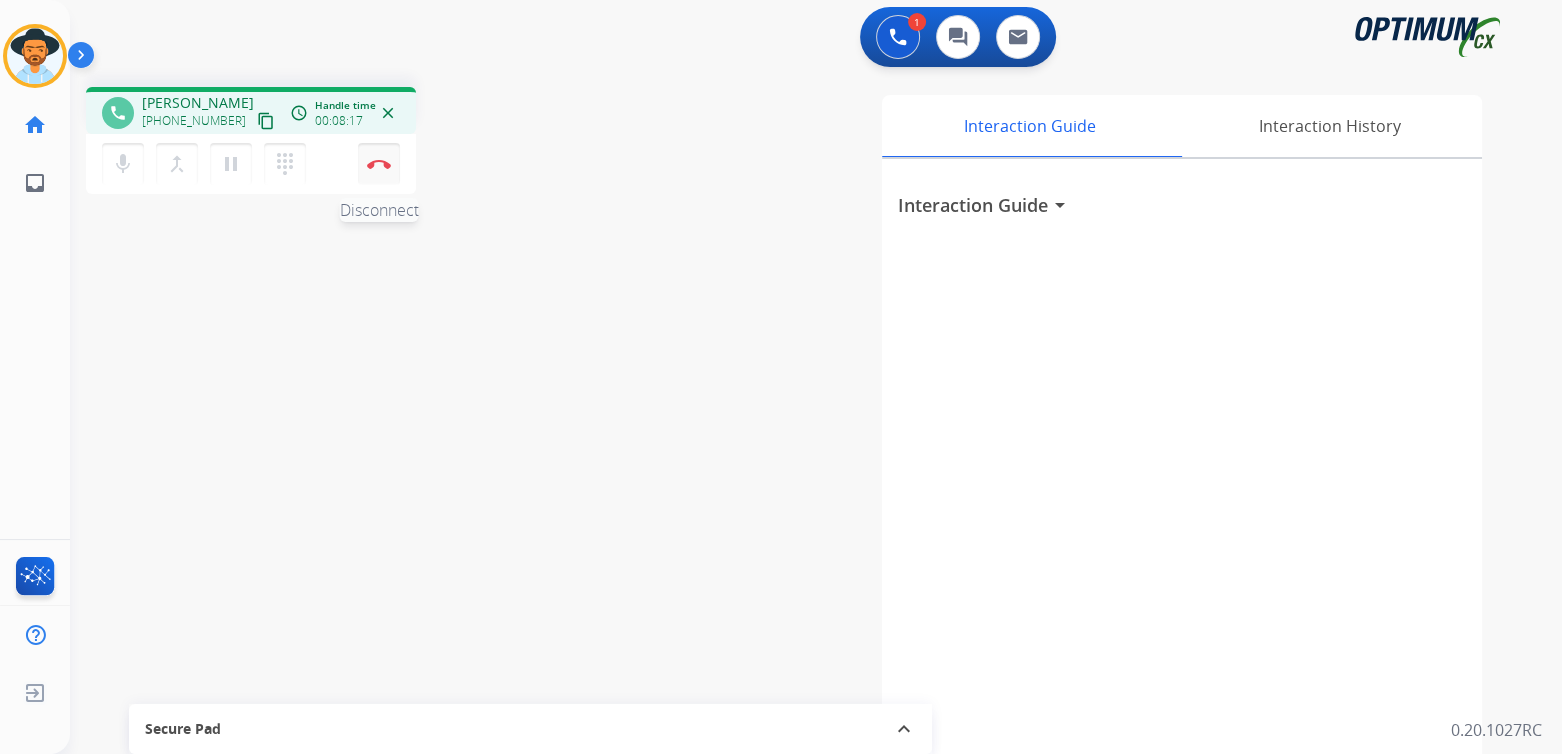 click at bounding box center [379, 164] 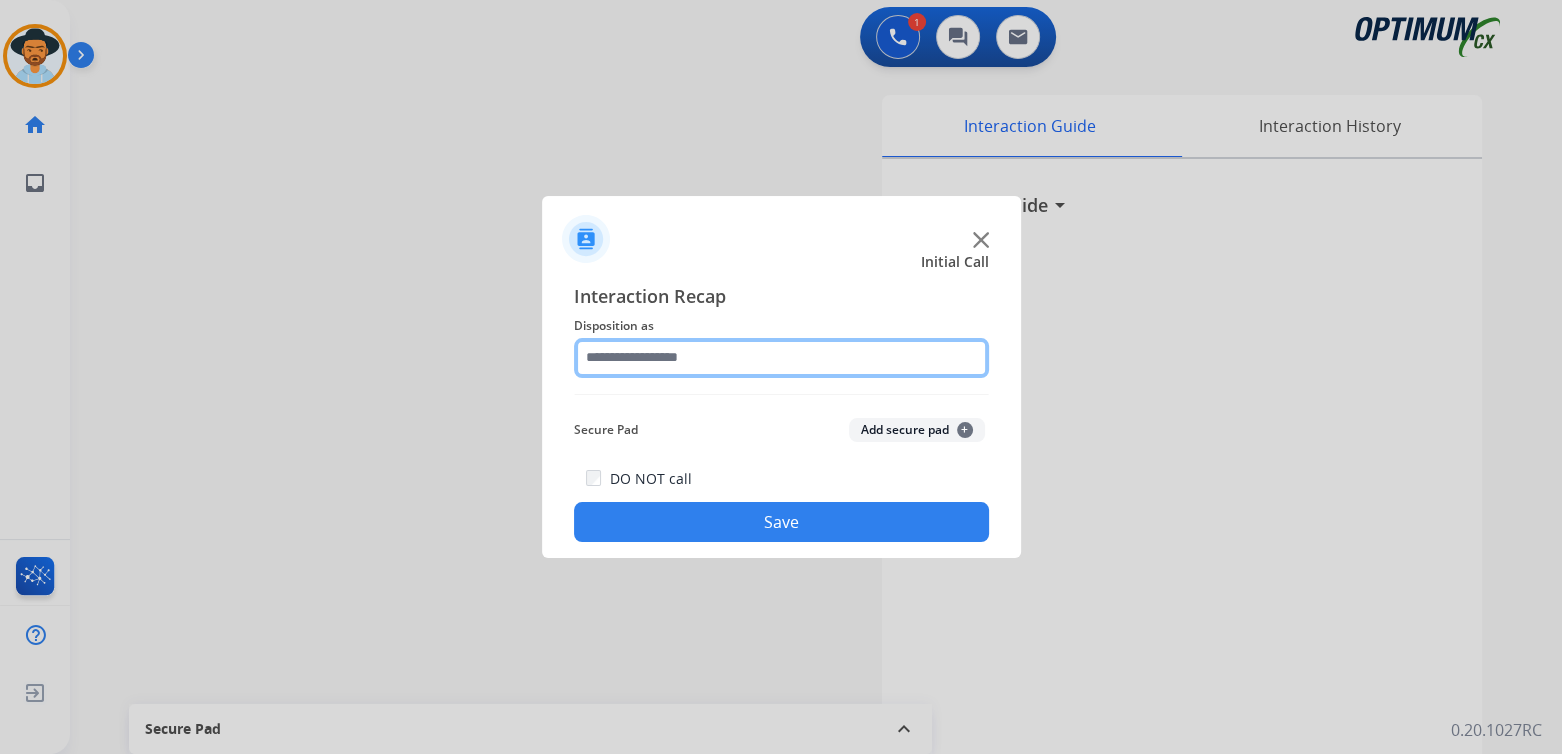 click 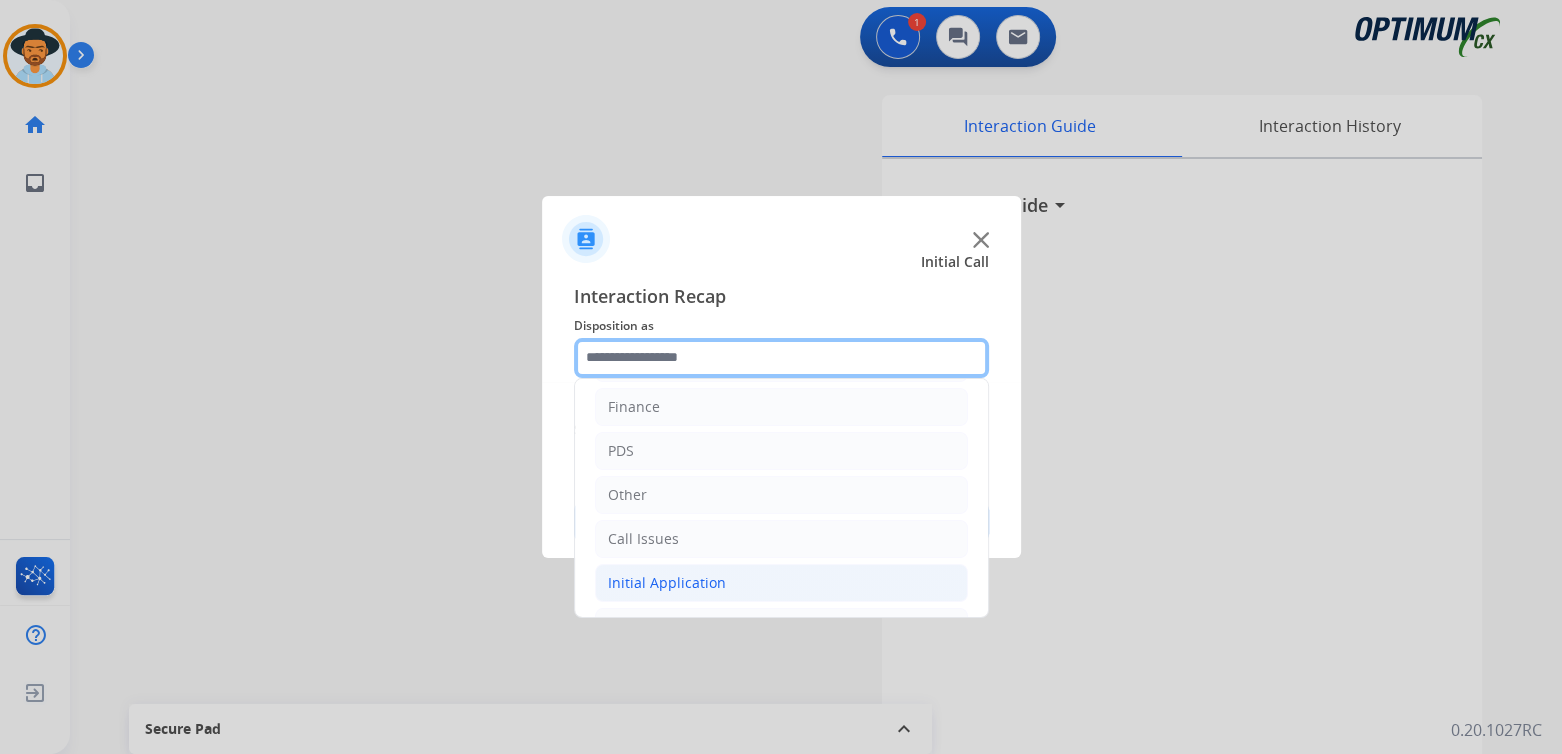scroll, scrollTop: 132, scrollLeft: 0, axis: vertical 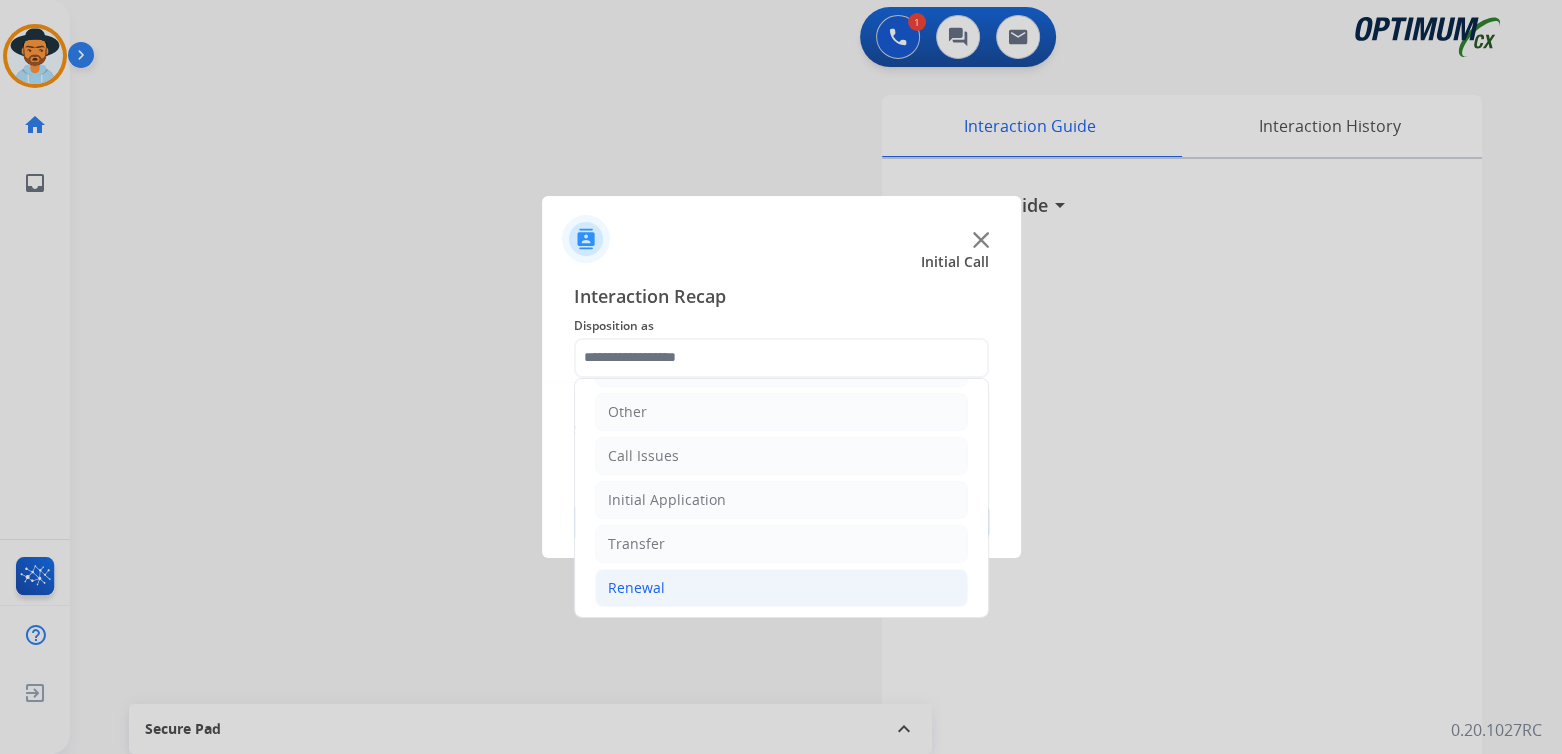 click on "Renewal" 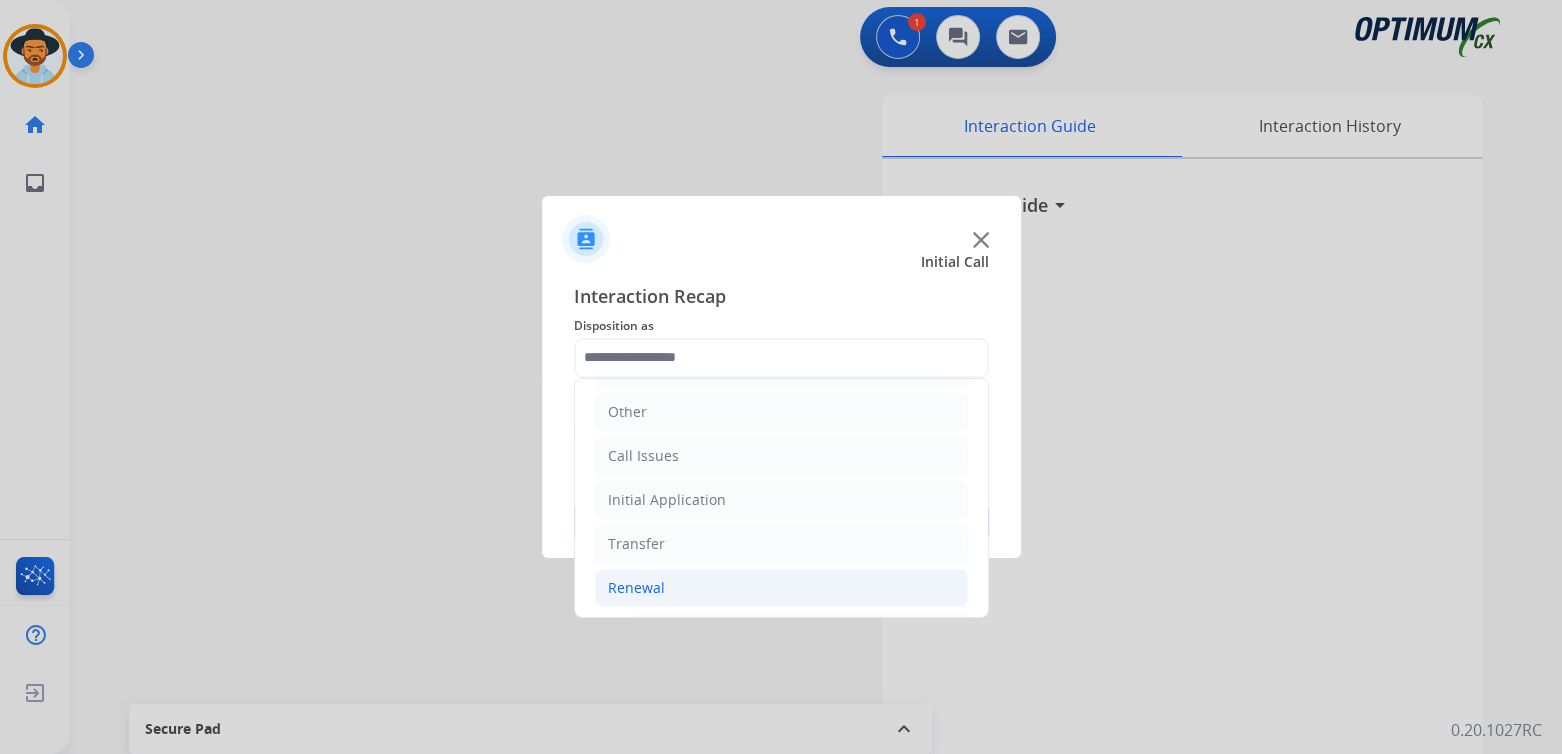 click on "Renewal" 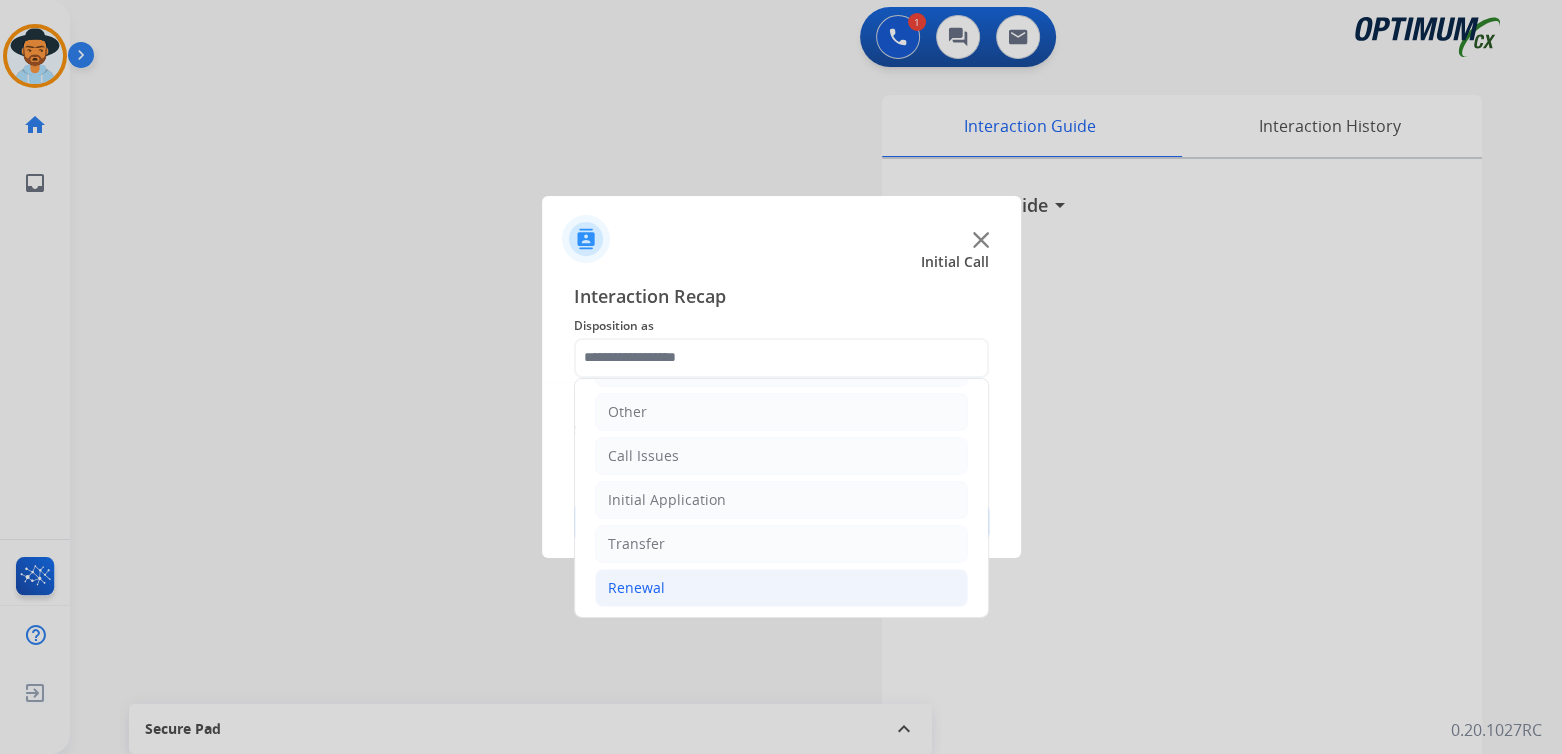 click on "Renewal" 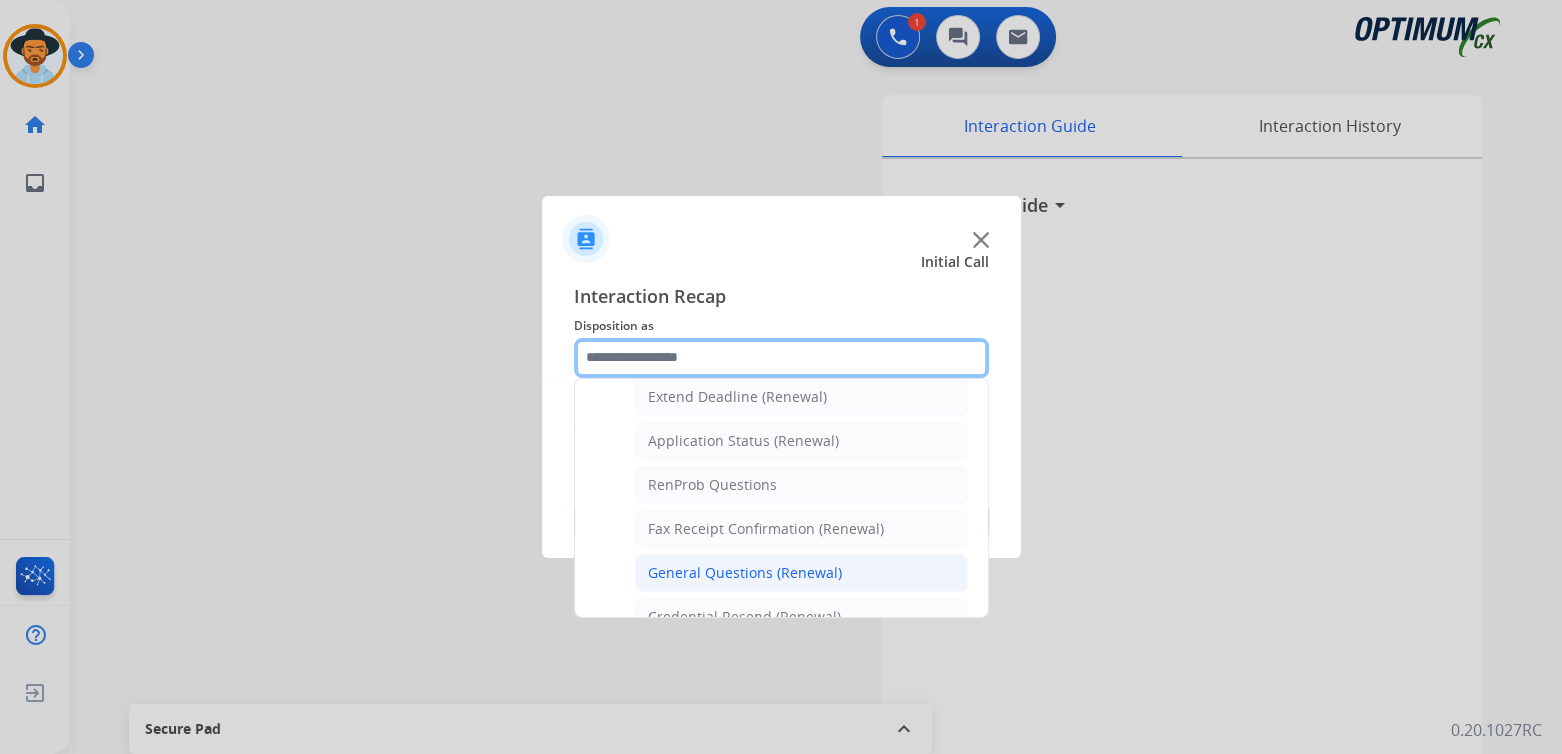 scroll, scrollTop: 432, scrollLeft: 0, axis: vertical 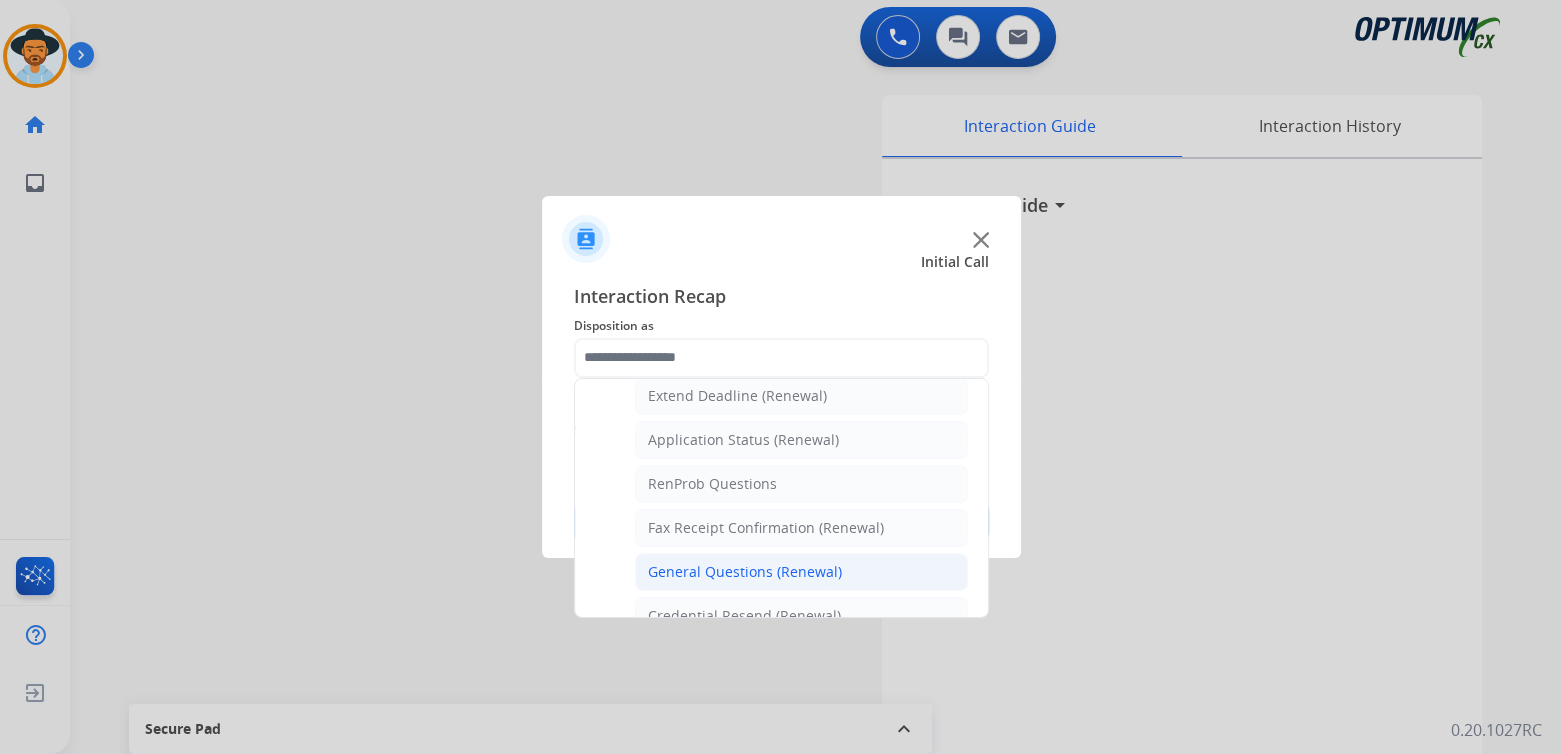 click on "General Questions (Renewal)" 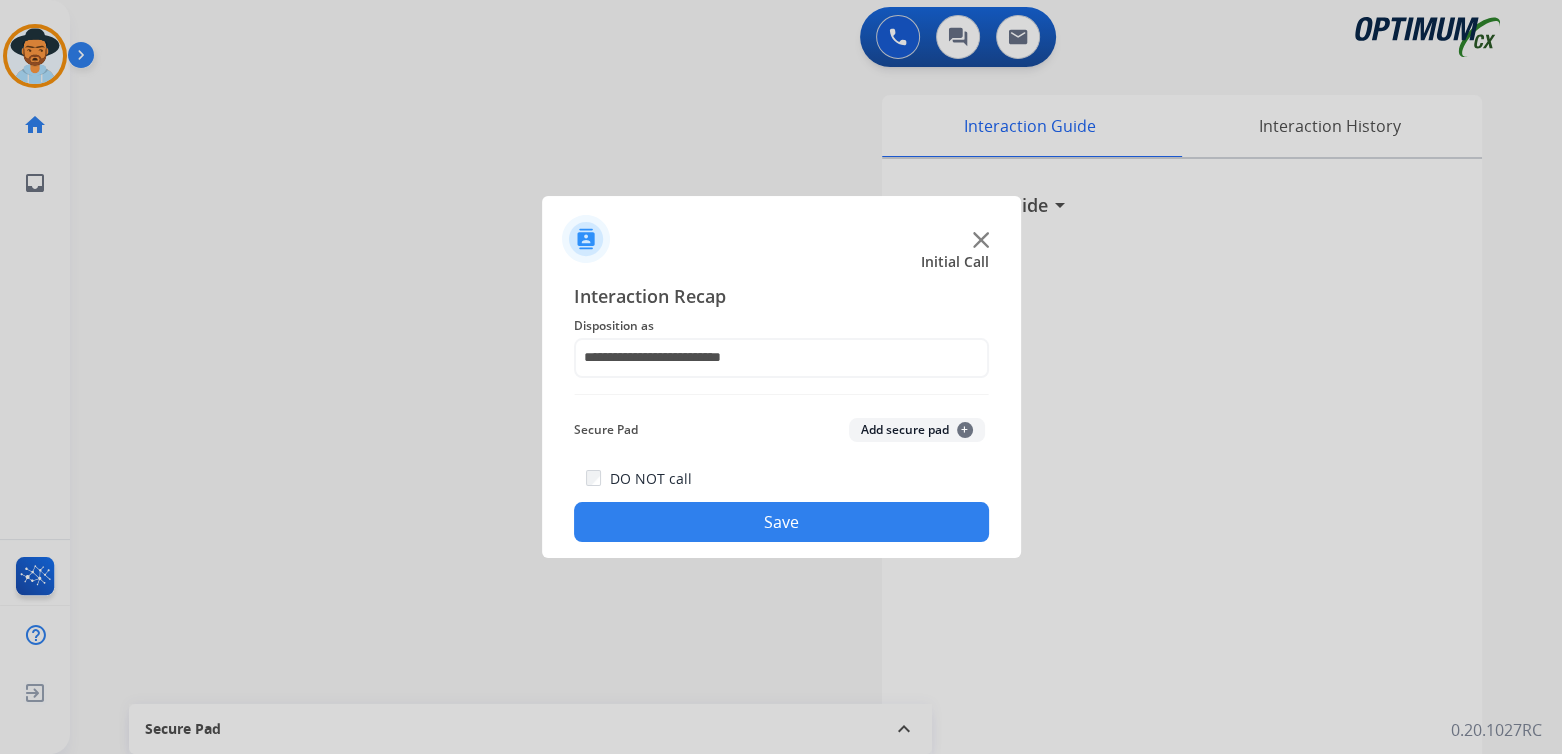 click on "Save" 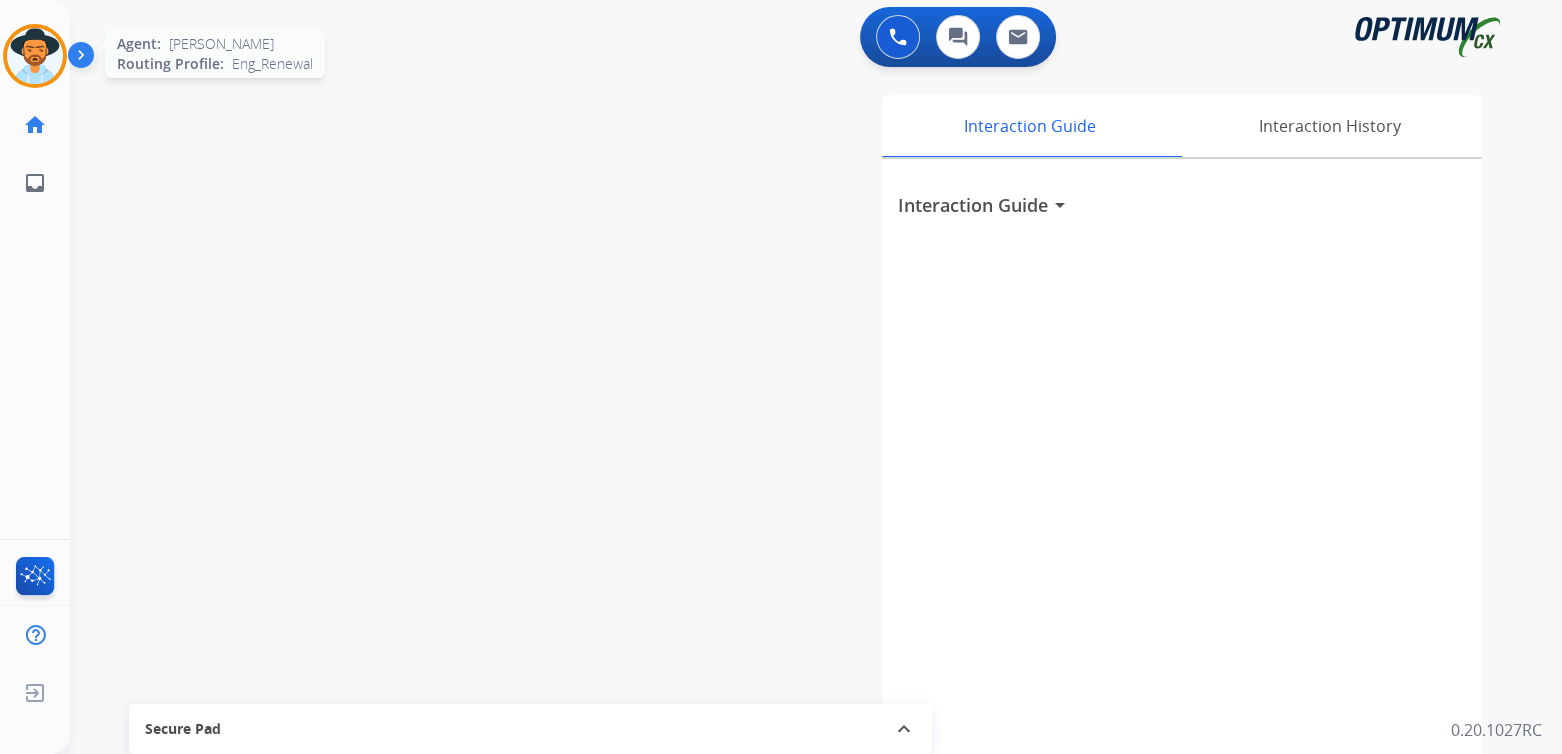 click at bounding box center [35, 56] 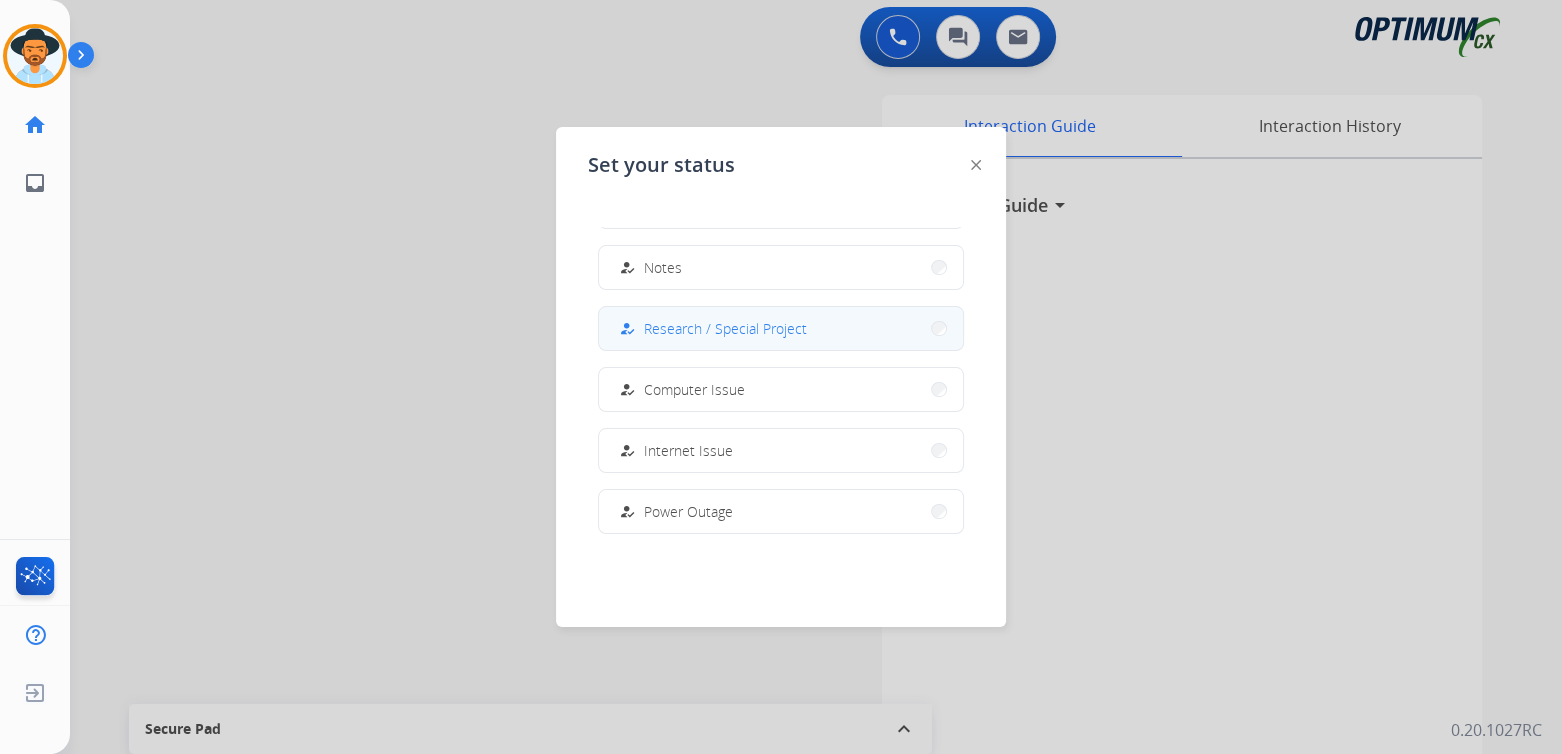 scroll, scrollTop: 498, scrollLeft: 0, axis: vertical 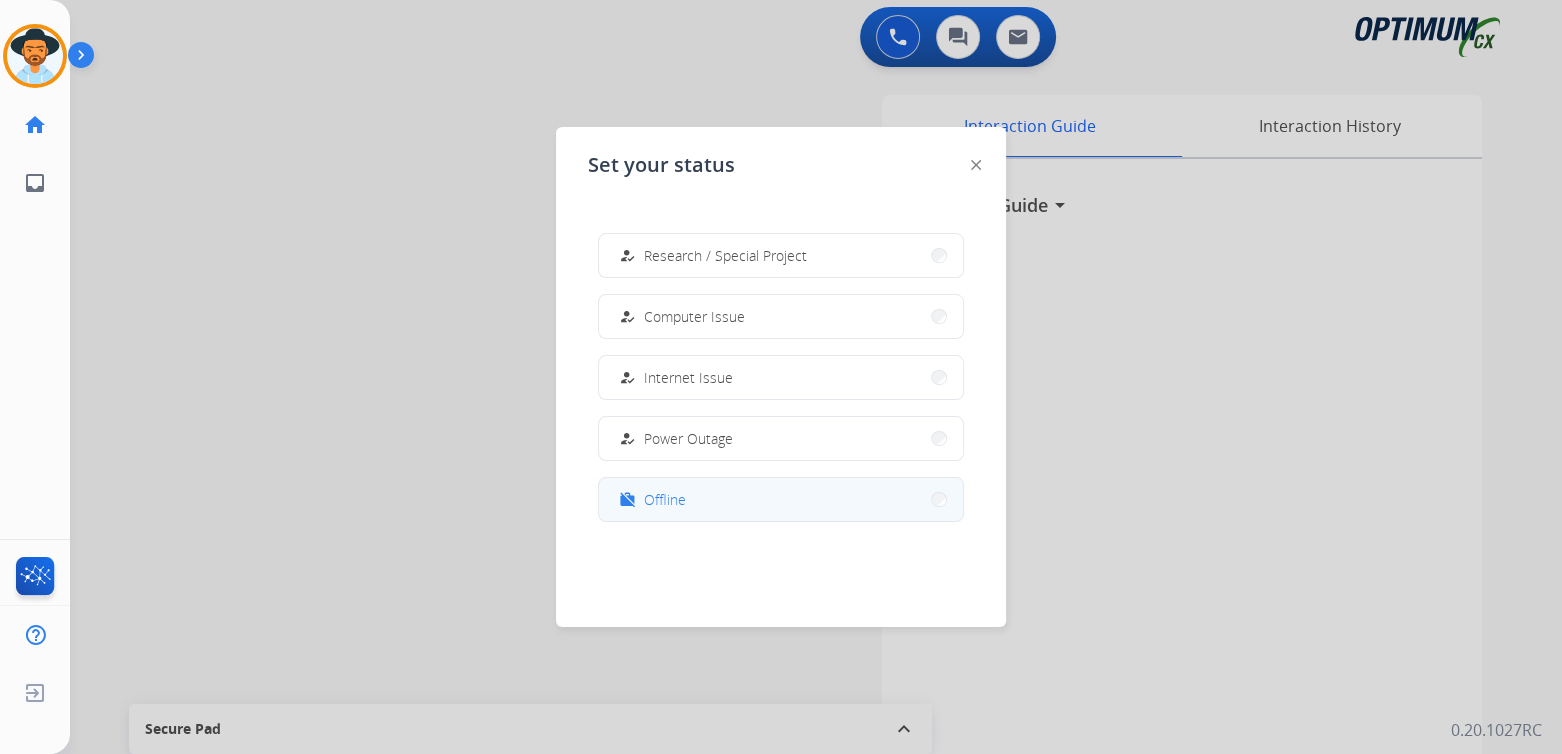 click on "Offline" at bounding box center (665, 499) 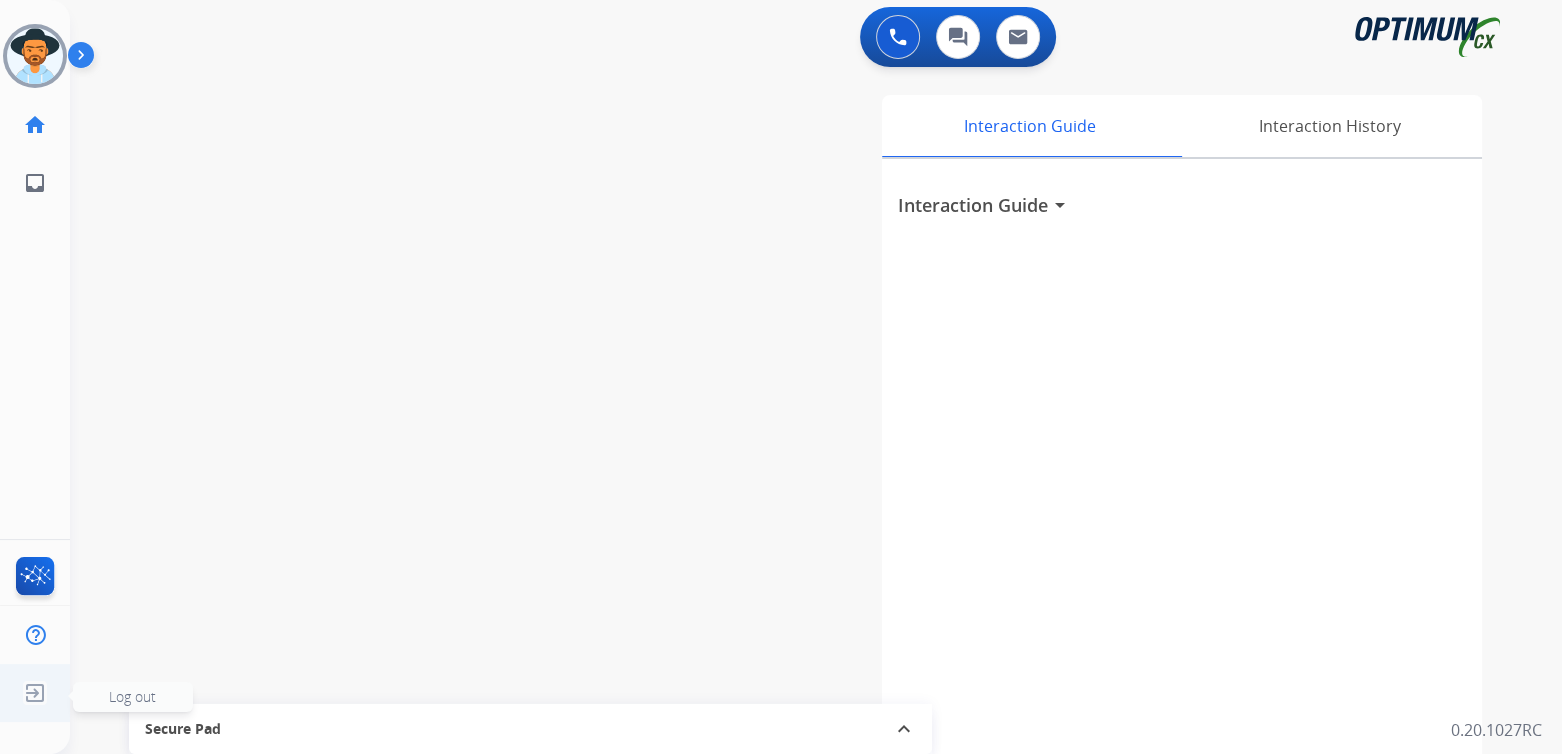 click on "Log out" 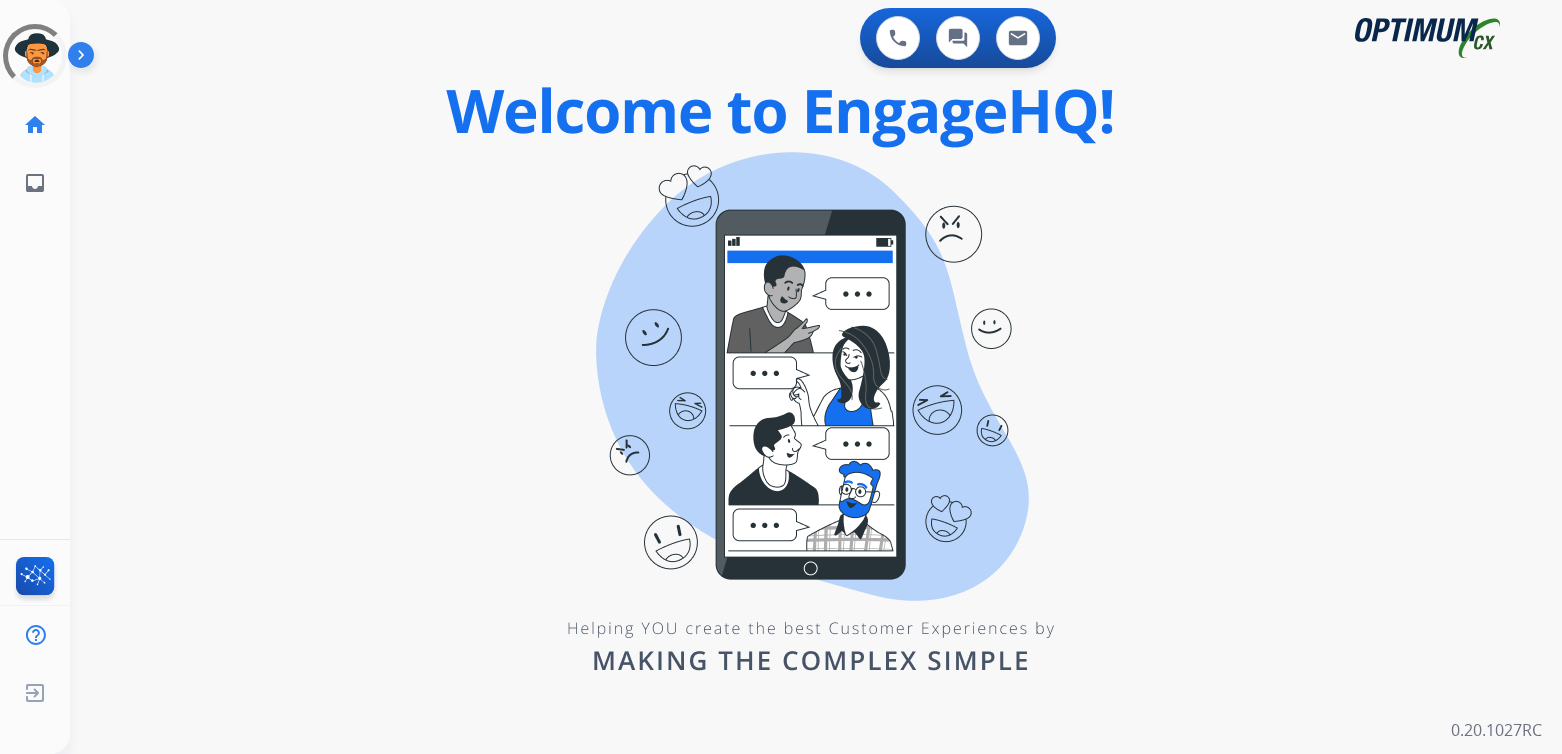 scroll, scrollTop: 0, scrollLeft: 0, axis: both 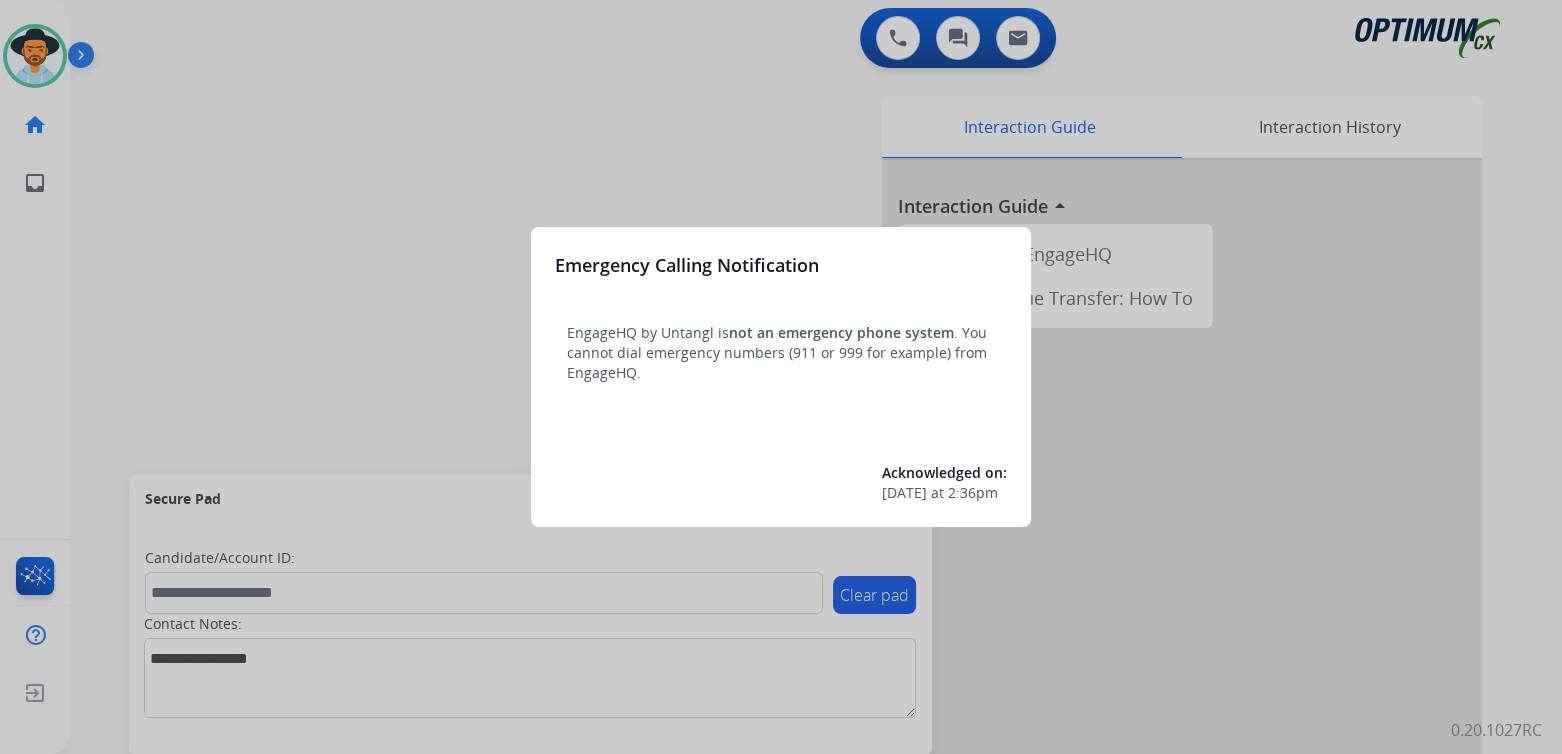 click at bounding box center (781, 377) 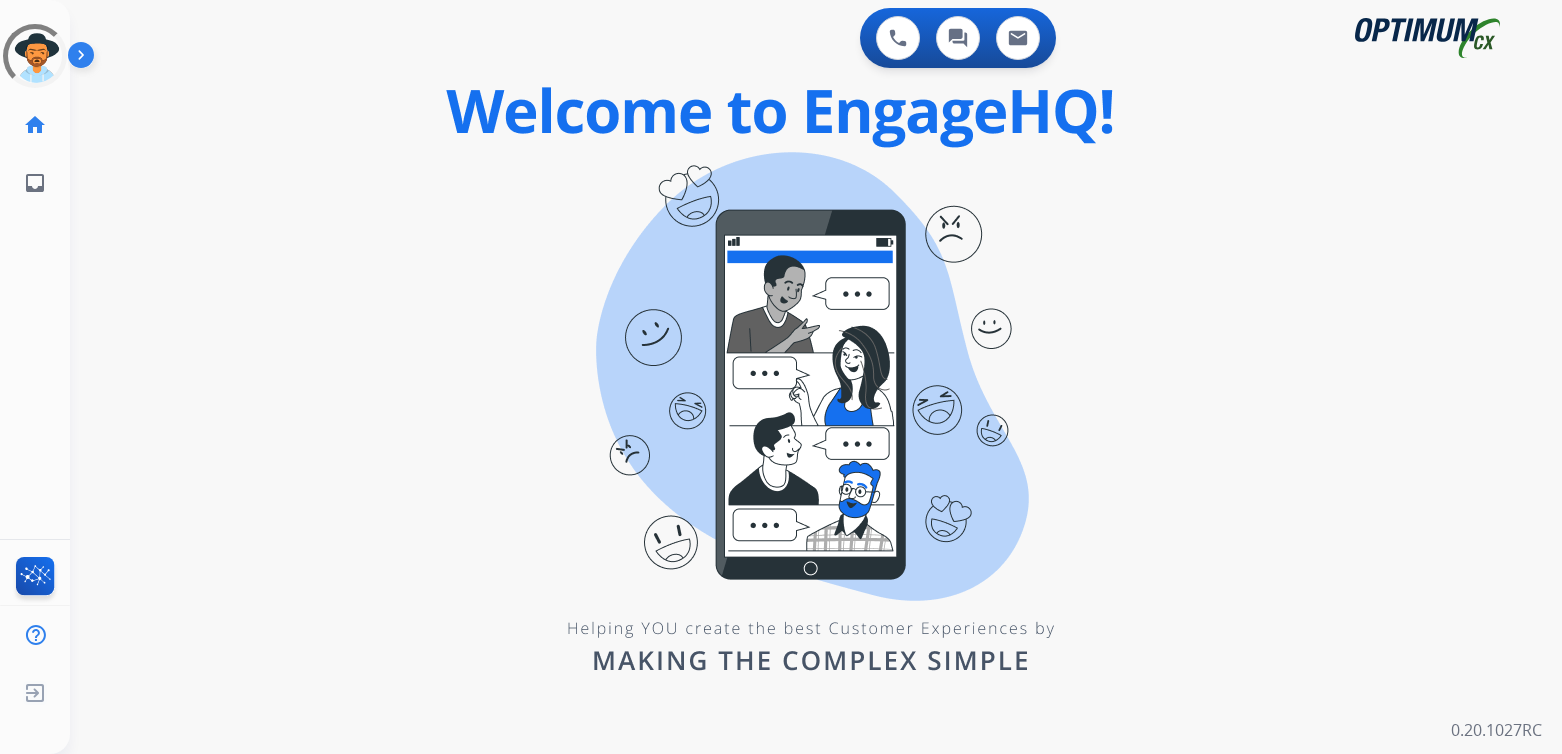 scroll, scrollTop: 0, scrollLeft: 0, axis: both 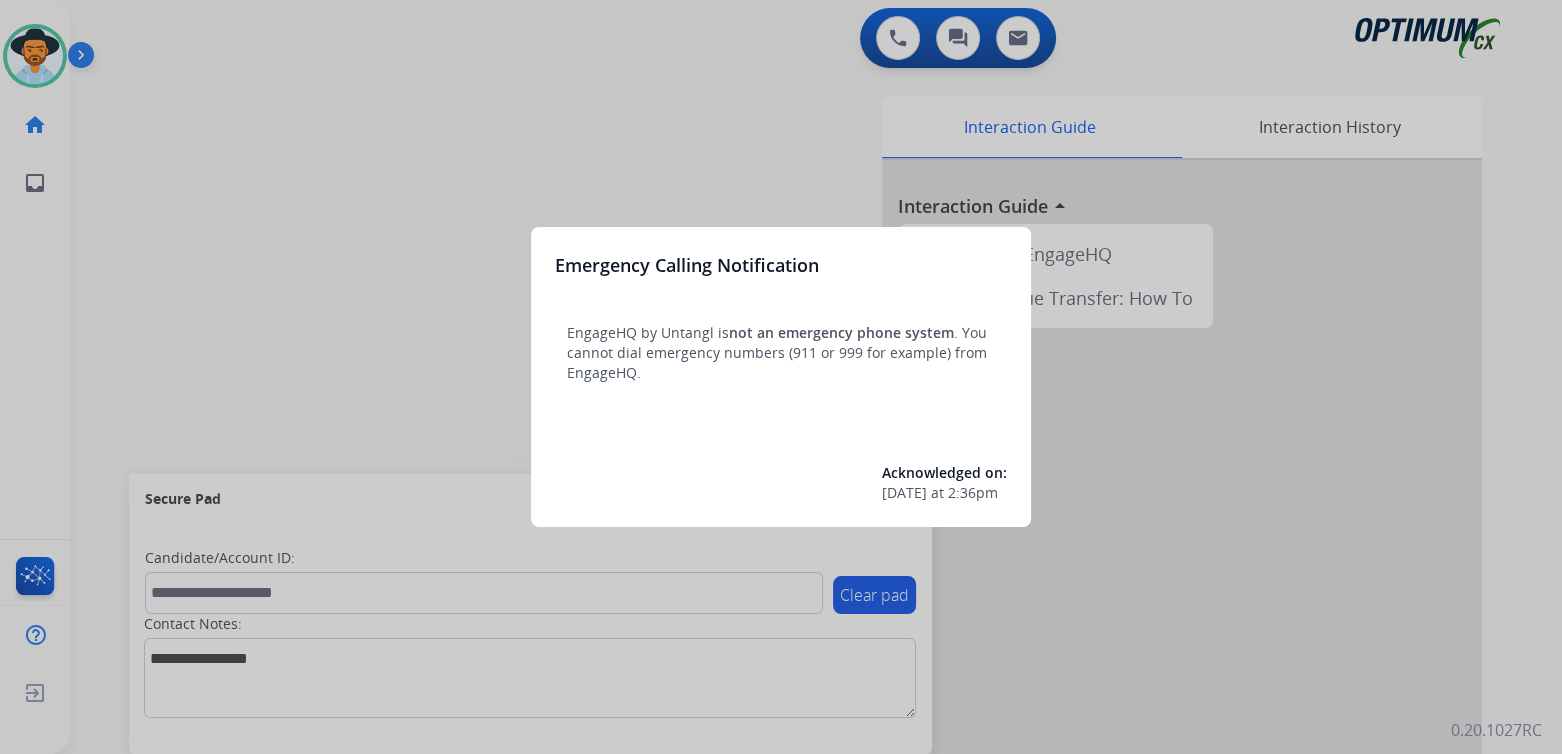 drag, startPoint x: 715, startPoint y: 165, endPoint x: 677, endPoint y: 130, distance: 51.662365 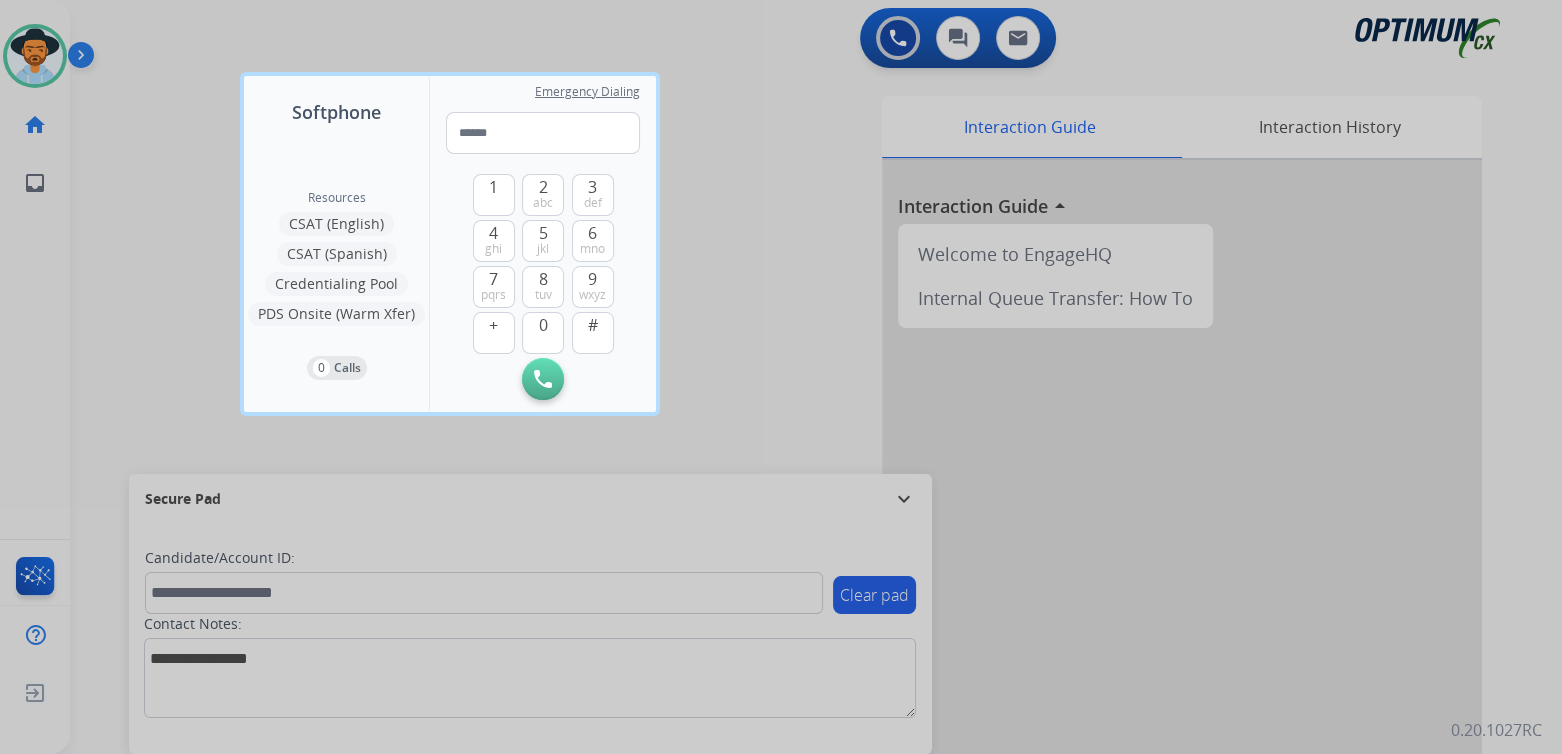 drag, startPoint x: 715, startPoint y: 179, endPoint x: 725, endPoint y: 131, distance: 49.0306 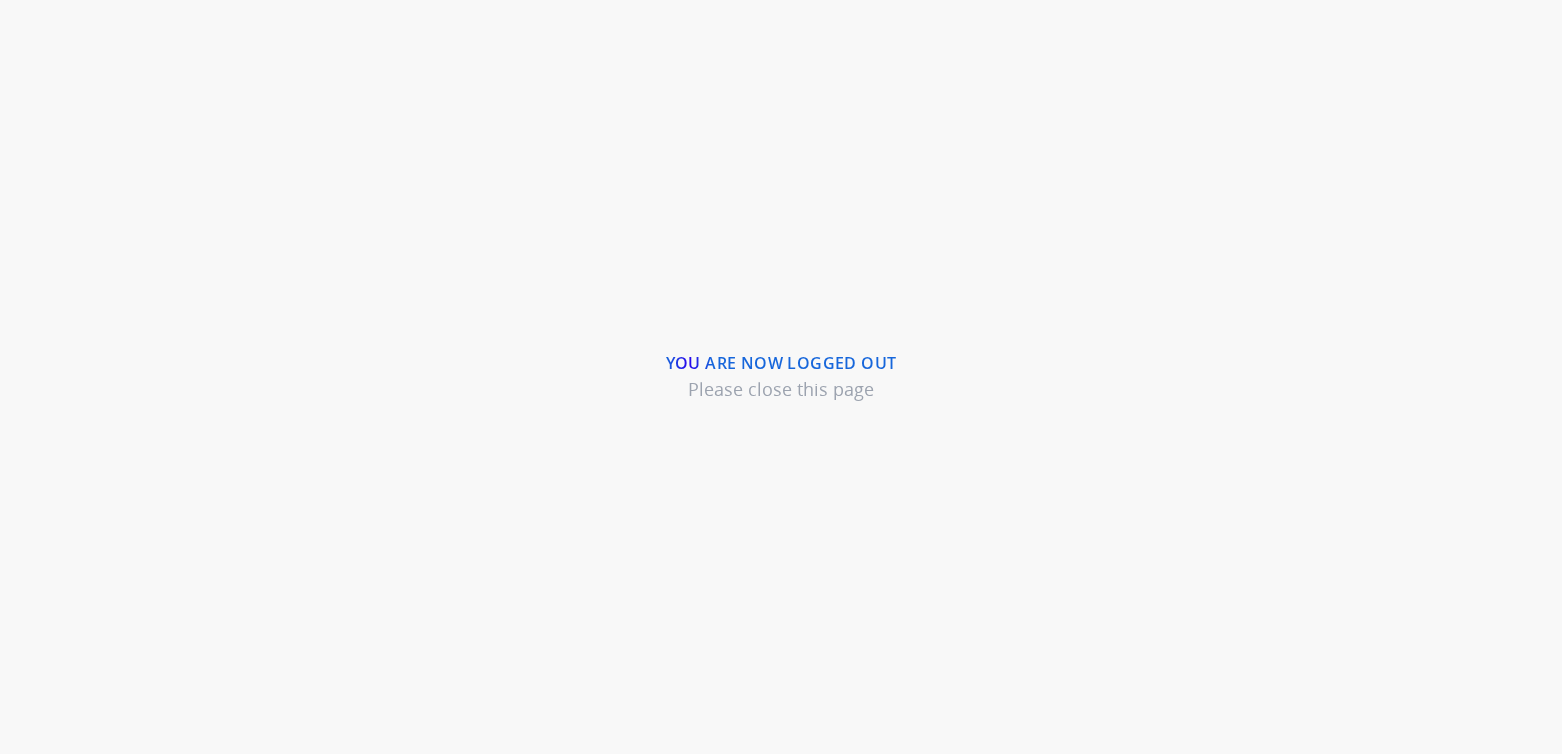 scroll, scrollTop: 0, scrollLeft: 0, axis: both 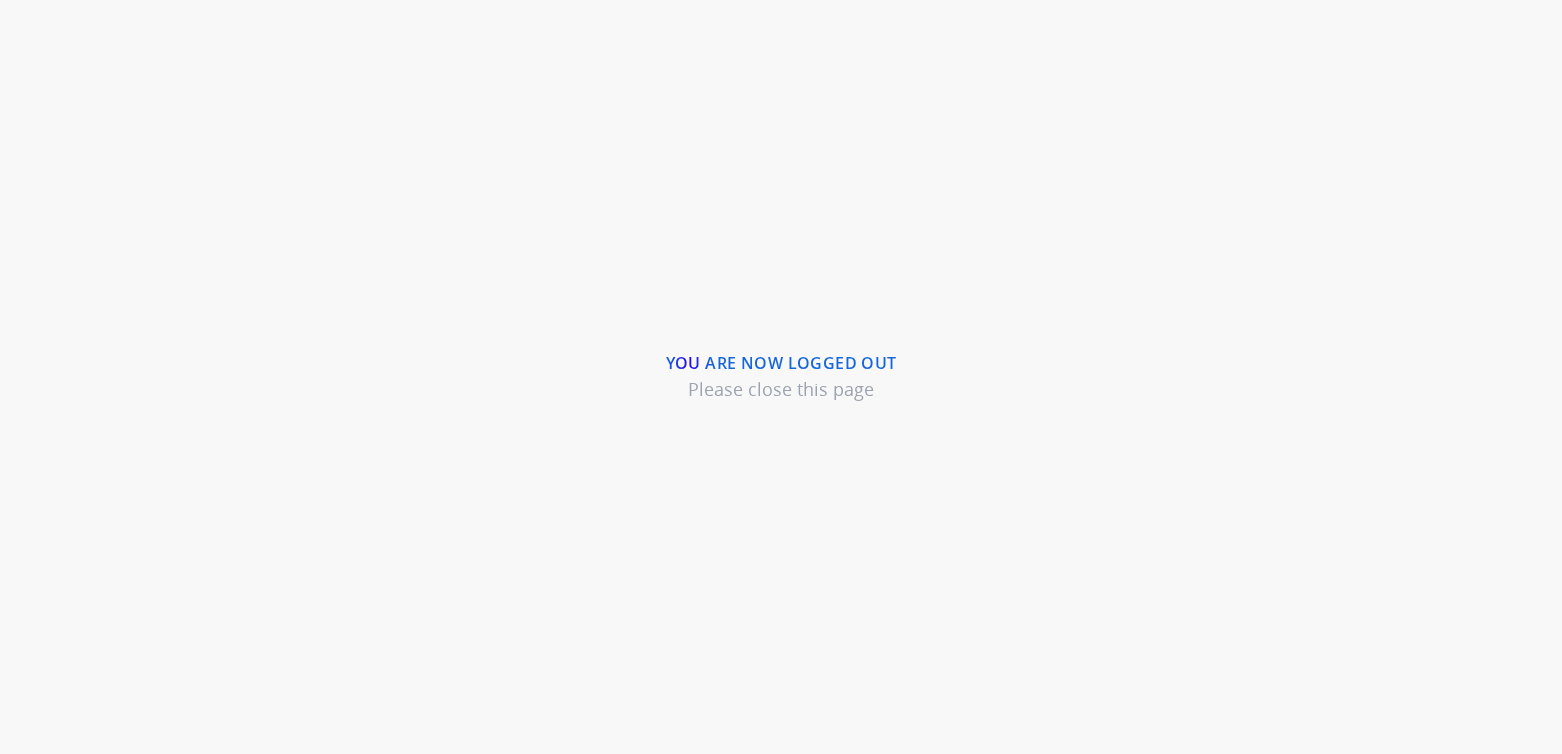 click on "You are now logged out Please close this page" at bounding box center (781, 377) 